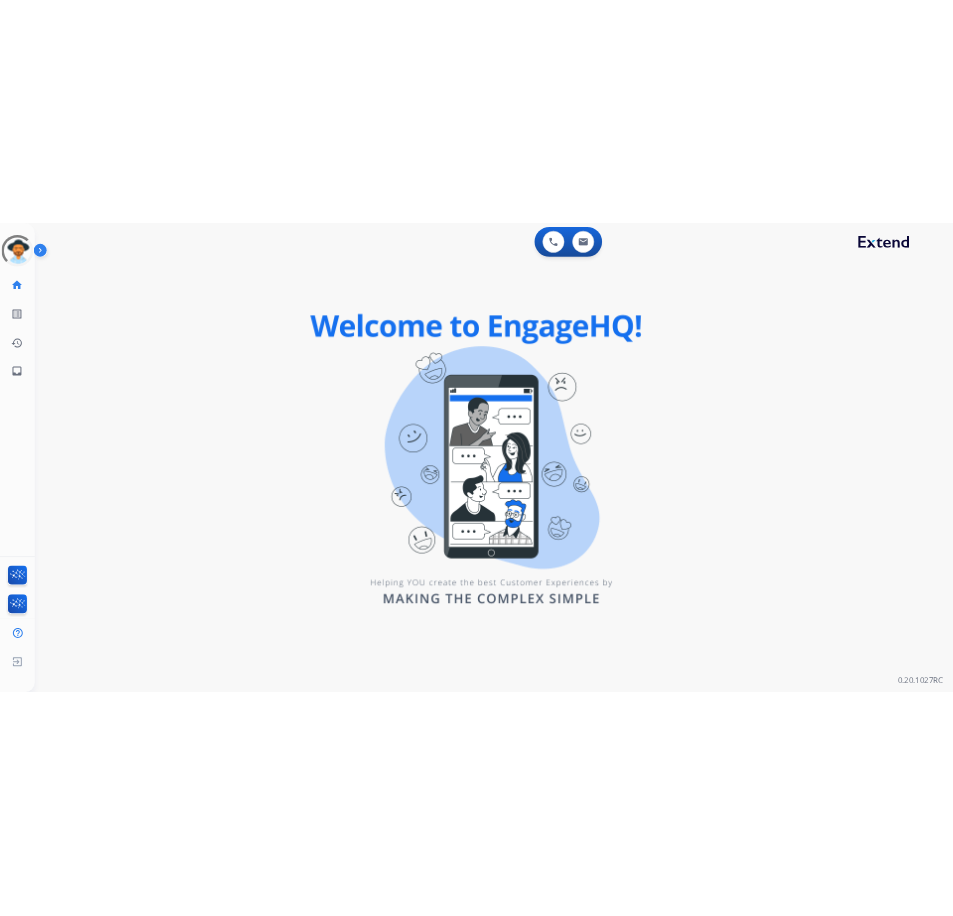 scroll, scrollTop: 0, scrollLeft: 0, axis: both 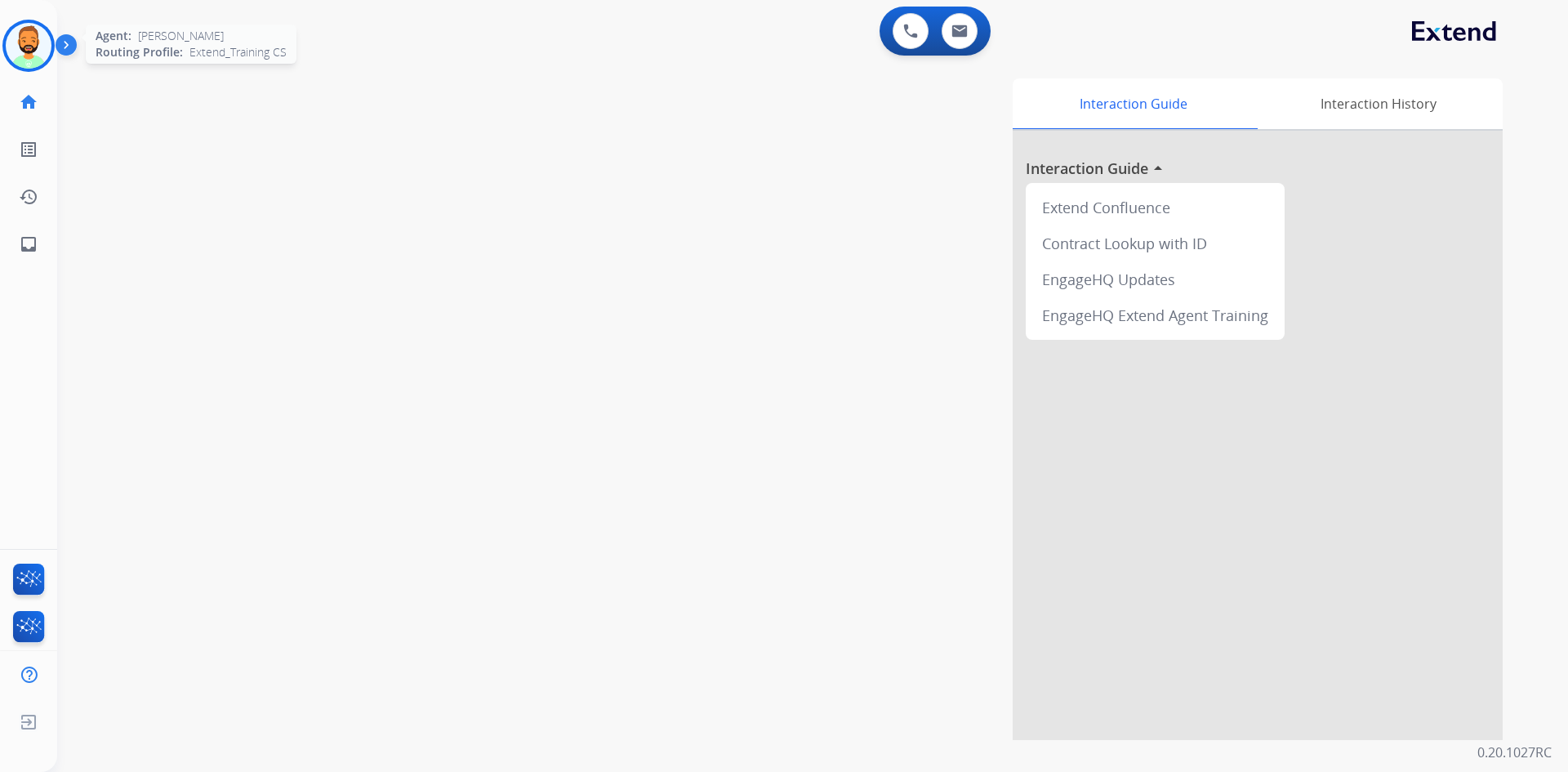 click at bounding box center (29, 46) 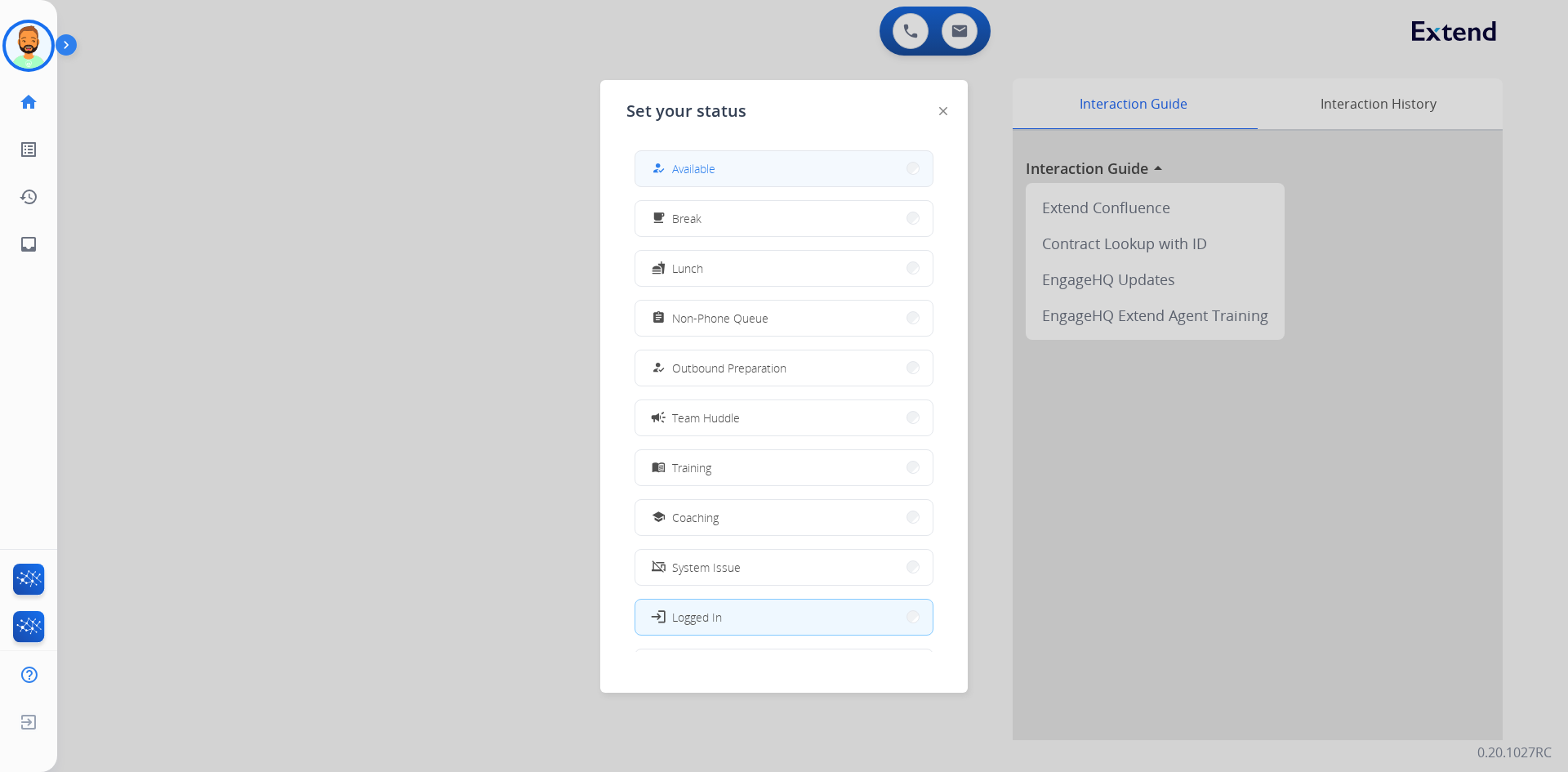 click on "how_to_reg Available" at bounding box center (784, 168) 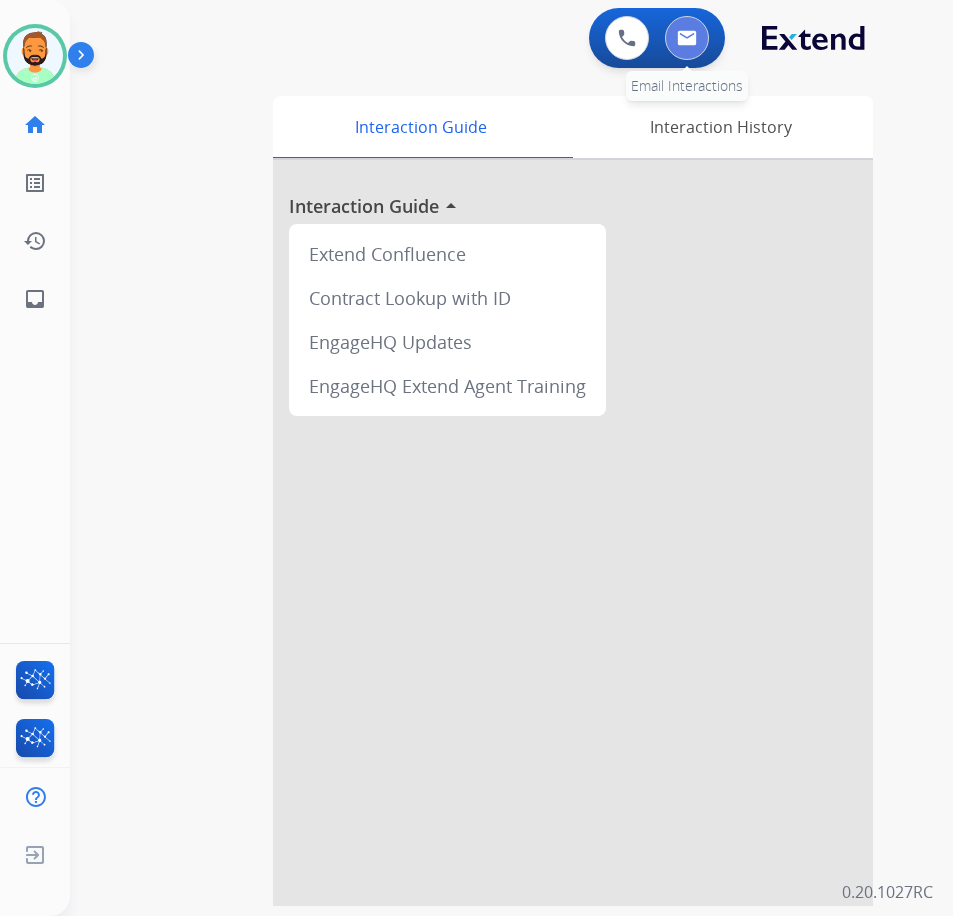 click at bounding box center [687, 38] 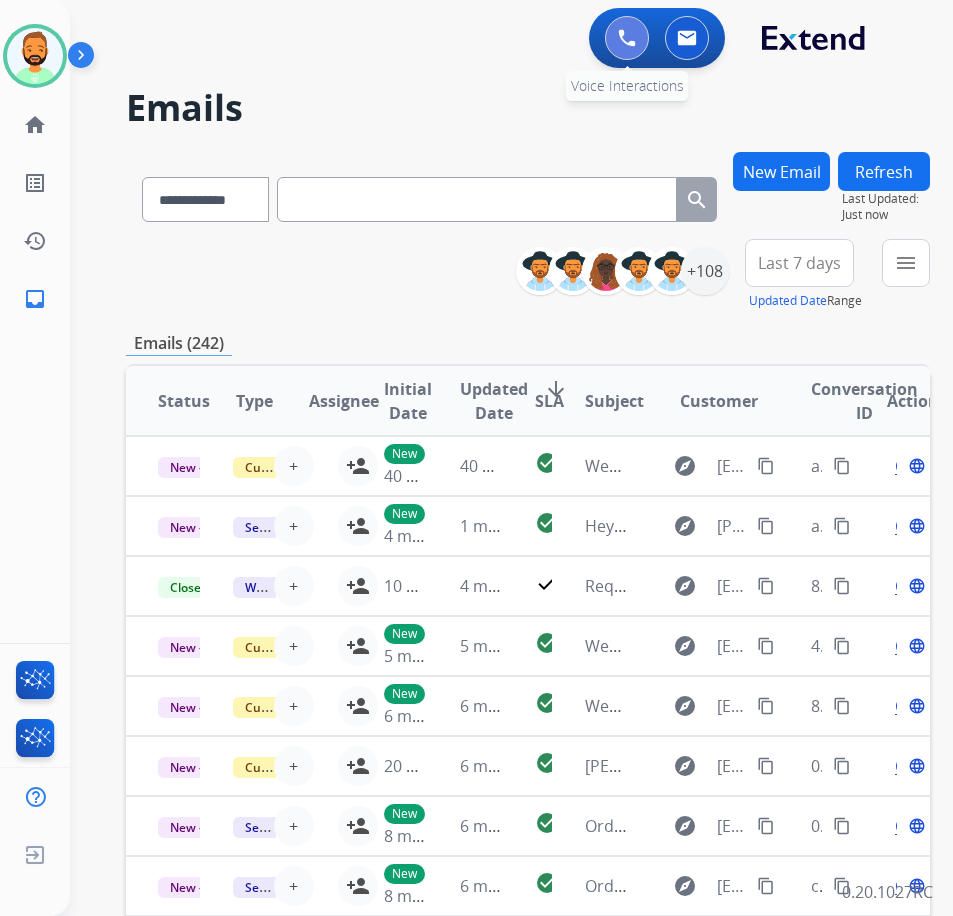 click at bounding box center [627, 38] 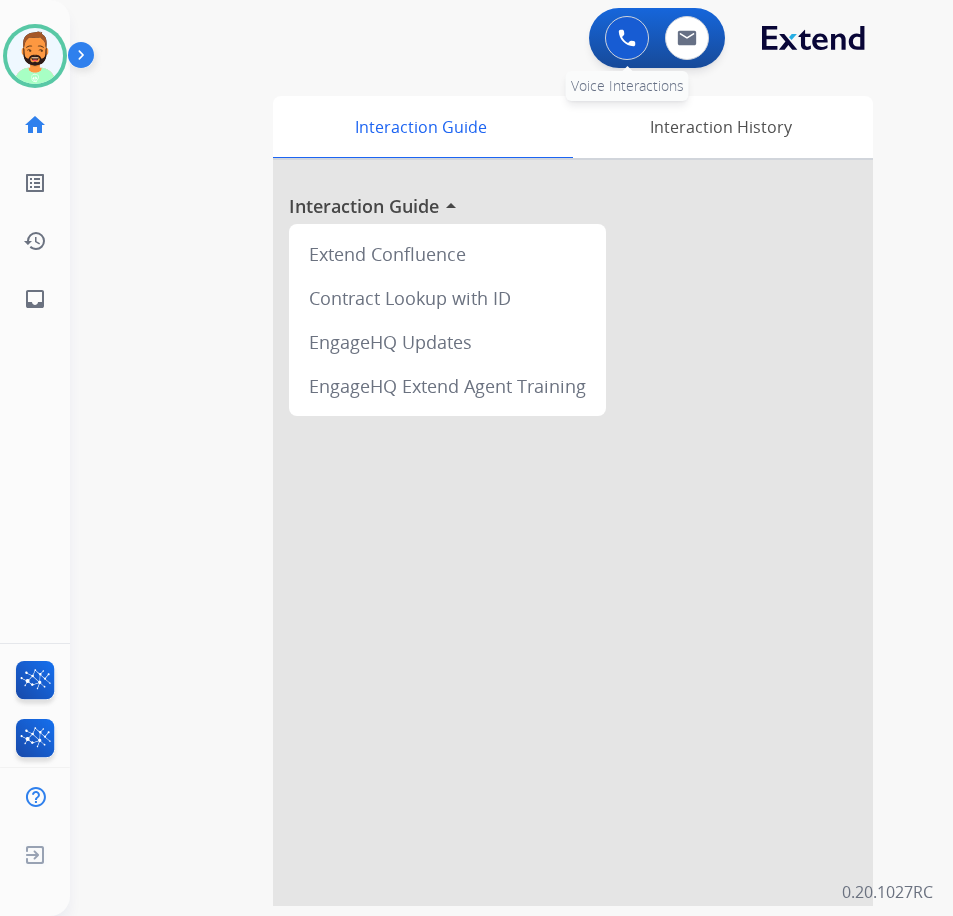 click at bounding box center [627, 38] 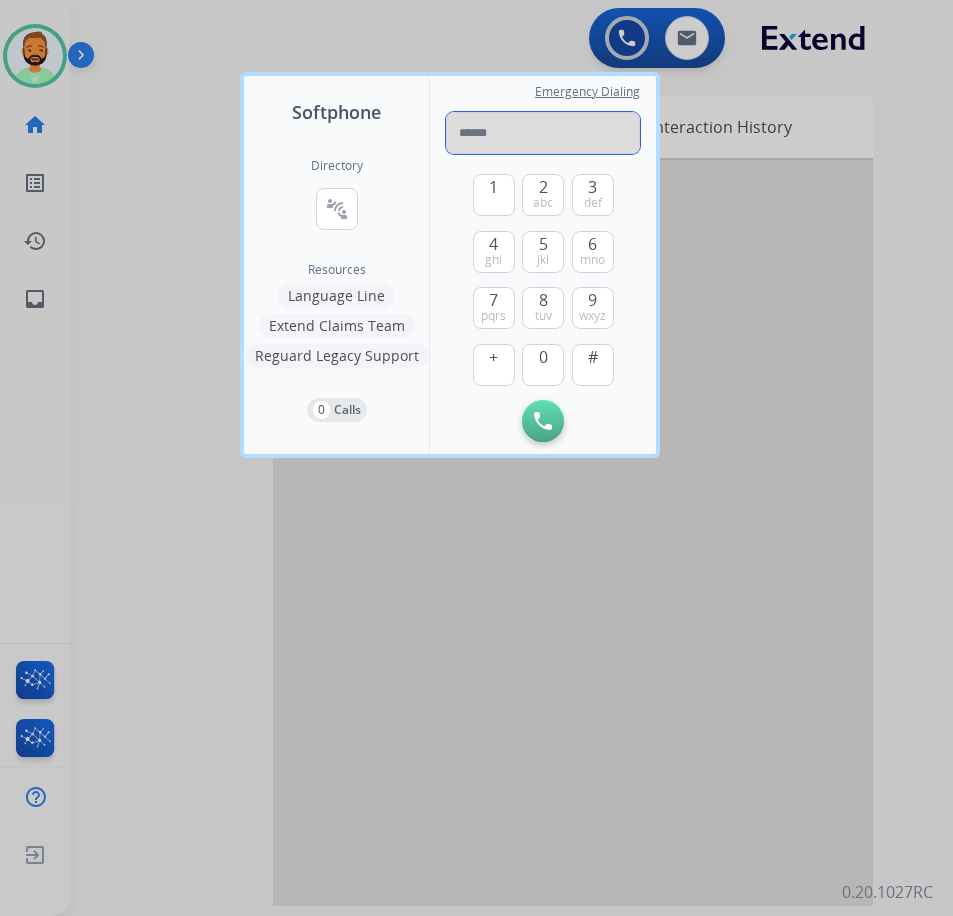 paste on "**********" 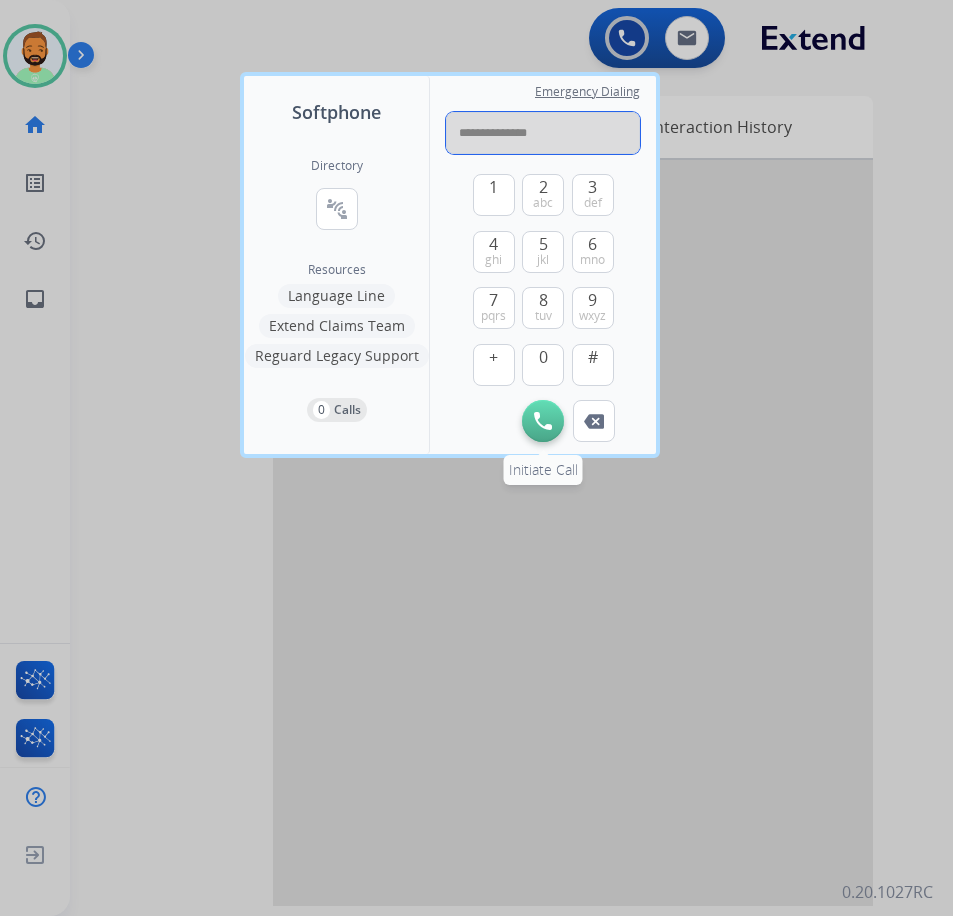 type on "**********" 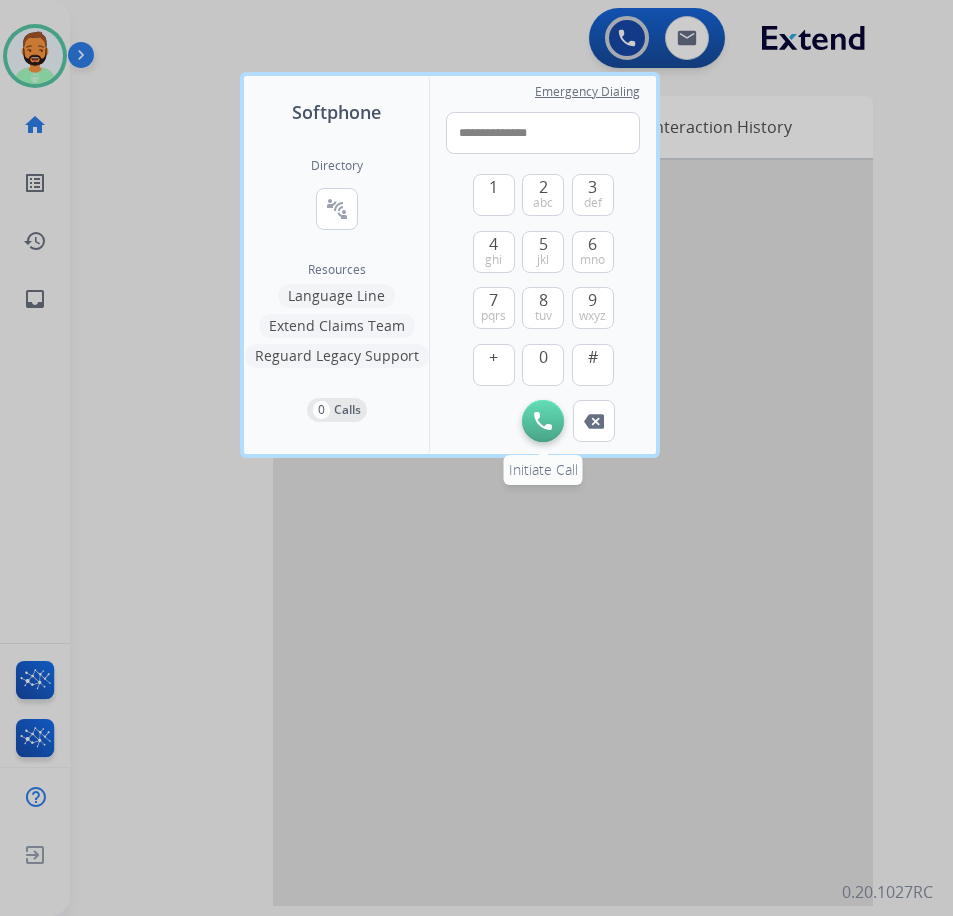 click at bounding box center (543, 421) 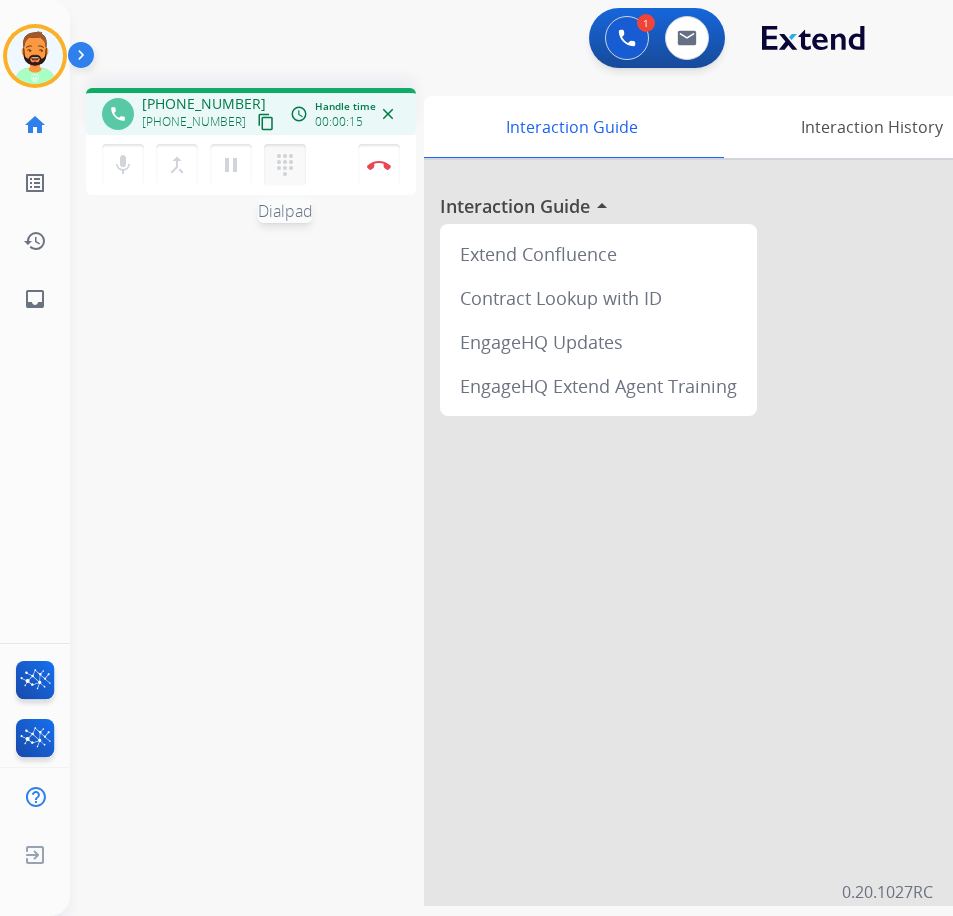click on "dialpad" at bounding box center [285, 165] 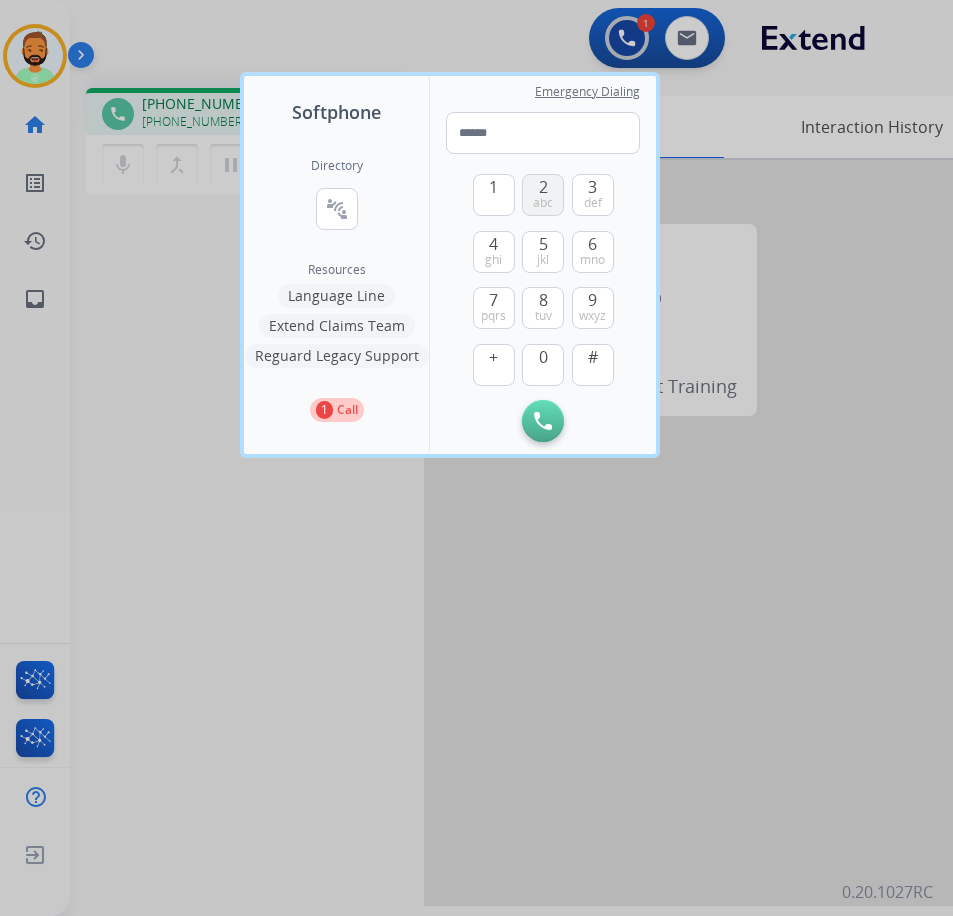 click on "abc" at bounding box center [543, 203] 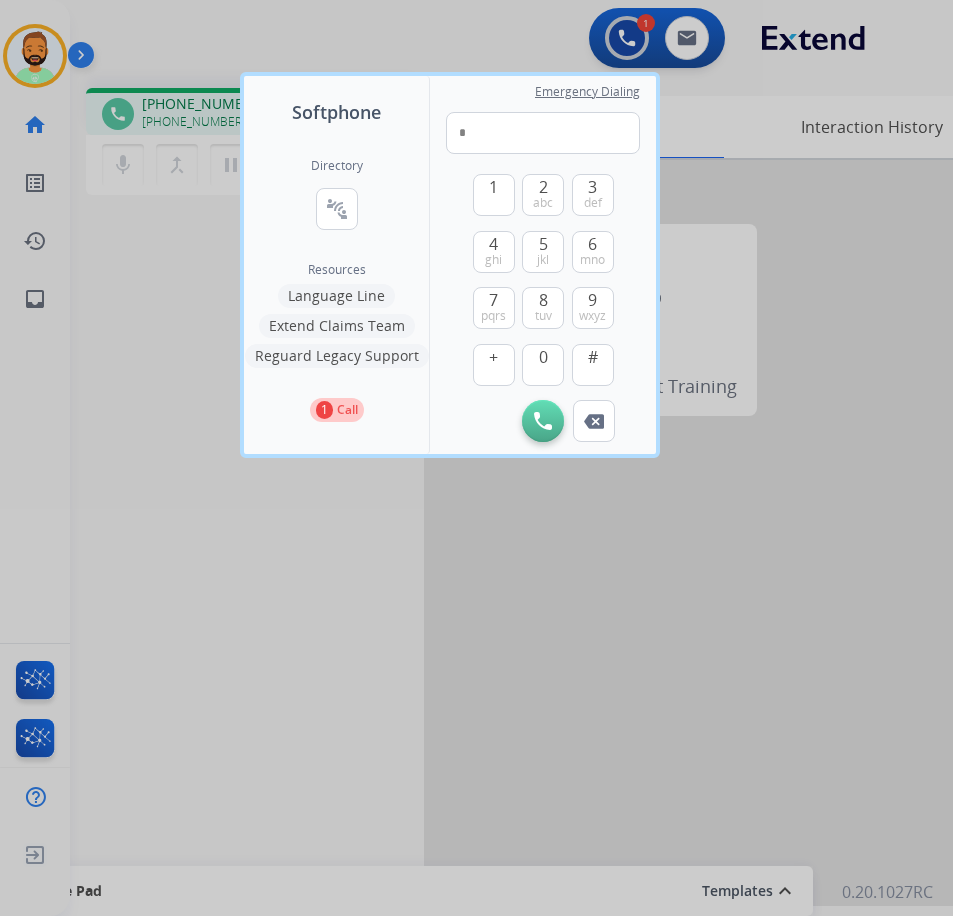 click at bounding box center [476, 458] 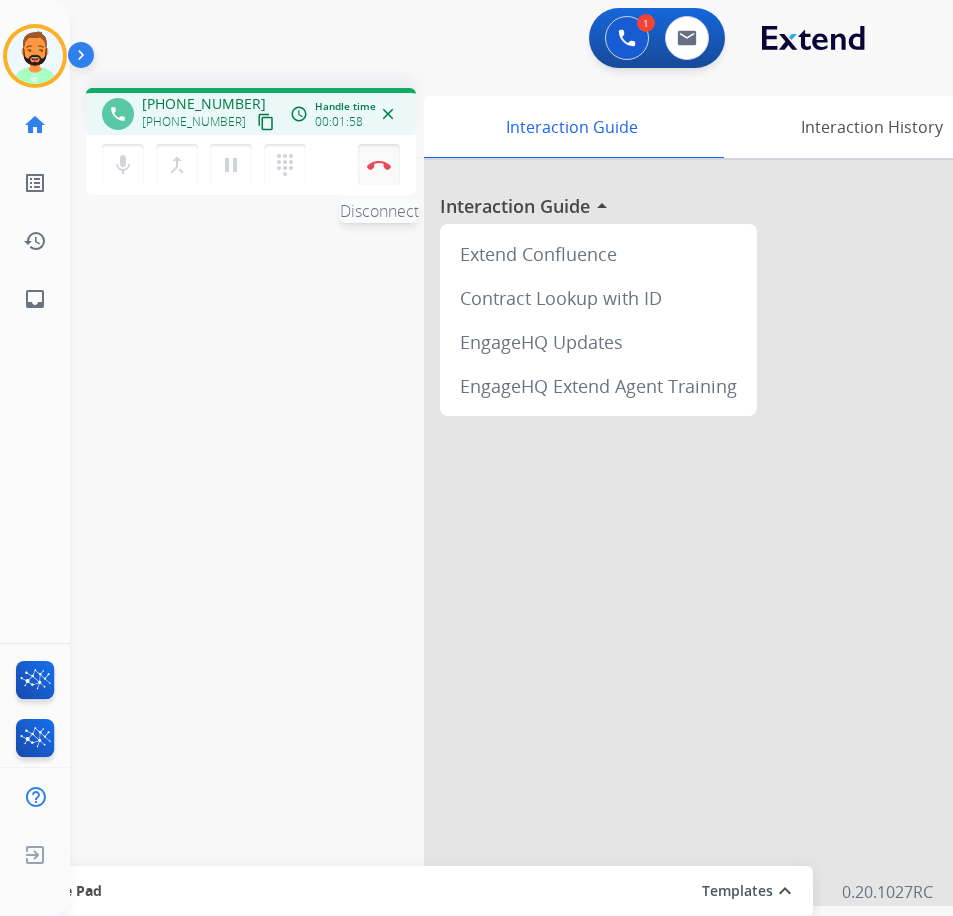 click on "Disconnect" at bounding box center (379, 165) 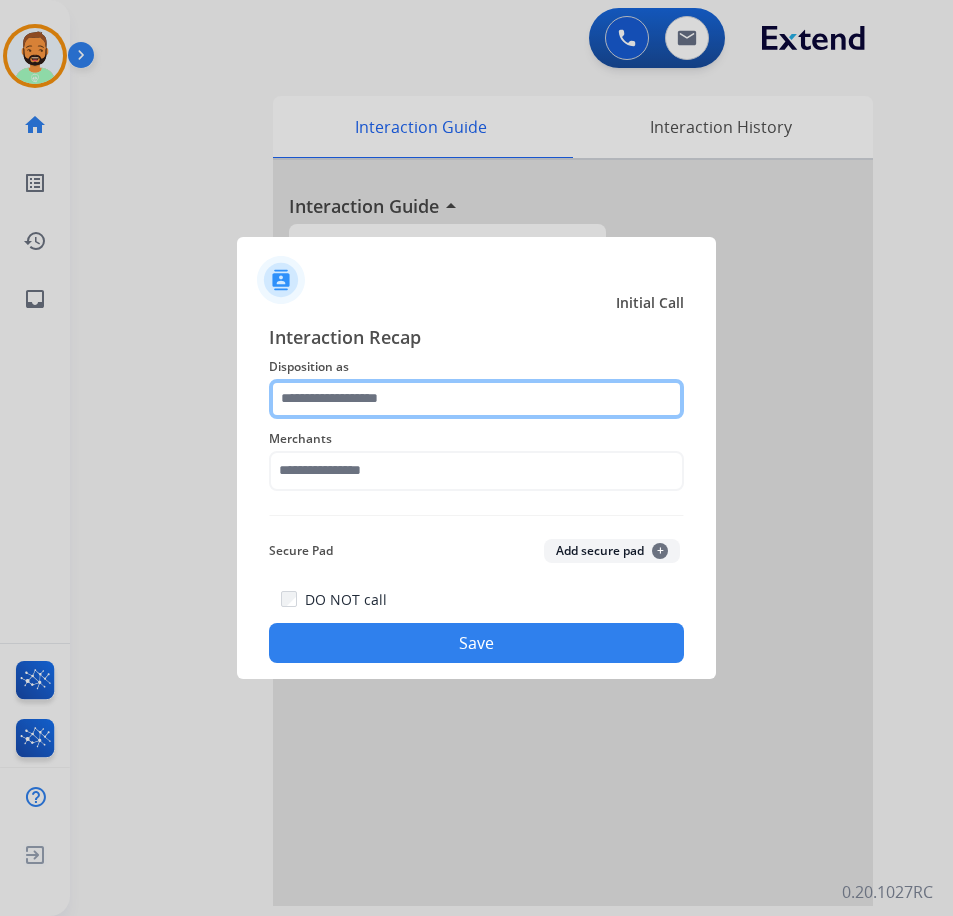 click 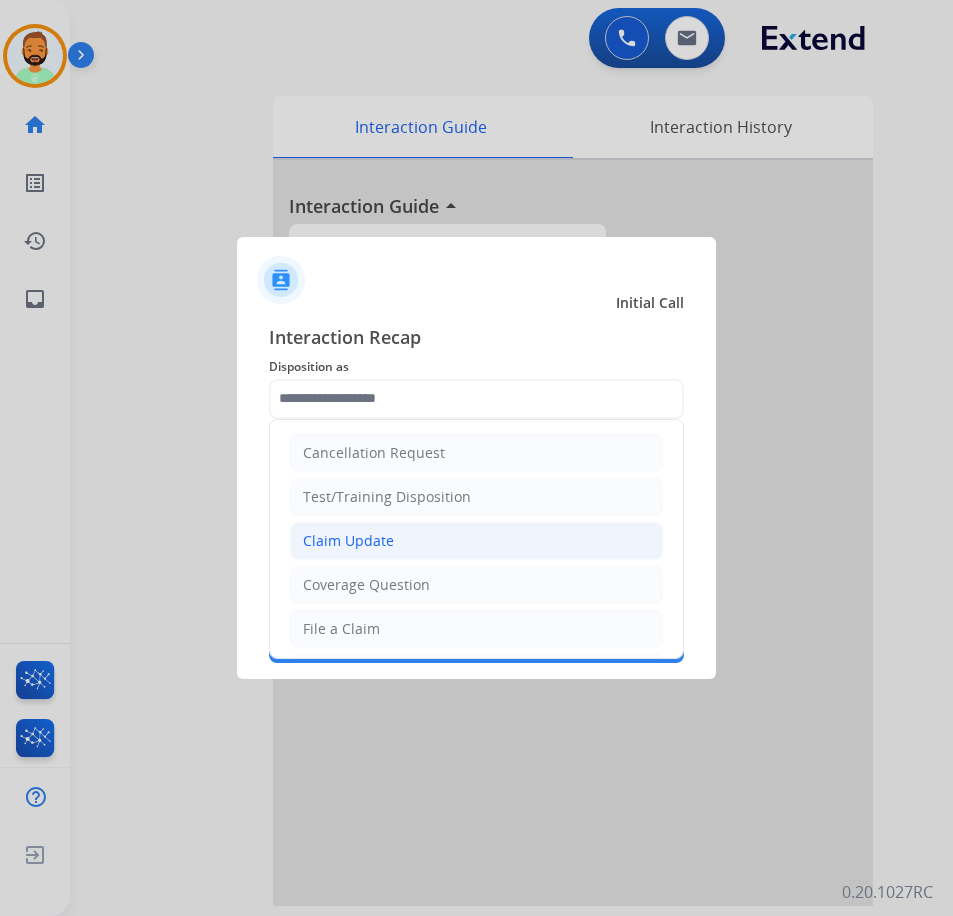 click on "Claim Update" 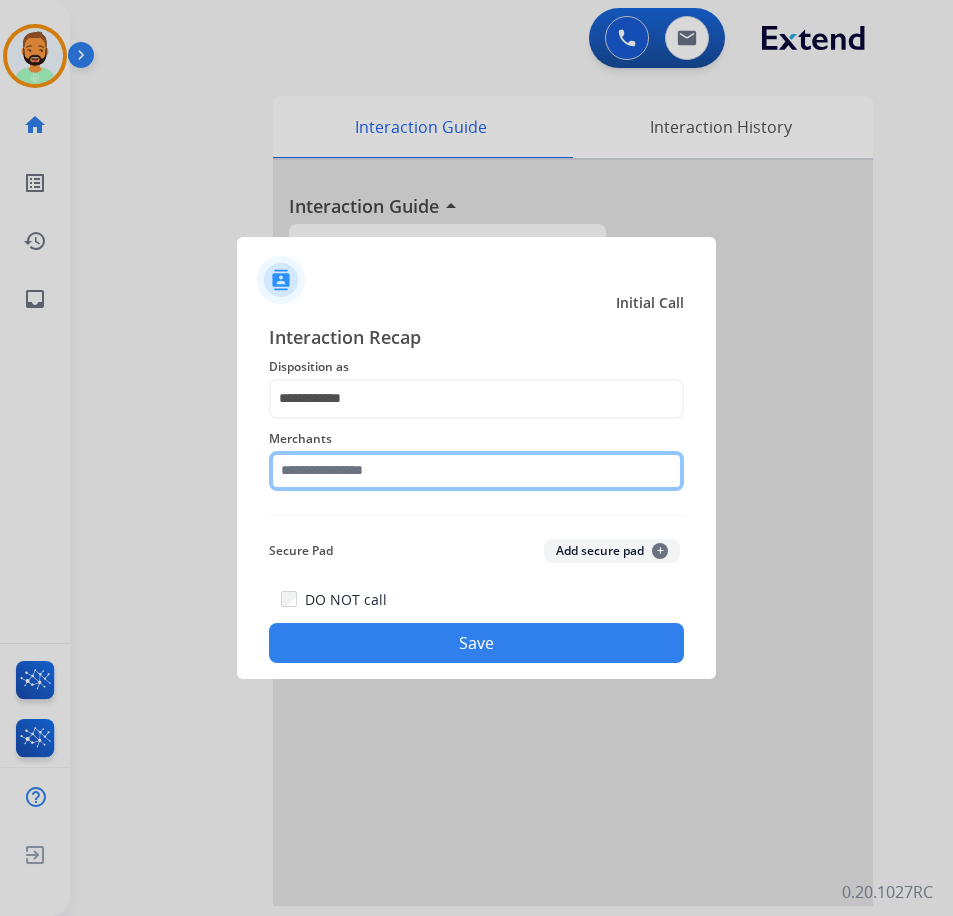 click 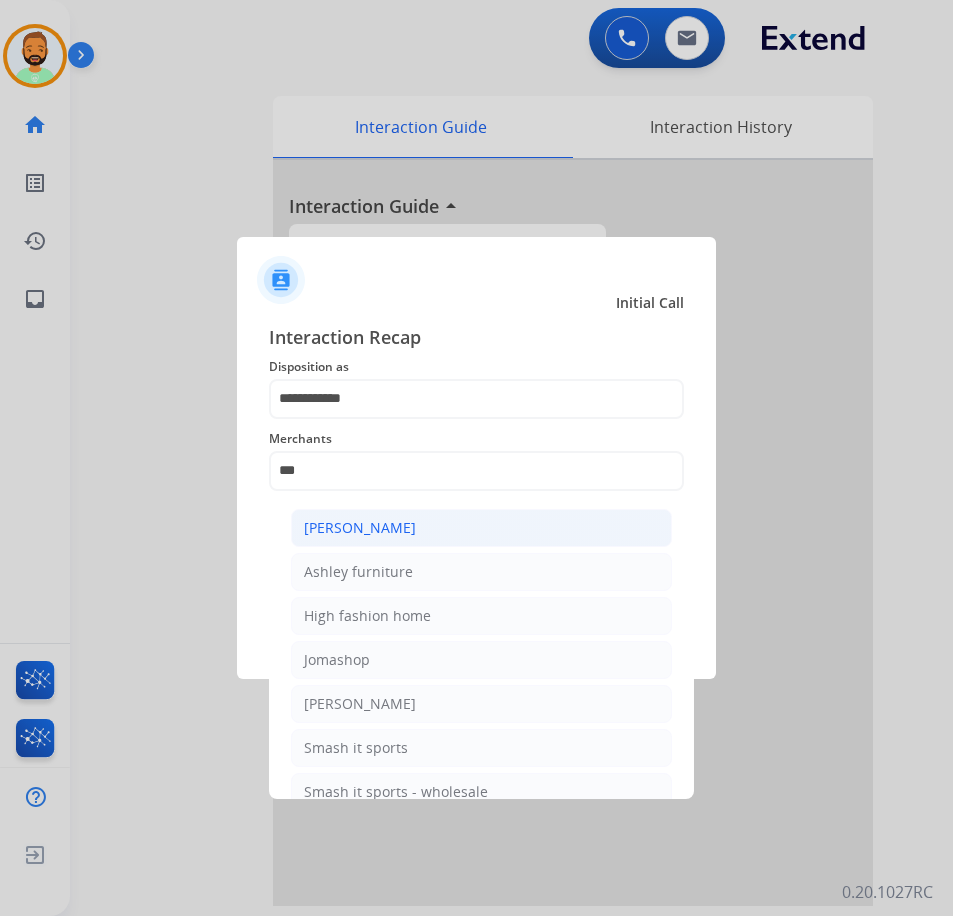 click on "[PERSON_NAME]" 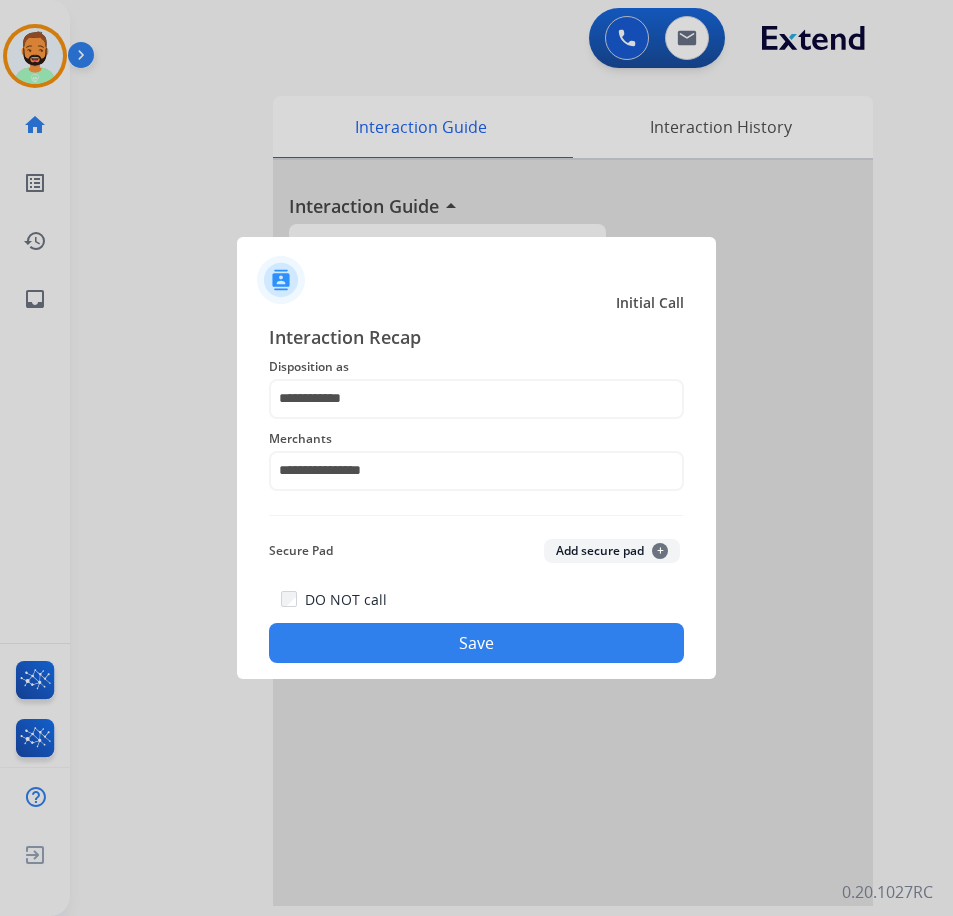 click on "Save" 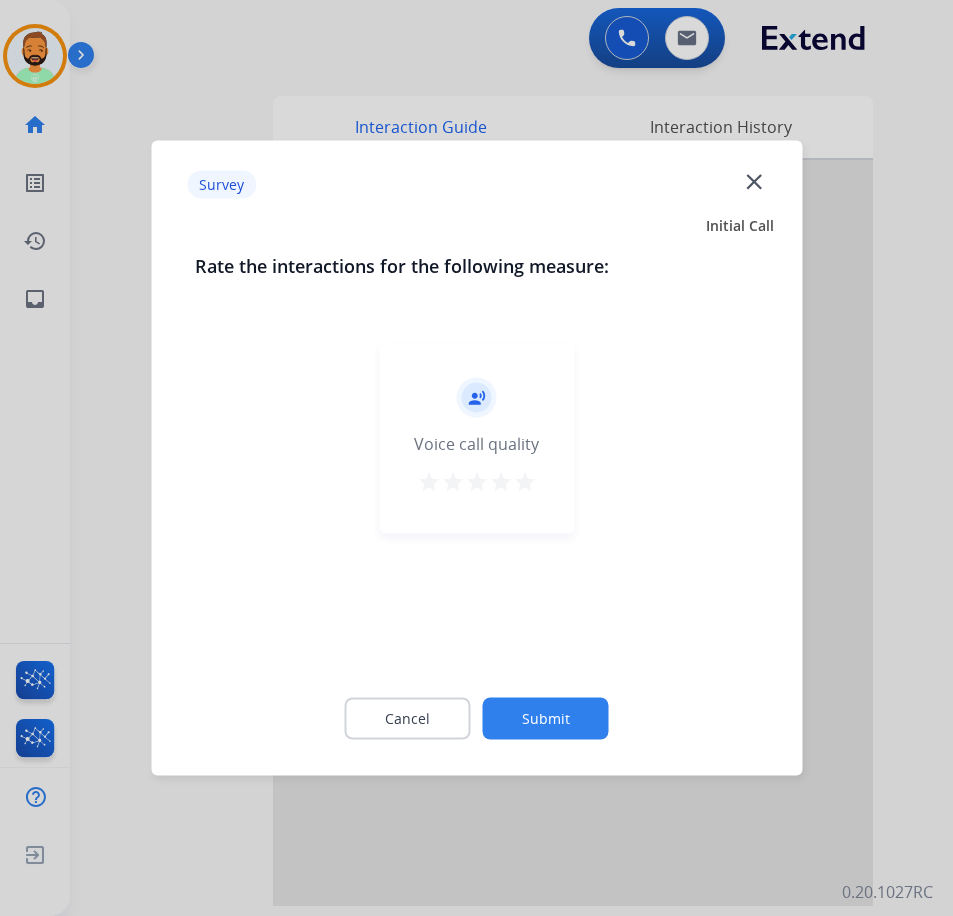 click on "Submit" 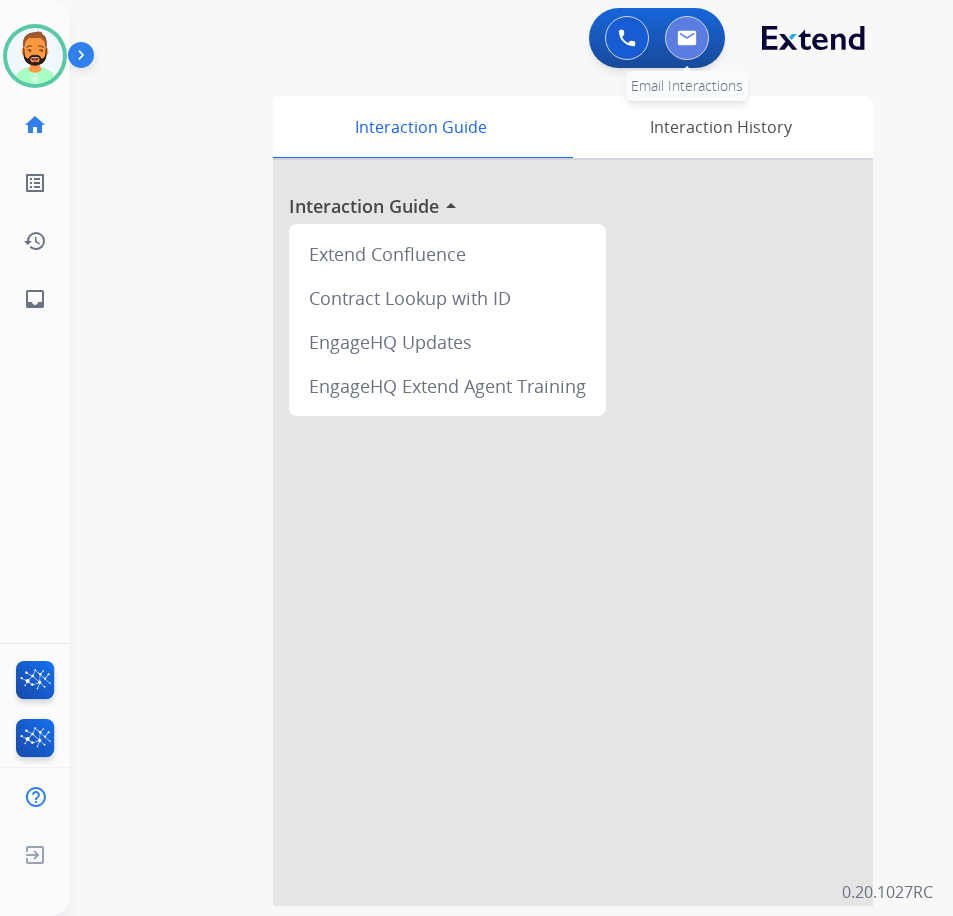 click at bounding box center [687, 38] 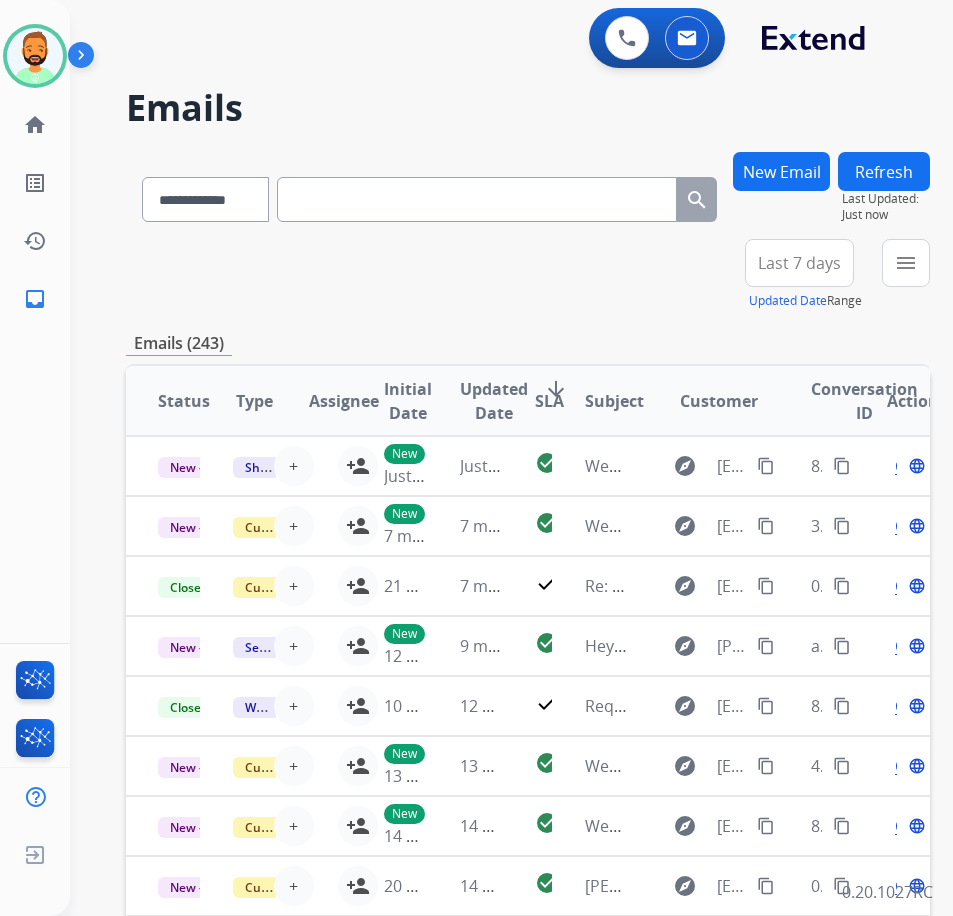 click on "New Email" at bounding box center [781, 171] 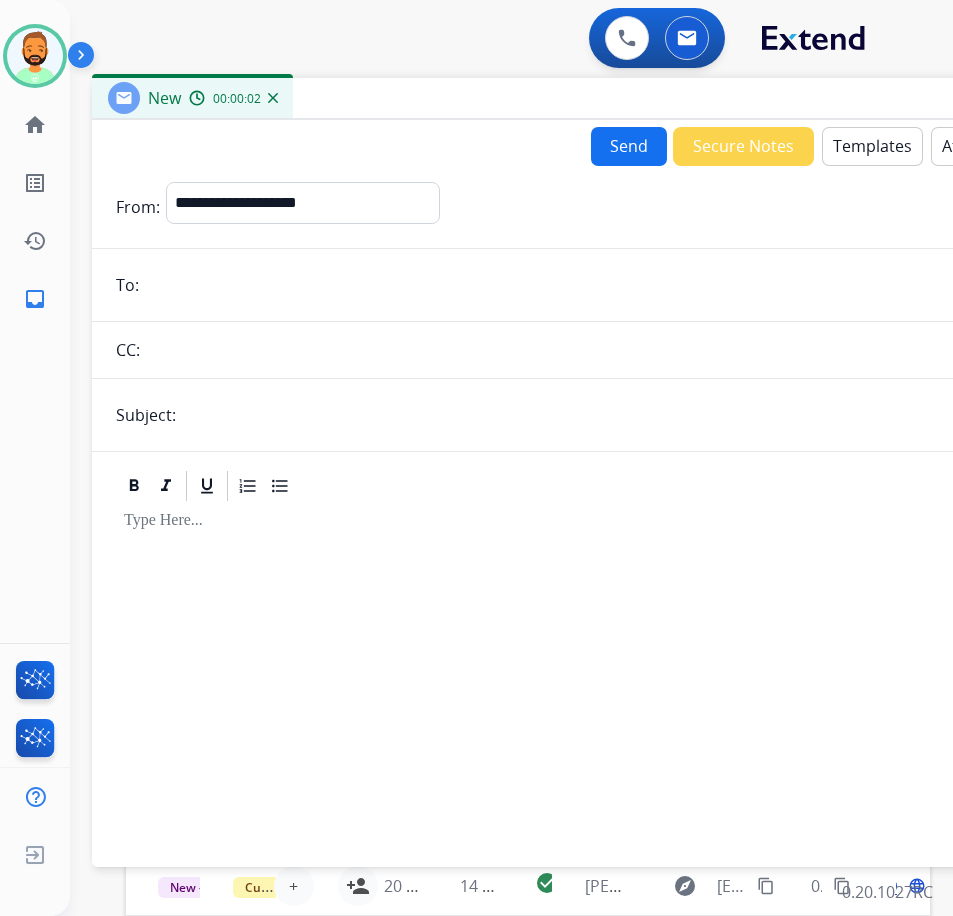 drag, startPoint x: 383, startPoint y: 145, endPoint x: 567, endPoint y: 101, distance: 189.18774 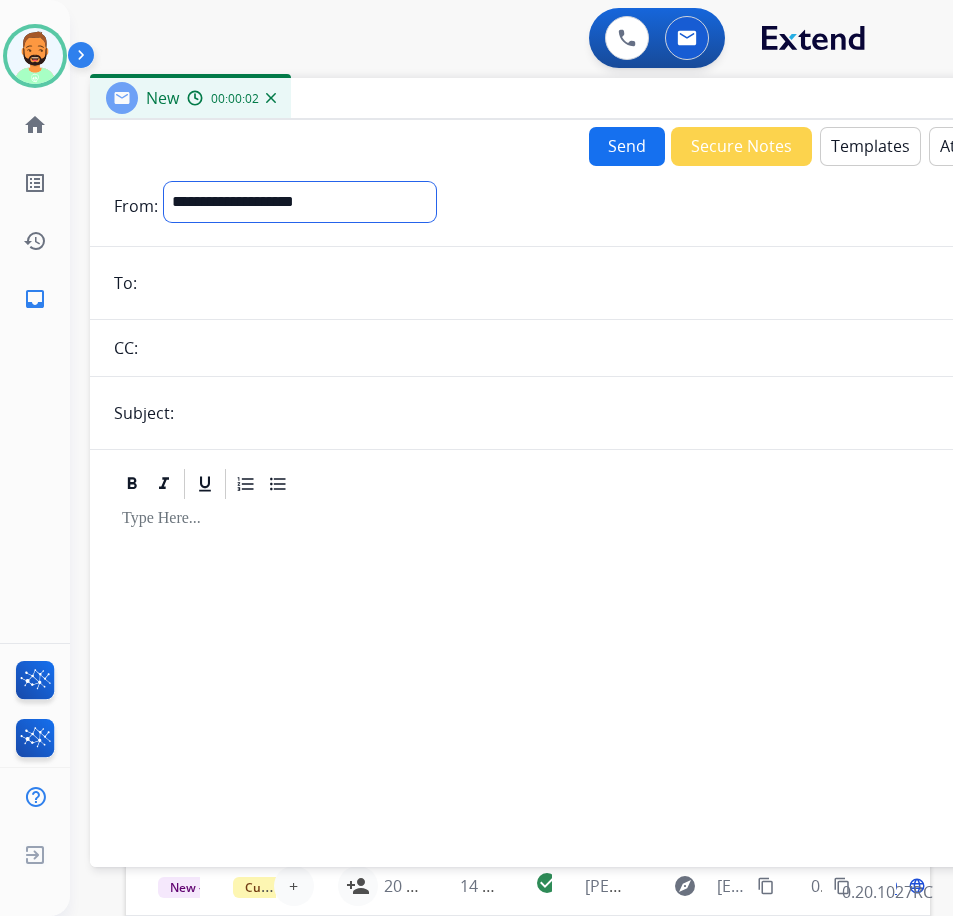 click on "**********" at bounding box center (300, 202) 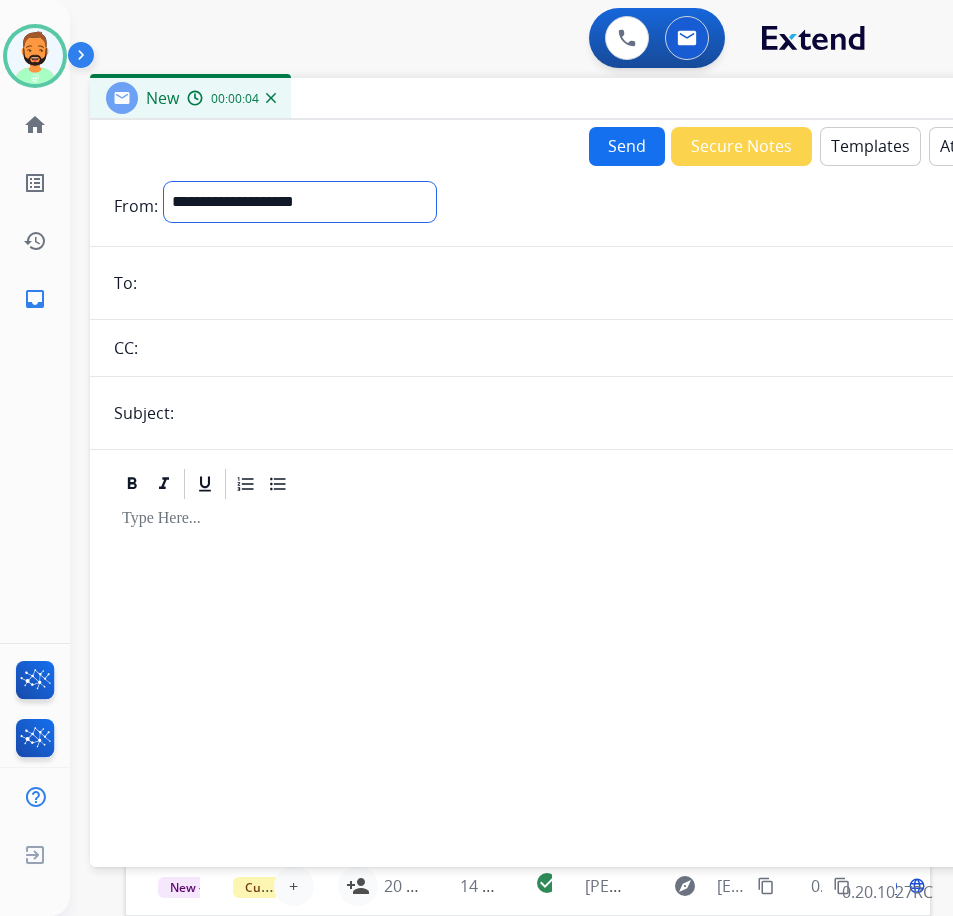 select on "**********" 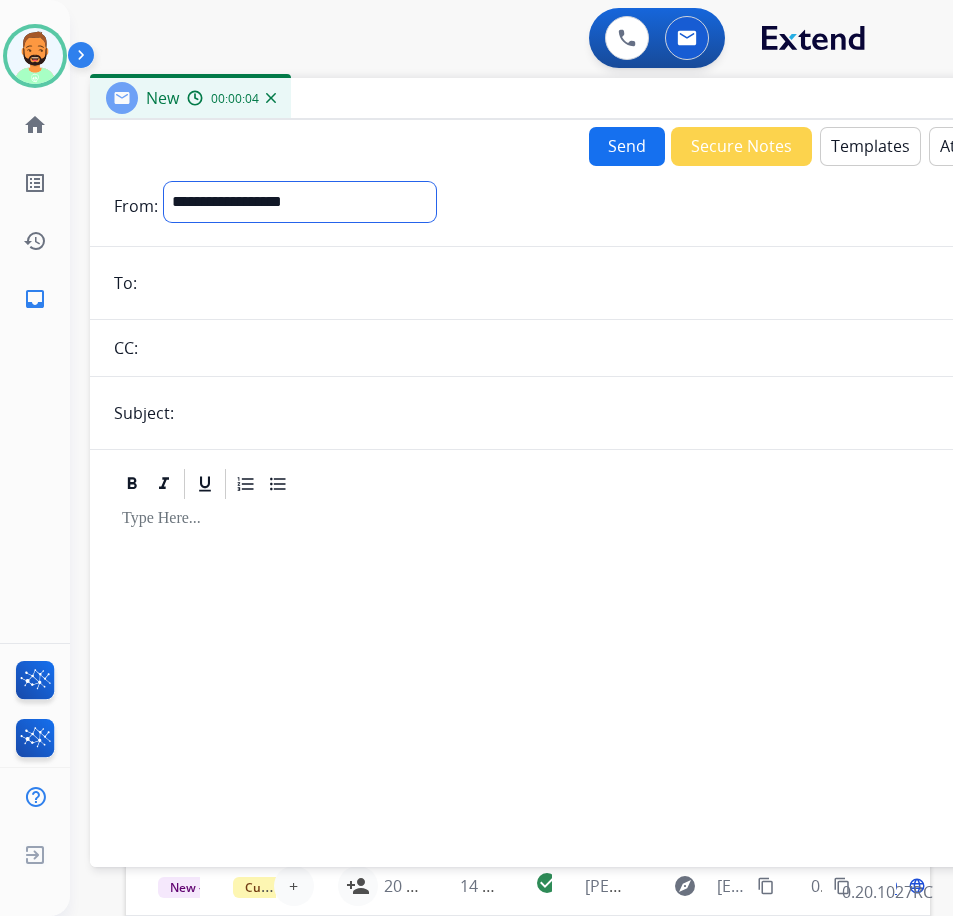 click on "**********" at bounding box center [300, 202] 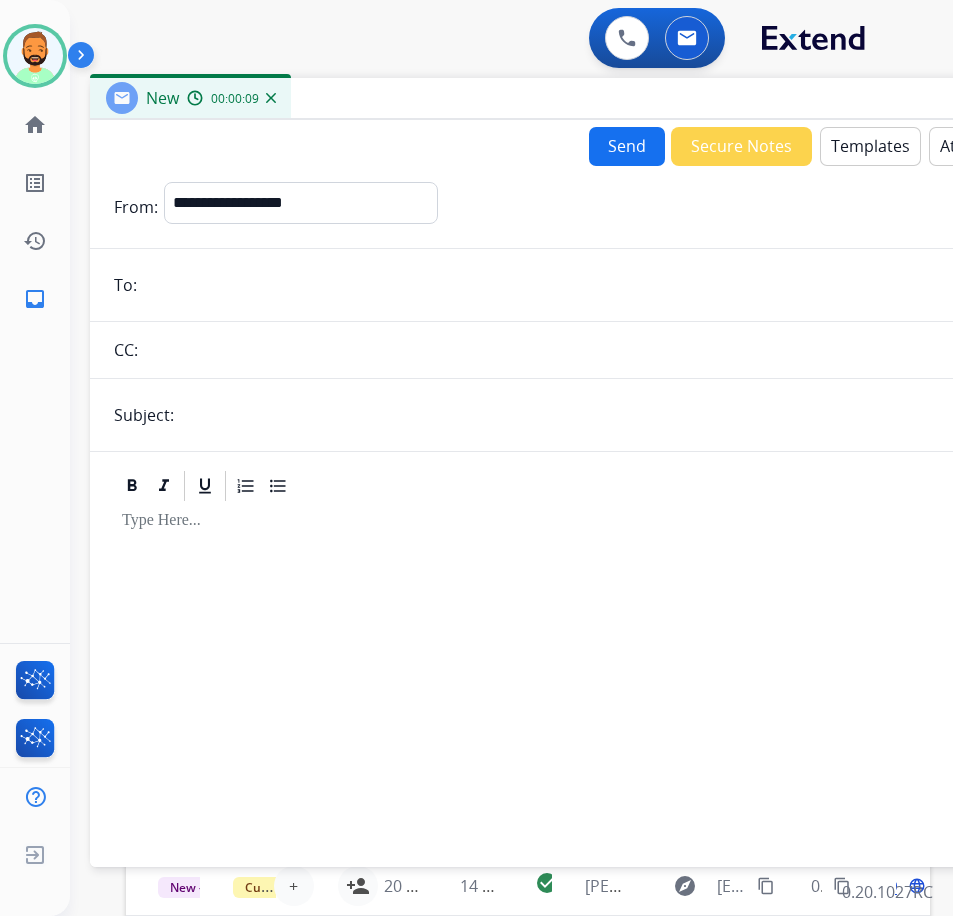 paste on "**********" 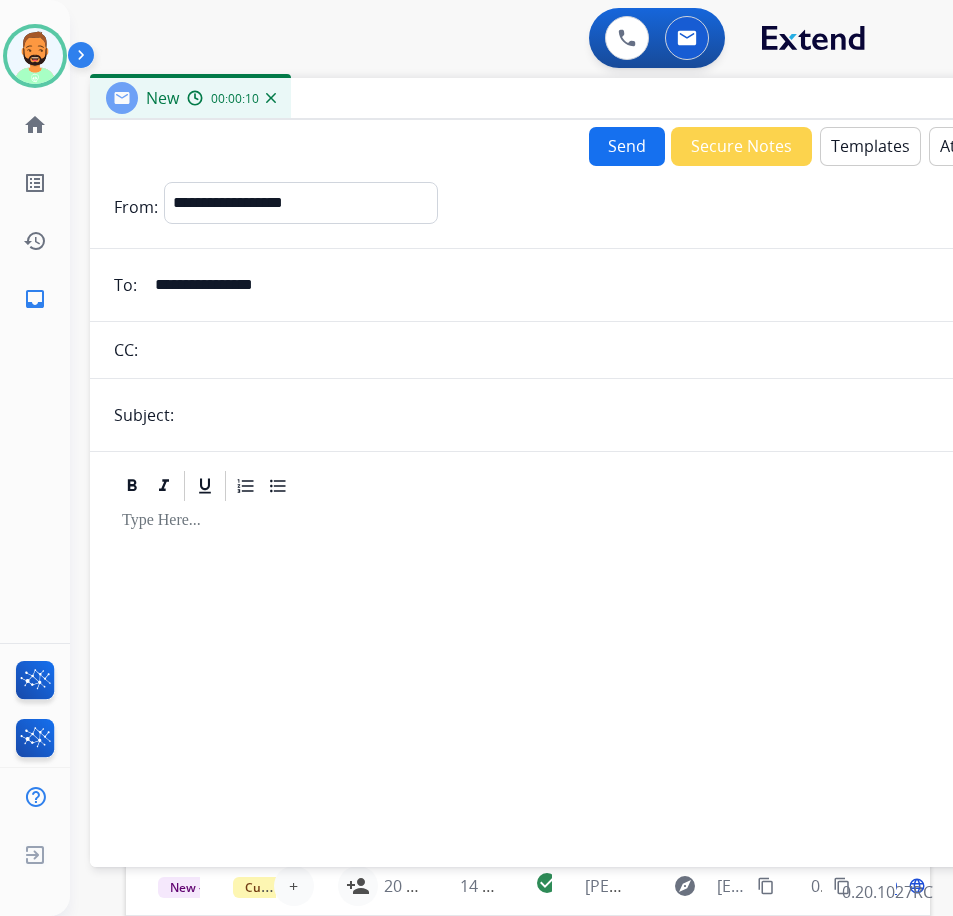 type on "**********" 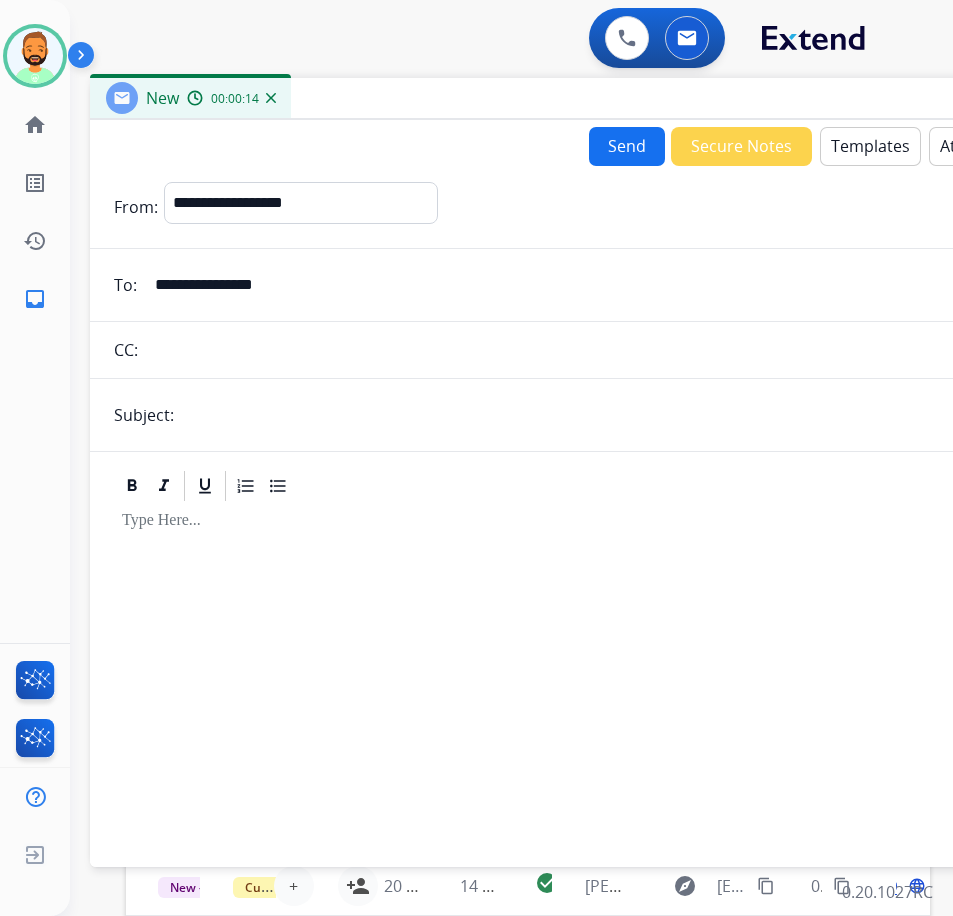 type on "*****" 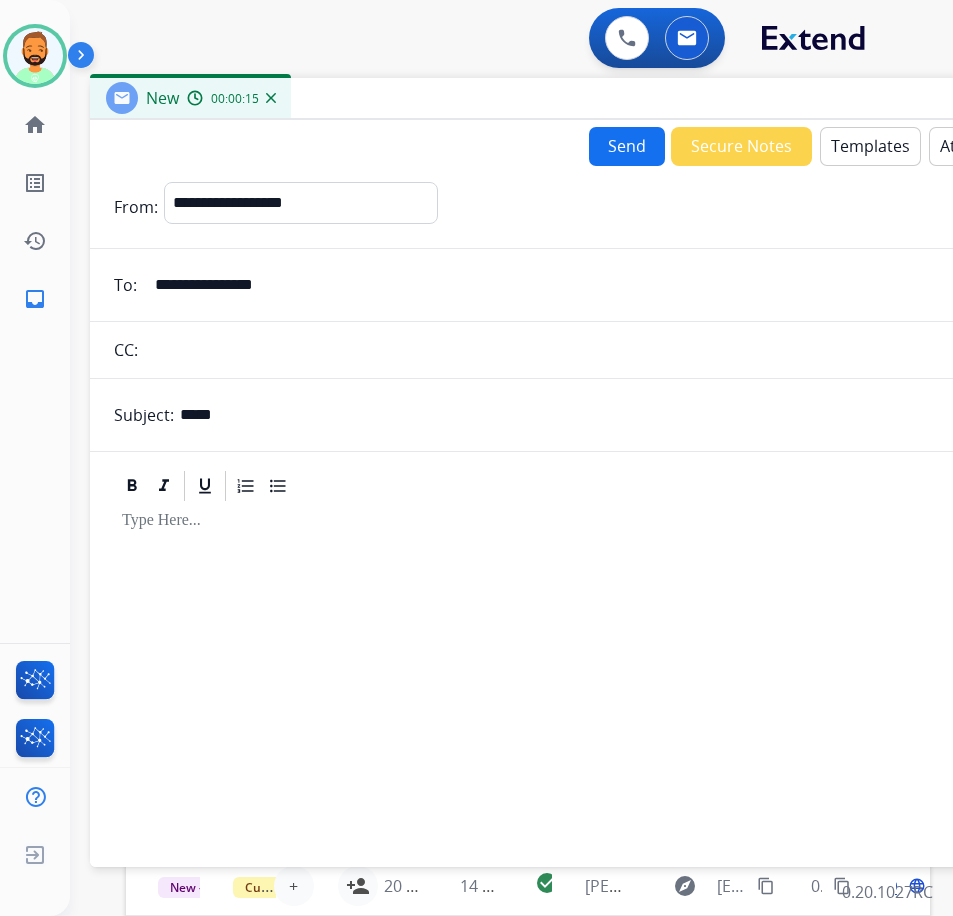 click at bounding box center [590, 675] 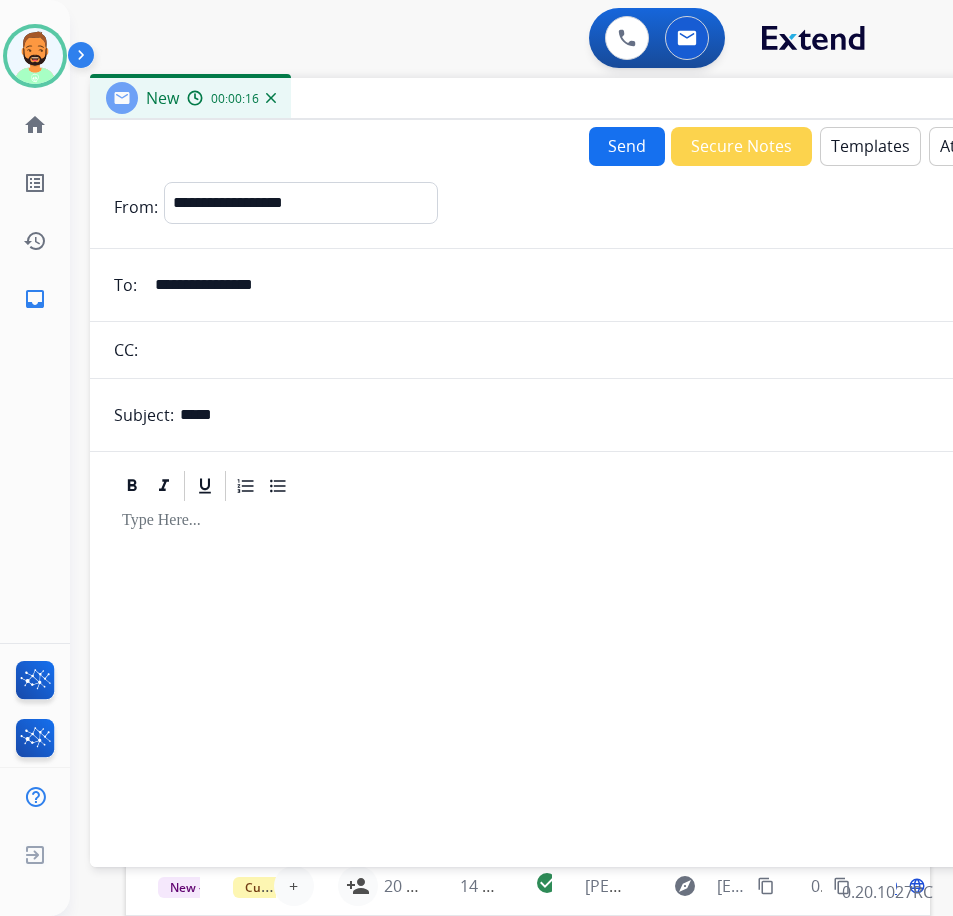 click on "Templates" at bounding box center [870, 146] 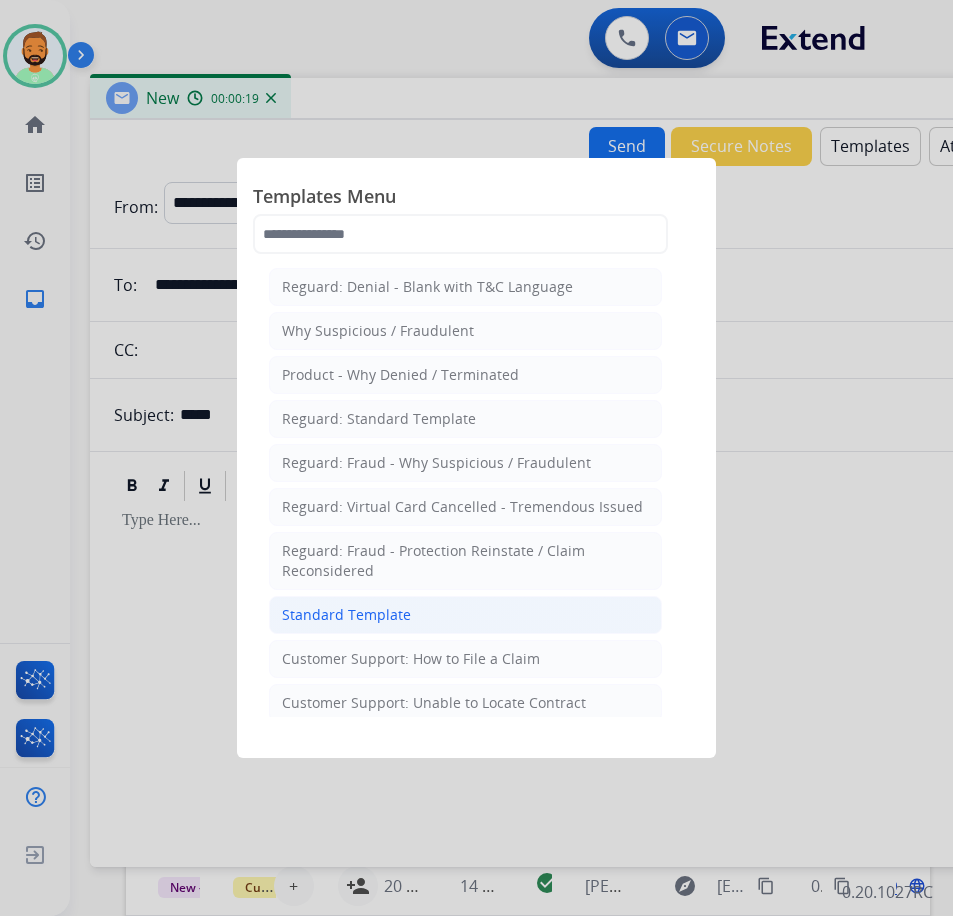 click on "Standard Template" 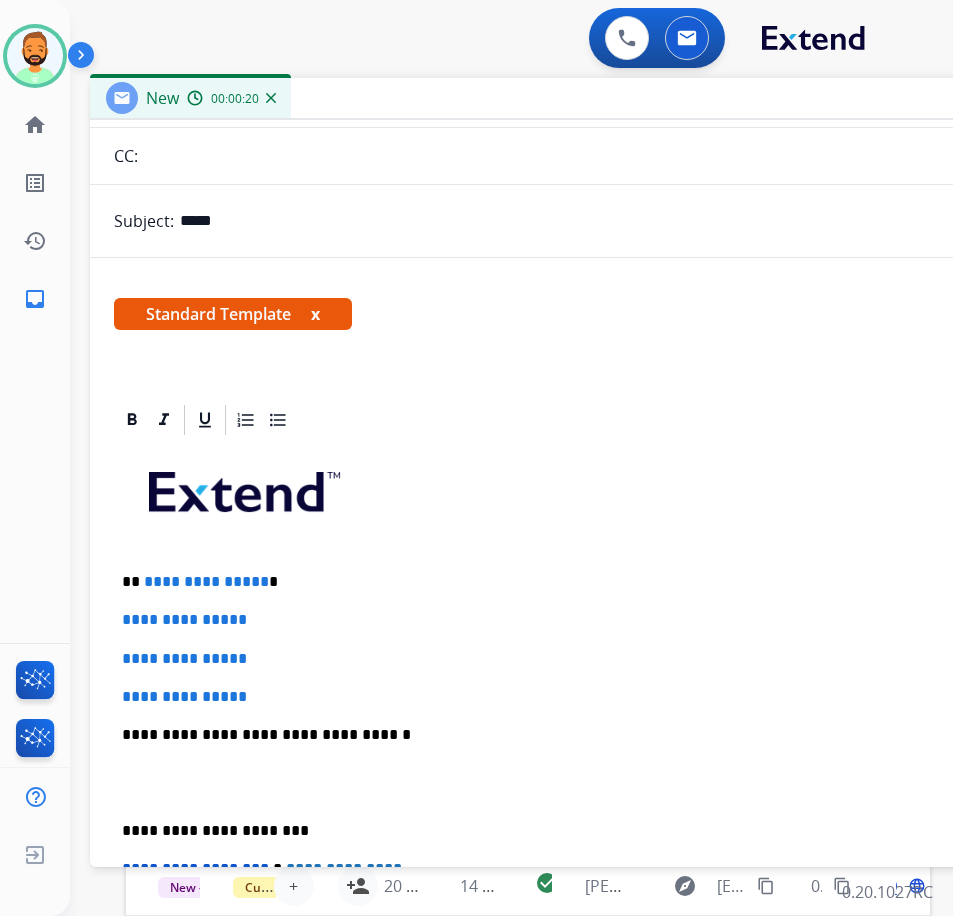 scroll, scrollTop: 200, scrollLeft: 0, axis: vertical 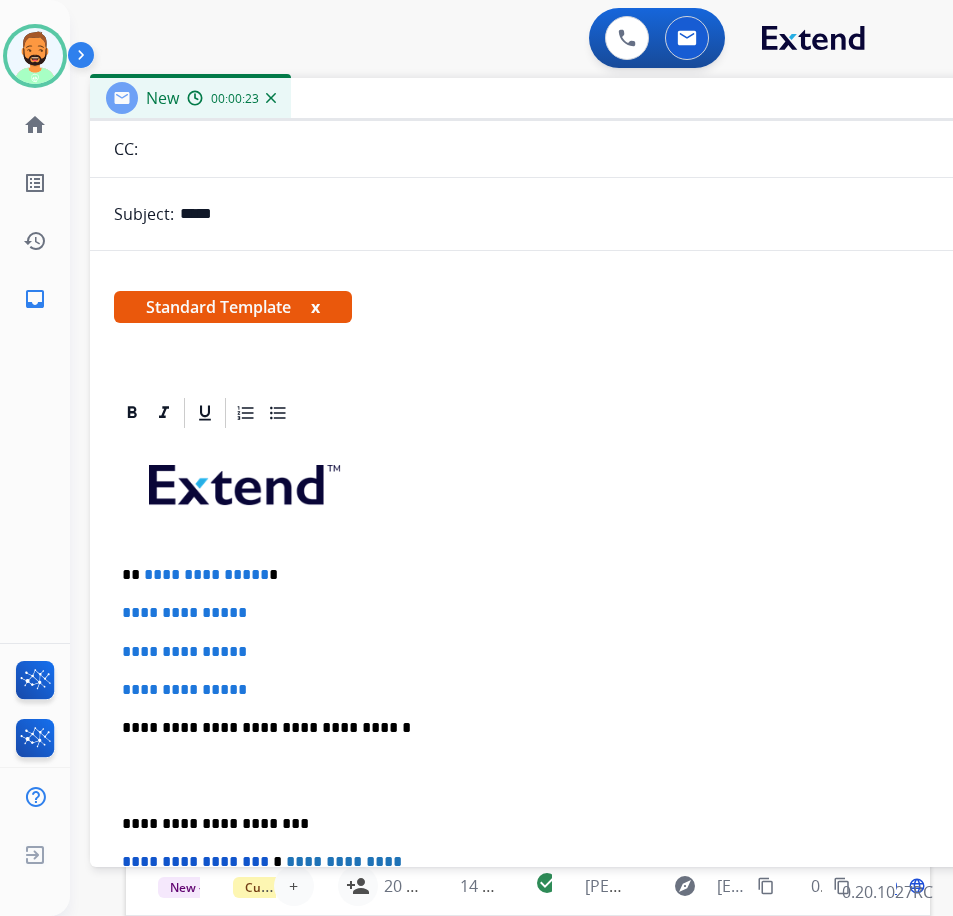 click on "**********" at bounding box center (582, 575) 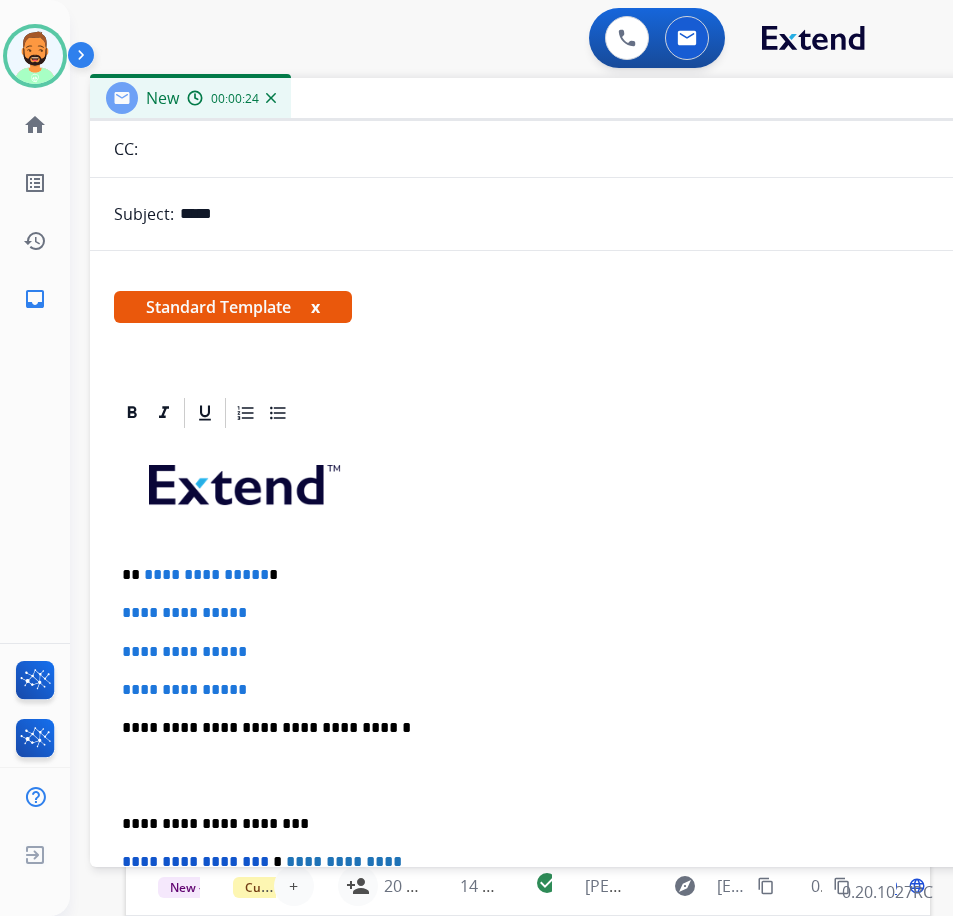 type 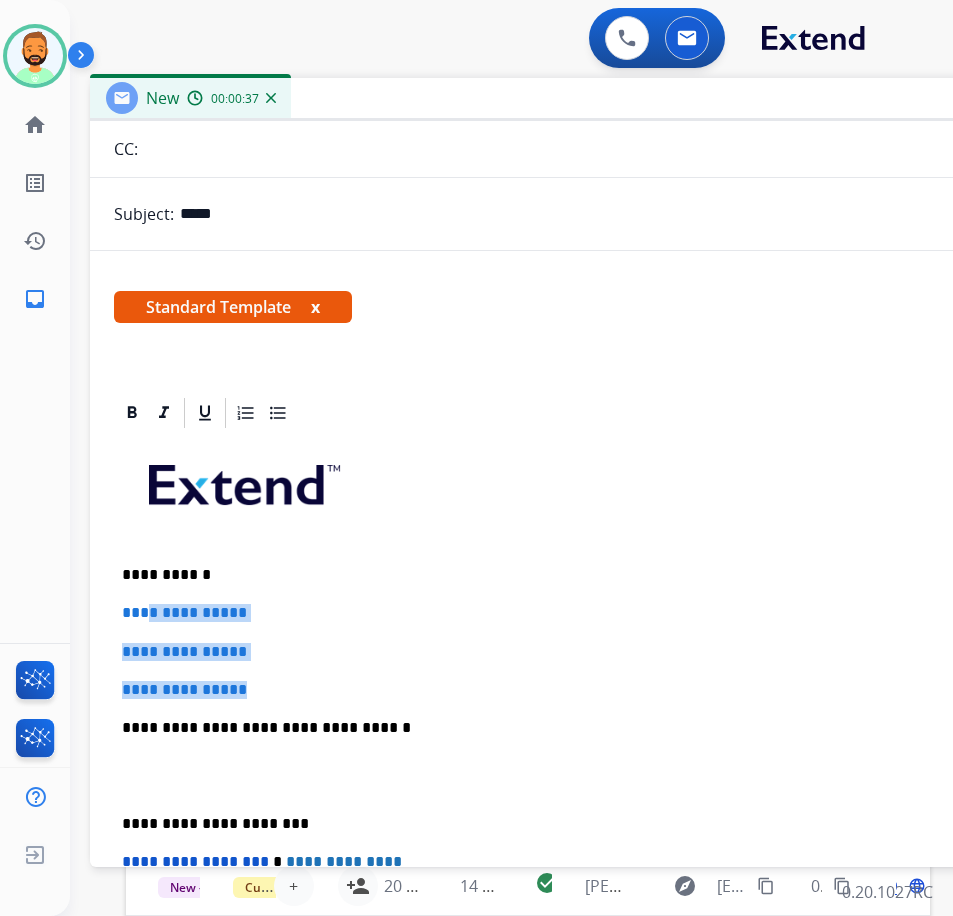 drag, startPoint x: 301, startPoint y: 678, endPoint x: 147, endPoint y: 612, distance: 167.54701 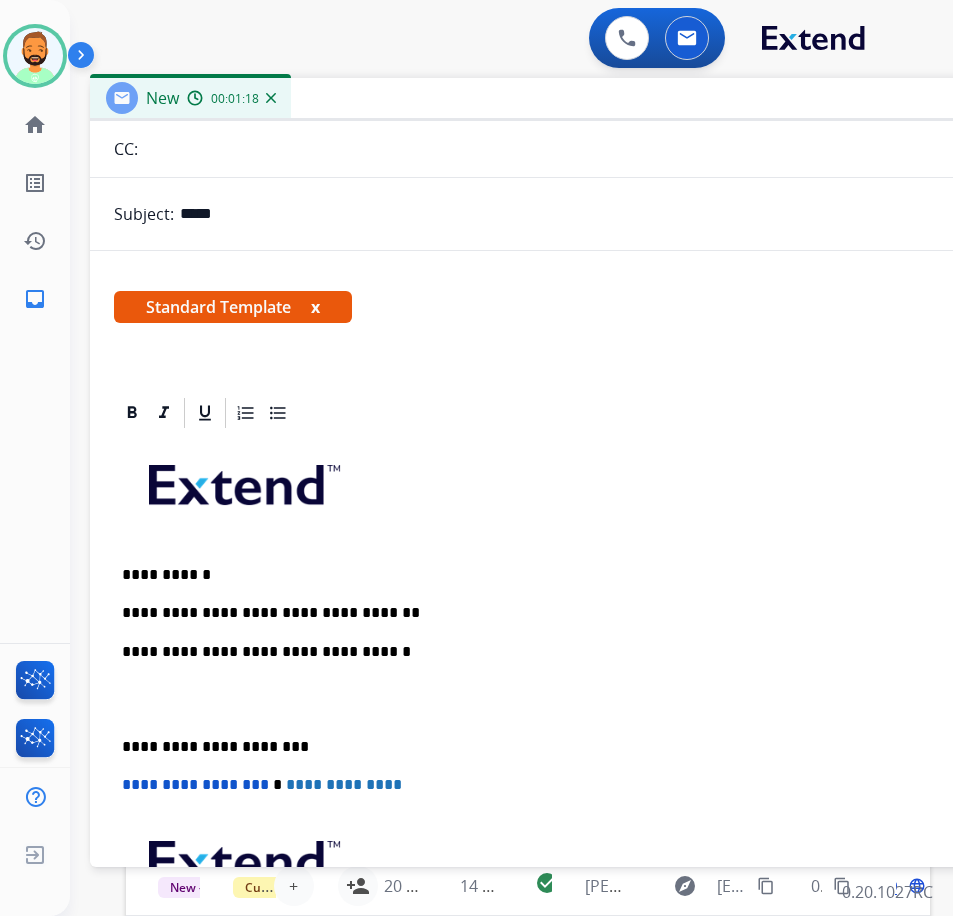 click on "**********" at bounding box center [582, 613] 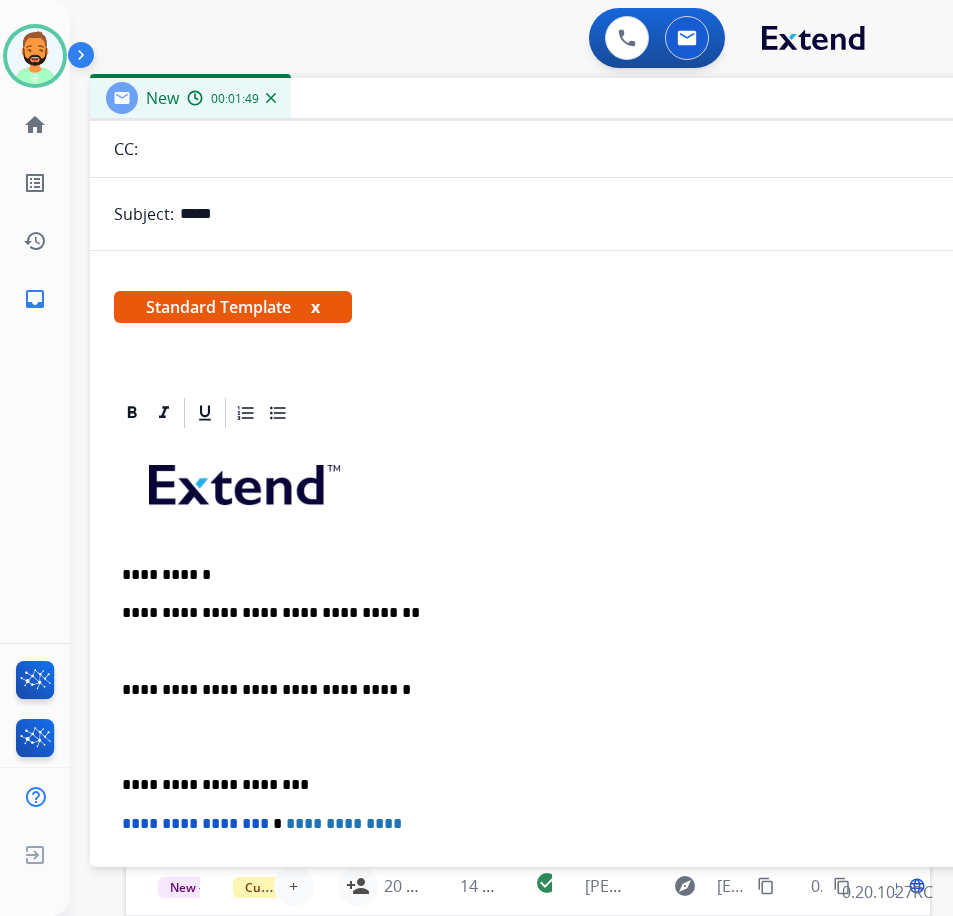 click on "**********" at bounding box center [582, 785] 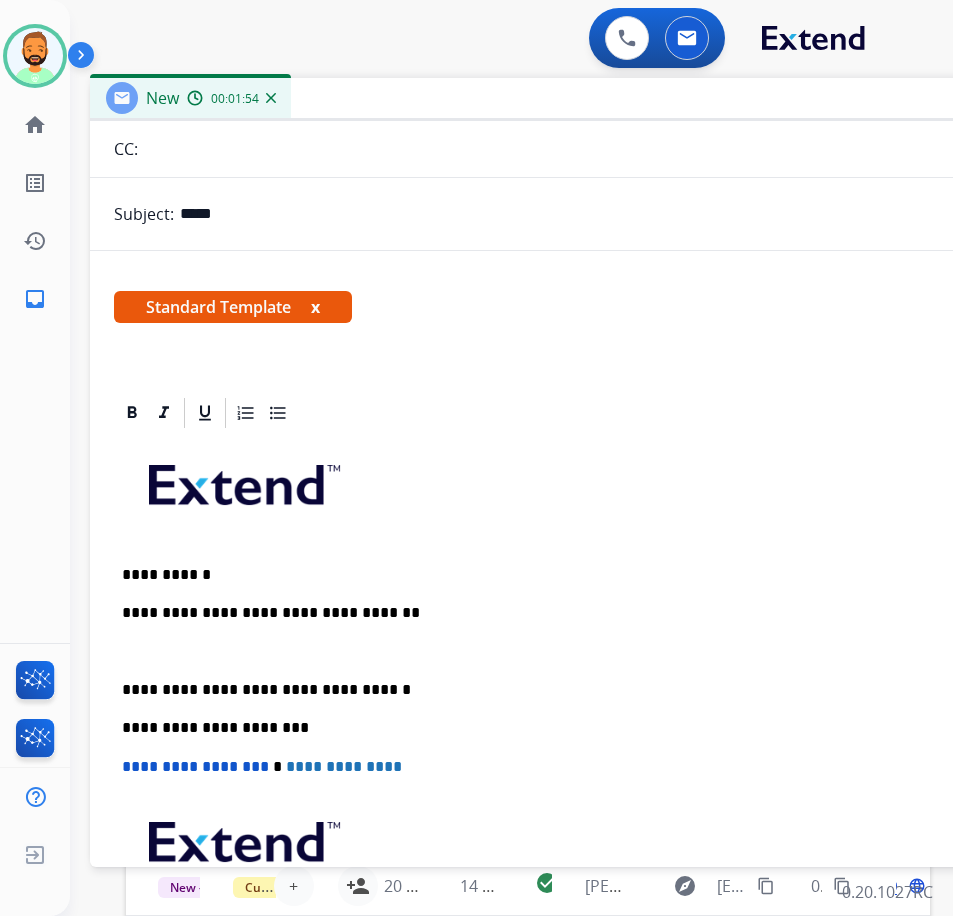 click at bounding box center (590, 652) 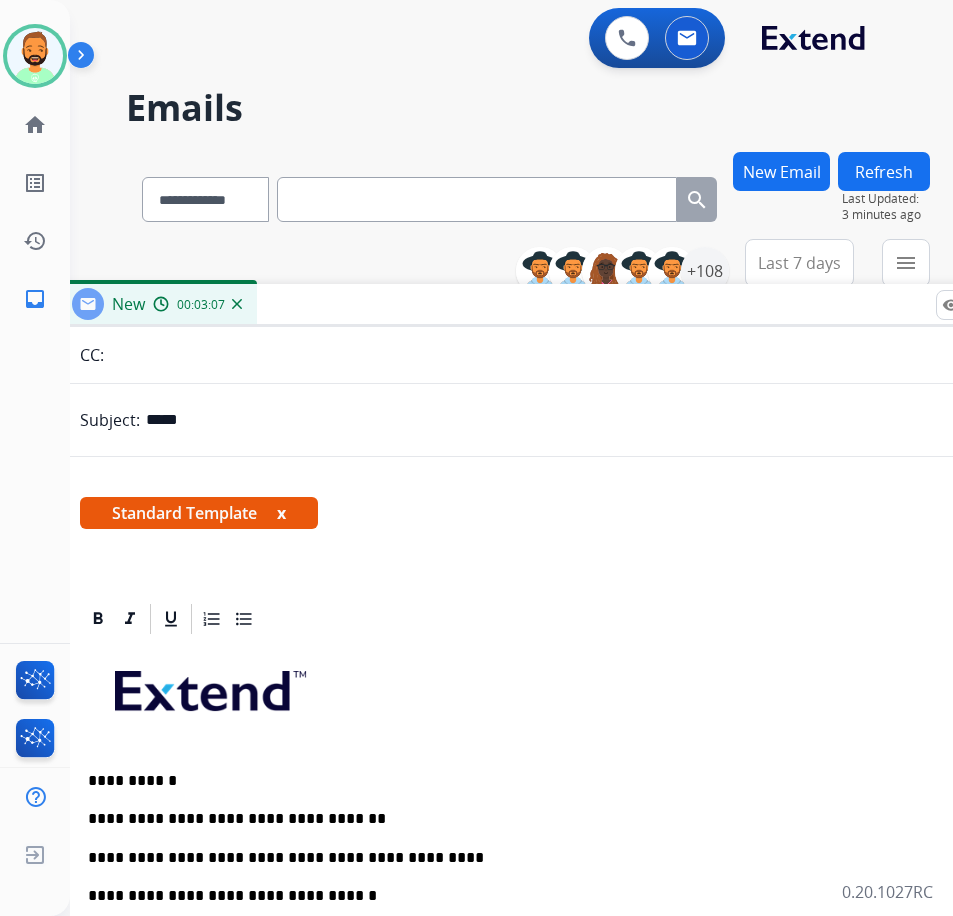 drag, startPoint x: 392, startPoint y: 110, endPoint x: 358, endPoint y: 316, distance: 208.78697 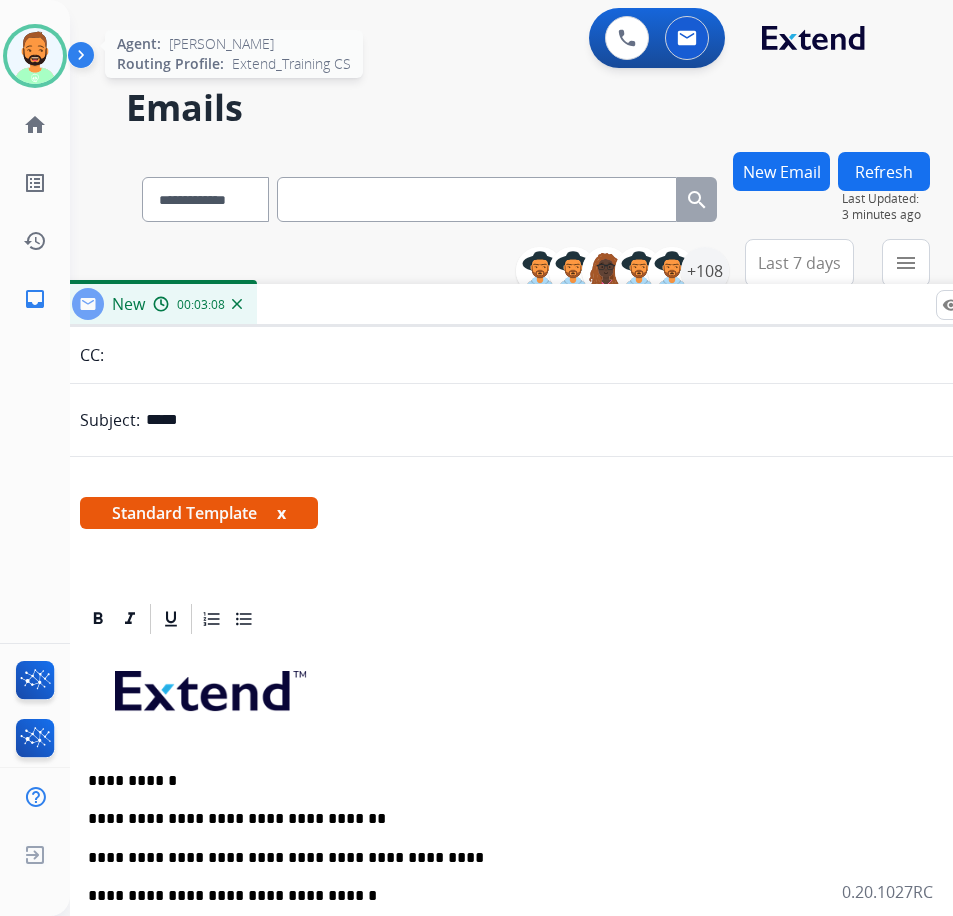 click at bounding box center [35, 56] 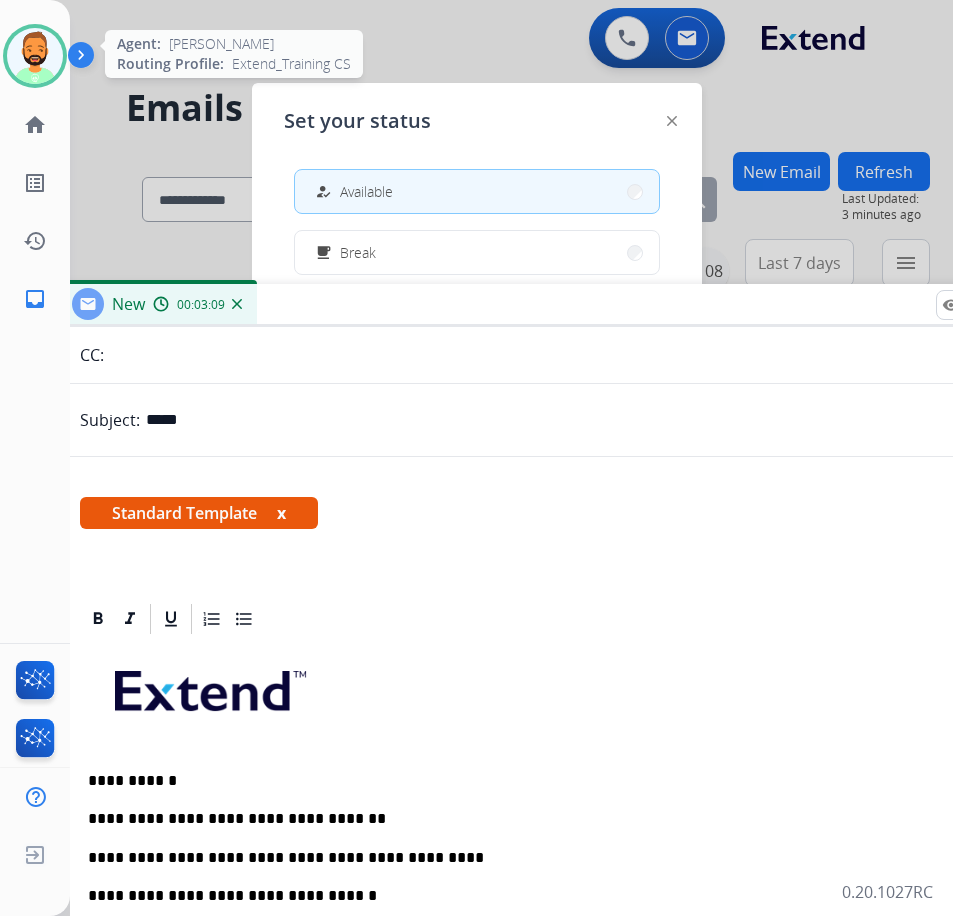 click at bounding box center [35, 56] 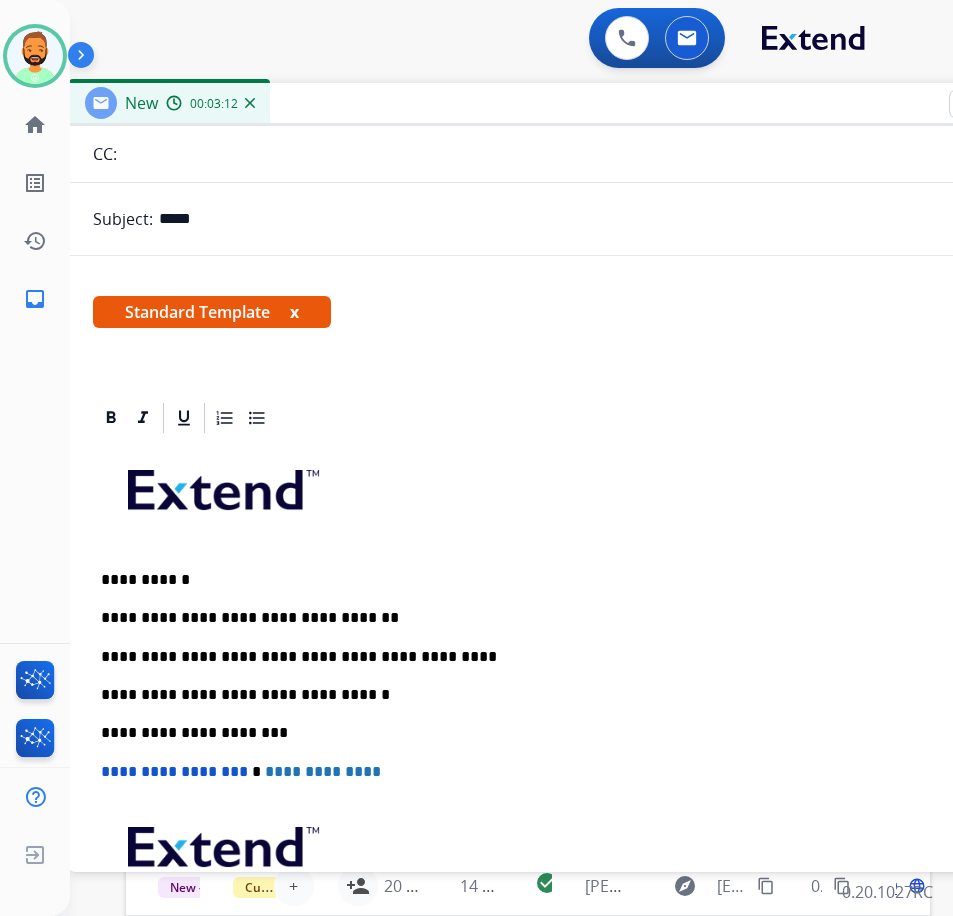 drag, startPoint x: 403, startPoint y: 303, endPoint x: 416, endPoint y: 102, distance: 201.41995 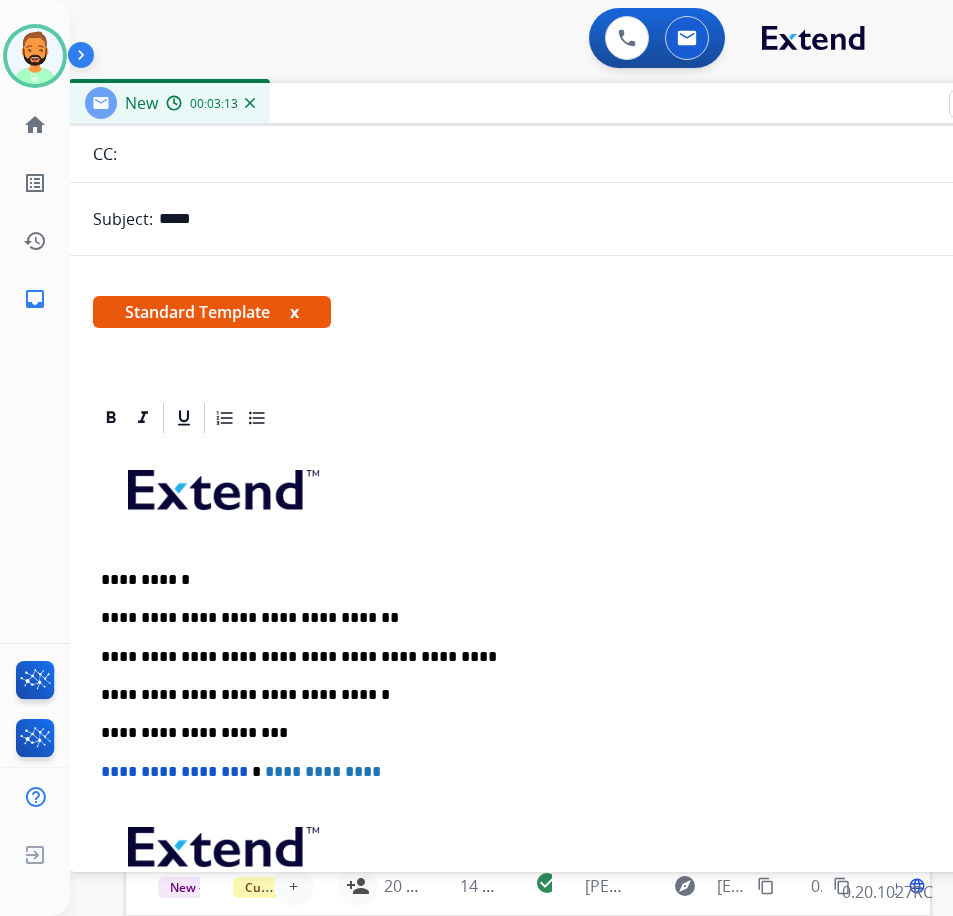 click on "**********" at bounding box center (561, 657) 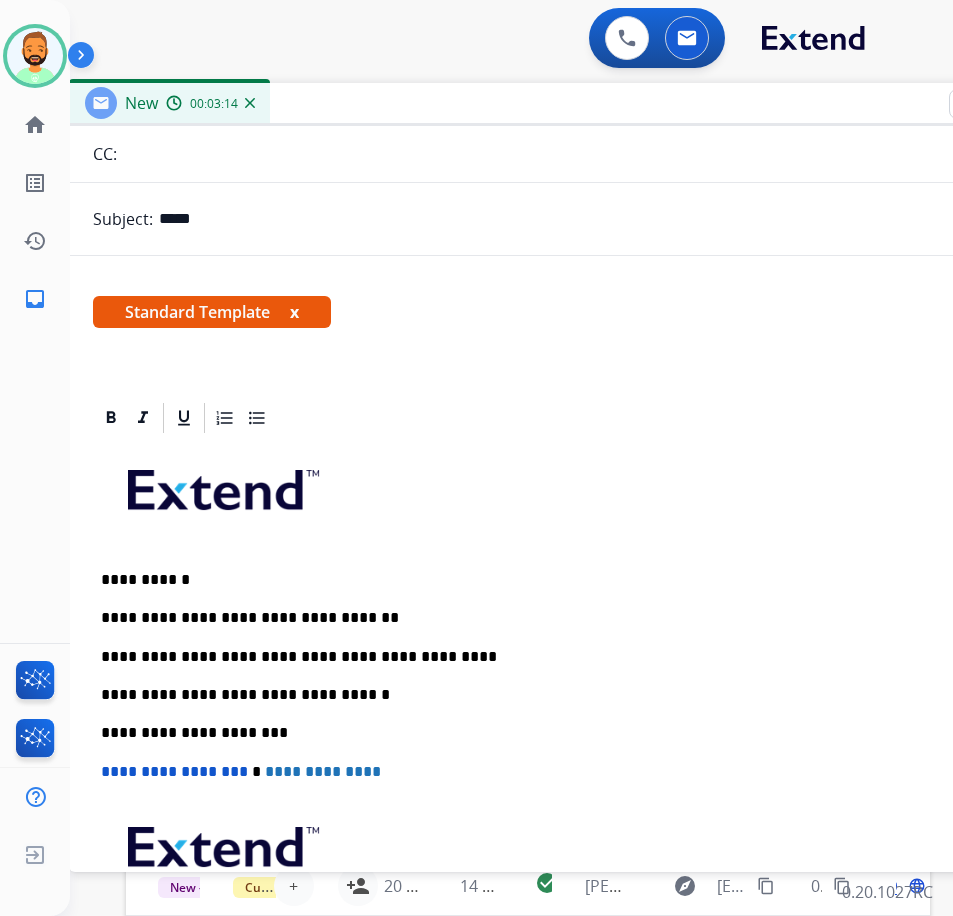 drag, startPoint x: 380, startPoint y: 653, endPoint x: 386, endPoint y: 676, distance: 23.769728 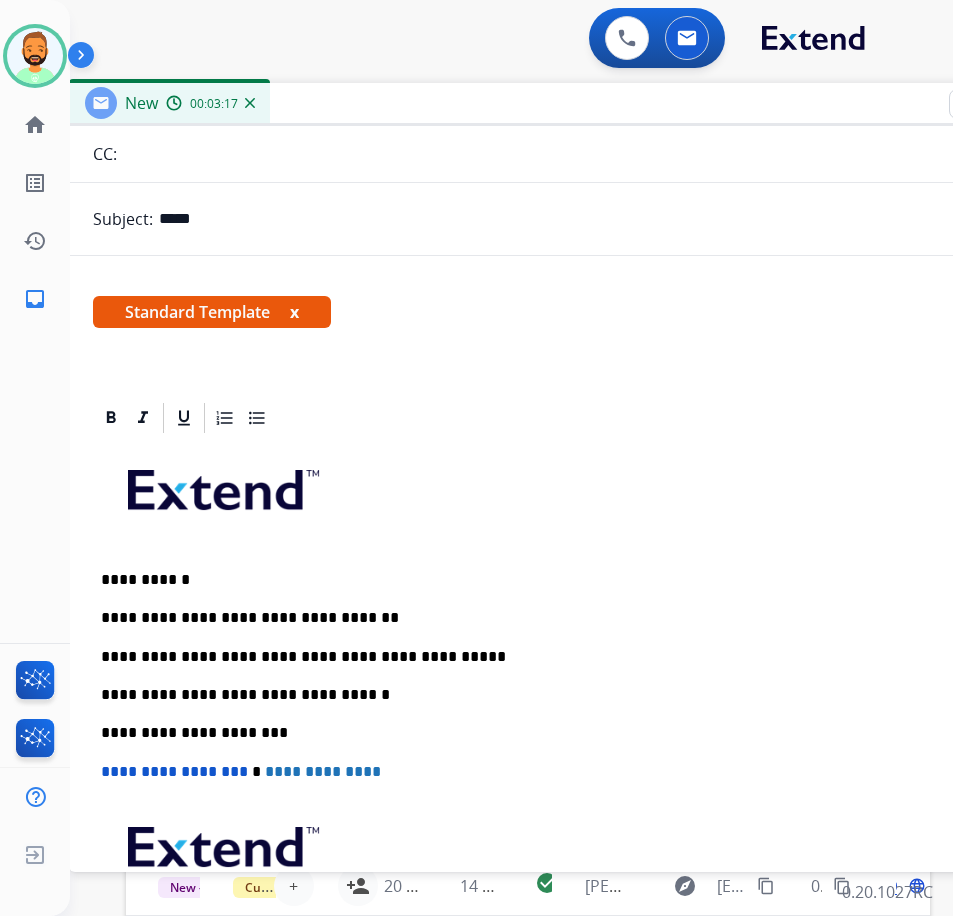 click on "**********" at bounding box center [561, 657] 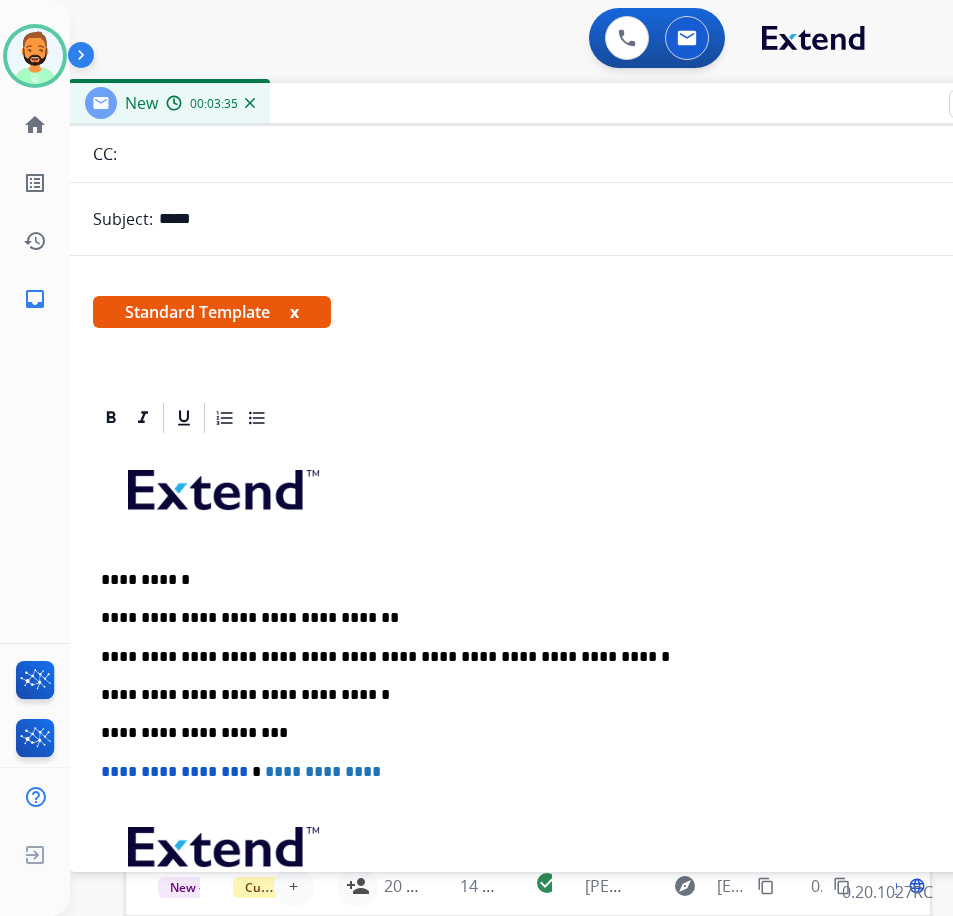 click on "**********" at bounding box center [561, 657] 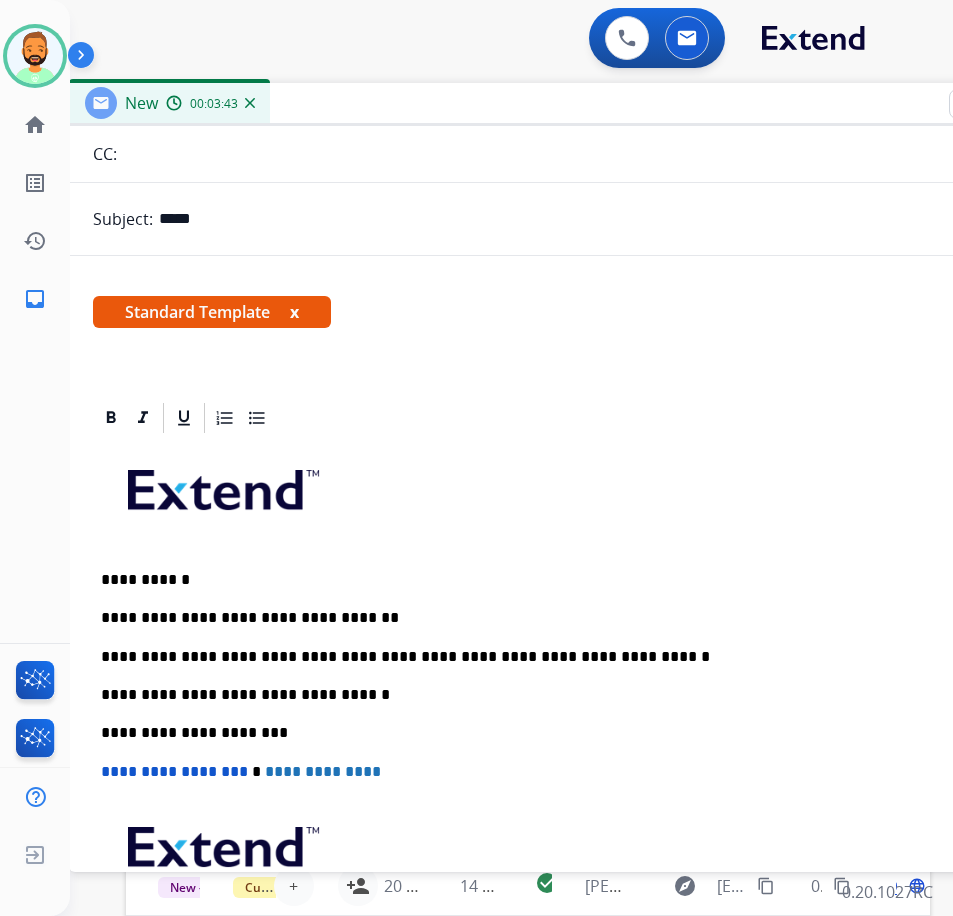 click on "**********" at bounding box center [561, 657] 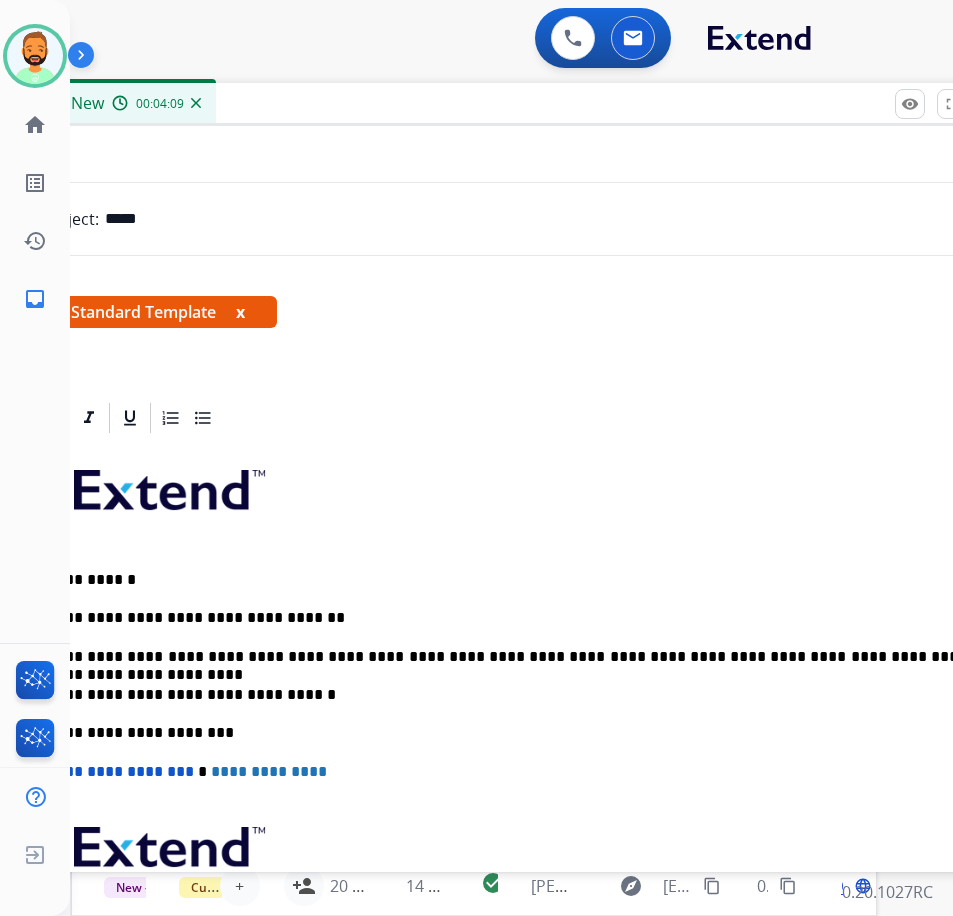 scroll, scrollTop: 0, scrollLeft: 47, axis: horizontal 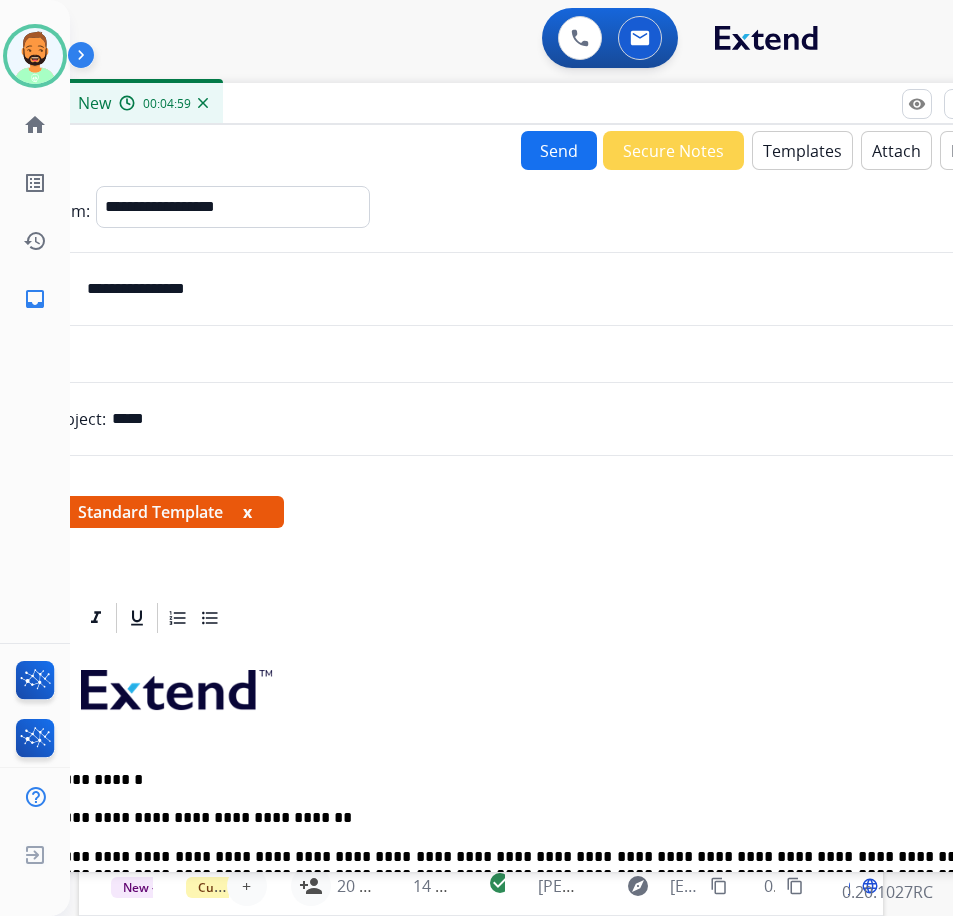 click on "Send" at bounding box center [559, 150] 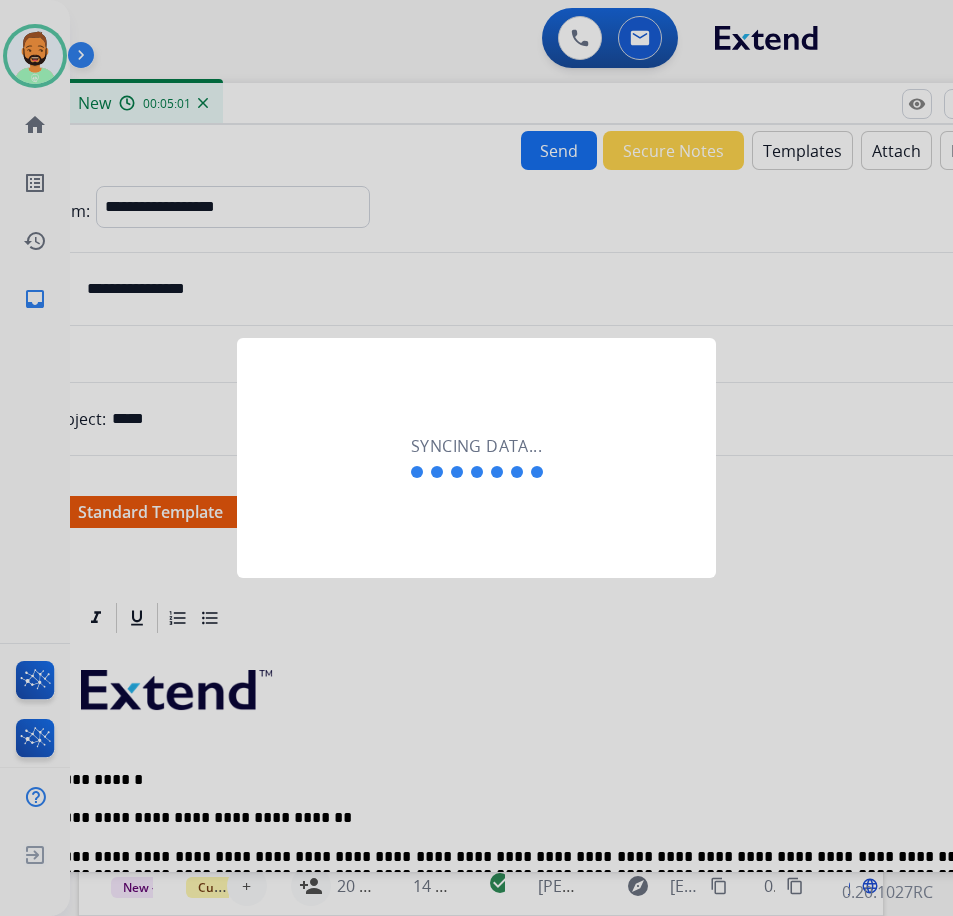 scroll, scrollTop: 0, scrollLeft: 3, axis: horizontal 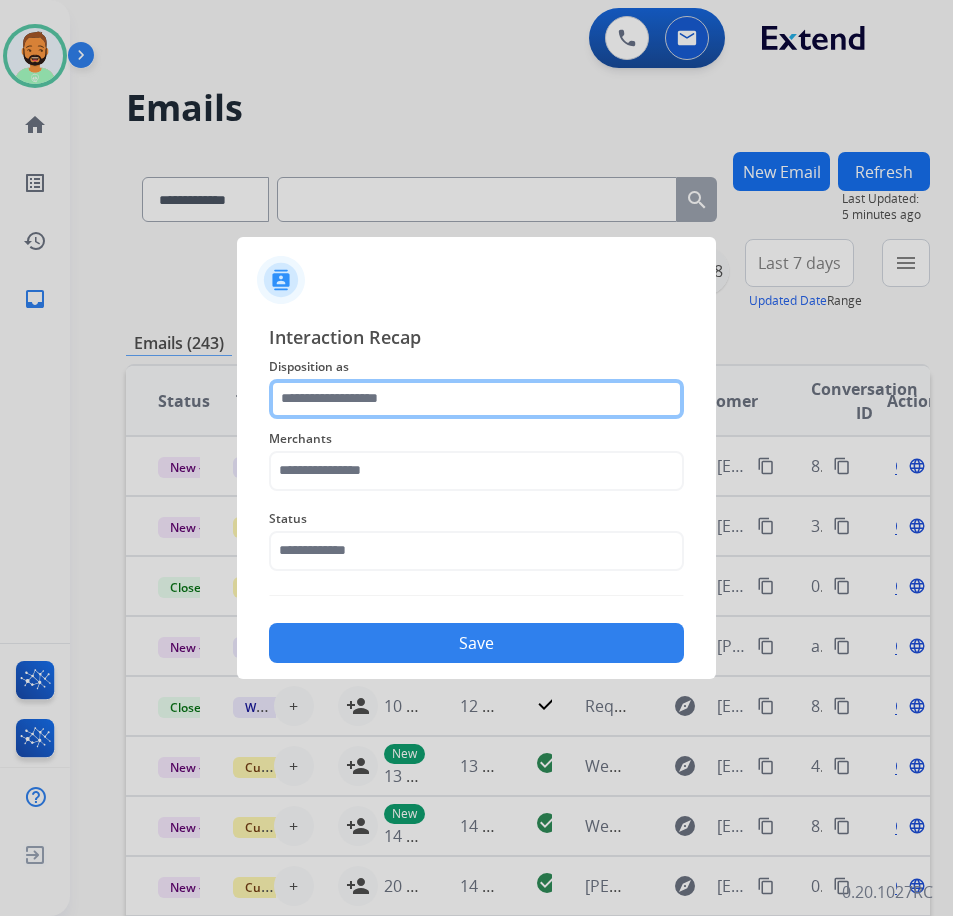 click 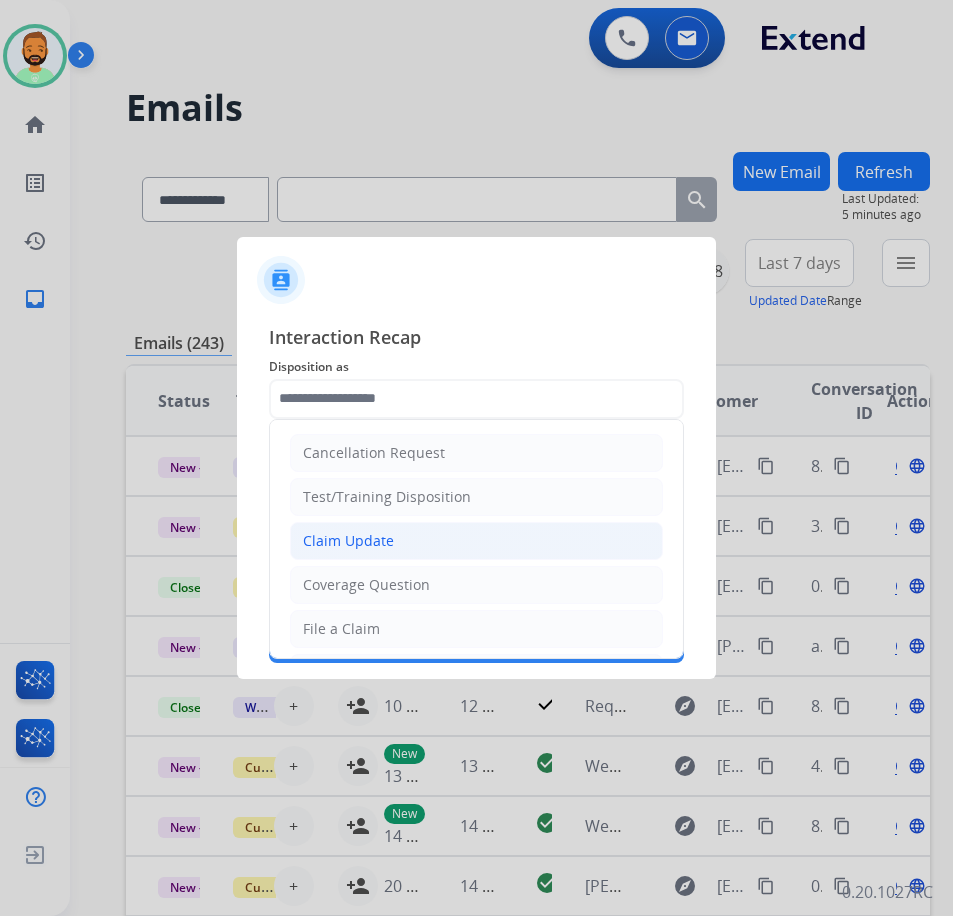 click on "Claim Update" 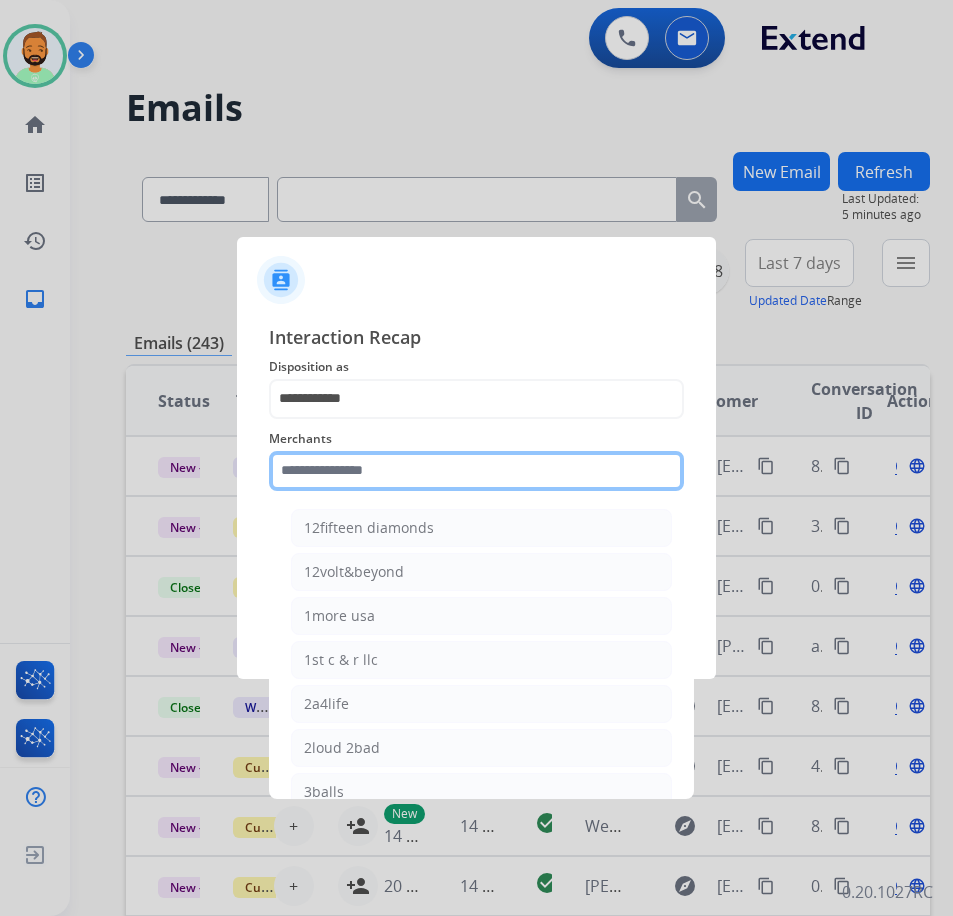click 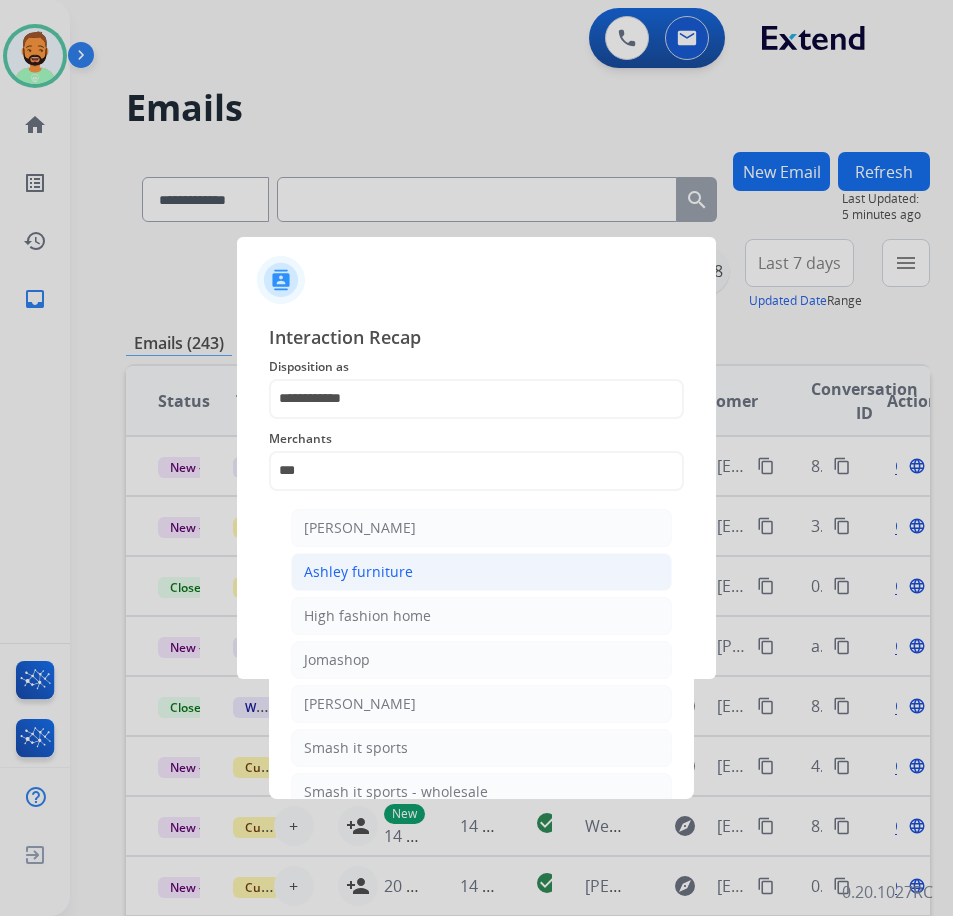 click on "Ashley furniture" 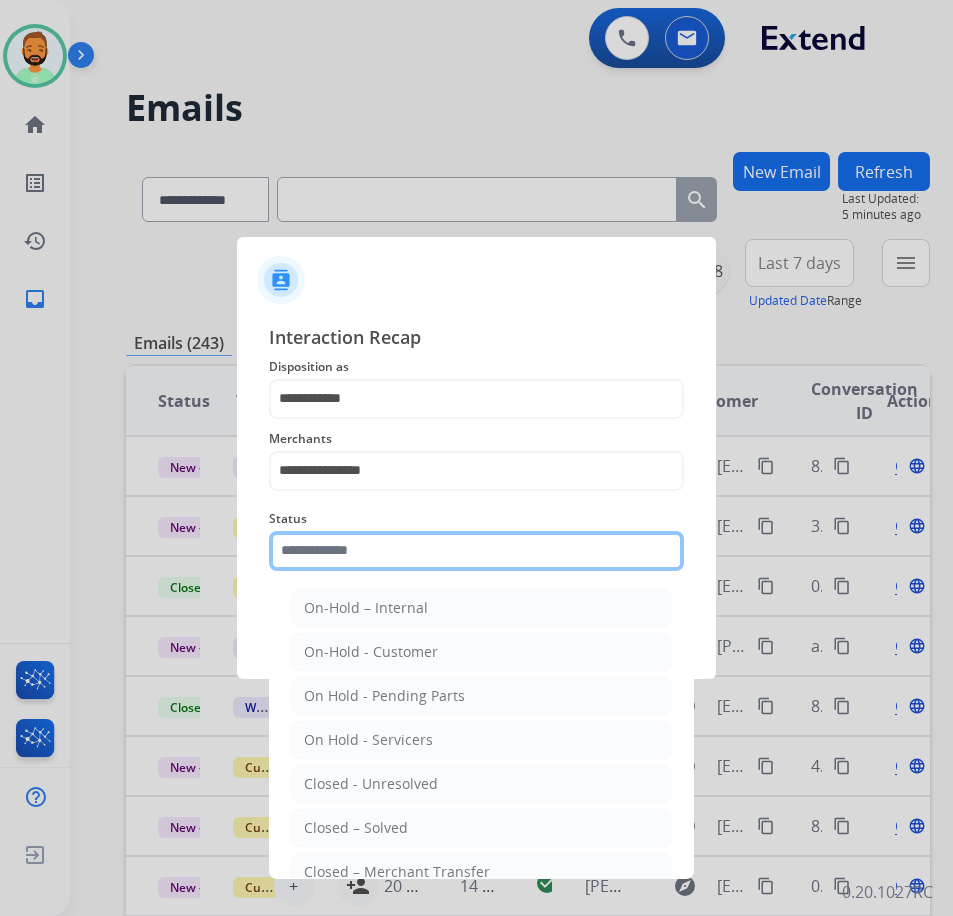 click 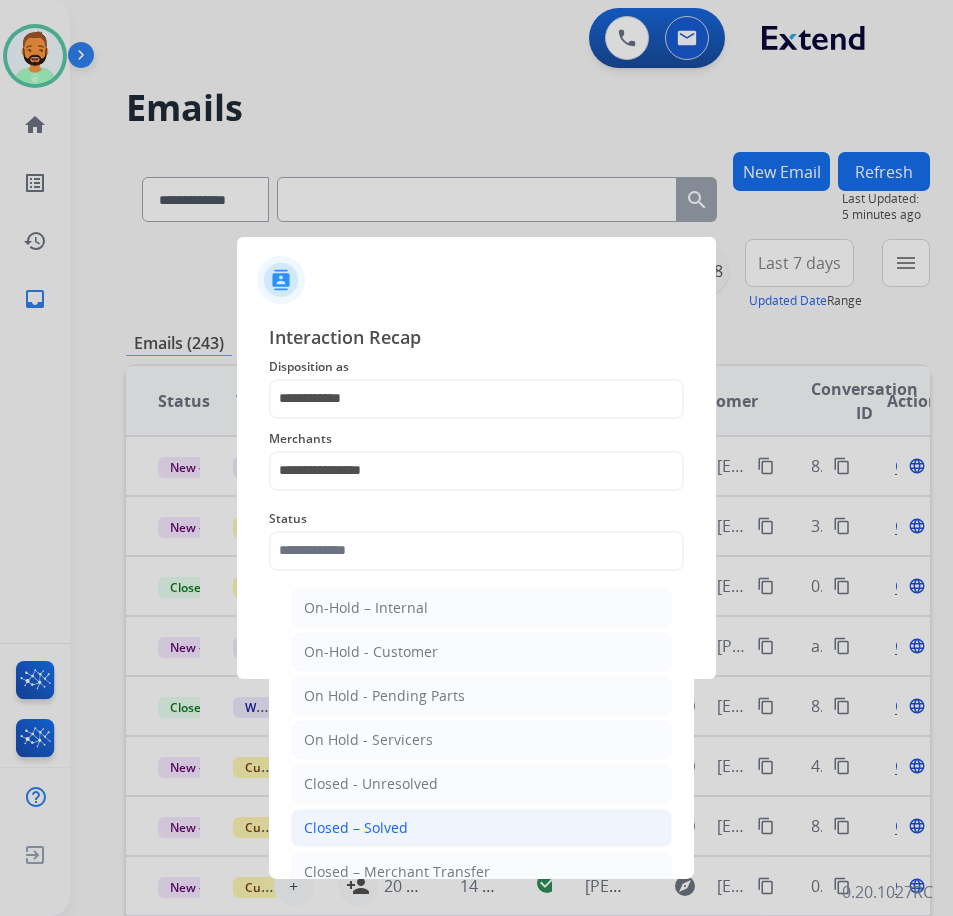 click on "Closed – Solved" 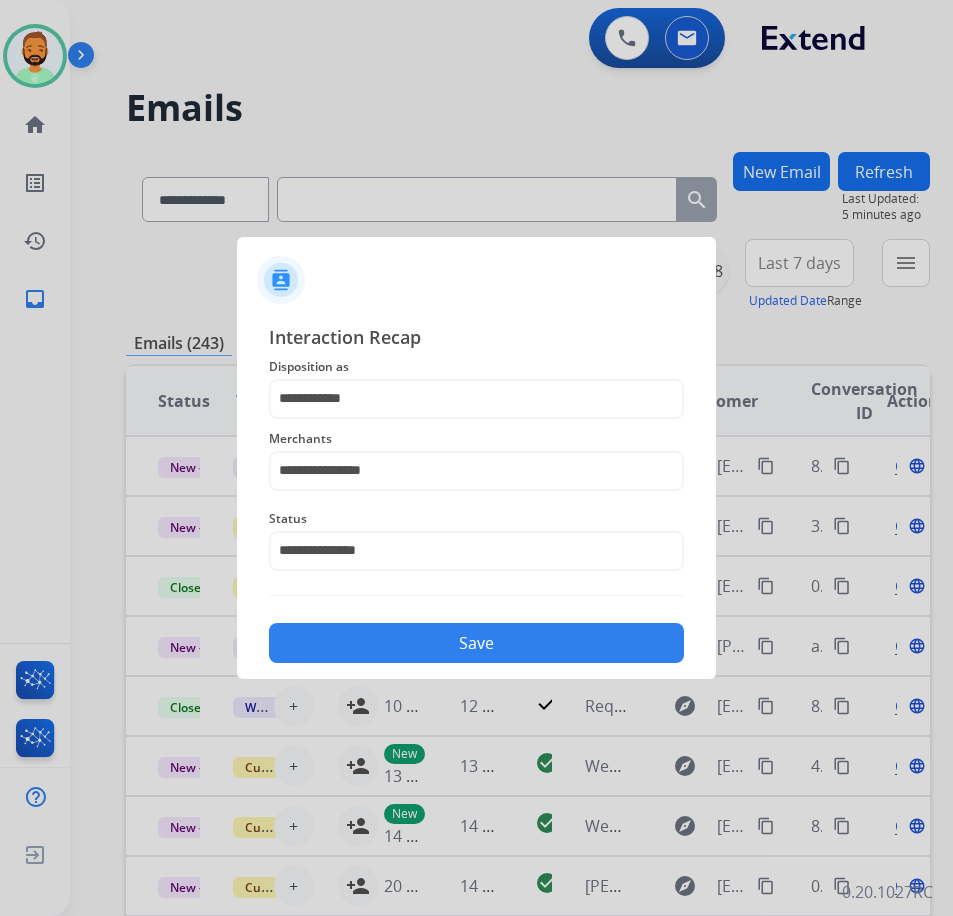 click on "Save" 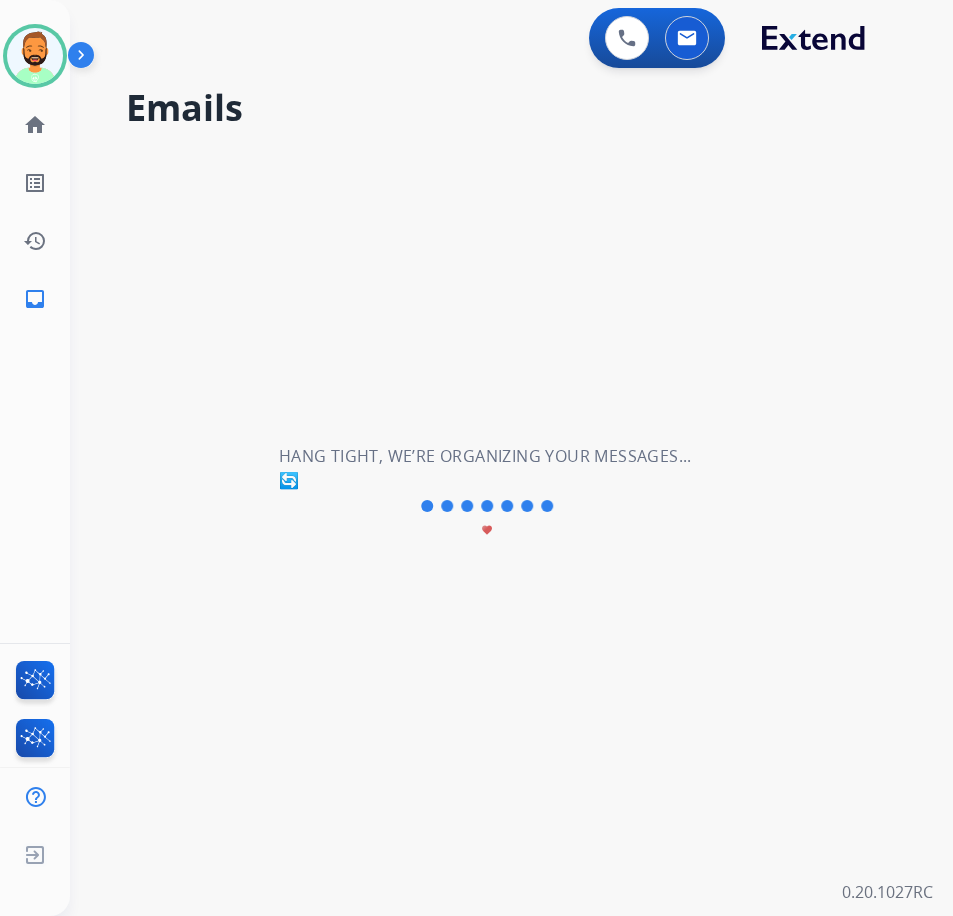scroll, scrollTop: 0, scrollLeft: 0, axis: both 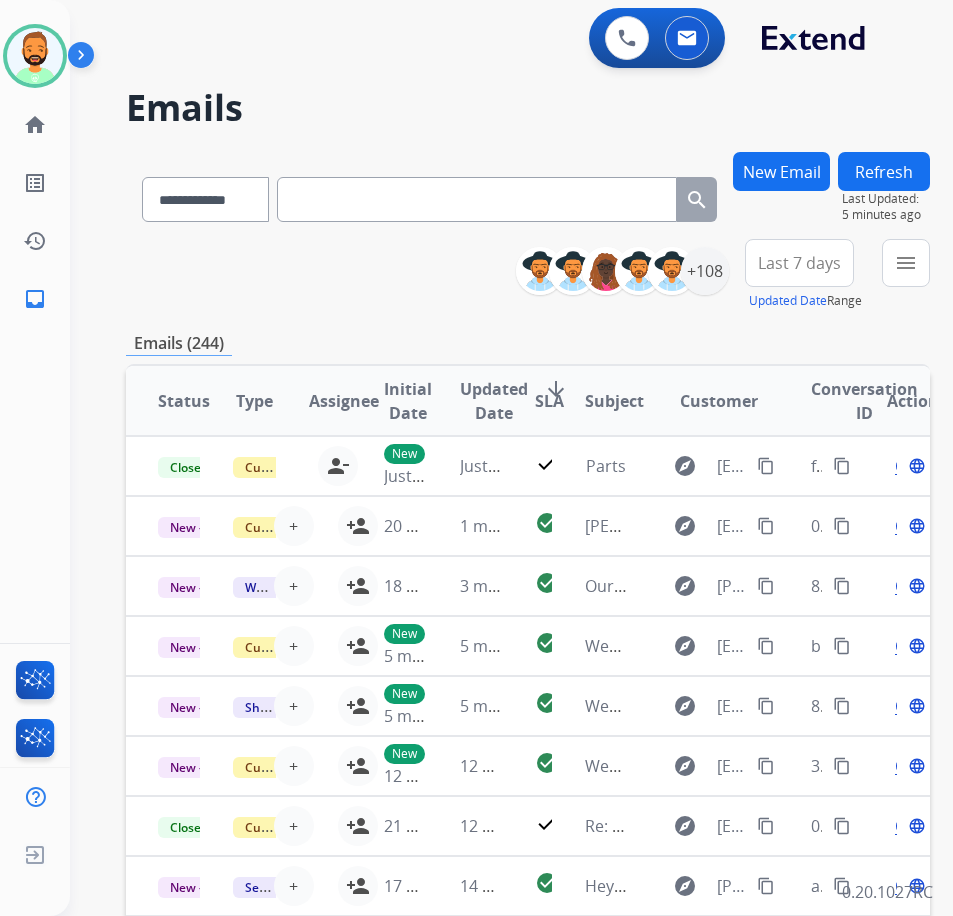 click on "**********" at bounding box center [528, 275] 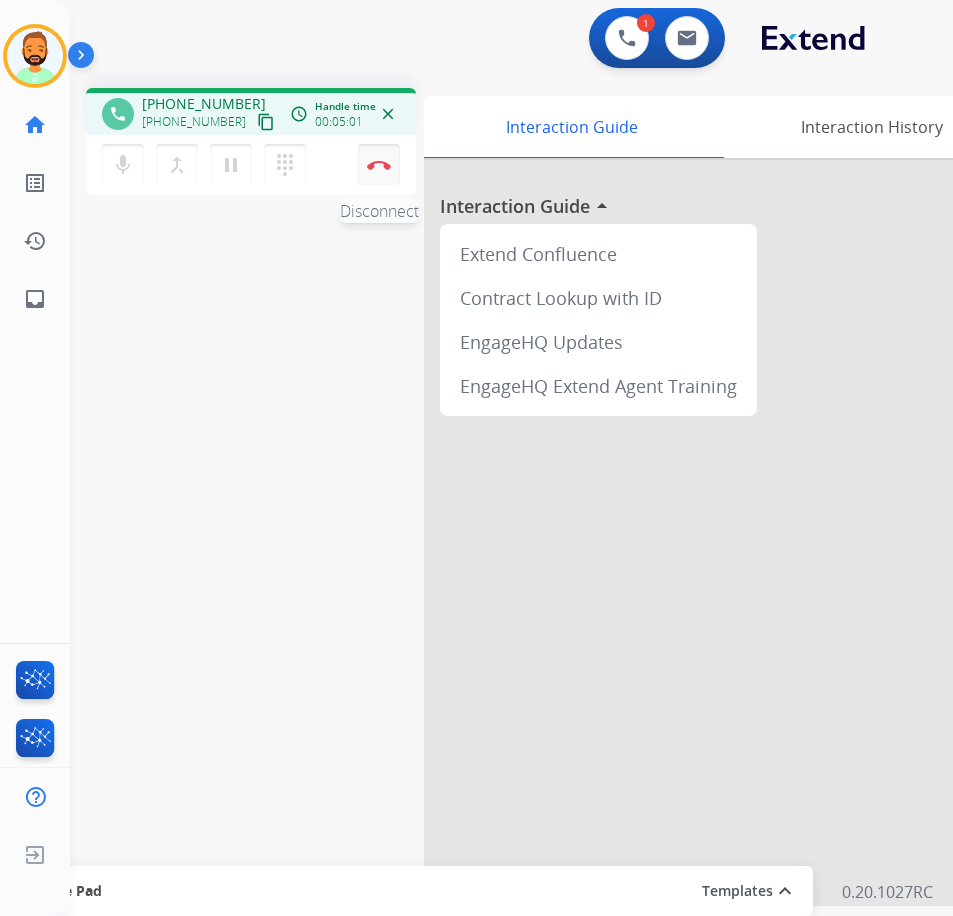 click at bounding box center (379, 165) 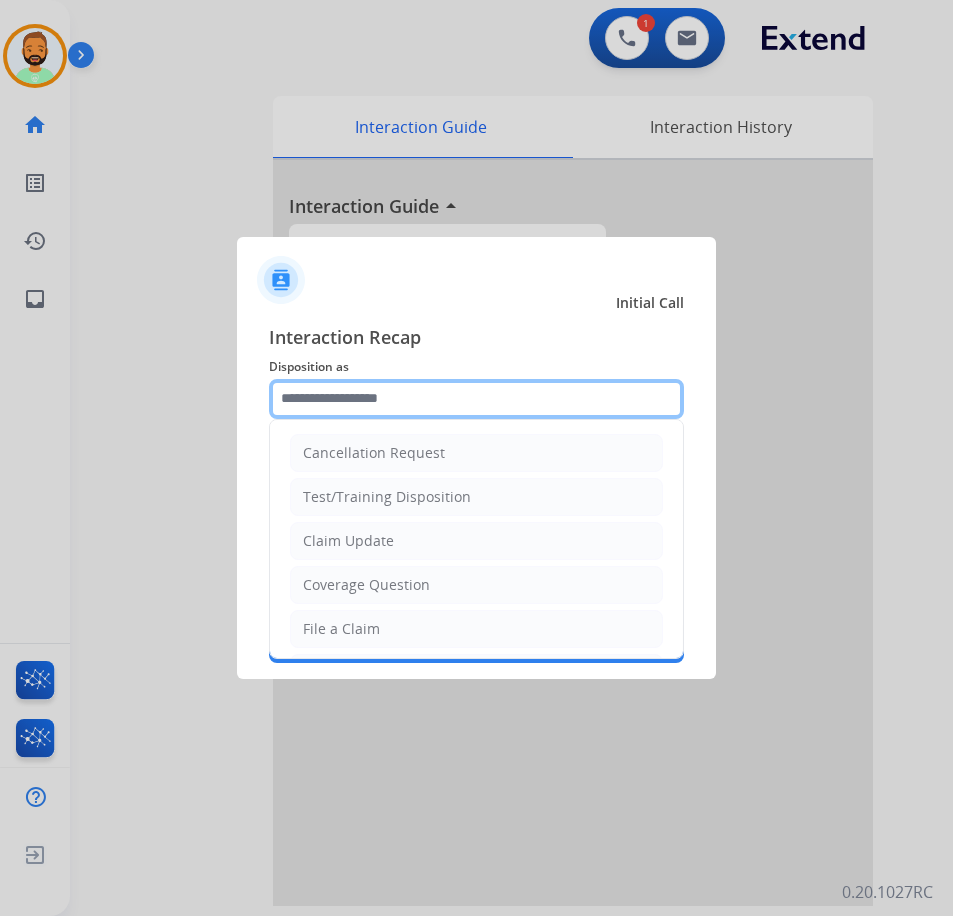 click 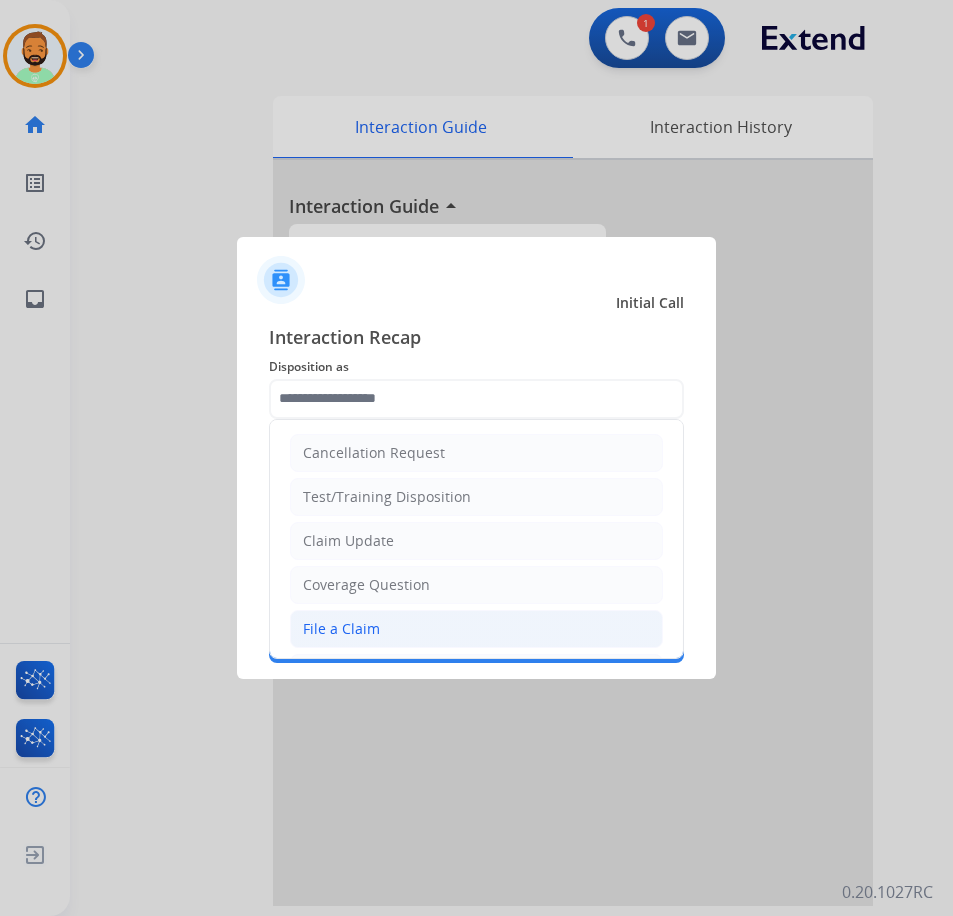 click on "File a Claim" 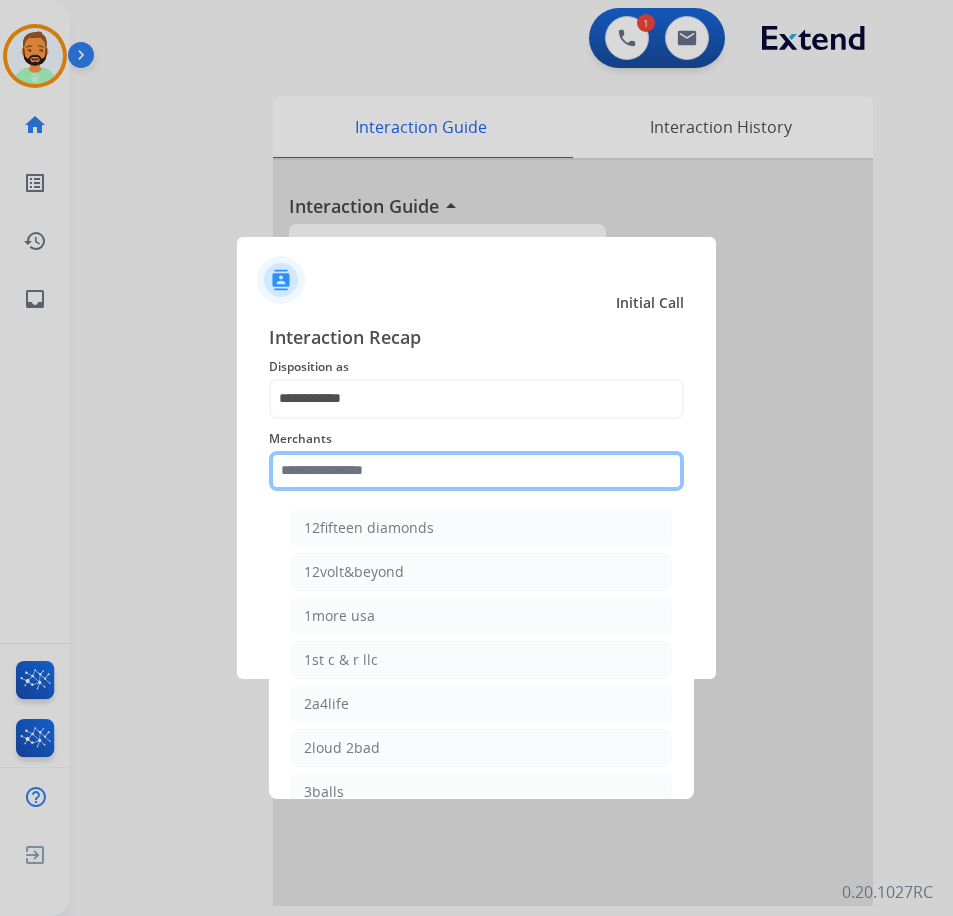 click 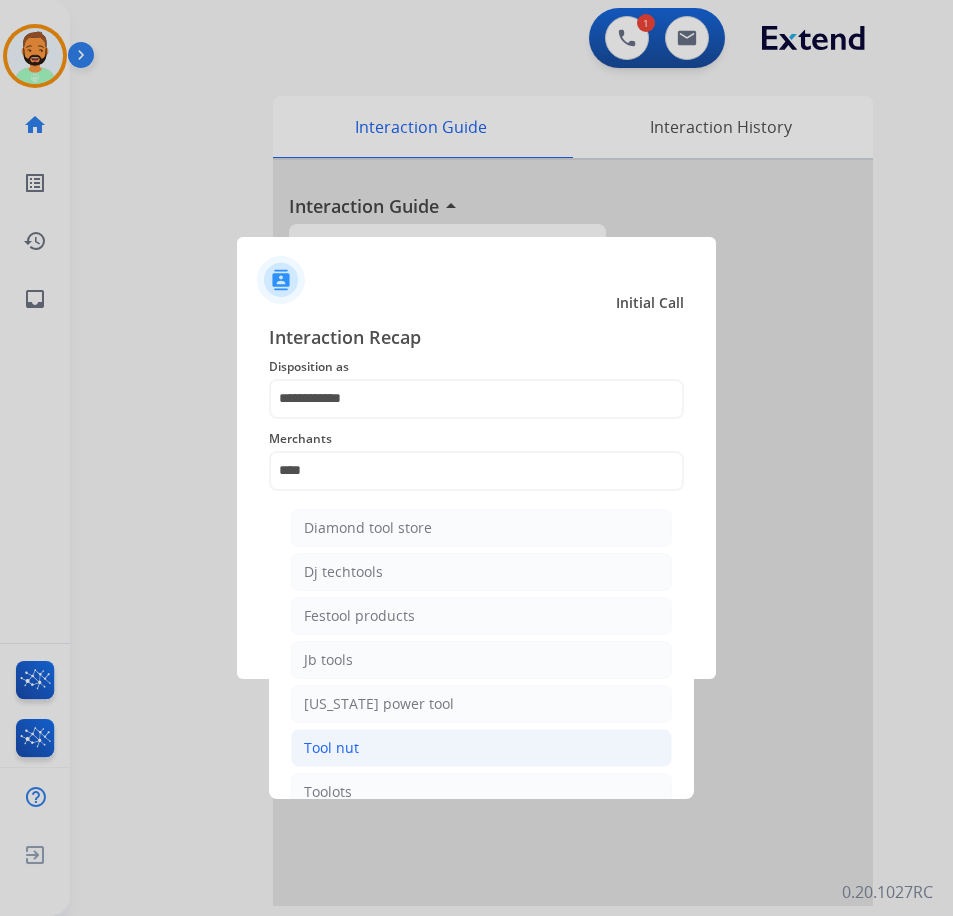 click on "Tool nut" 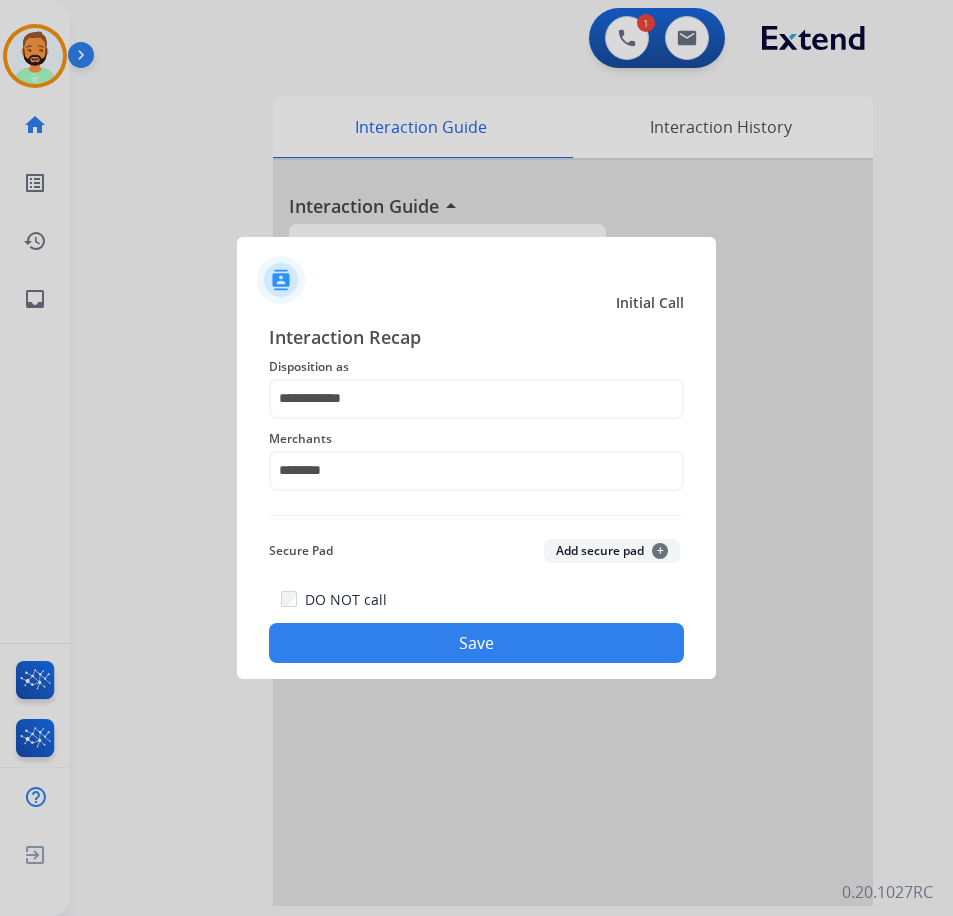 click on "Save" 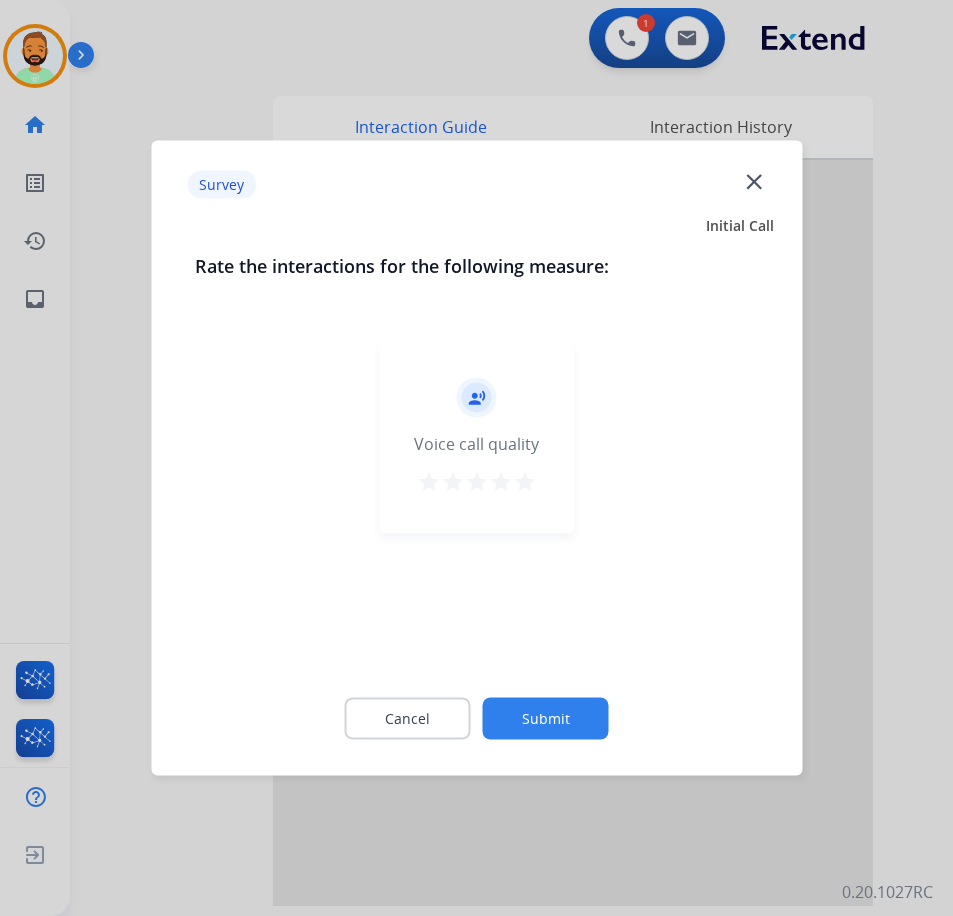 click on "Submit" 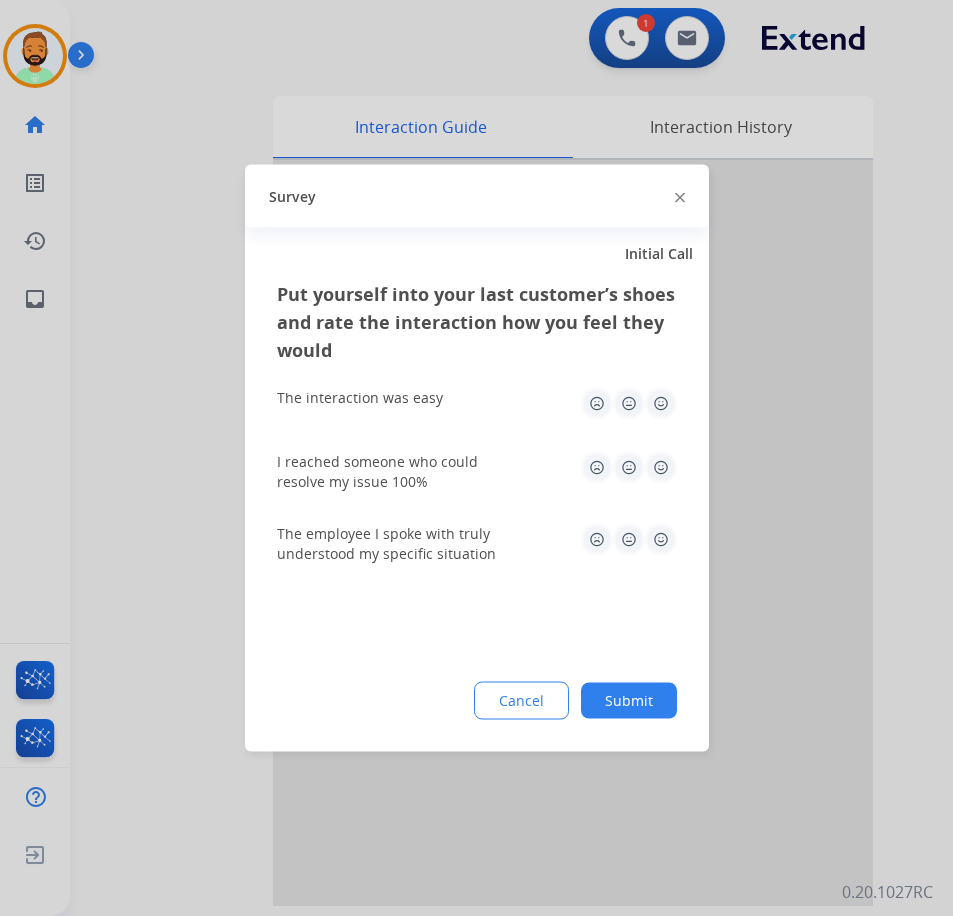 click on "Submit" 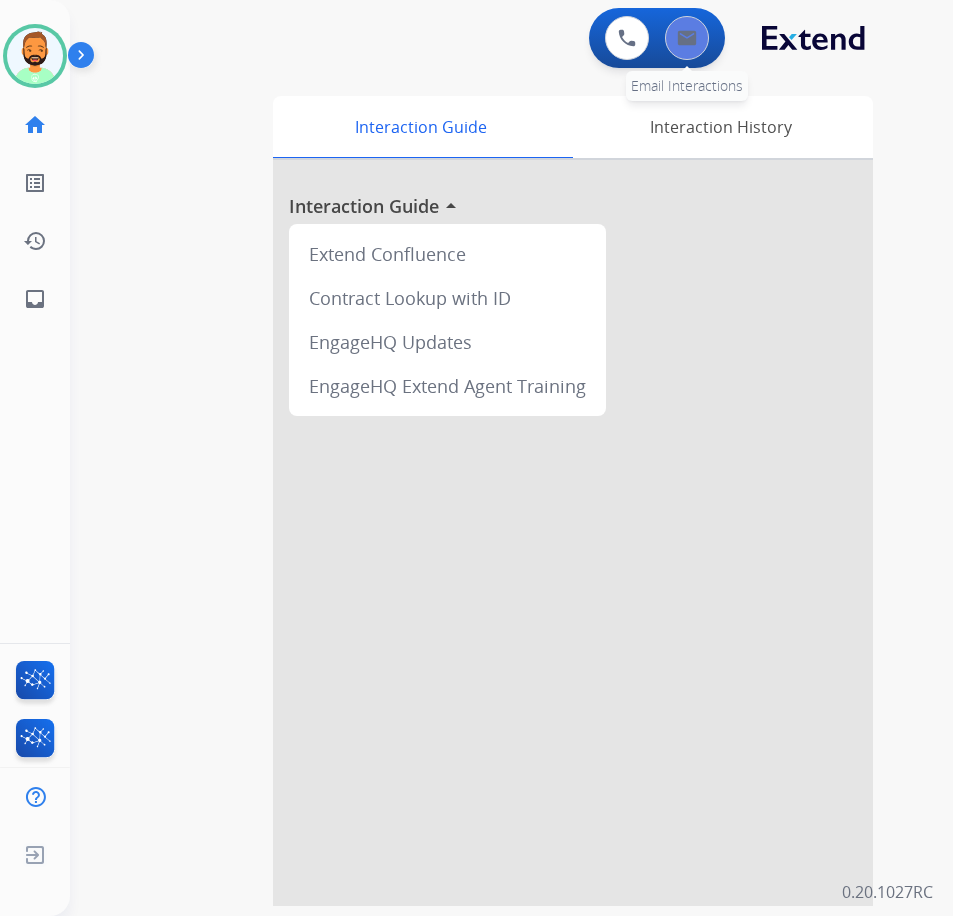 drag, startPoint x: 724, startPoint y: 48, endPoint x: 669, endPoint y: 44, distance: 55.145264 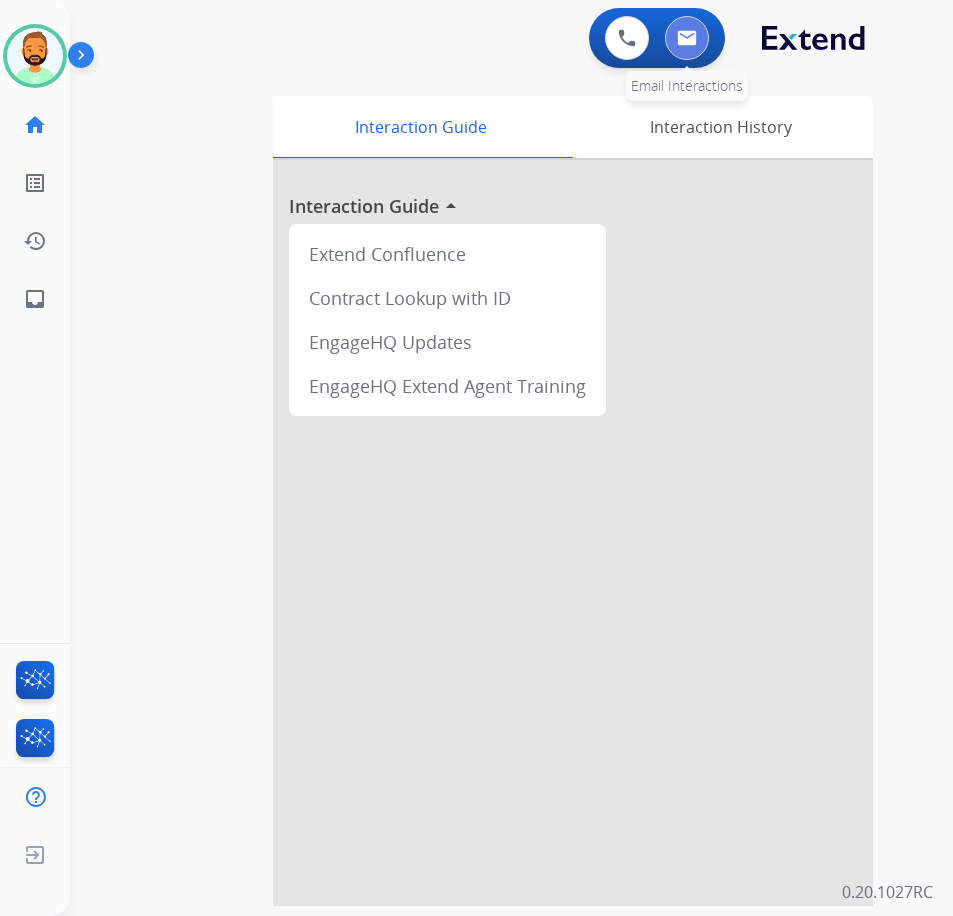 click at bounding box center [687, 38] 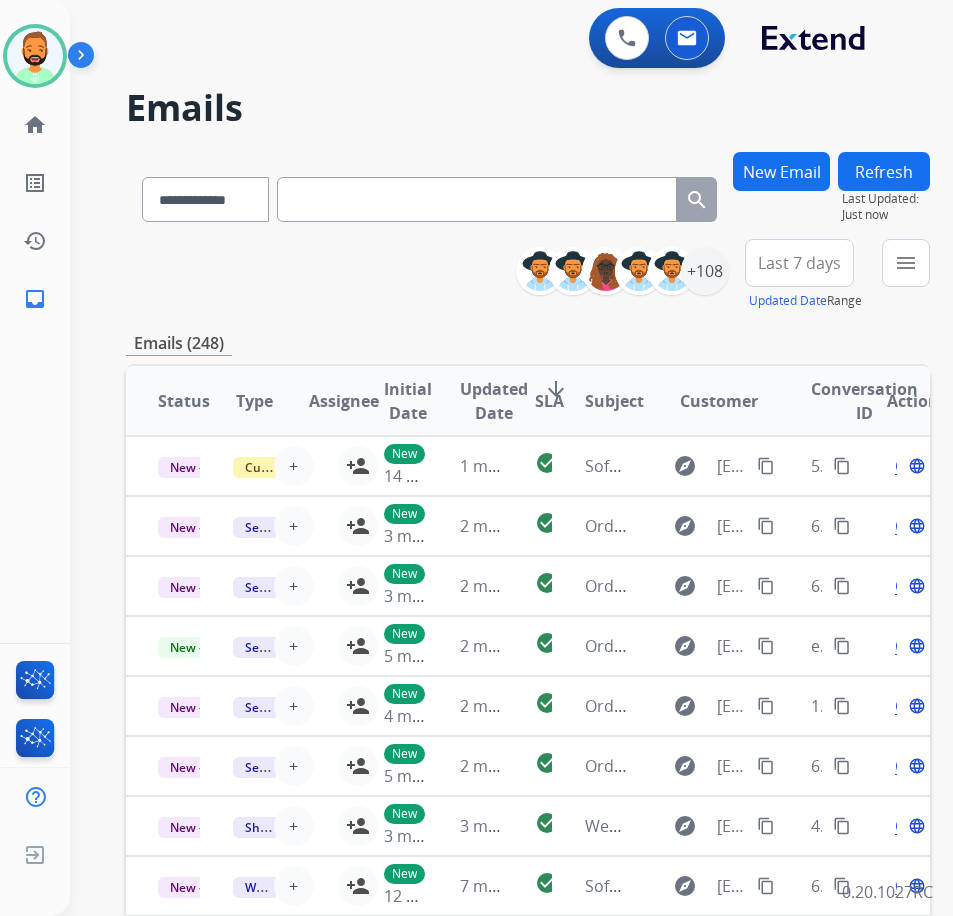 click on "New Email" at bounding box center (781, 171) 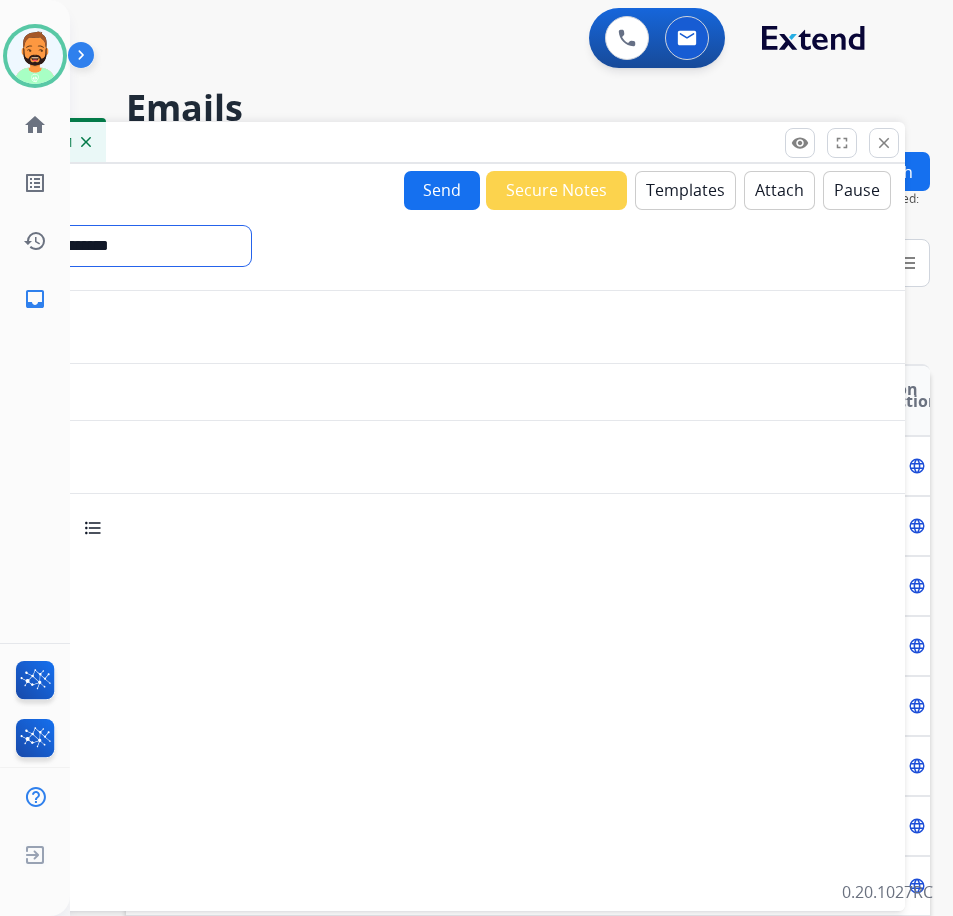 click on "**********" at bounding box center (115, 246) 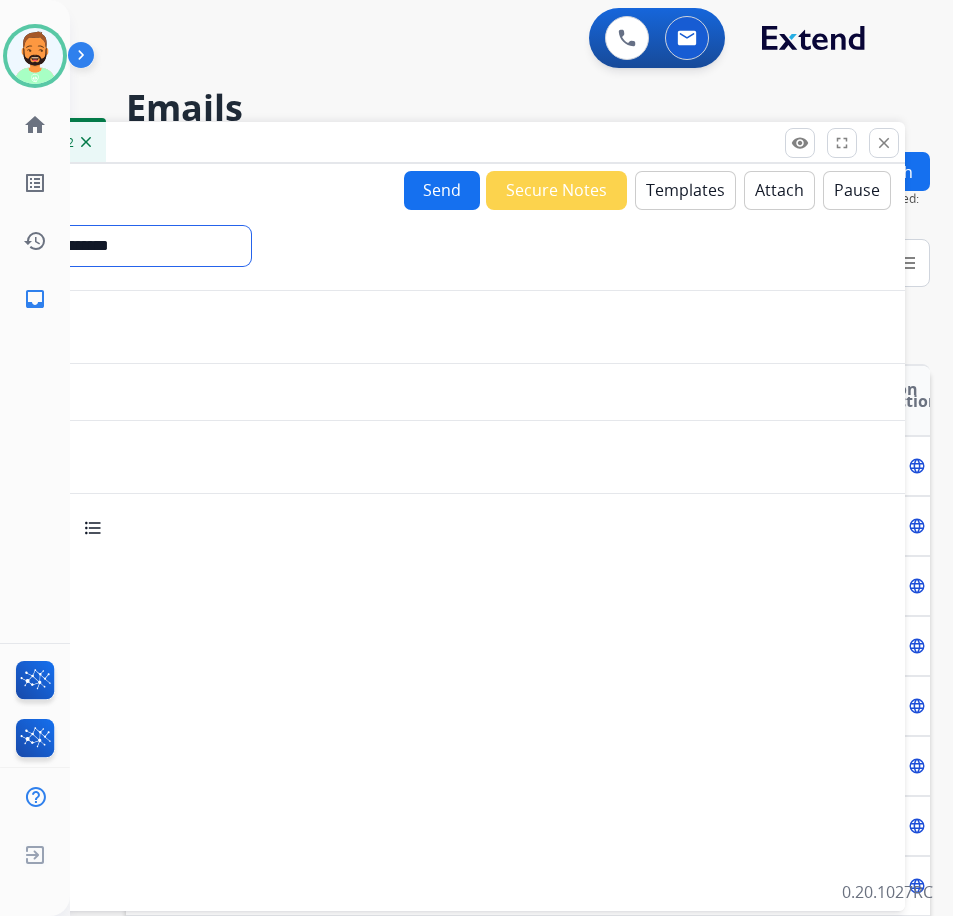 select on "**********" 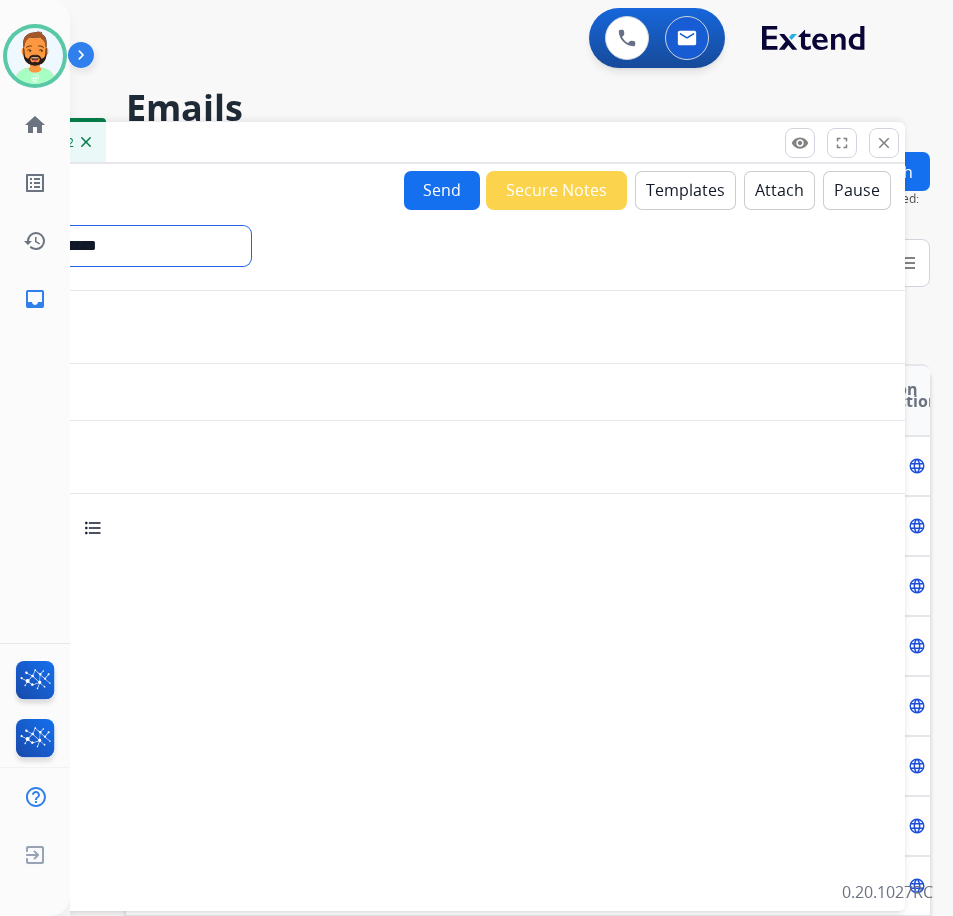 click on "**********" at bounding box center [115, 246] 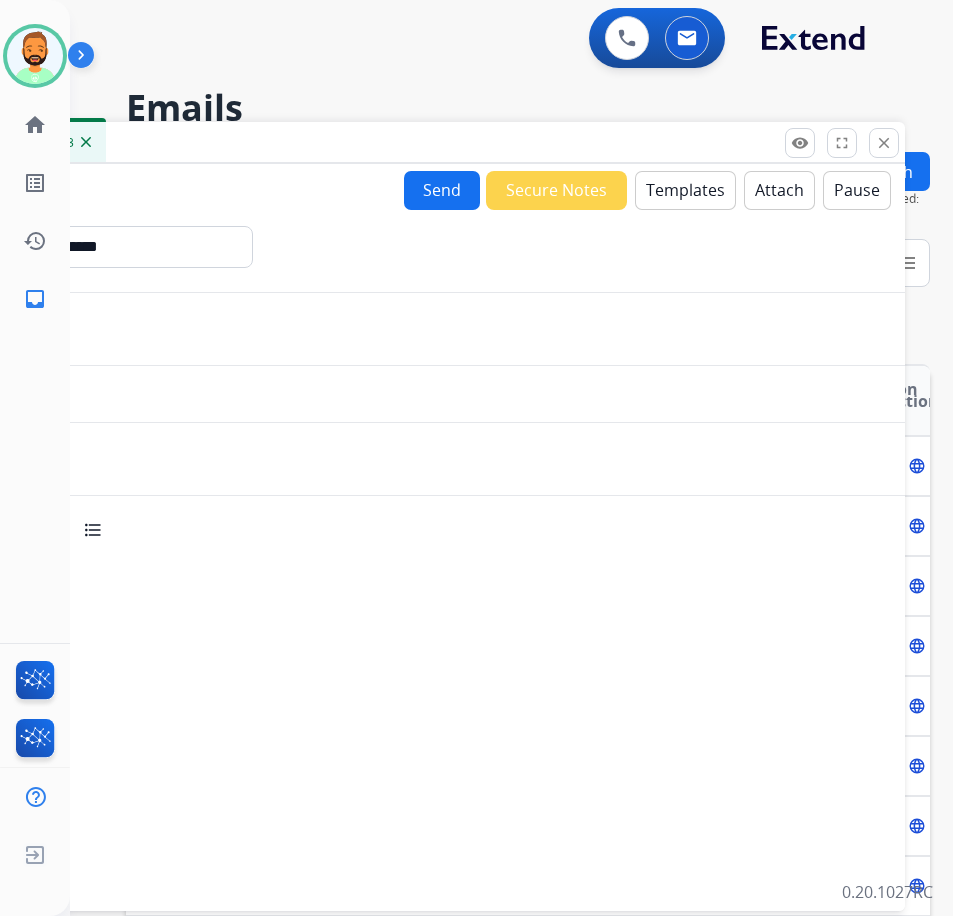 paste on "**********" 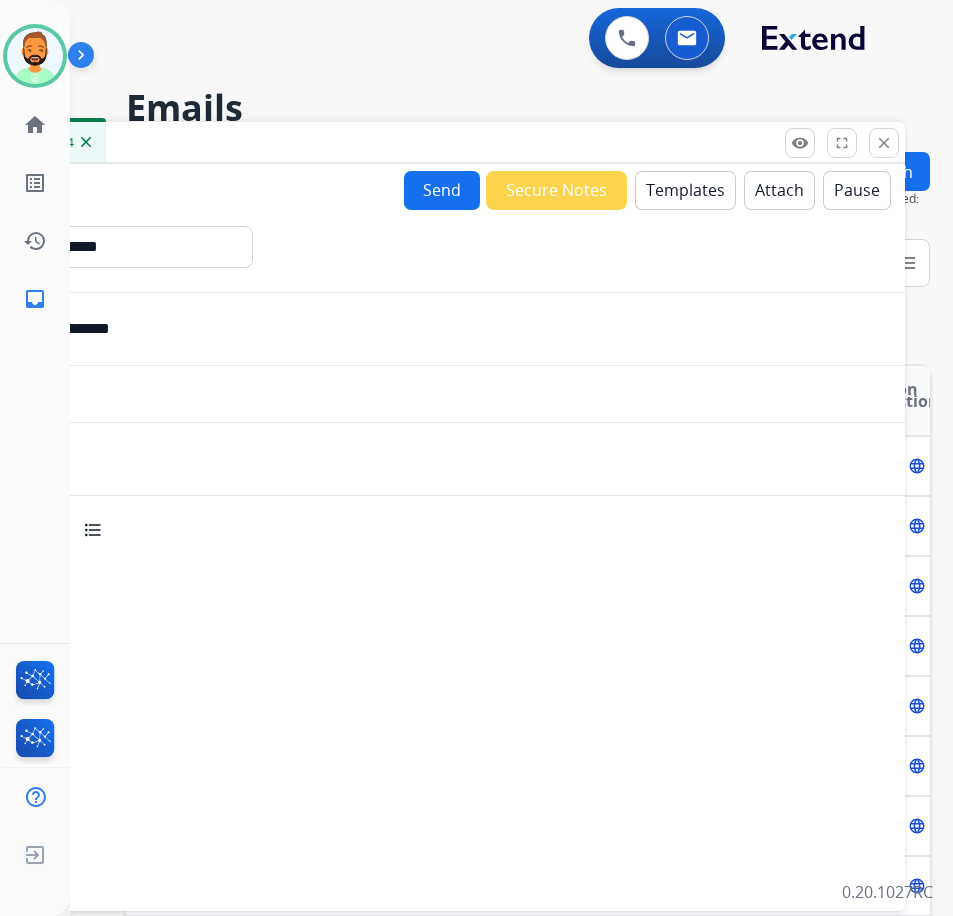 type on "**********" 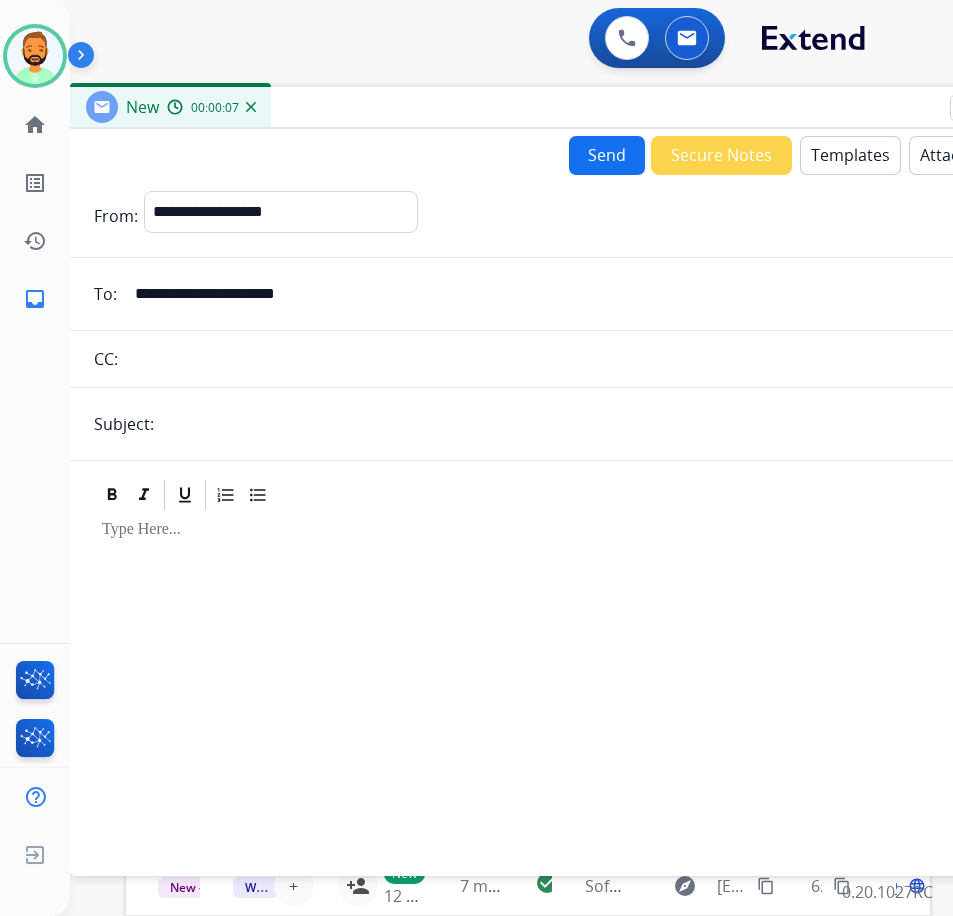 drag, startPoint x: 283, startPoint y: 137, endPoint x: 448, endPoint y: 102, distance: 168.67128 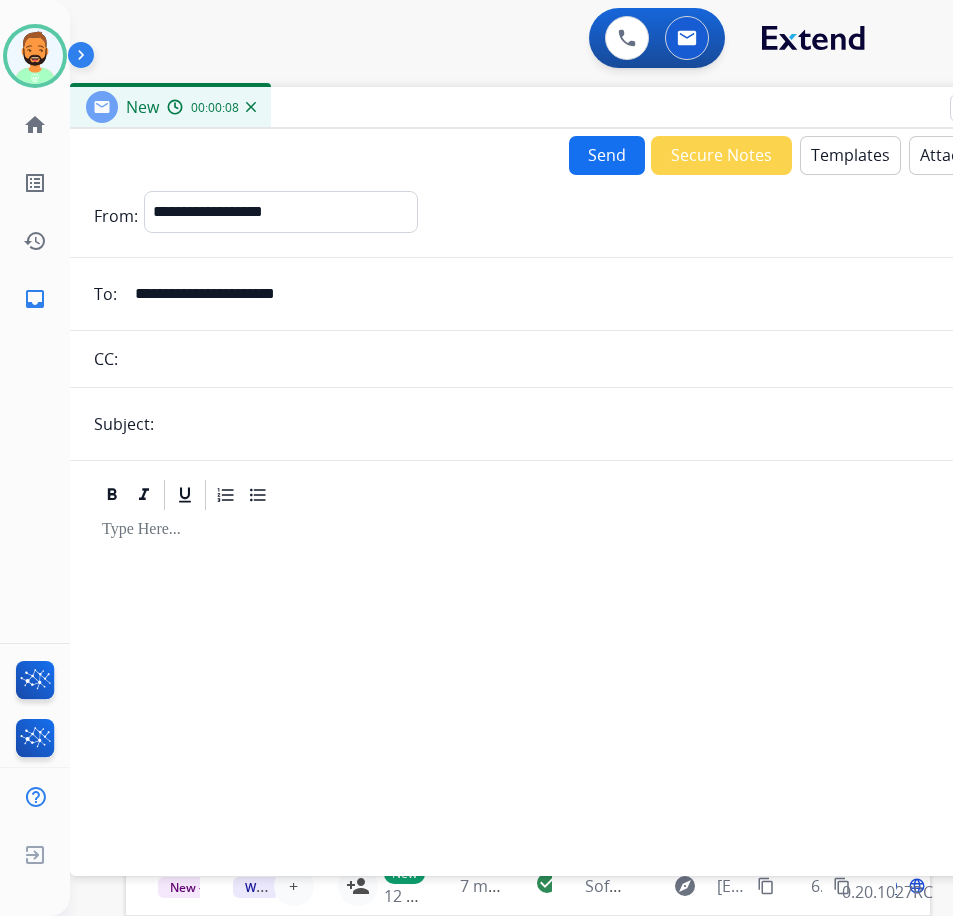 click on "**********" at bounding box center (570, 521) 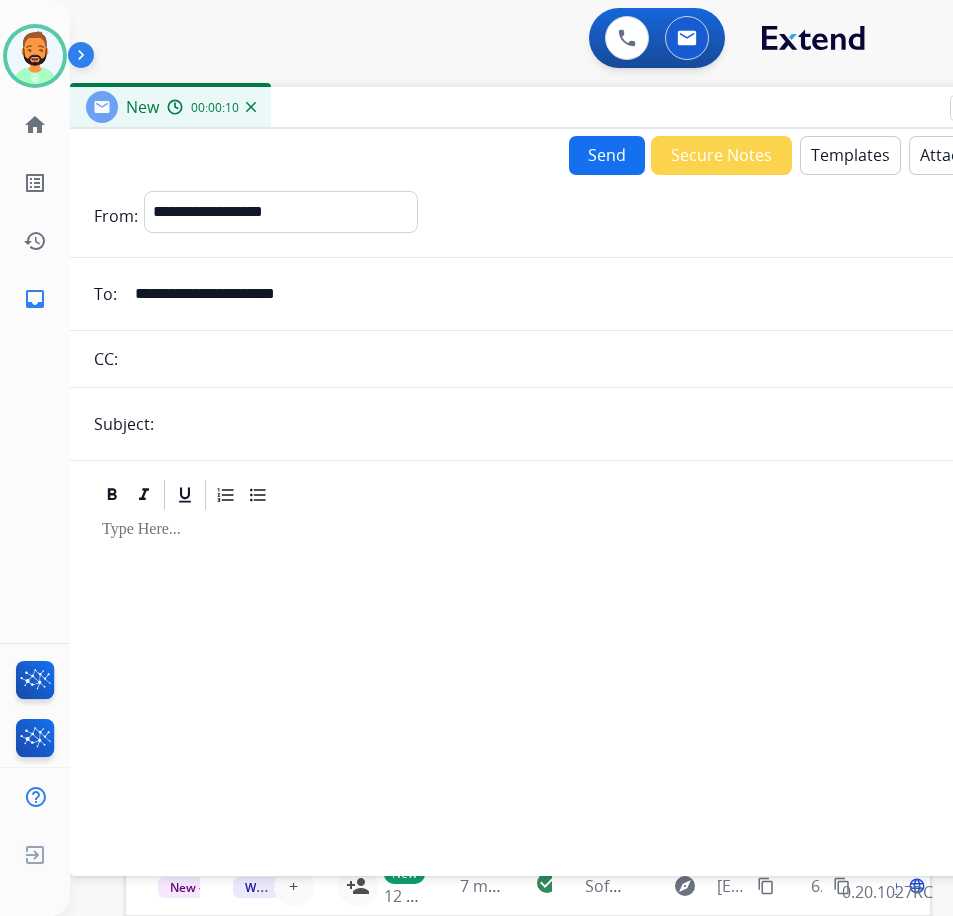 type on "*****" 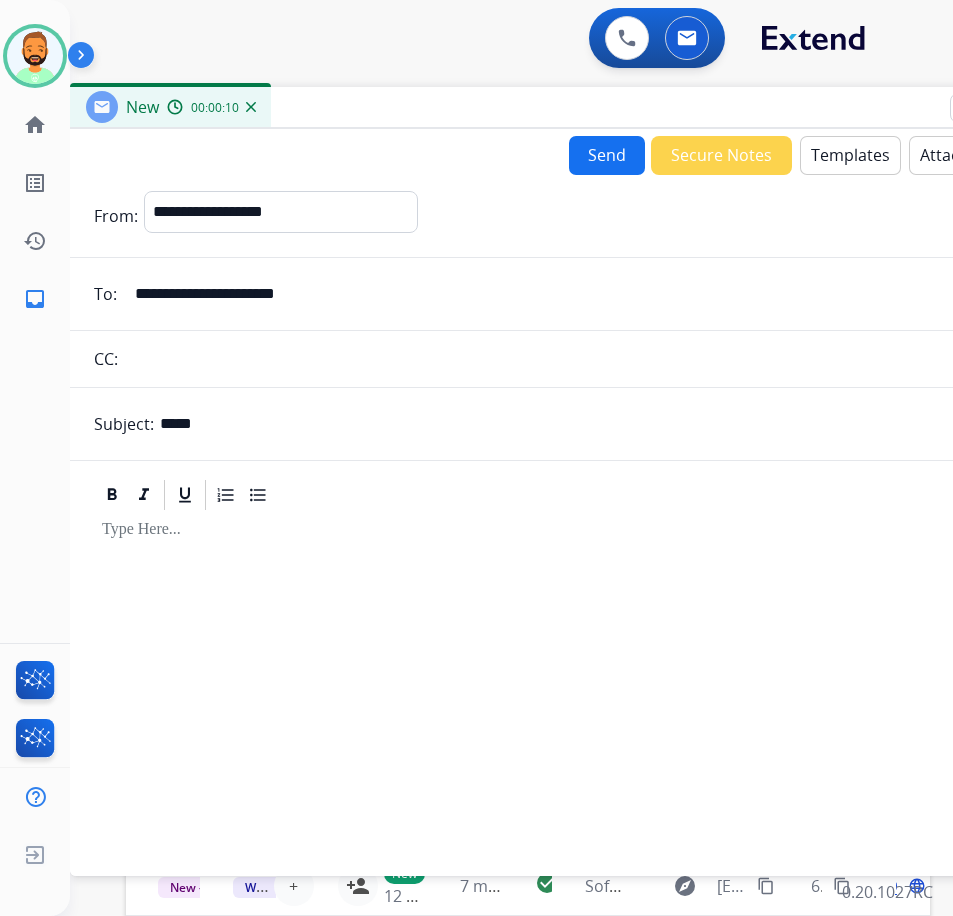 click at bounding box center (570, 684) 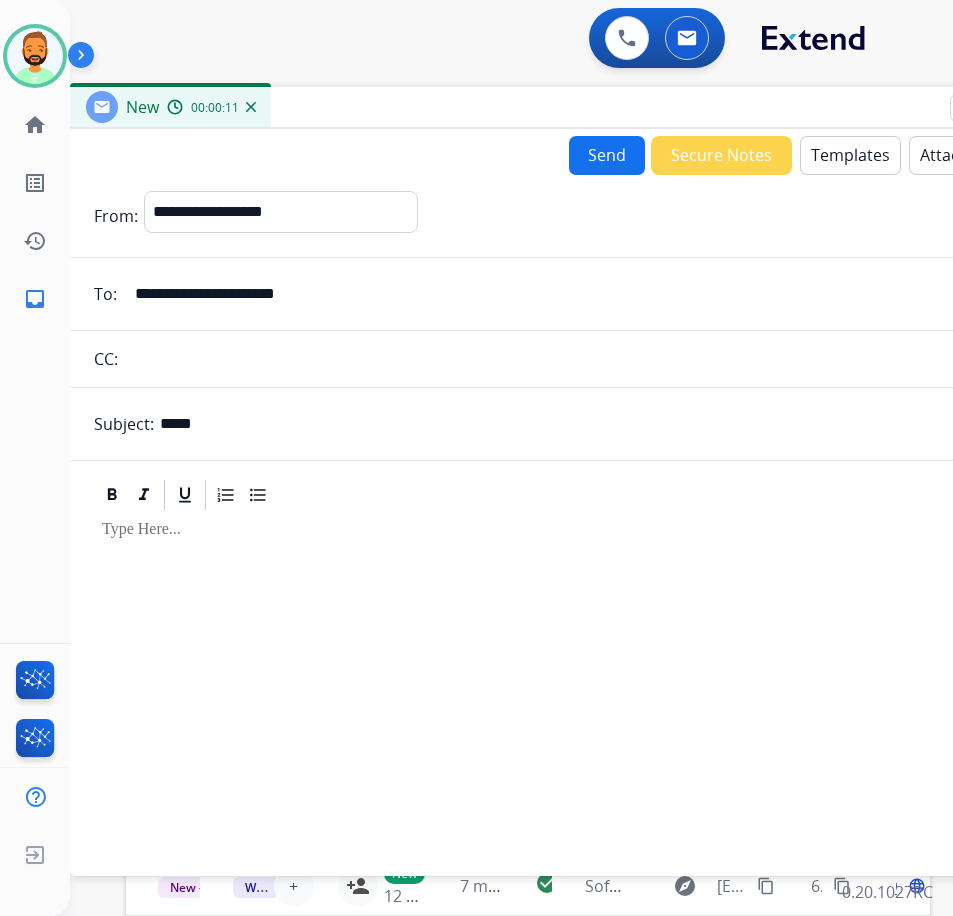 click on "Templates" at bounding box center [850, 155] 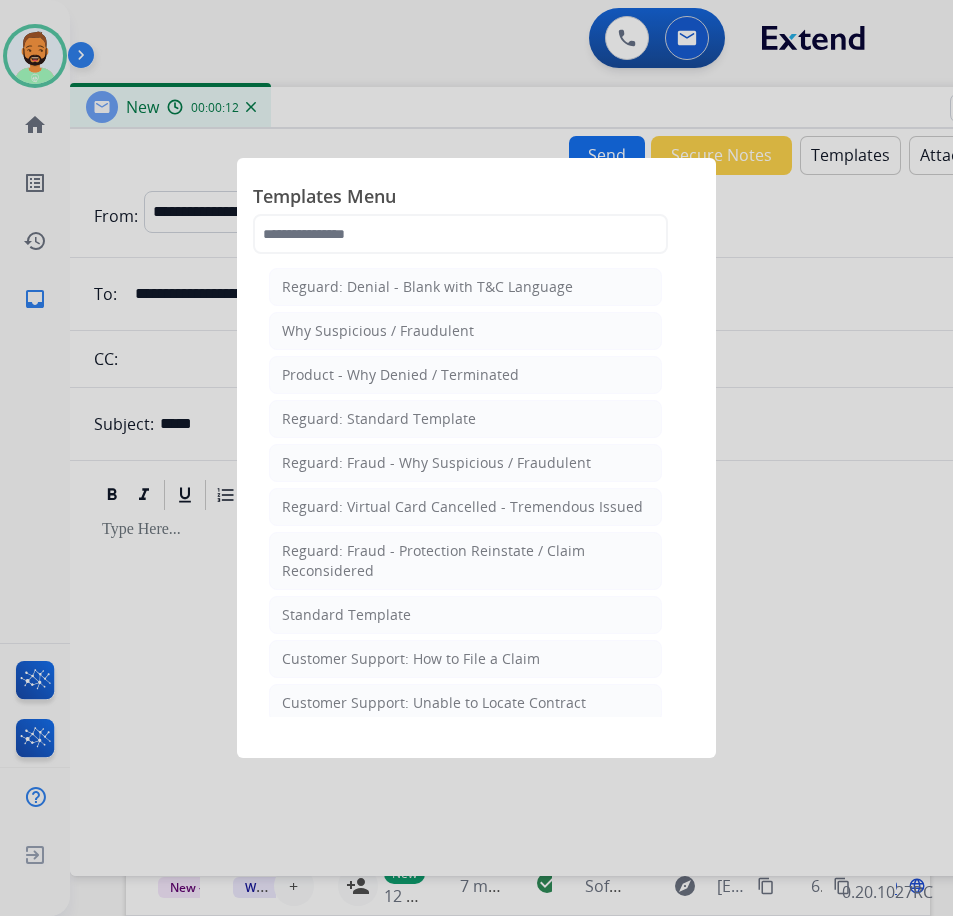 click on "Reguard: Denial - Blank with T&C Language   Why Suspicious / Fraudulent   Product - Why Denied / Terminated   Reguard: Standard Template   Reguard: Fraud - Why Suspicious / Fraudulent   Reguard: Virtual Card Cancelled - Tremendous Issued   Reguard: Fraud - Protection Reinstate / Claim Reconsidered   Standard Template    Customer Support: How to File a Claim    Customer Support: Unable to Locate Contract    Product Protection: Denial-Blank with T&C Language    Shipping Protection: Need Additional Information    Product Protection: Tire & Wheel: Need Additional Information    Customer Support: Virtual Card Troubleshooting    Shipping Protection: Virtual Card SP Fulfillment (To Customer)   Product Protection Follow Up Process: 1st Follow Up (Pursuing Claim)    Product Protection: Manufacturer Defect Denial    Tremendous Fulfillment (Customer)   Product Protection: On the Spot Stain Cleaning Kit    Product Protection:Wheel Photo Request   Canada Contract Cancels and Refunds (English)" 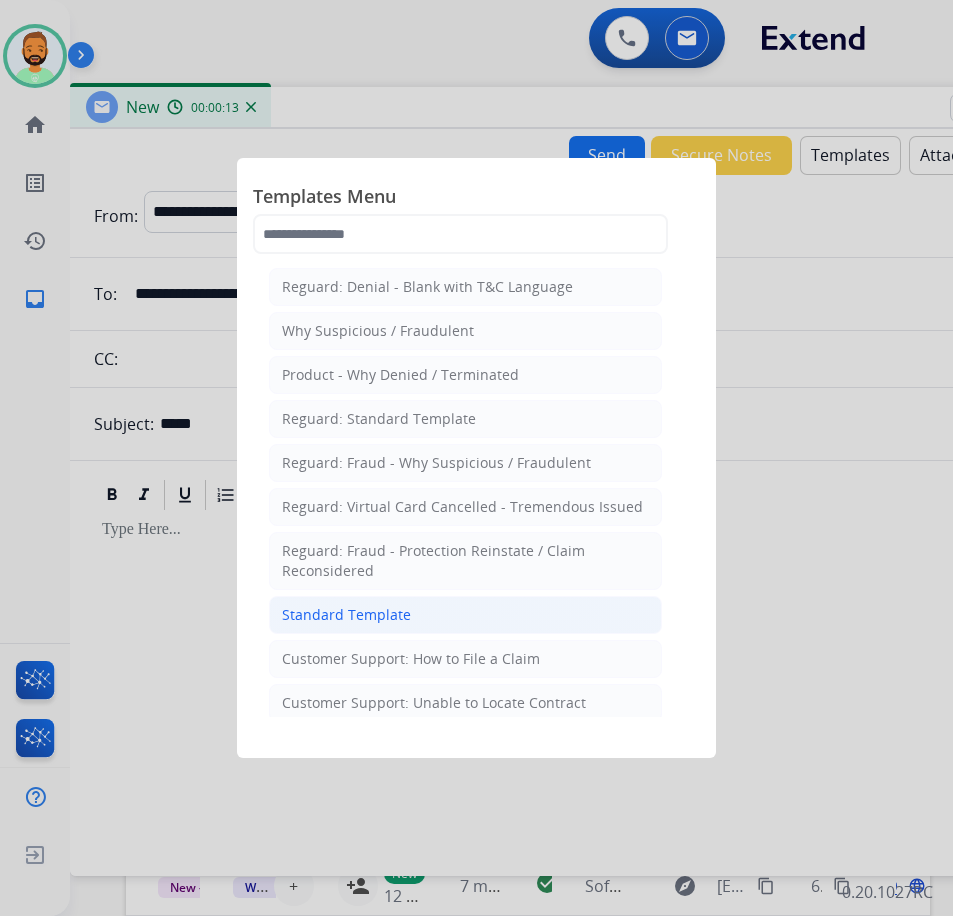 click on "Standard Template" 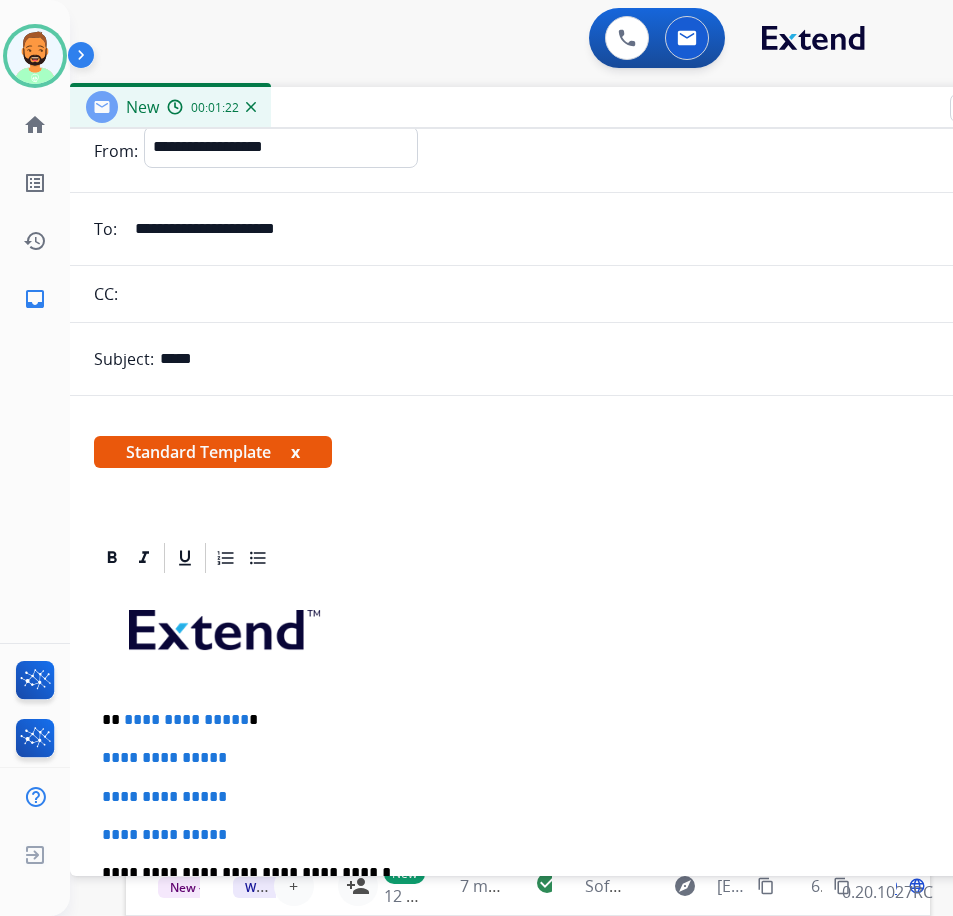 scroll, scrollTop: 100, scrollLeft: 0, axis: vertical 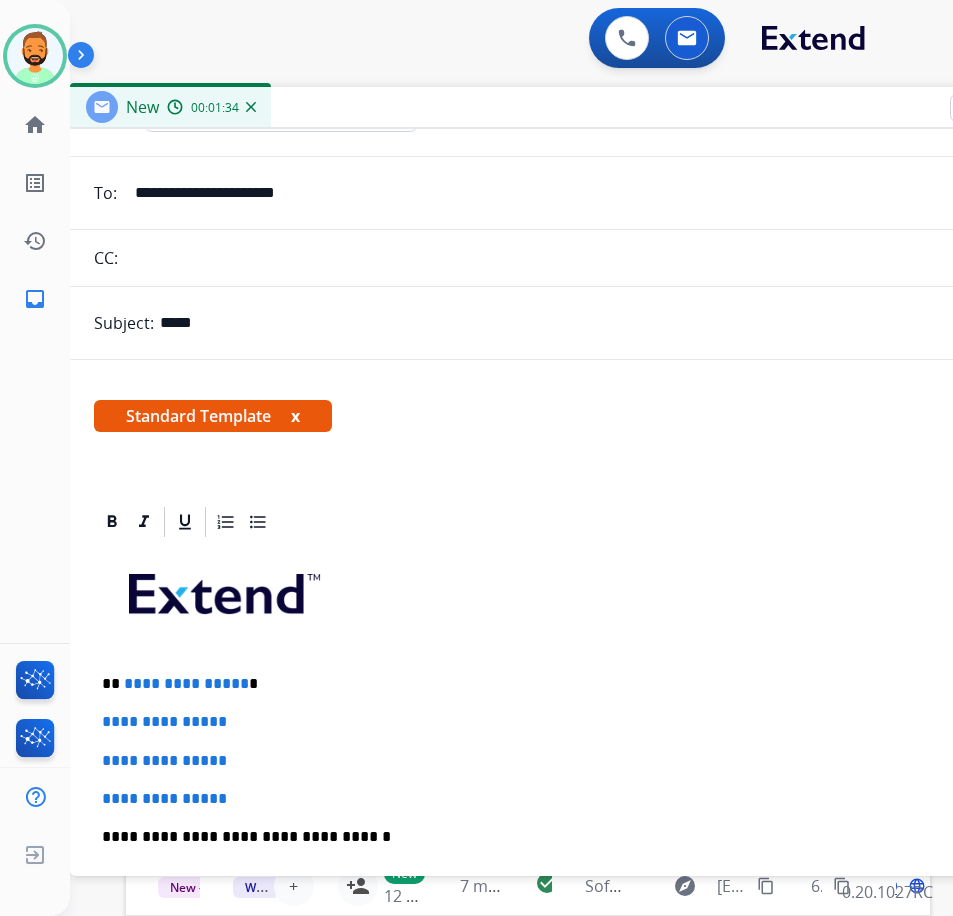 click on "**********" at bounding box center [562, 684] 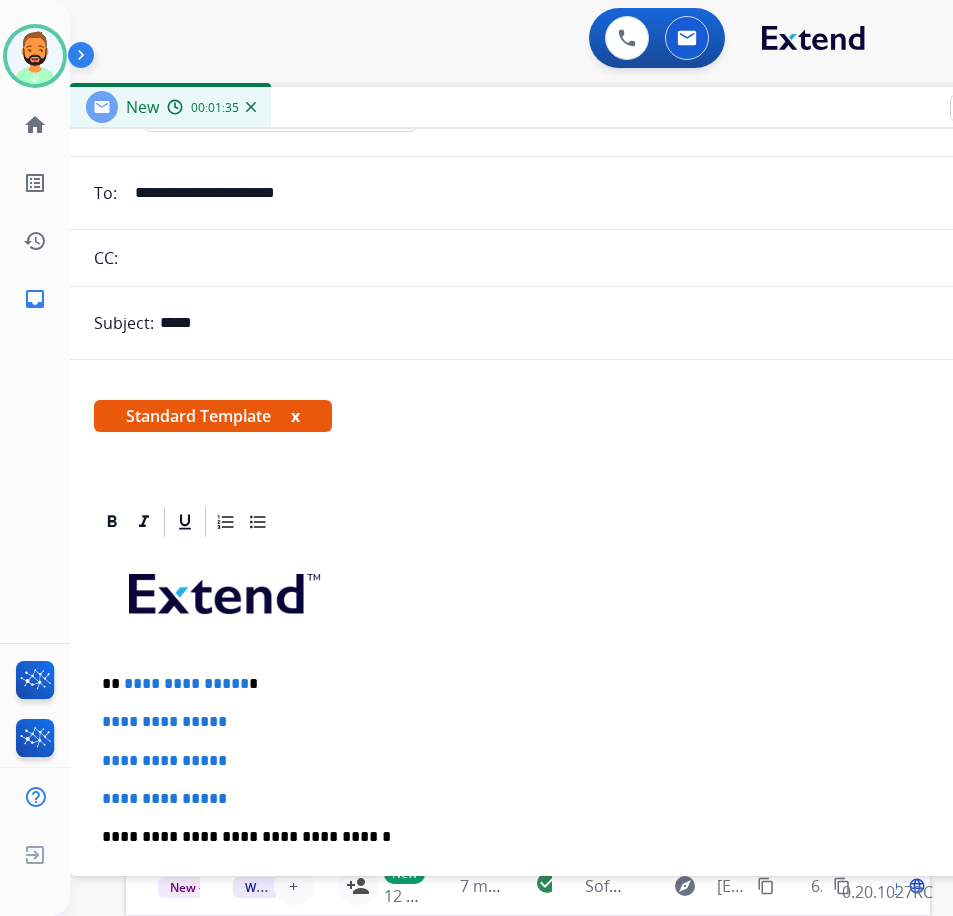 type 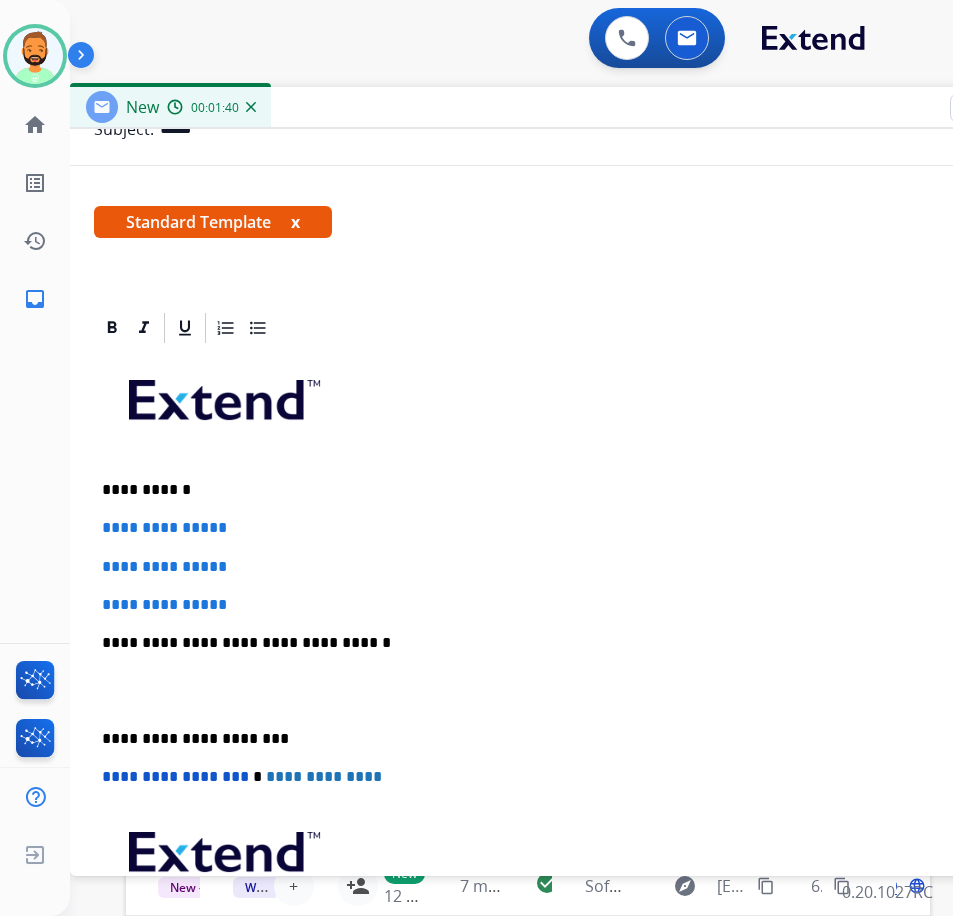 scroll, scrollTop: 300, scrollLeft: 0, axis: vertical 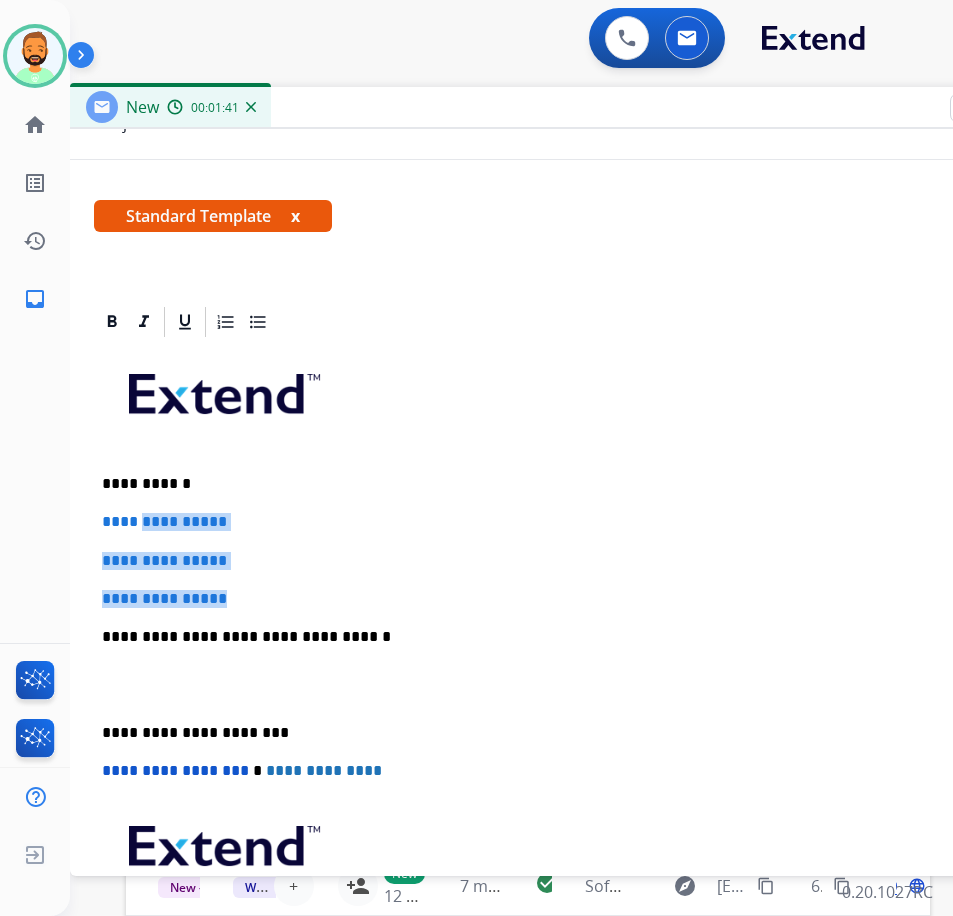 drag, startPoint x: 279, startPoint y: 594, endPoint x: 151, endPoint y: 515, distance: 150.41609 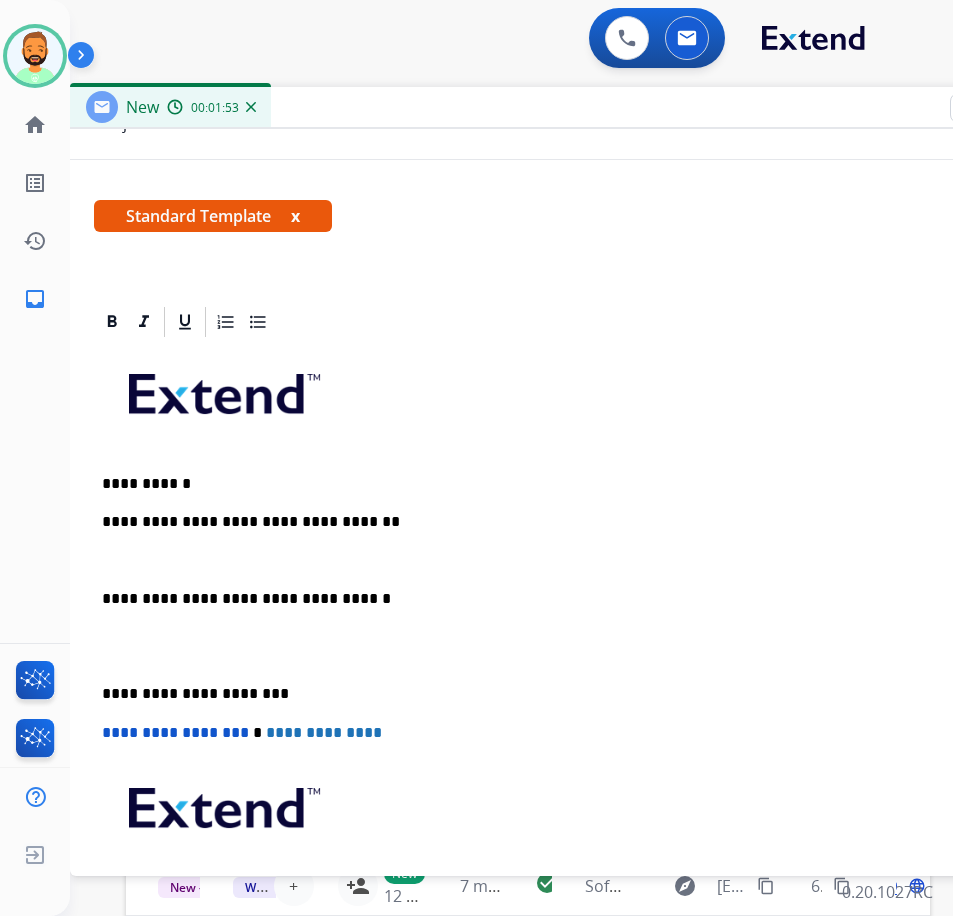 click on "**********" at bounding box center [570, 665] 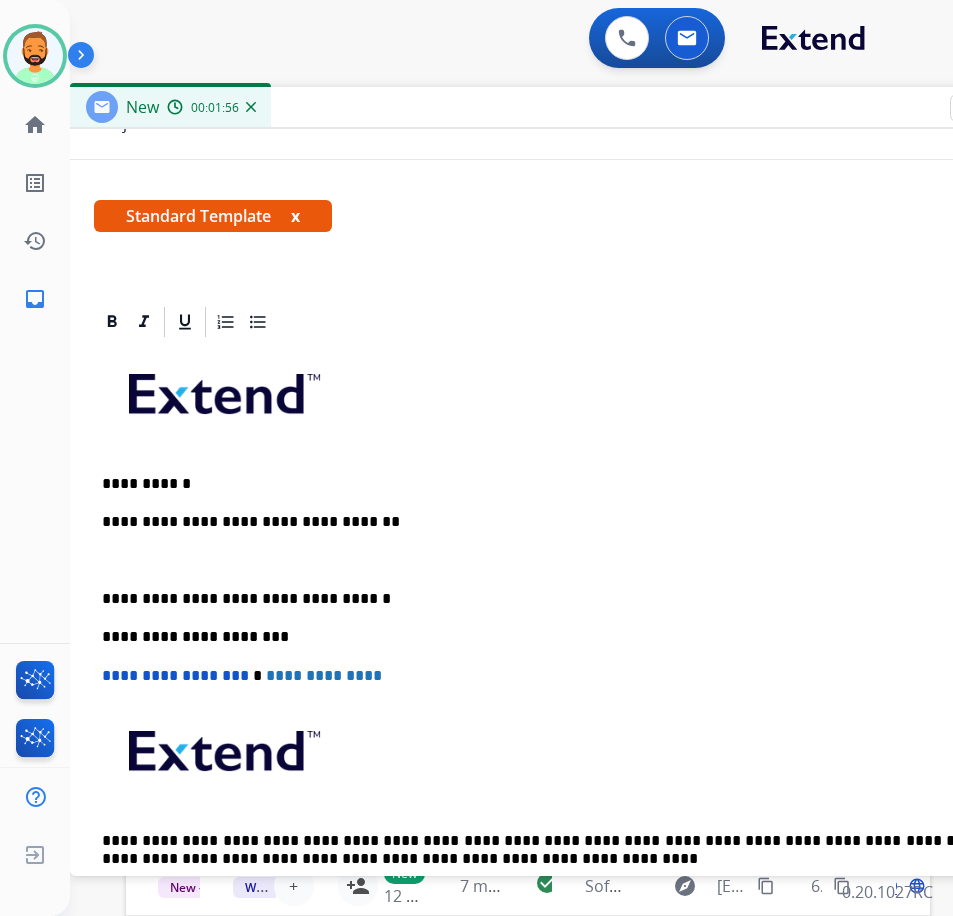 click at bounding box center [570, 561] 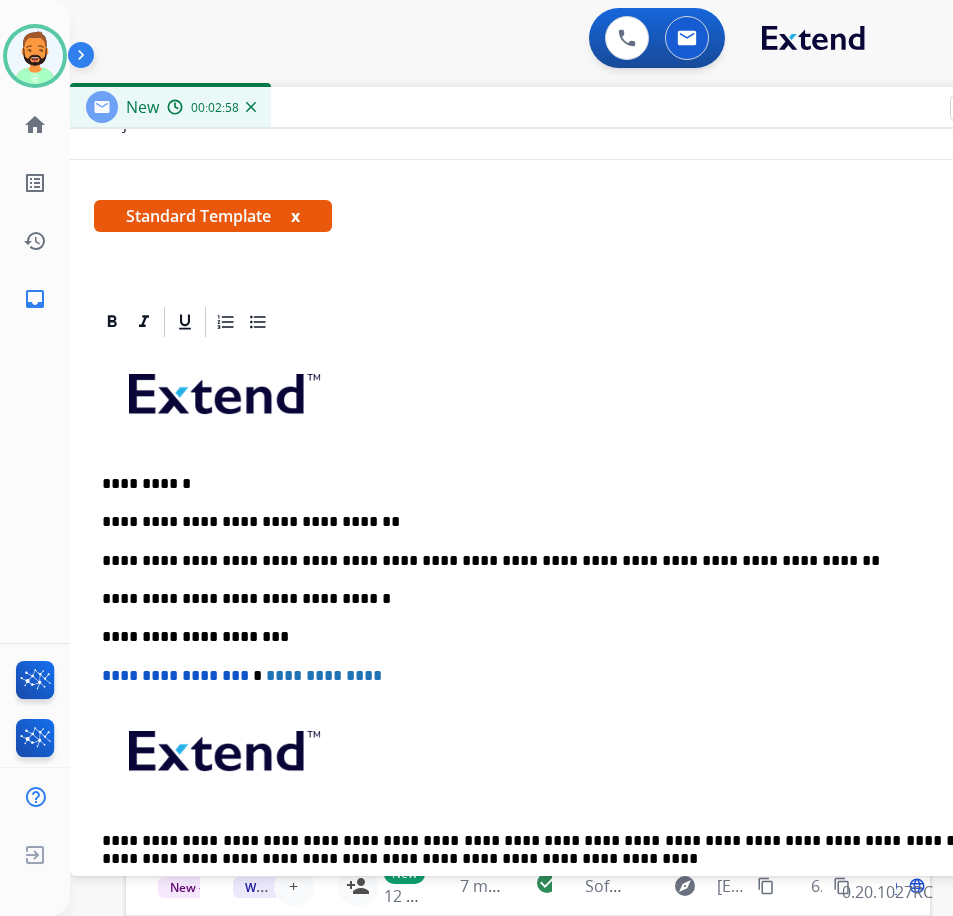 click on "**********" at bounding box center [570, 636] 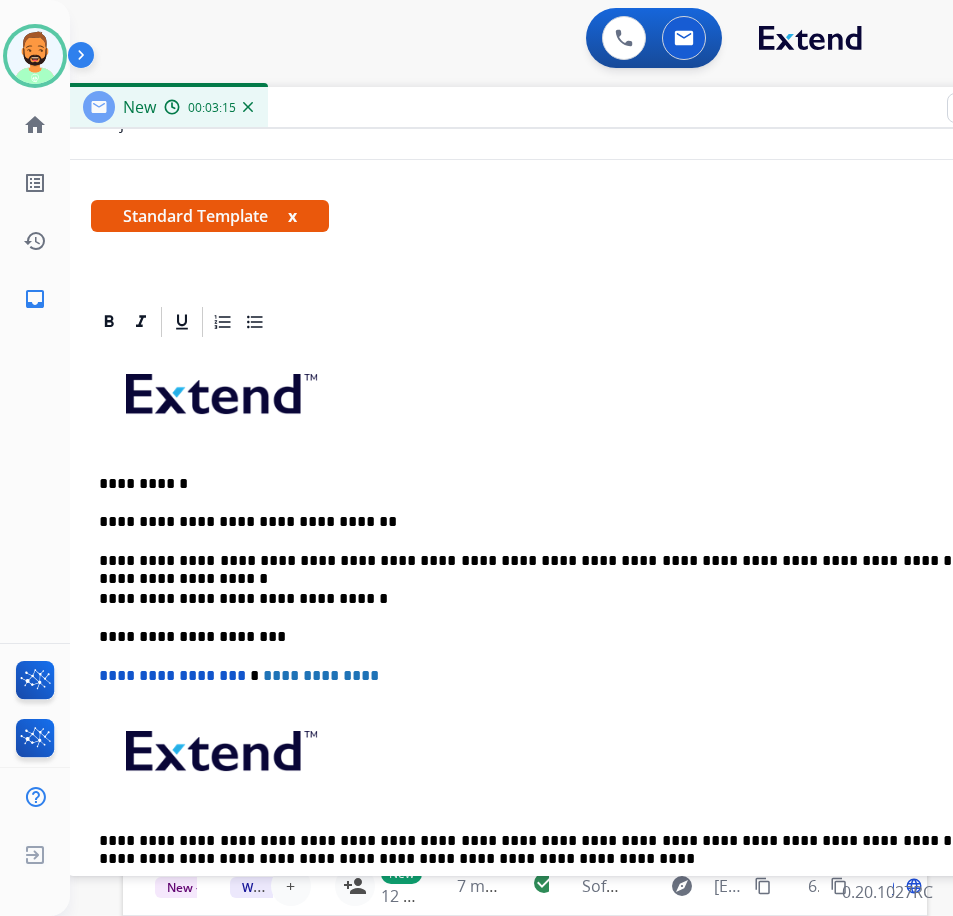 scroll, scrollTop: 0, scrollLeft: 11, axis: horizontal 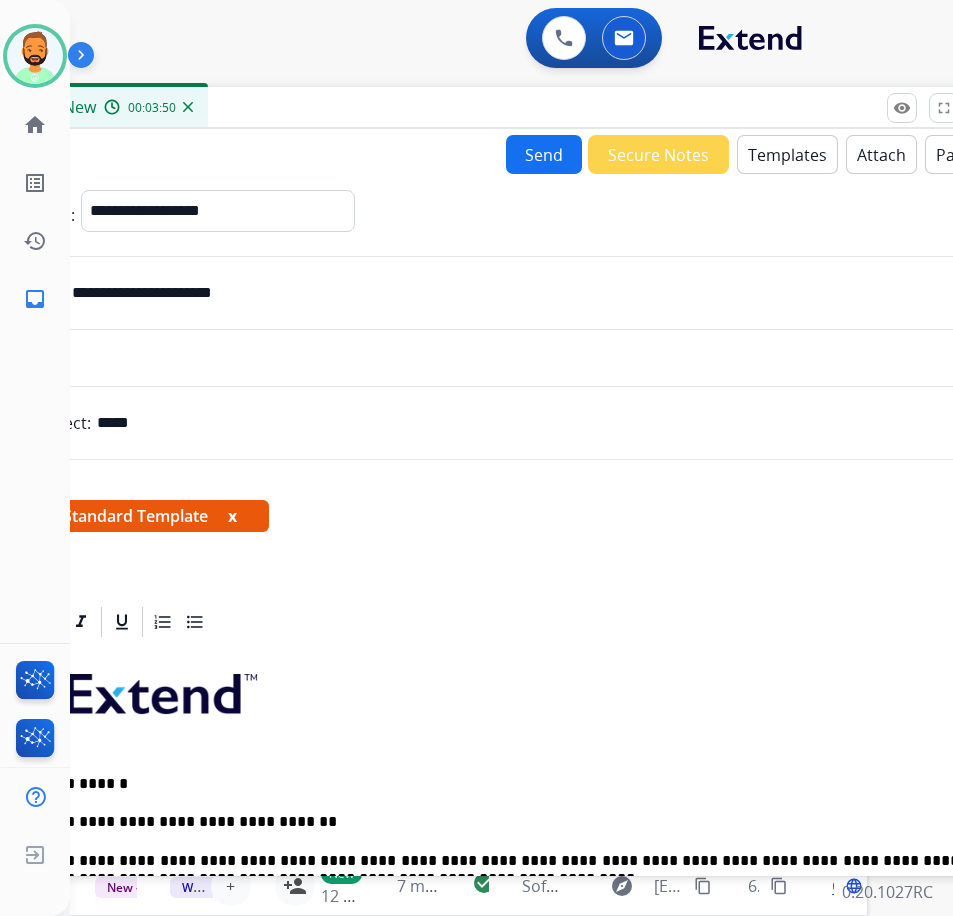 click on "Send" at bounding box center (544, 154) 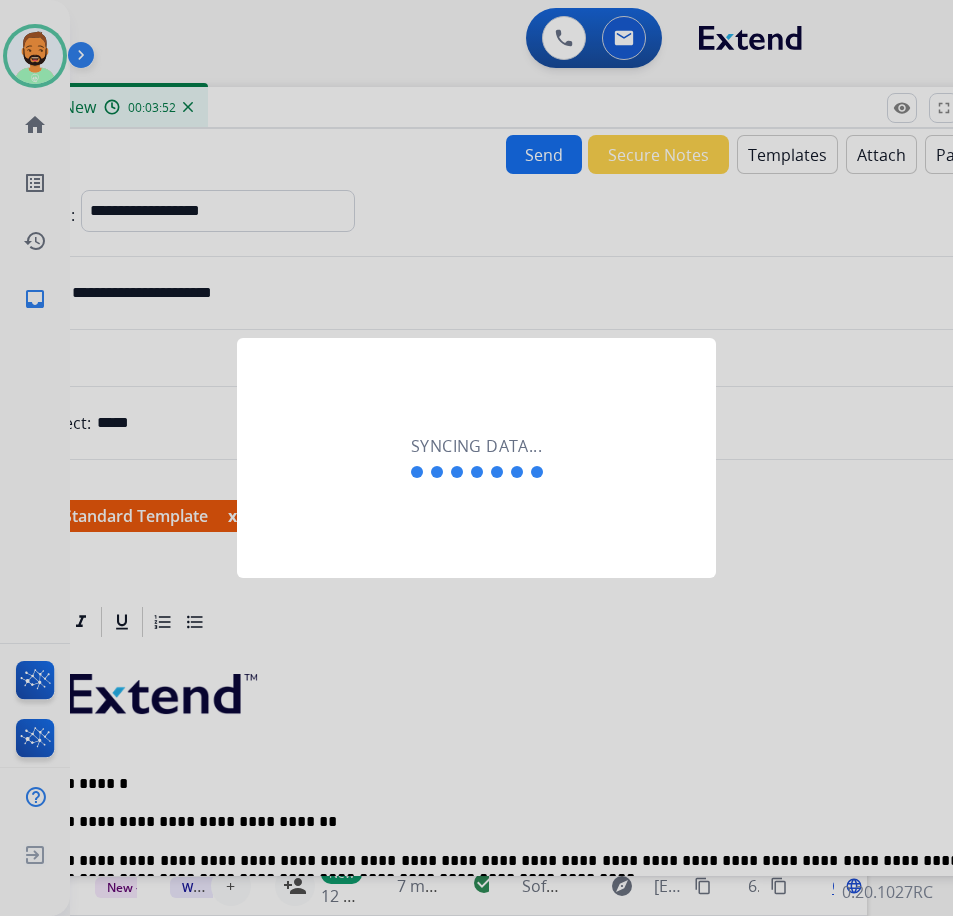 scroll, scrollTop: 0, scrollLeft: 3, axis: horizontal 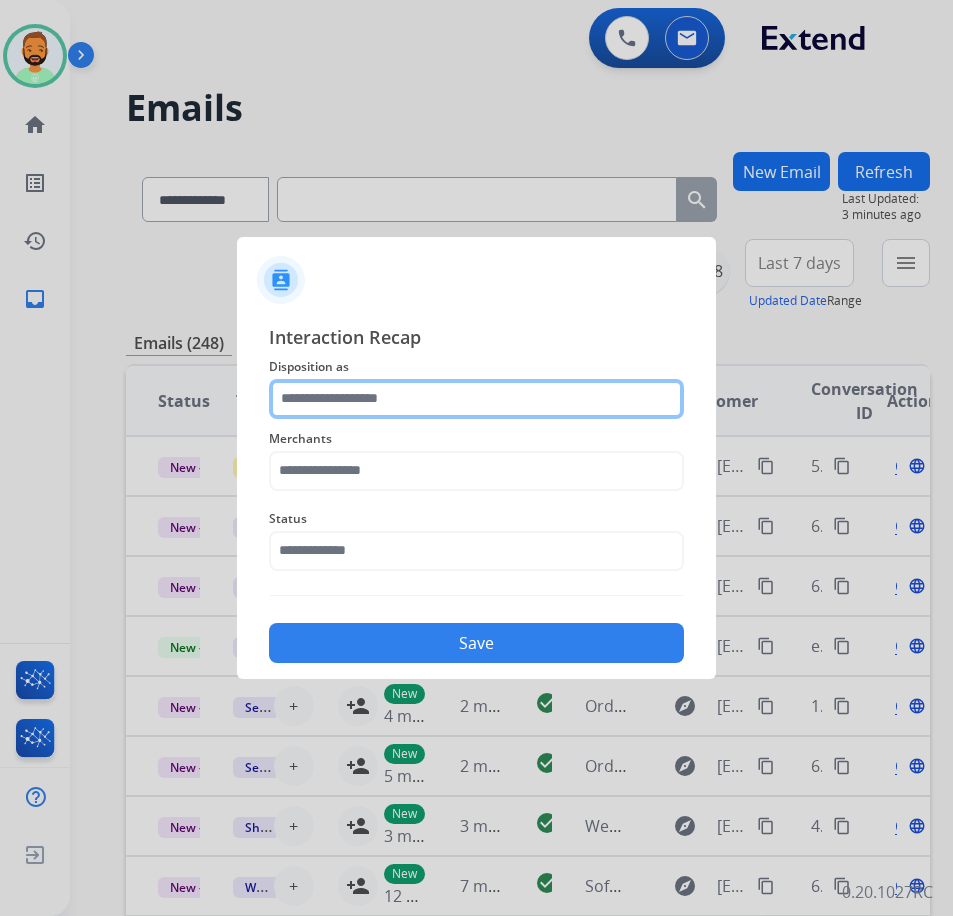 click 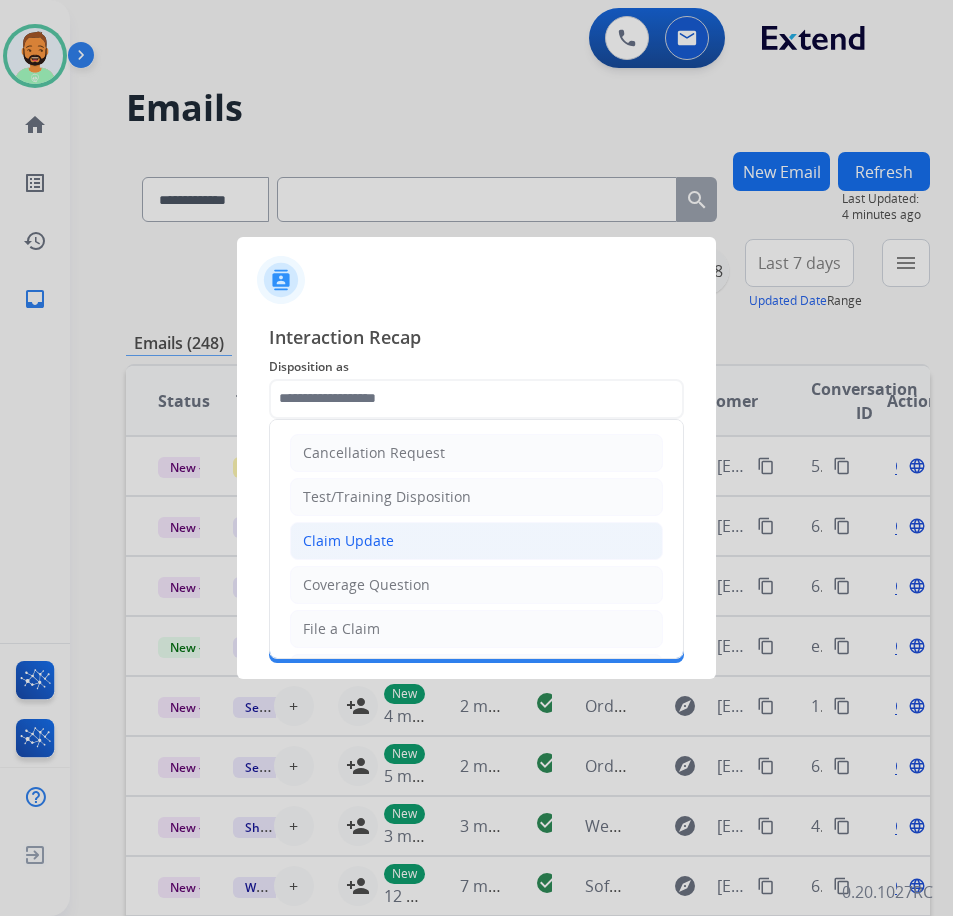 click on "Claim Update" 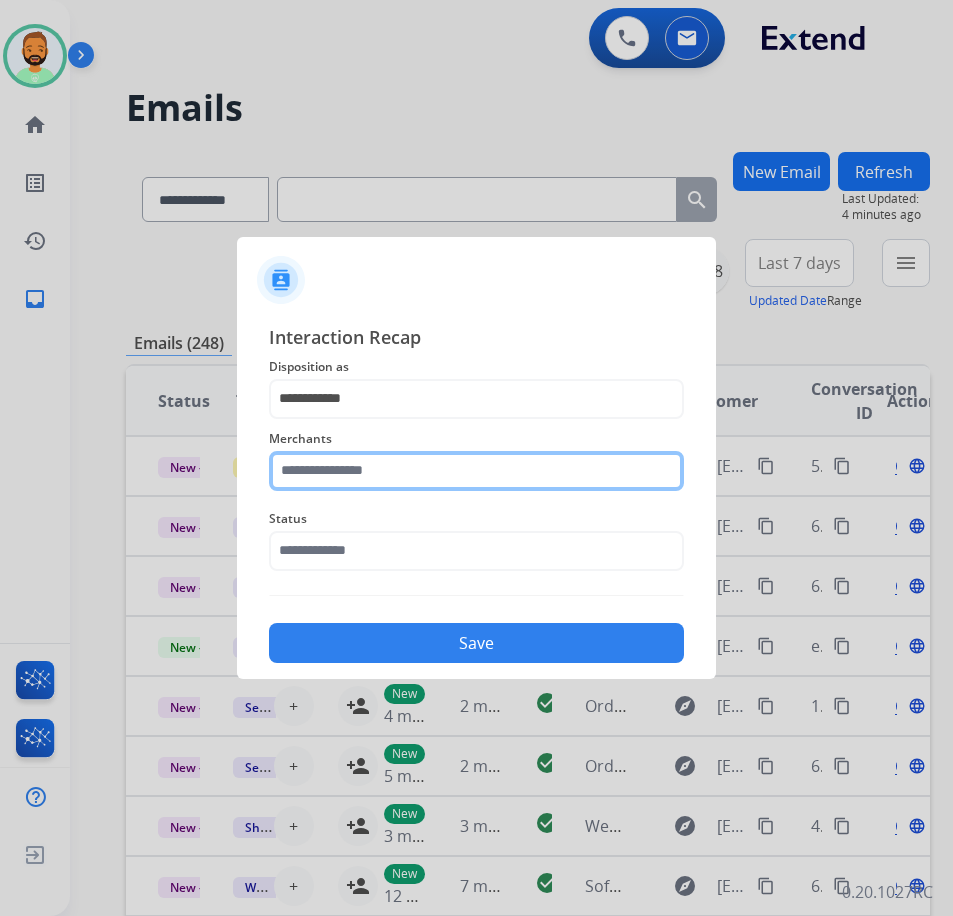 click 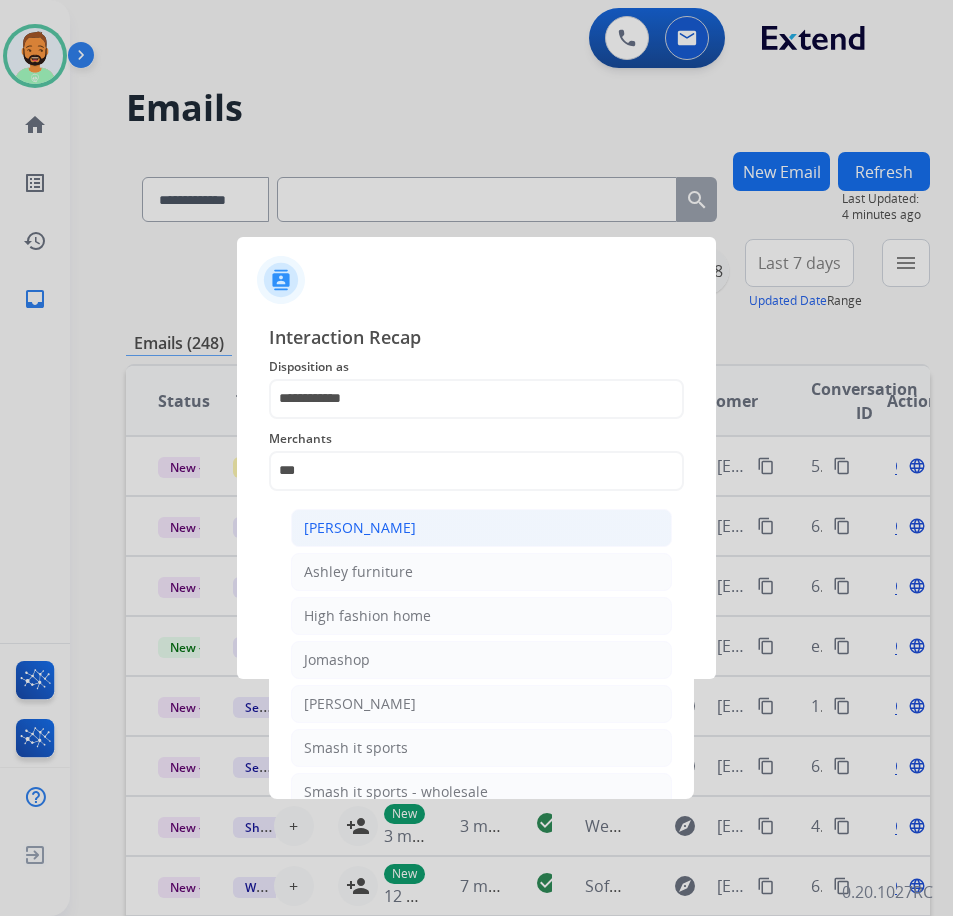 click on "[PERSON_NAME]" 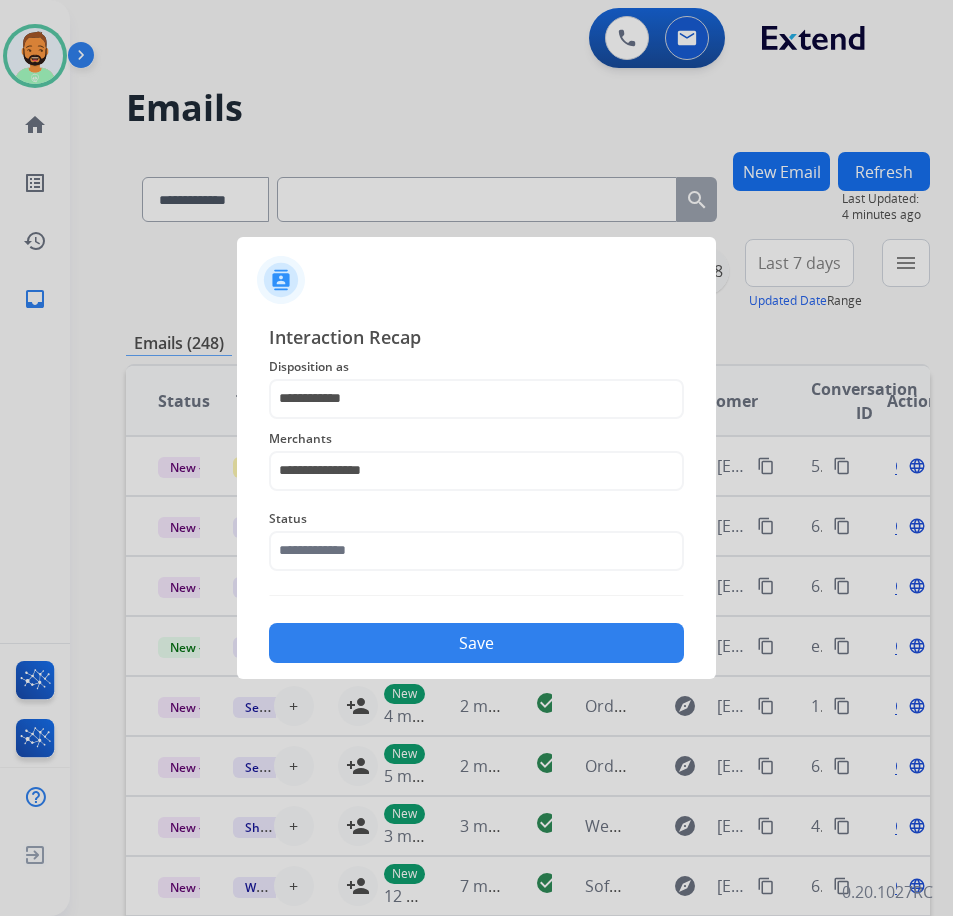 click on "Status" 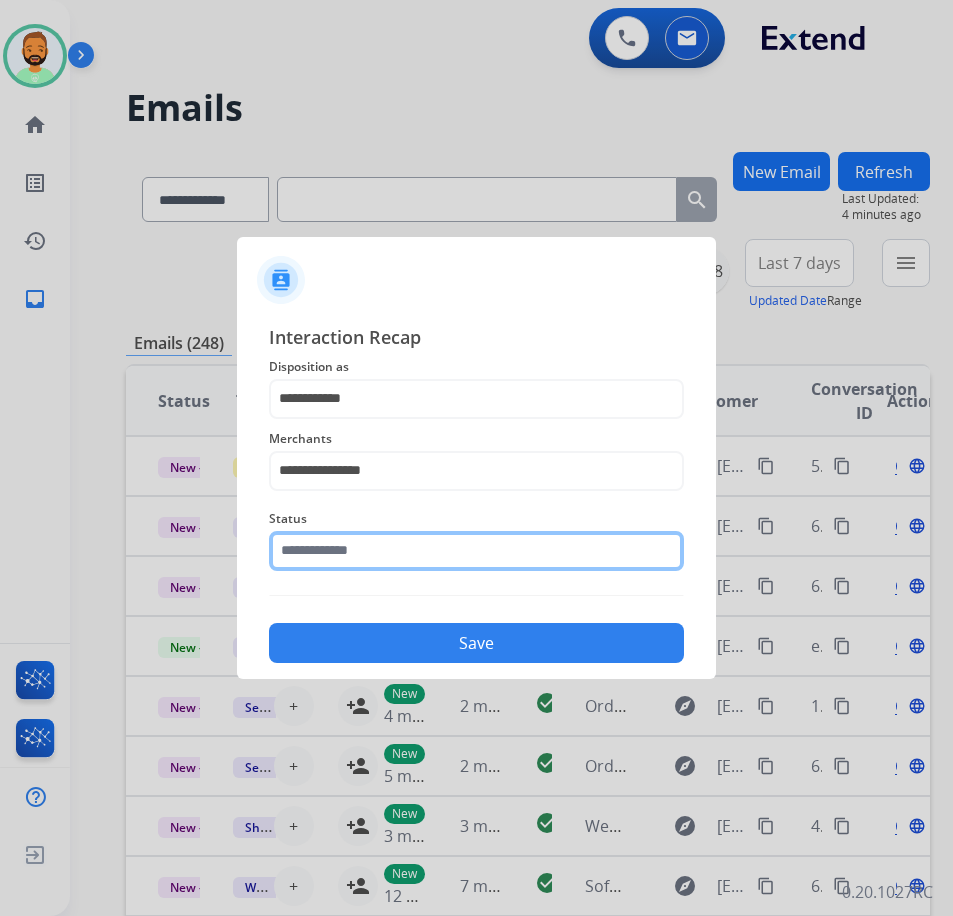 click 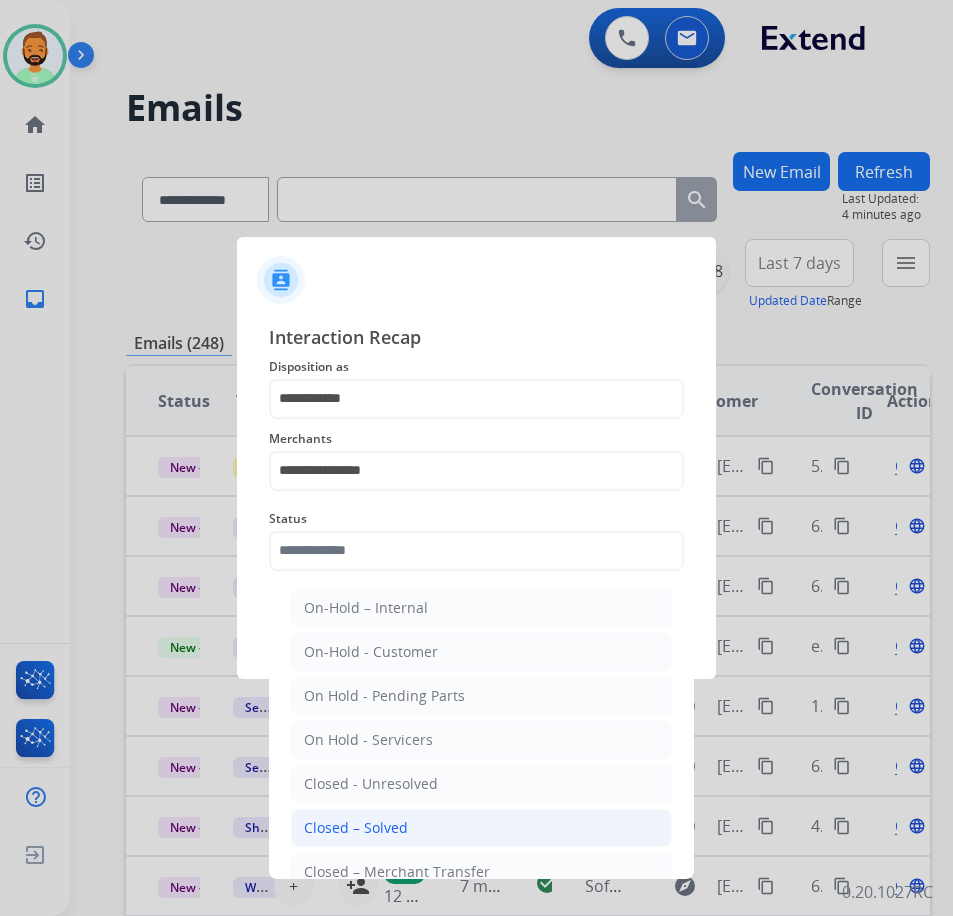 click on "Closed – Solved" 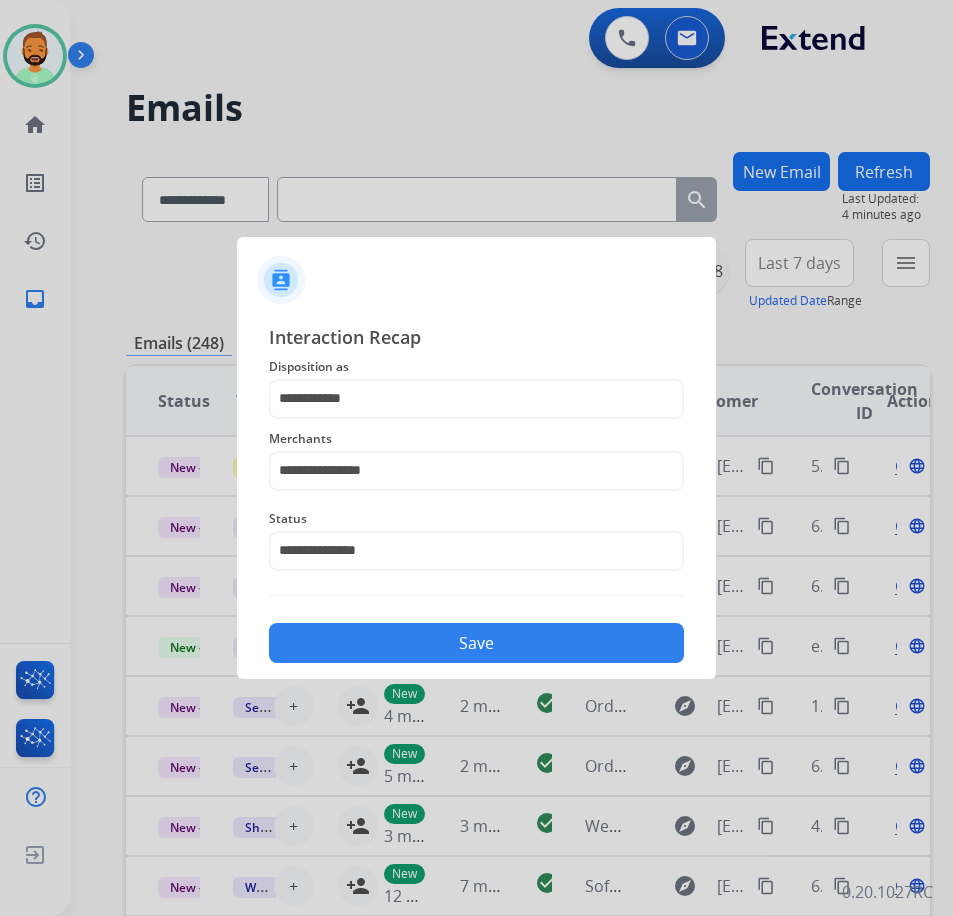 click on "Save" 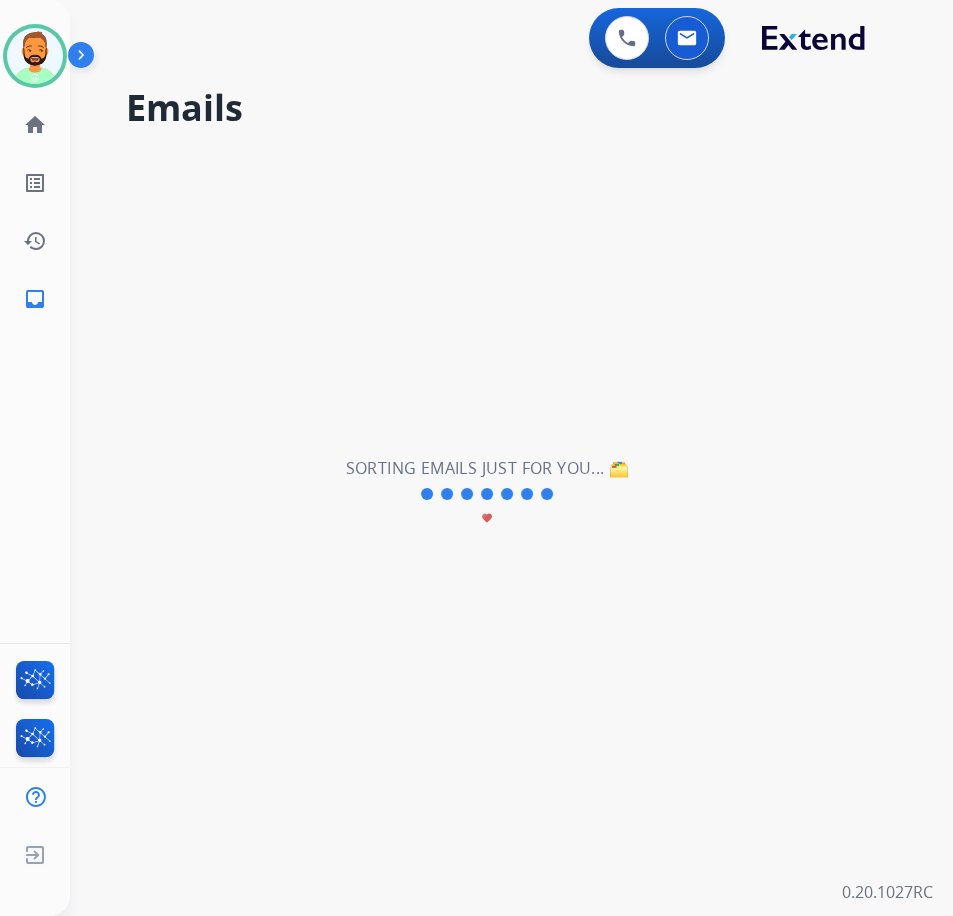 scroll, scrollTop: 0, scrollLeft: 0, axis: both 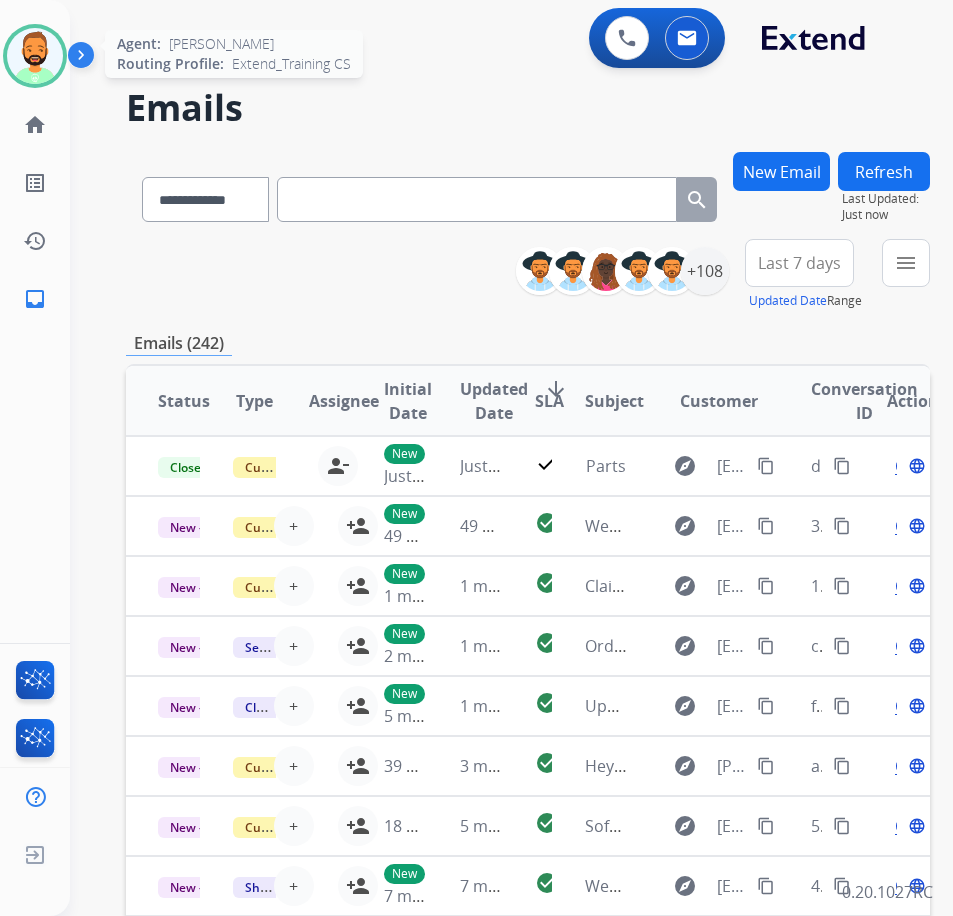 click at bounding box center [35, 56] 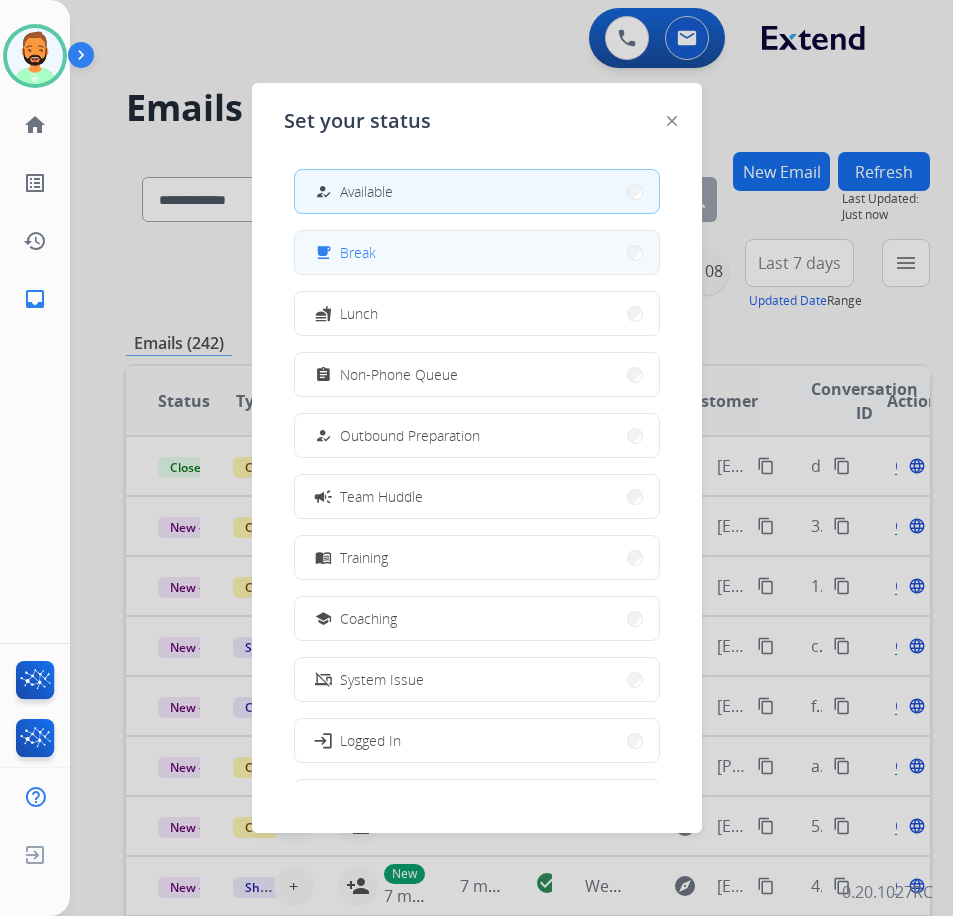 click on "free_breakfast Break" at bounding box center (477, 252) 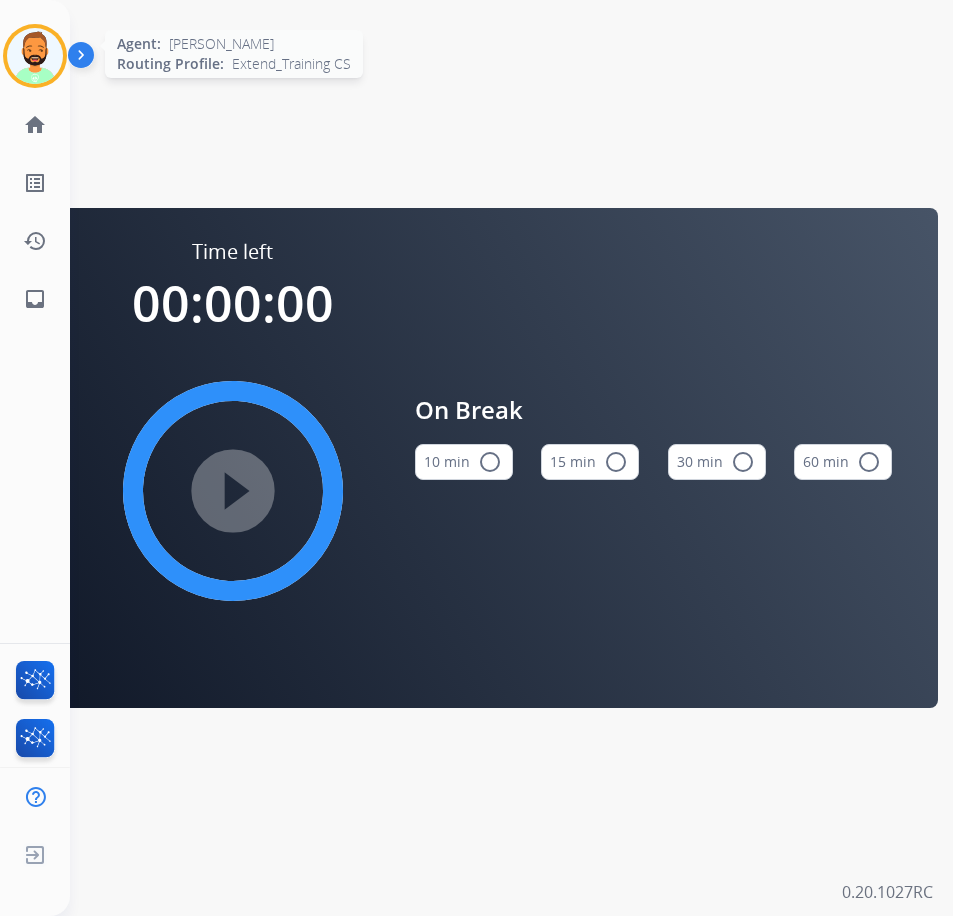 click at bounding box center (35, 56) 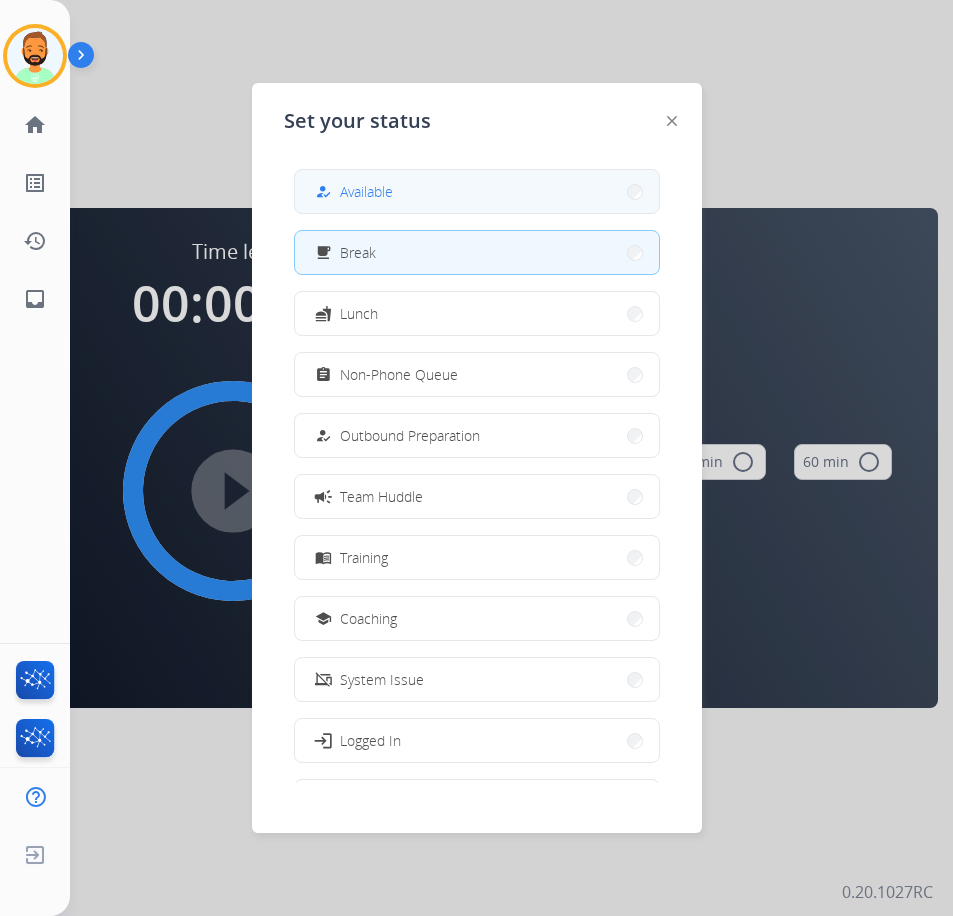 click on "Available" at bounding box center [366, 191] 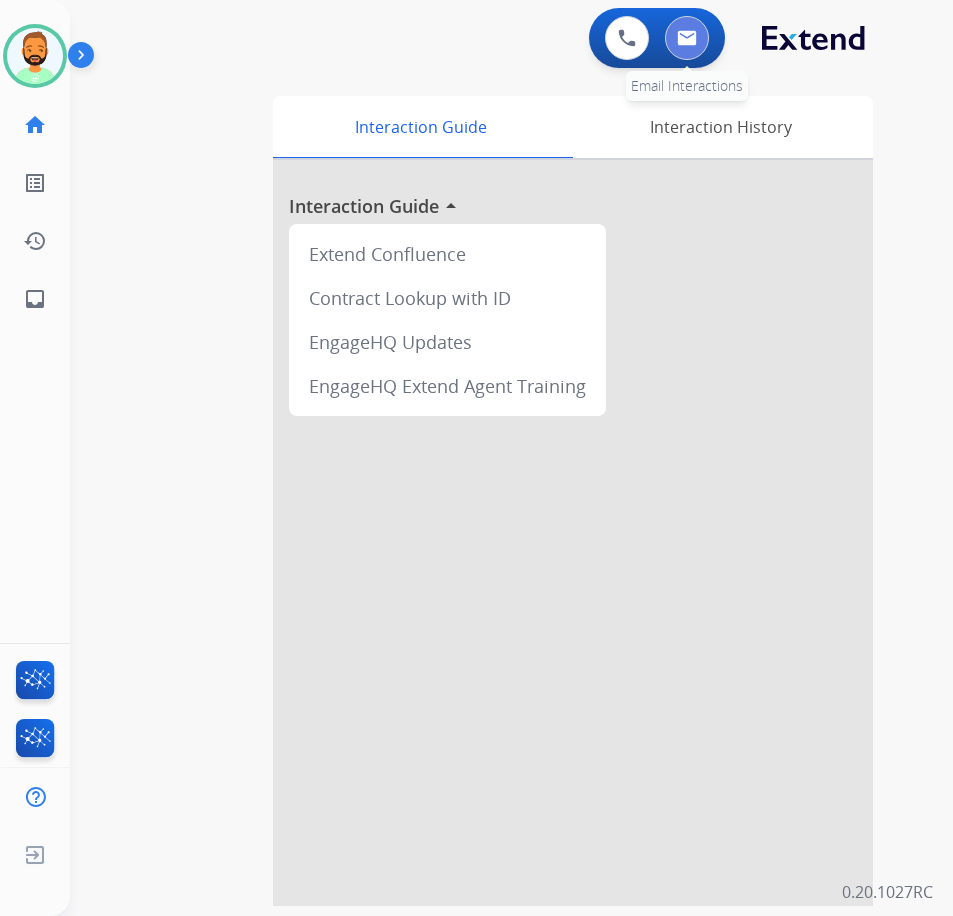 click at bounding box center [687, 38] 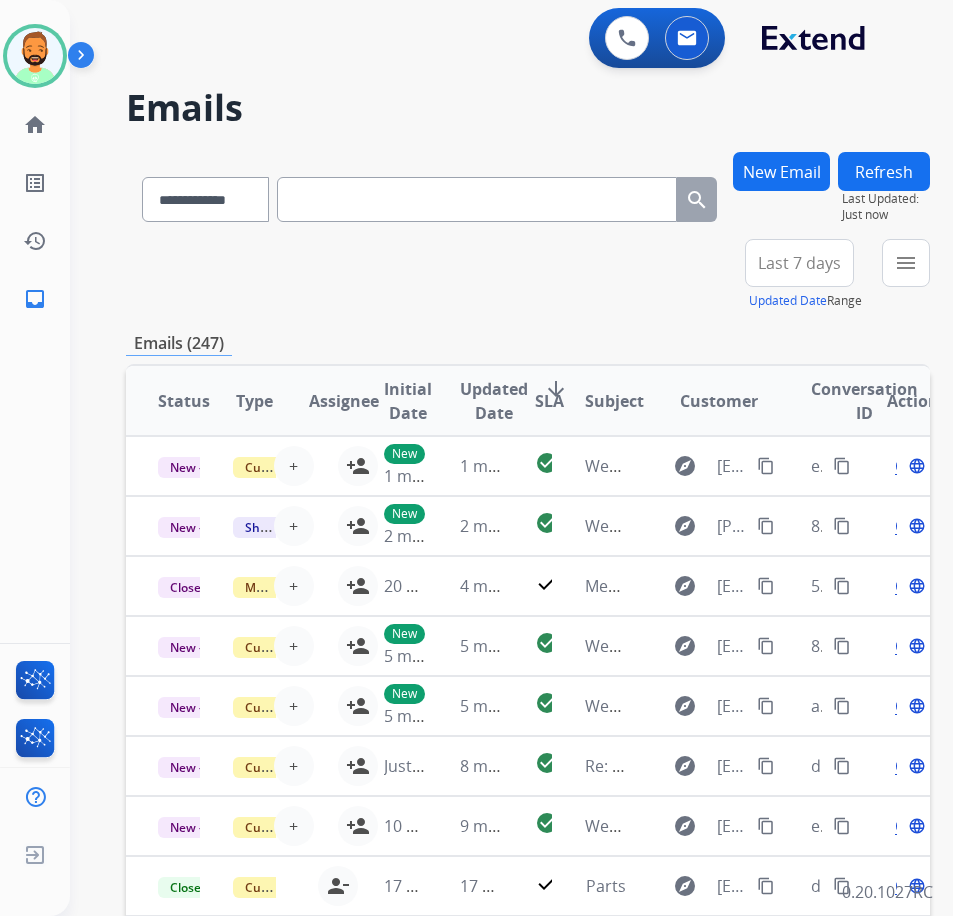 click on "New Email" at bounding box center (781, 171) 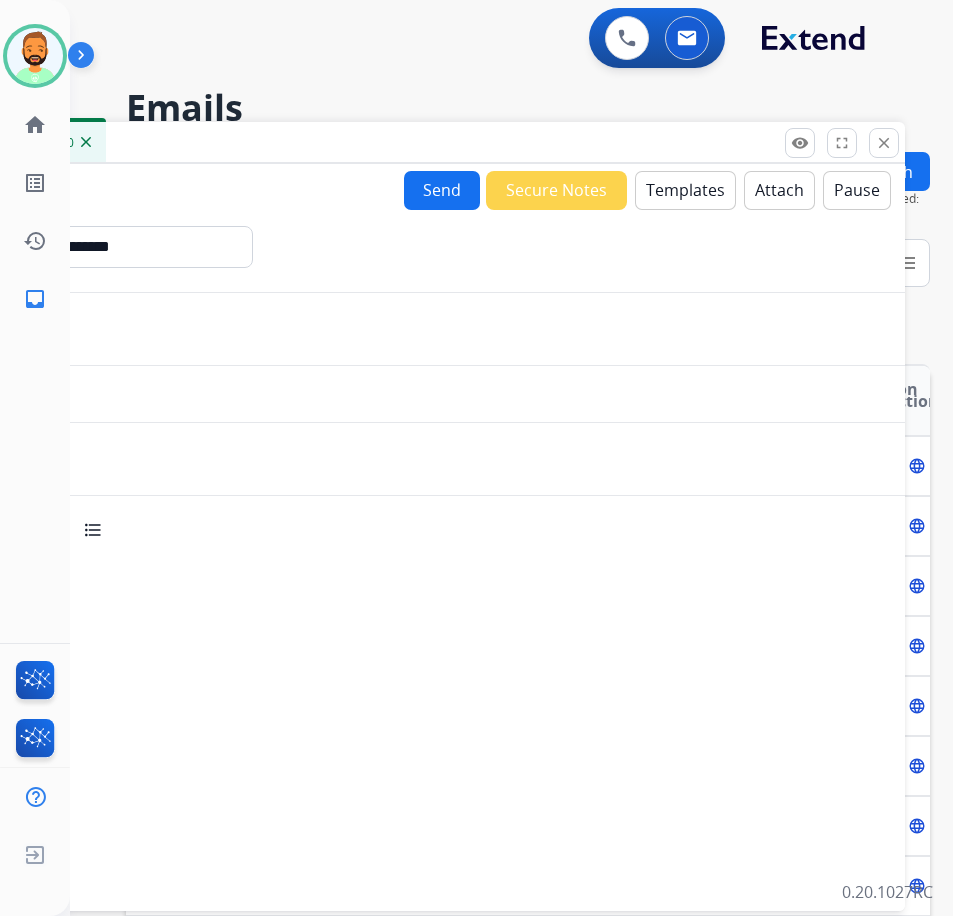 click on "Templates" at bounding box center (685, 190) 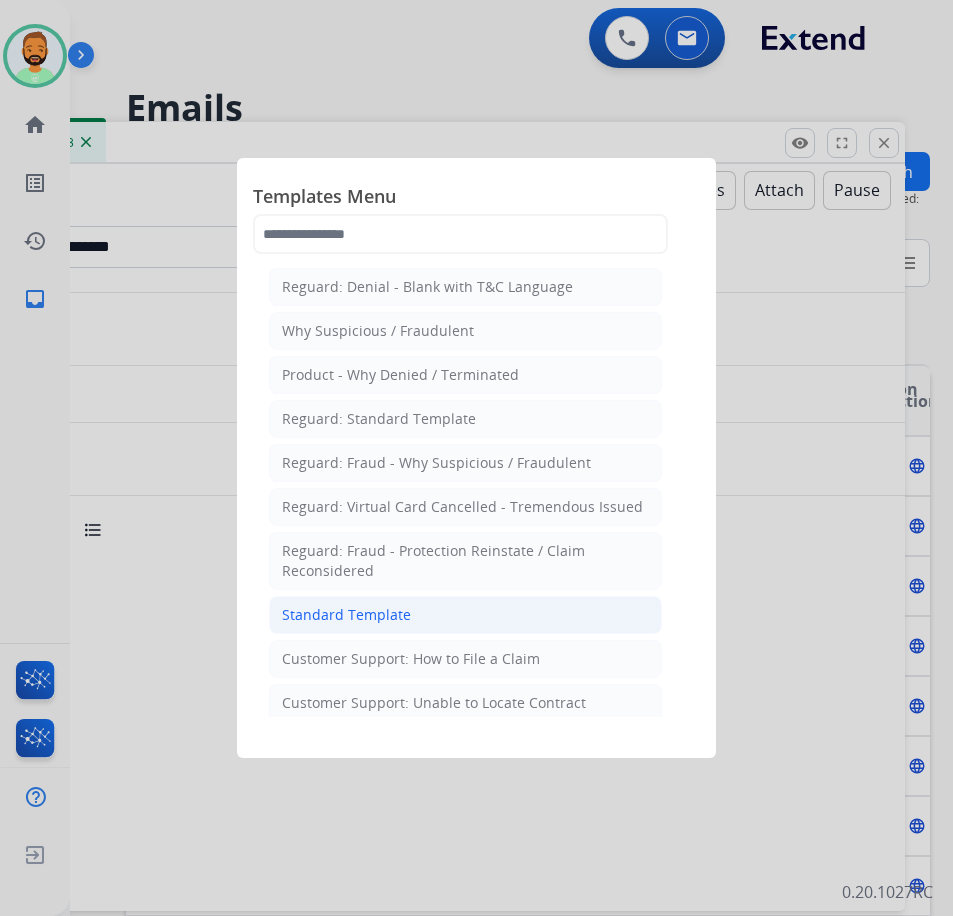 drag, startPoint x: 411, startPoint y: 239, endPoint x: 339, endPoint y: 628, distance: 395.60712 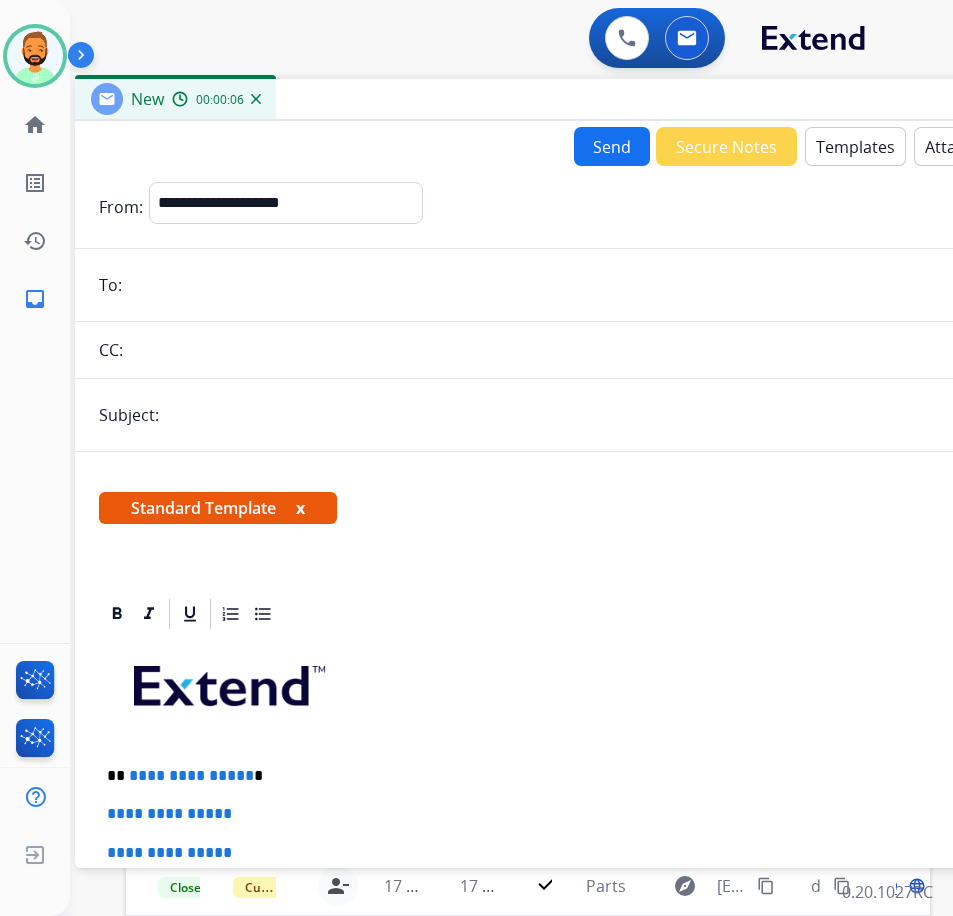 drag, startPoint x: 286, startPoint y: 151, endPoint x: 456, endPoint y: 108, distance: 175.35393 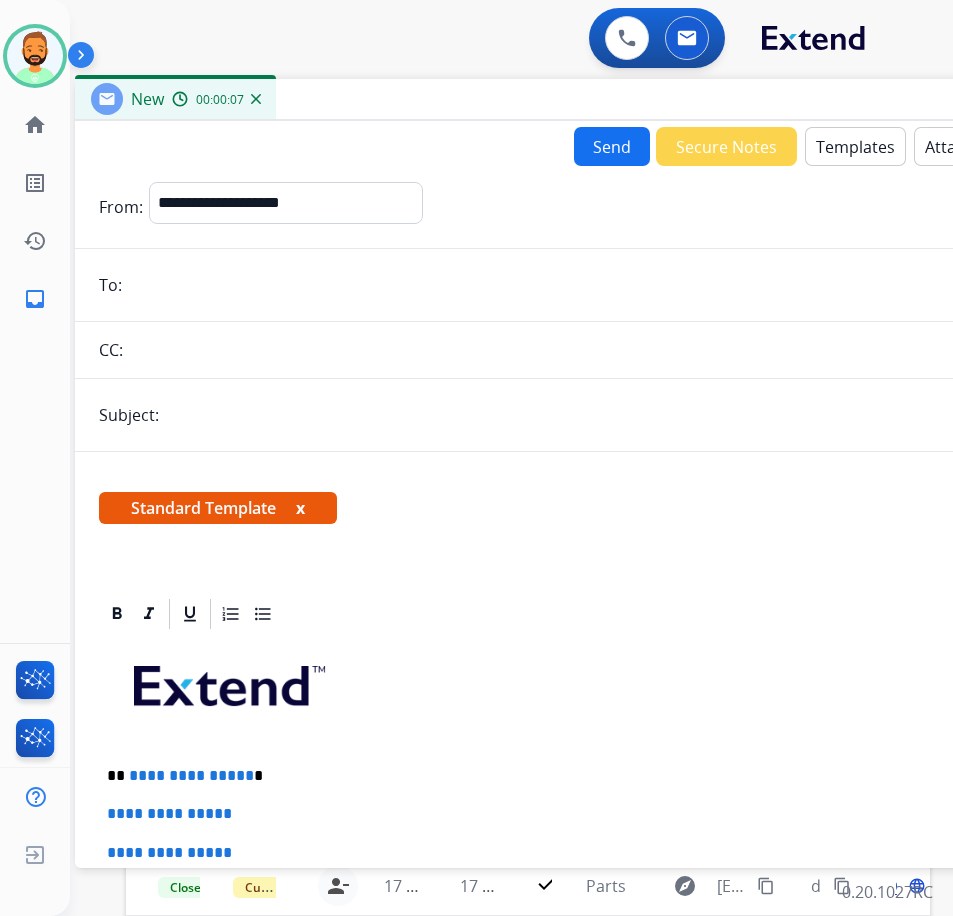 paste on "**********" 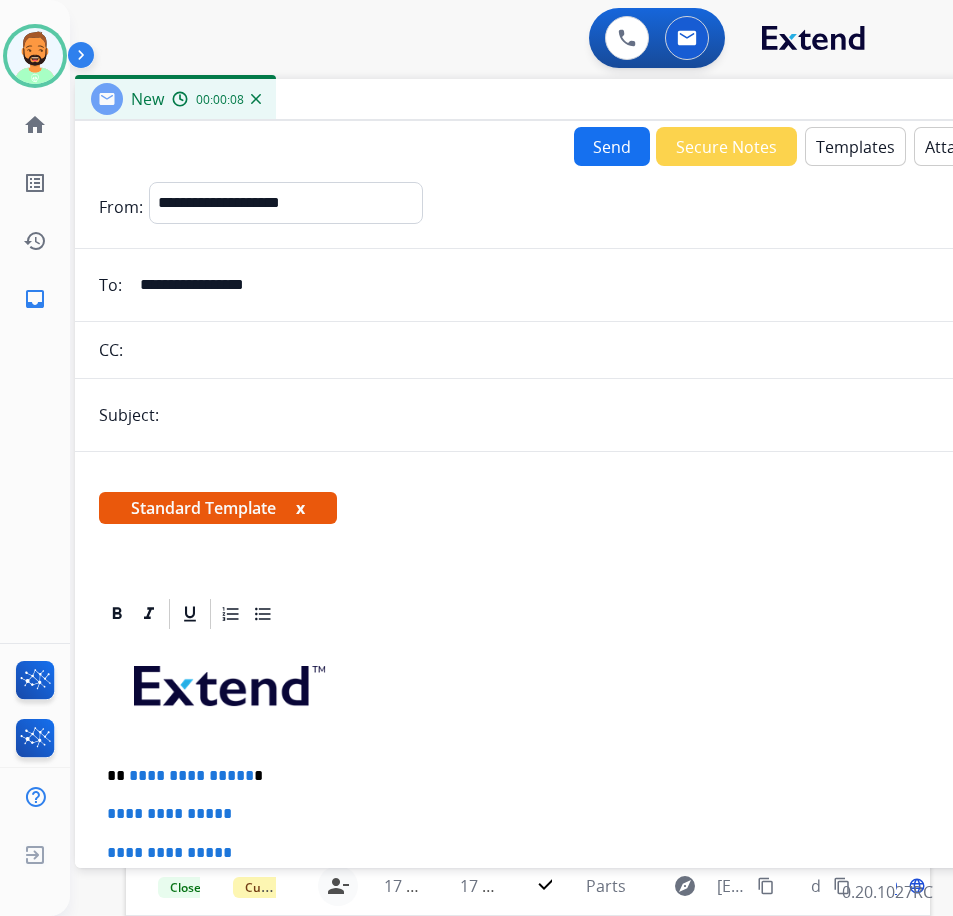 type on "**********" 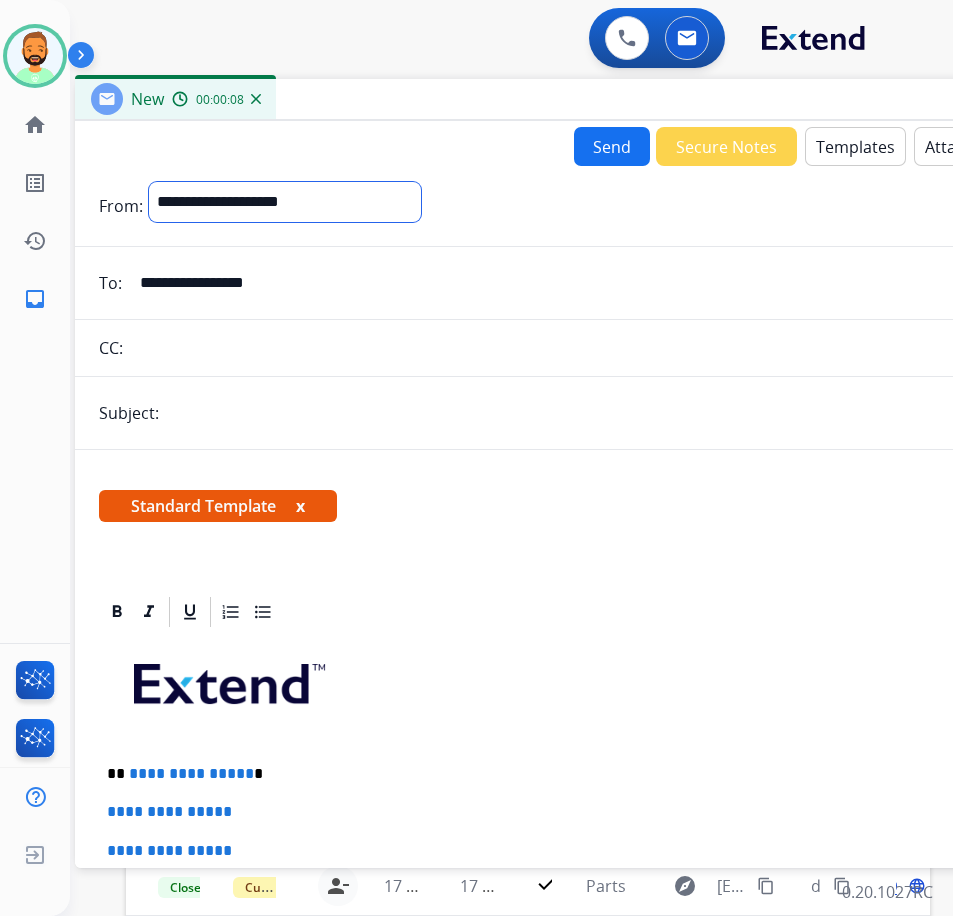 click on "**********" at bounding box center [285, 202] 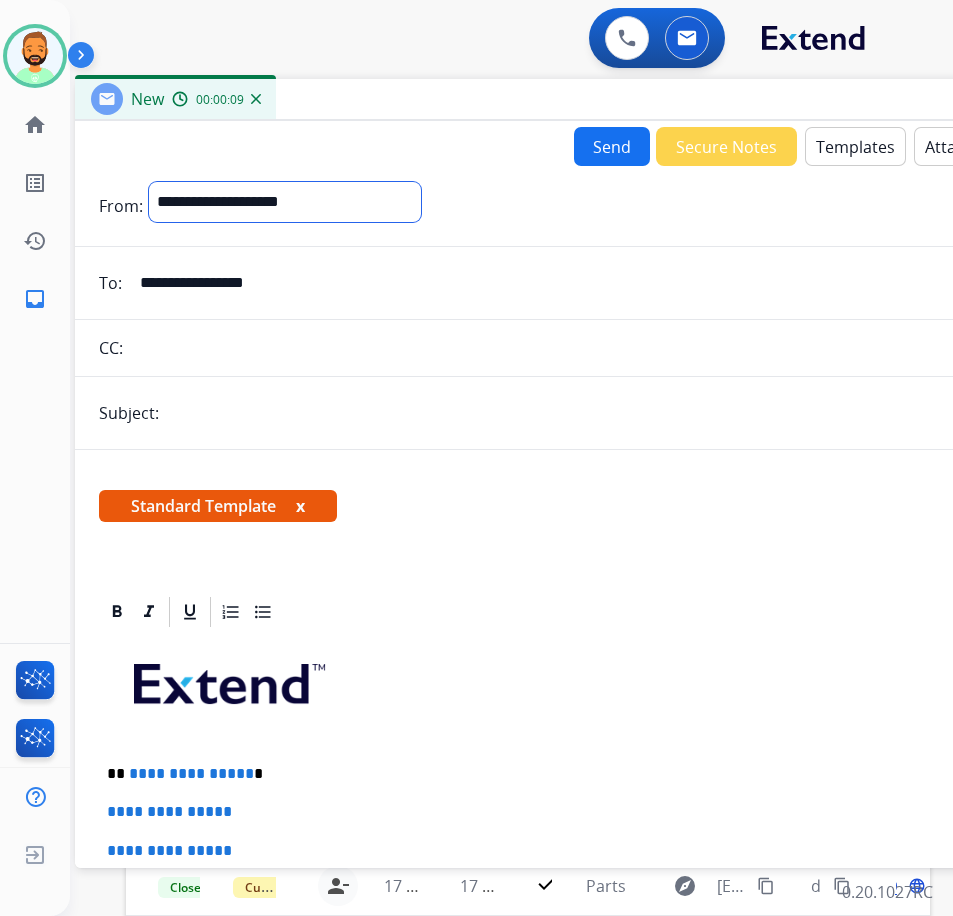 select on "**********" 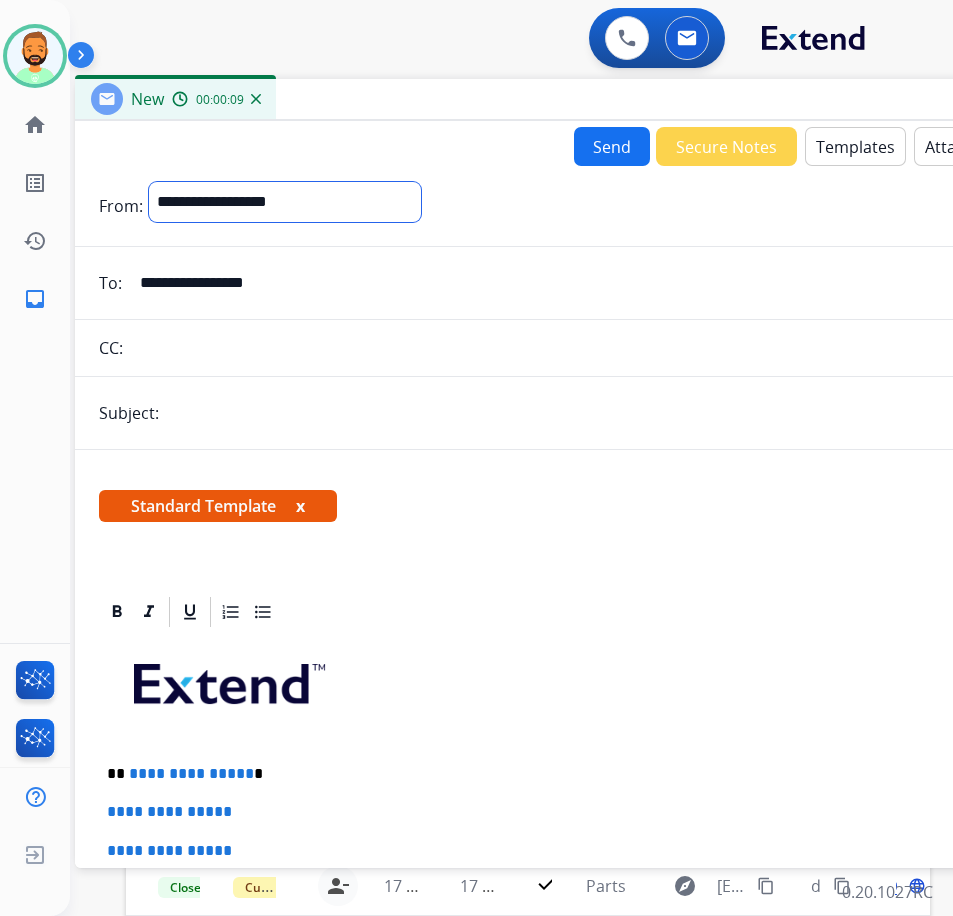 click on "**********" at bounding box center (285, 202) 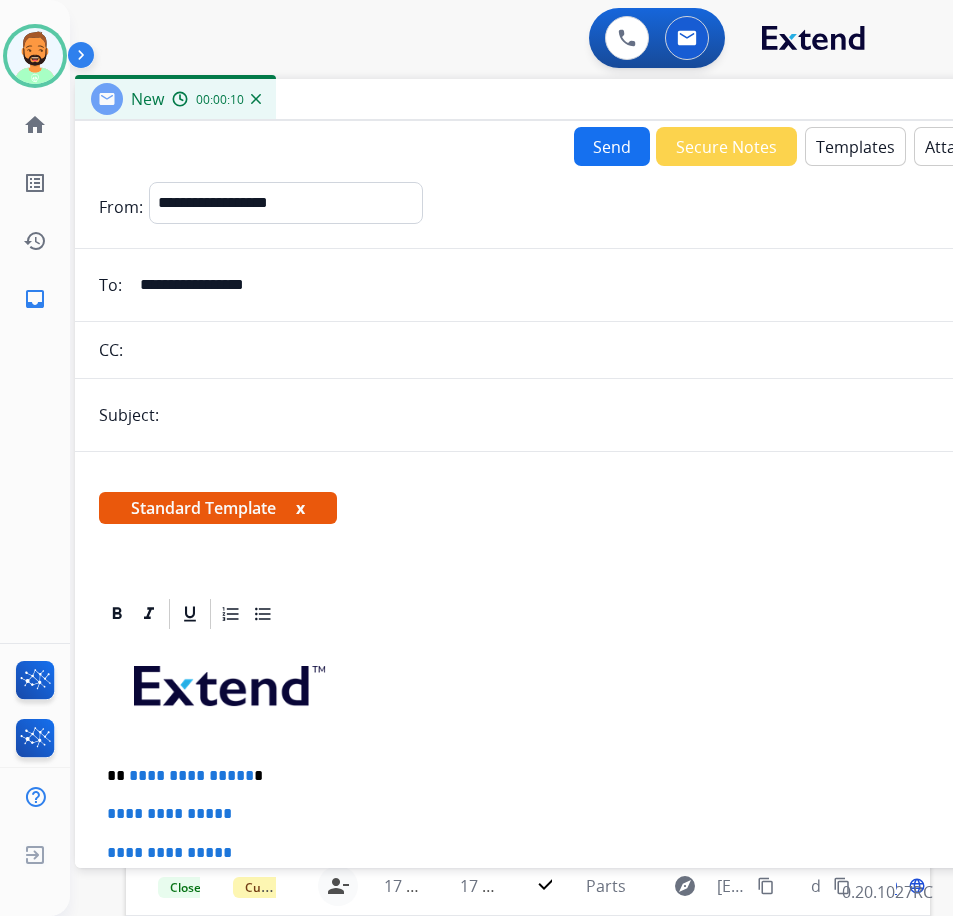 click on "**********" at bounding box center (575, 749) 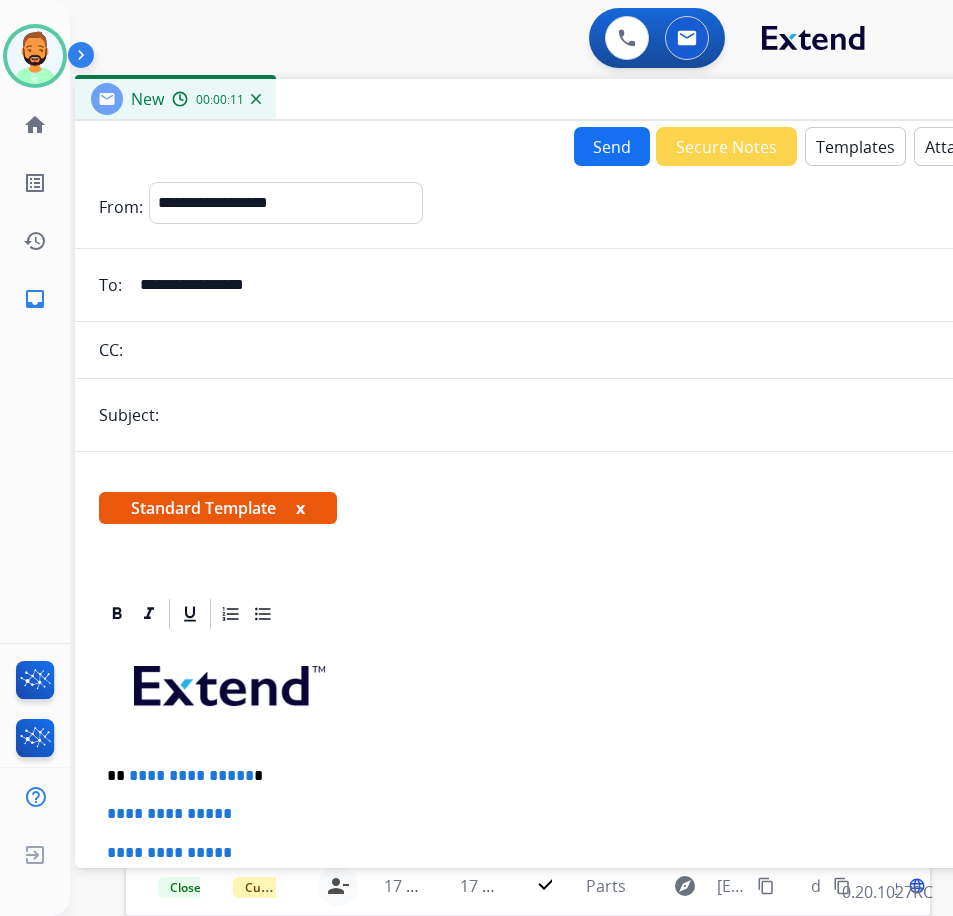 click at bounding box center (608, 415) 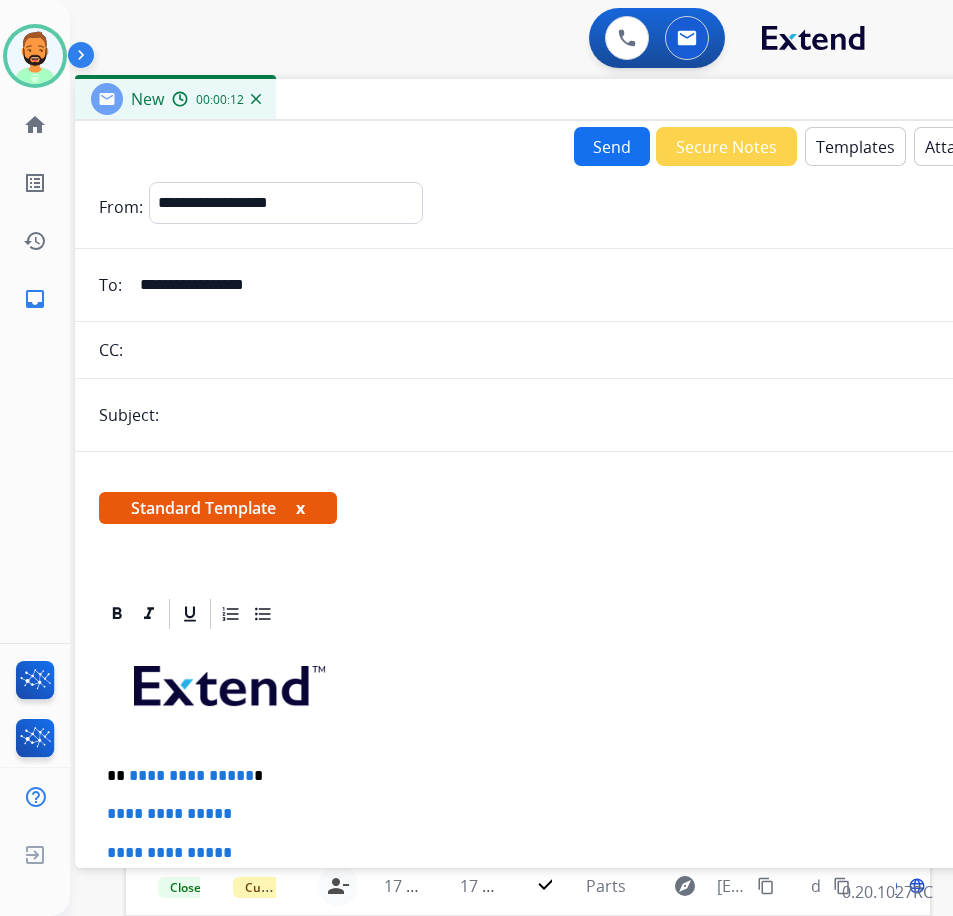 type on "*****" 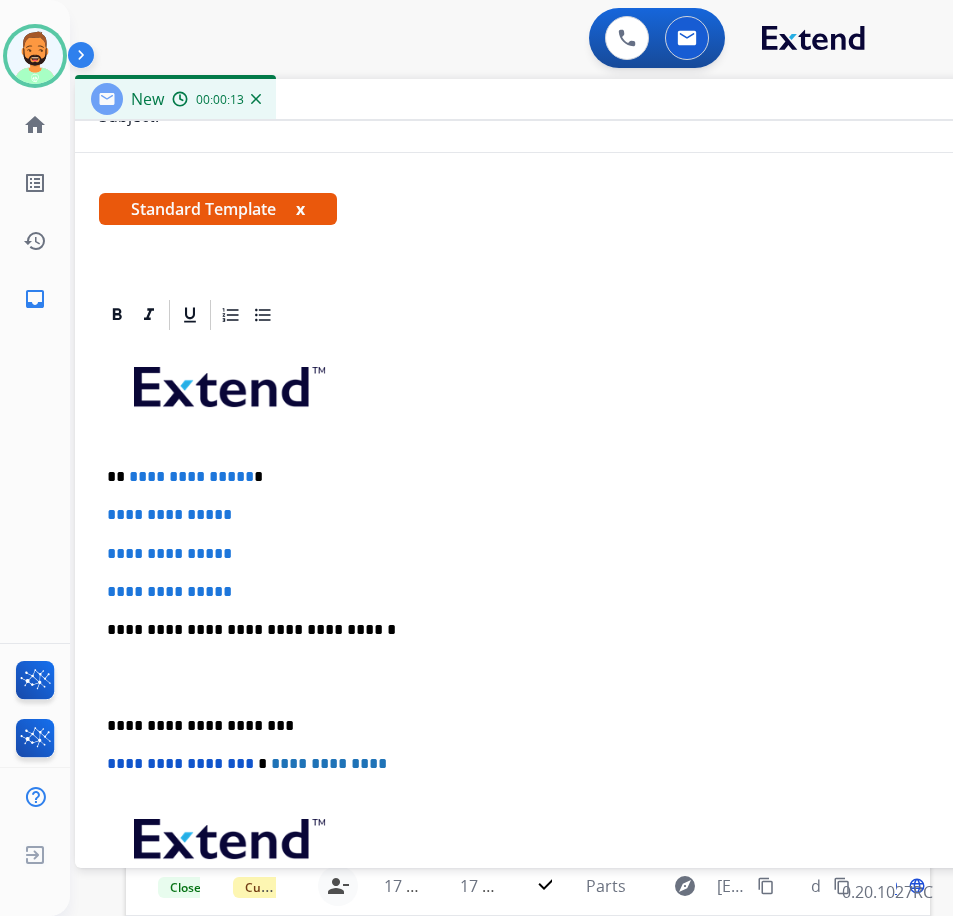 scroll, scrollTop: 300, scrollLeft: 0, axis: vertical 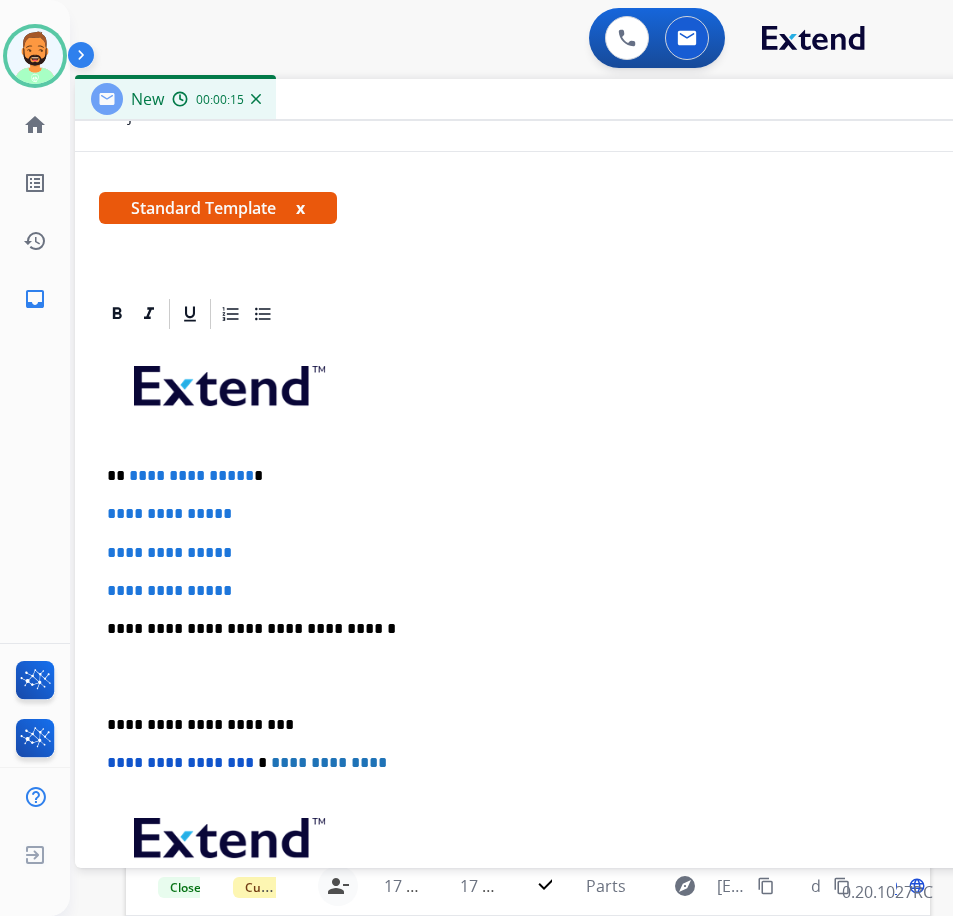 click on "**********" at bounding box center [575, 676] 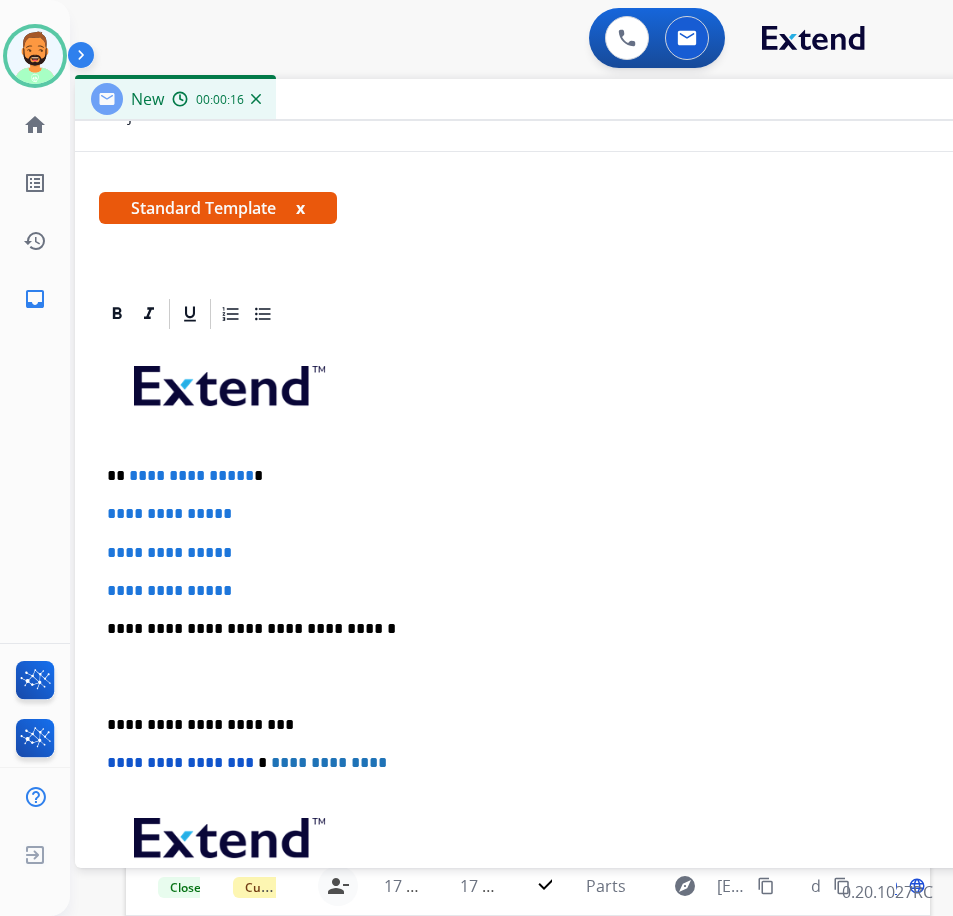 type 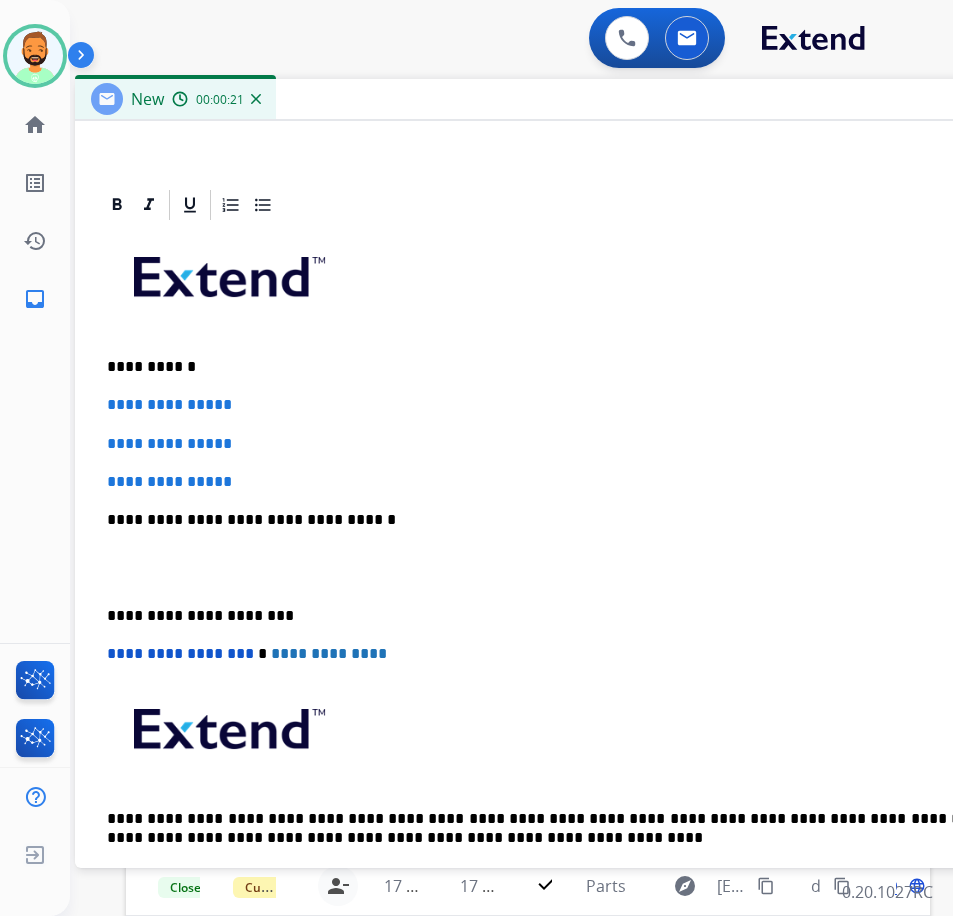 scroll, scrollTop: 462, scrollLeft: 0, axis: vertical 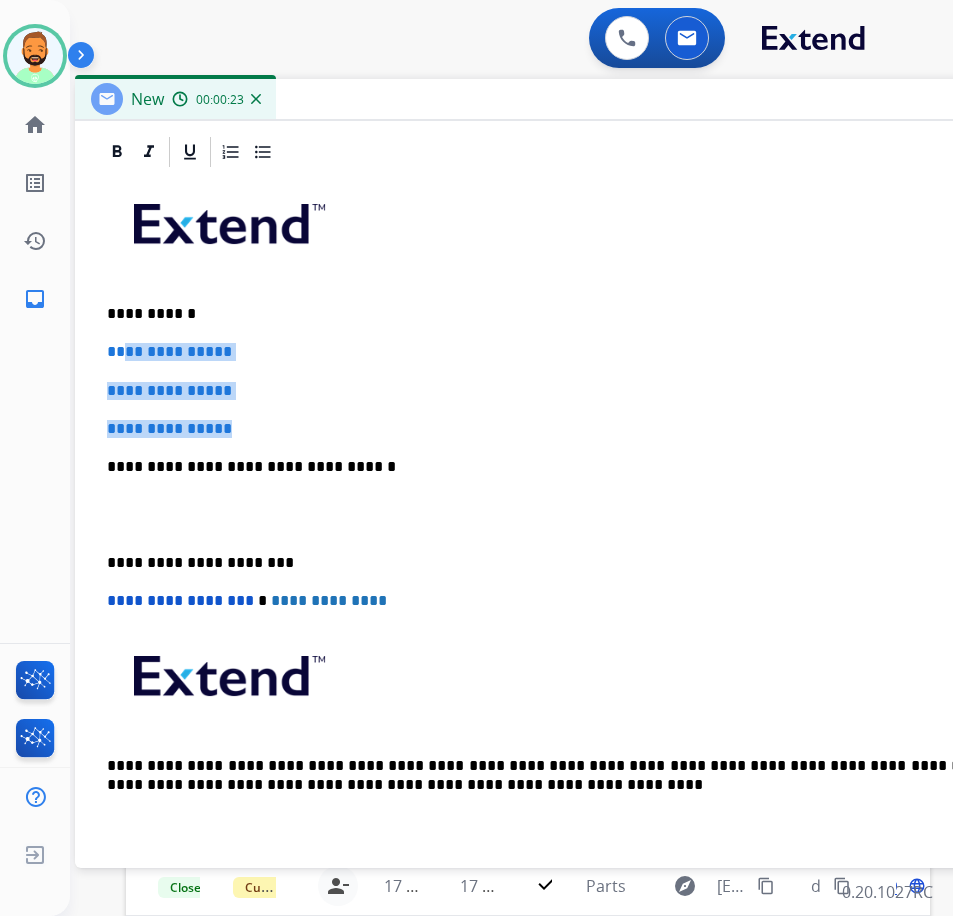 drag, startPoint x: 261, startPoint y: 423, endPoint x: 126, endPoint y: 355, distance: 151.15886 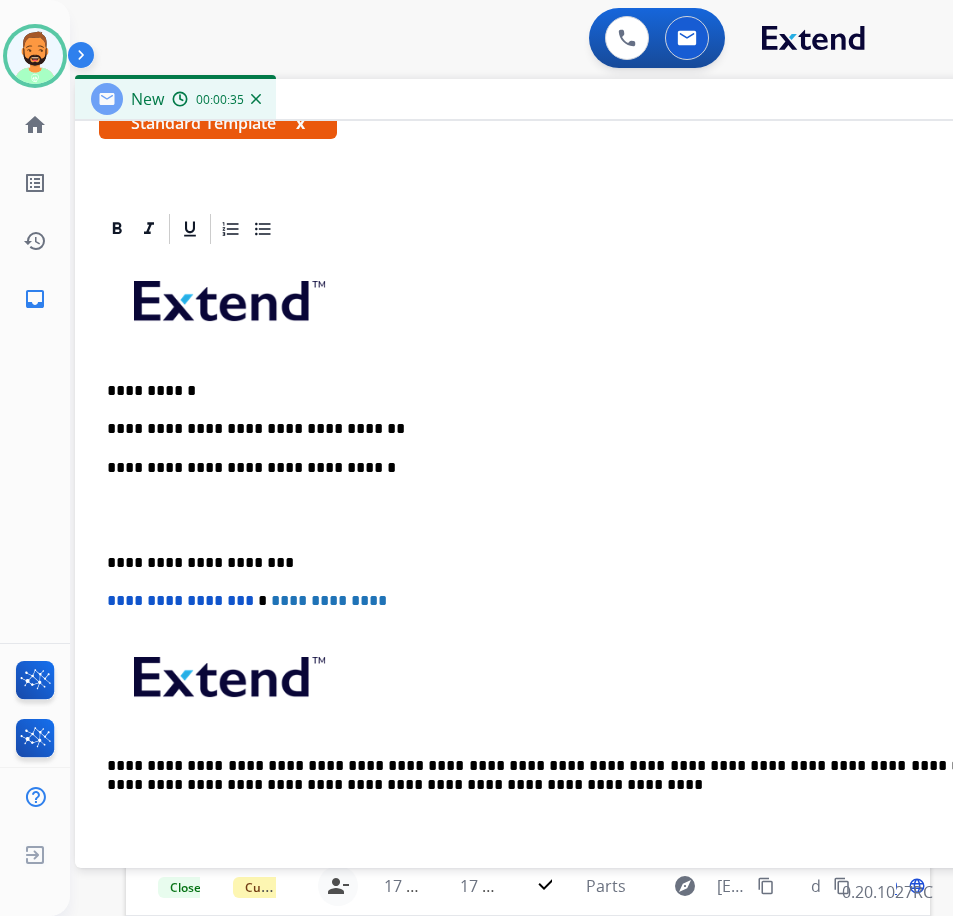 scroll, scrollTop: 424, scrollLeft: 0, axis: vertical 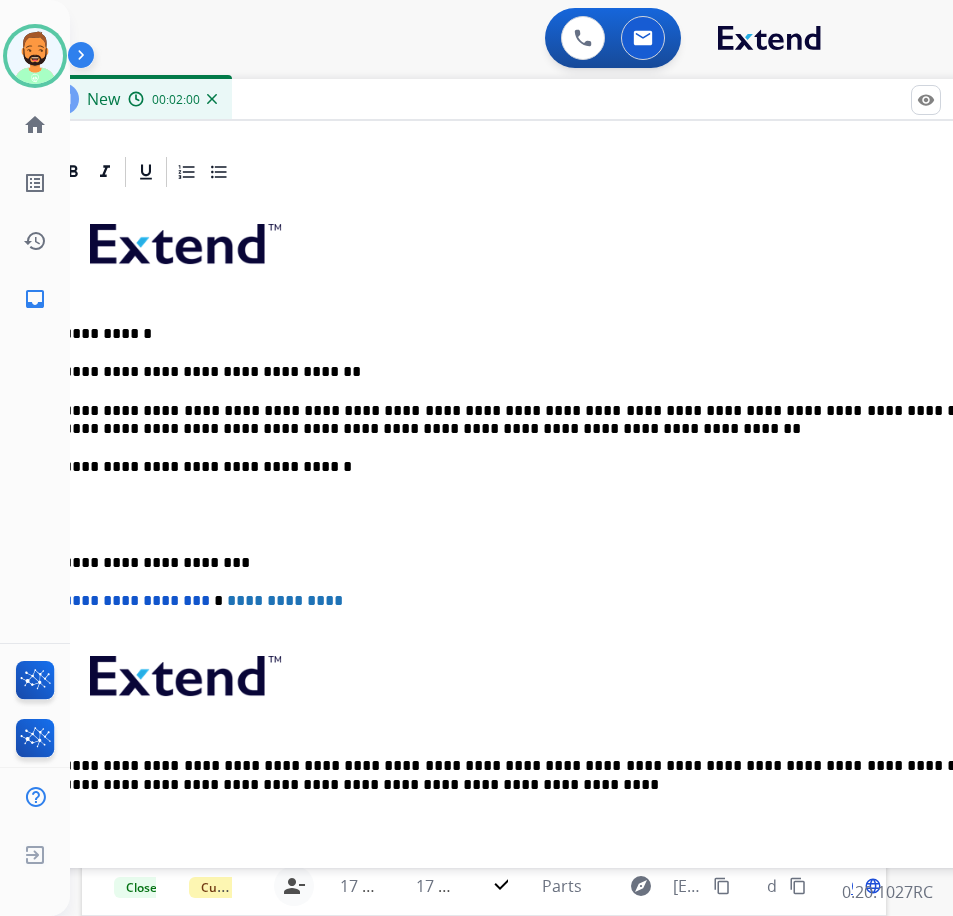 click on "**********" at bounding box center [531, 524] 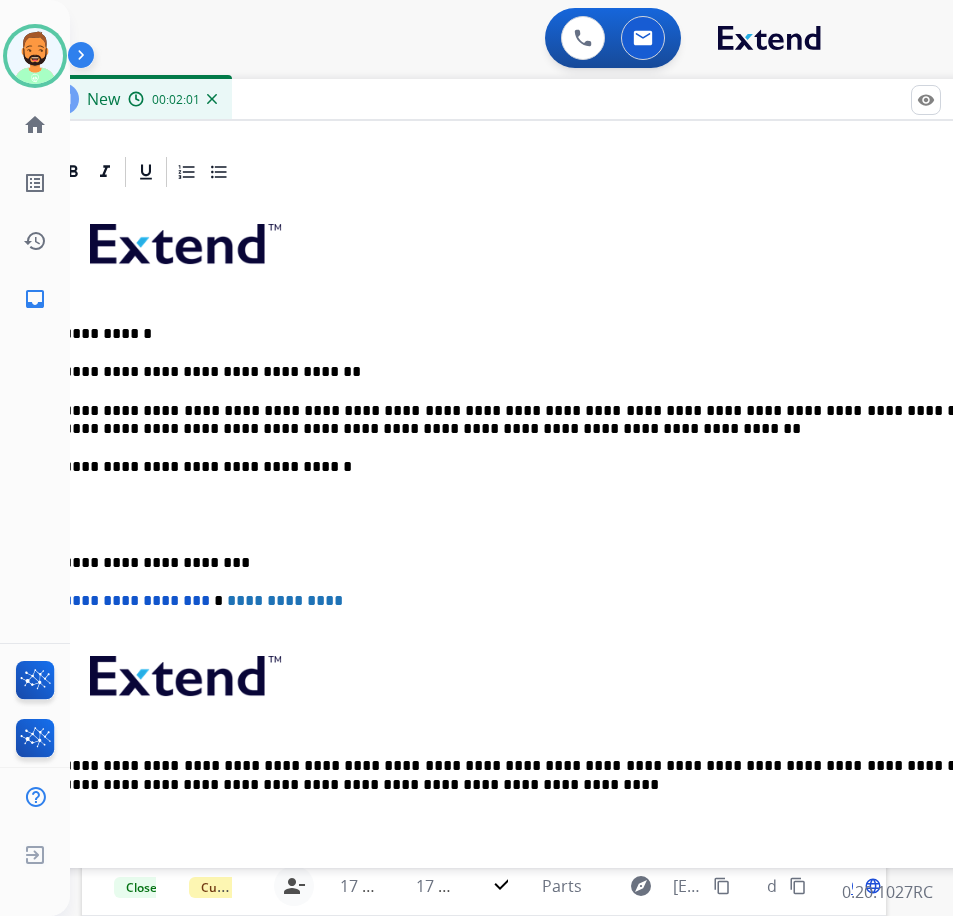 scroll, scrollTop: 0, scrollLeft: 32, axis: horizontal 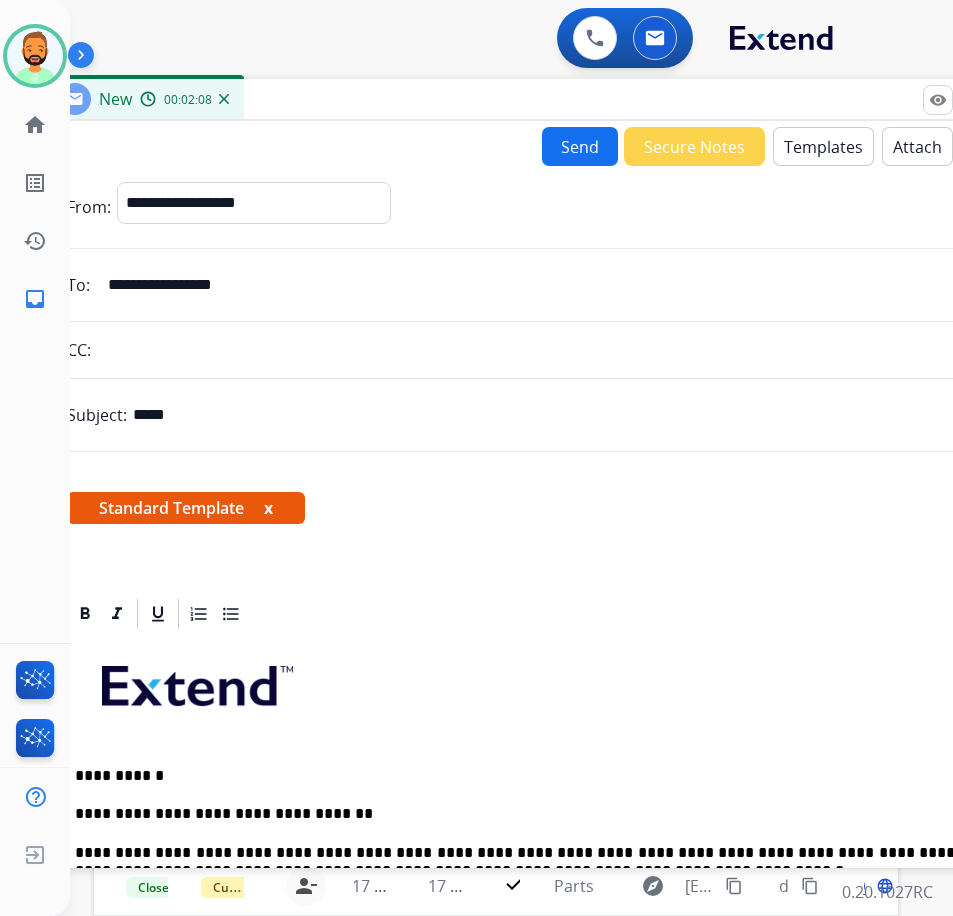 click on "Send" at bounding box center [580, 146] 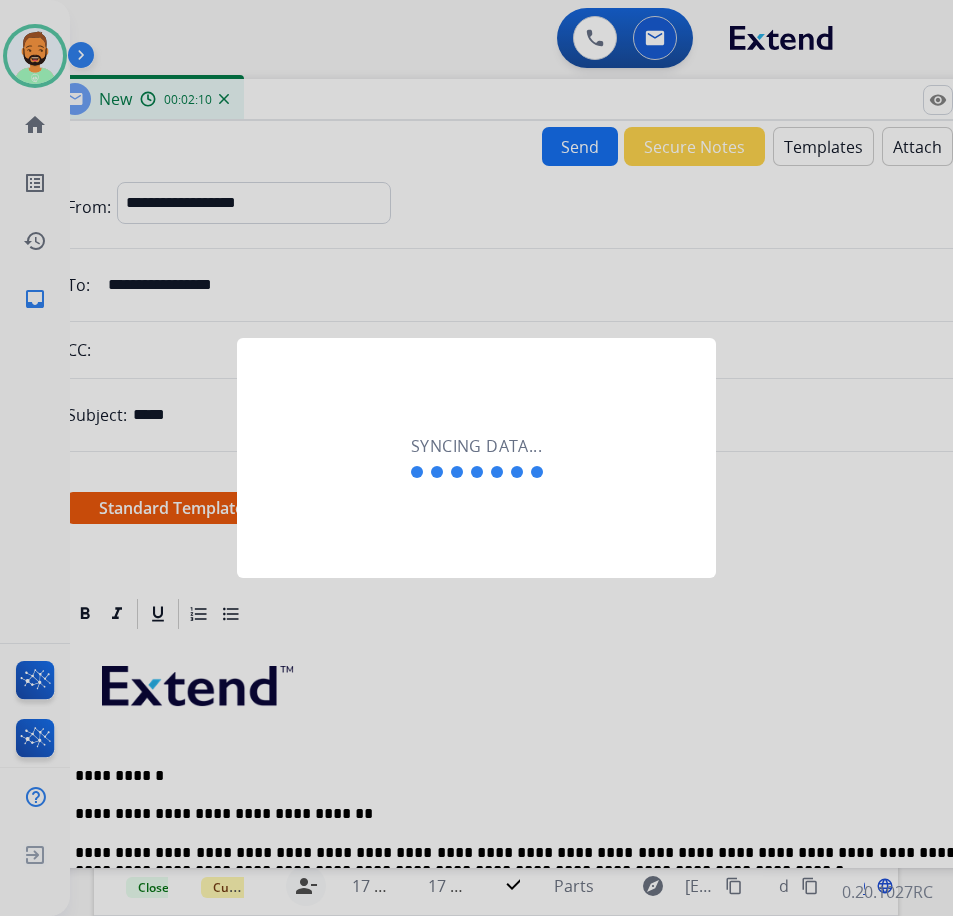 scroll, scrollTop: 0, scrollLeft: 3, axis: horizontal 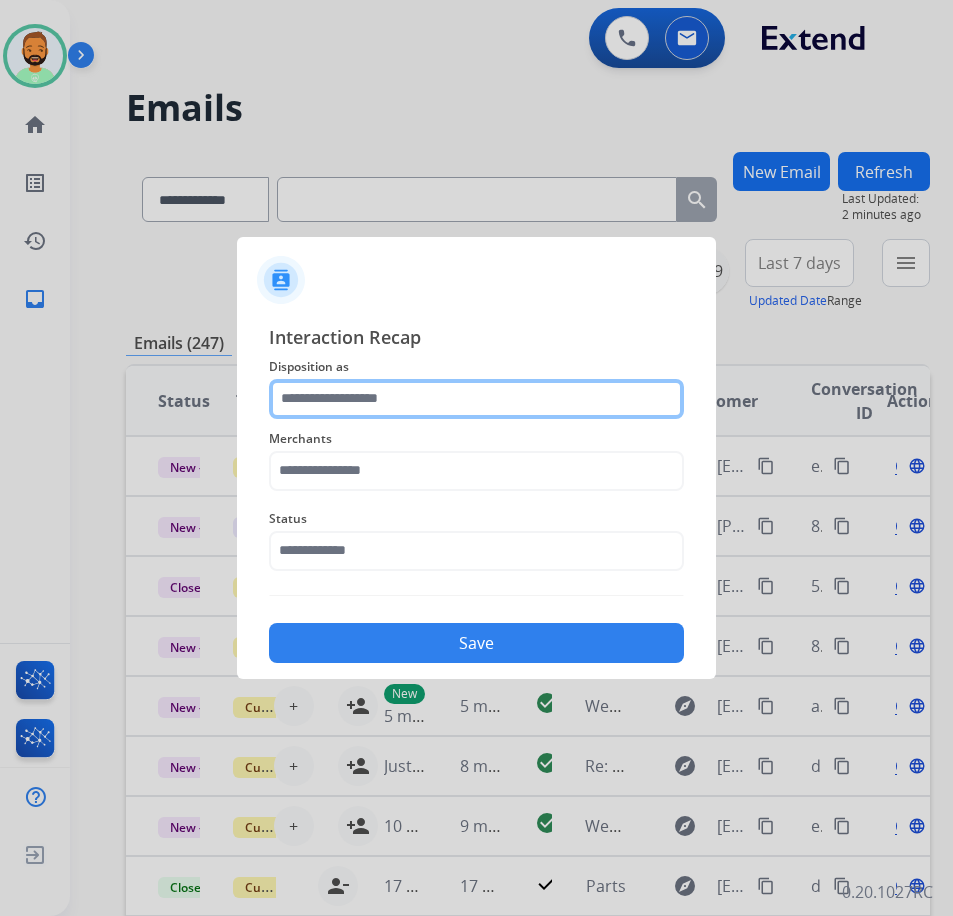 click 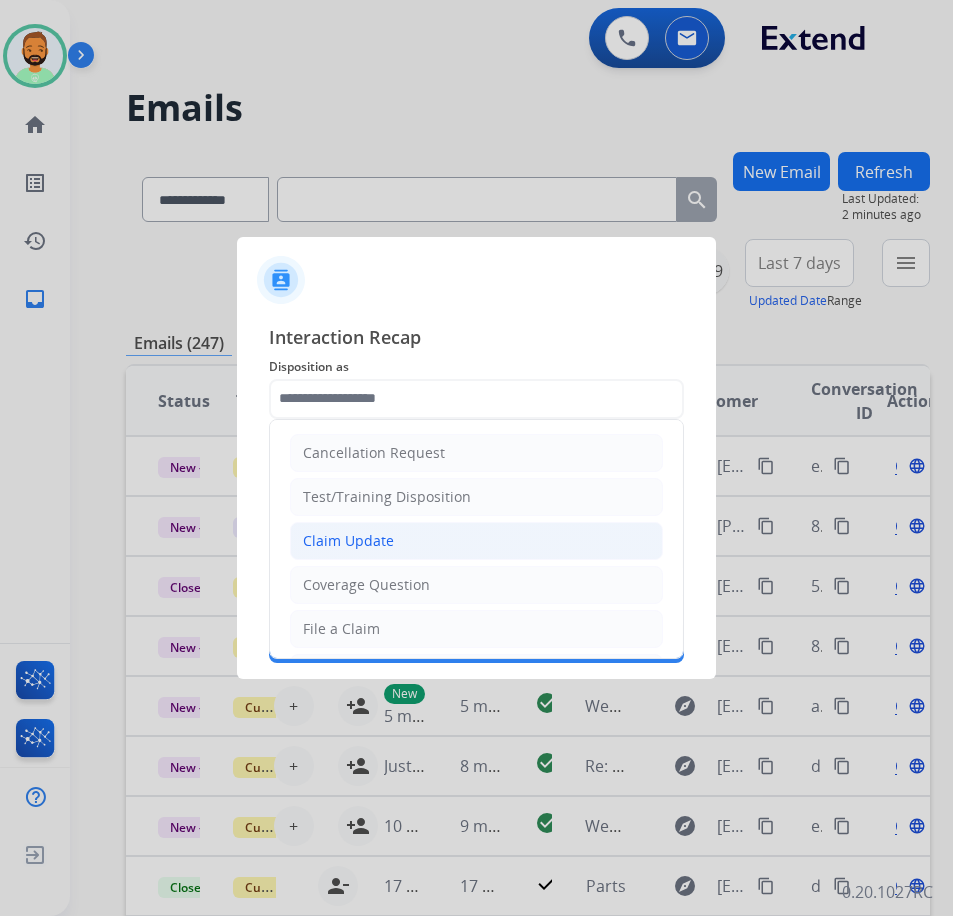 click on "Claim Update" 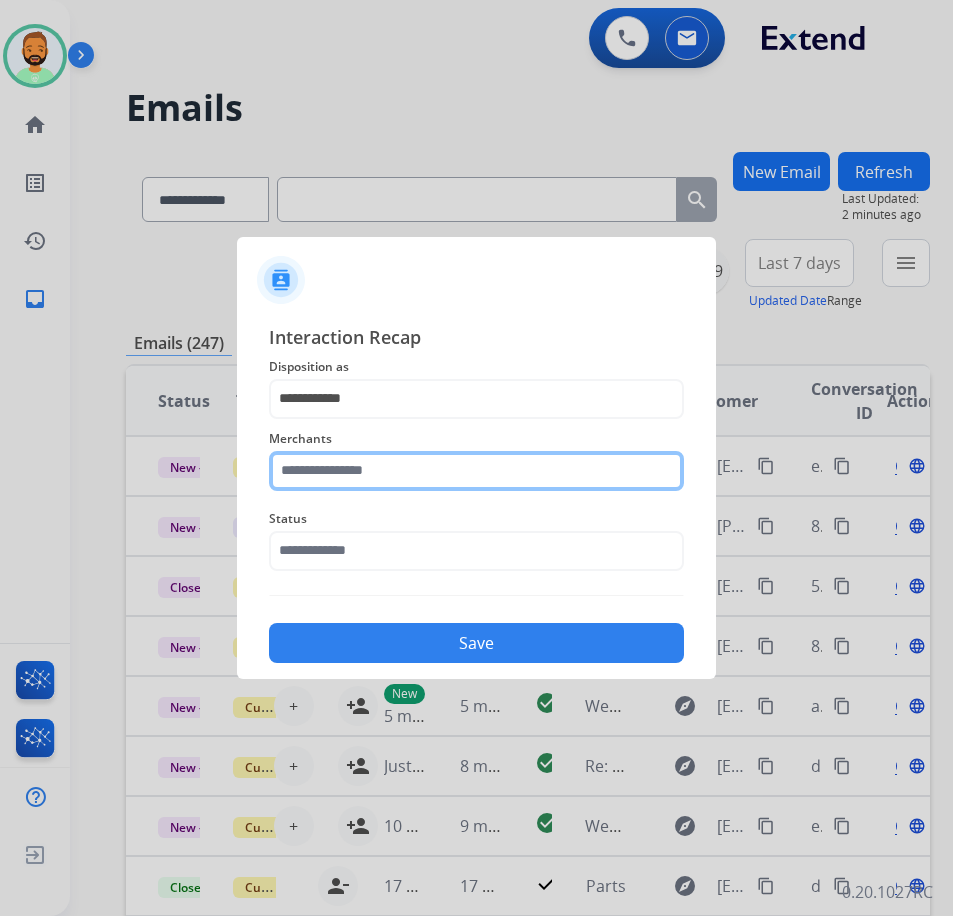 click 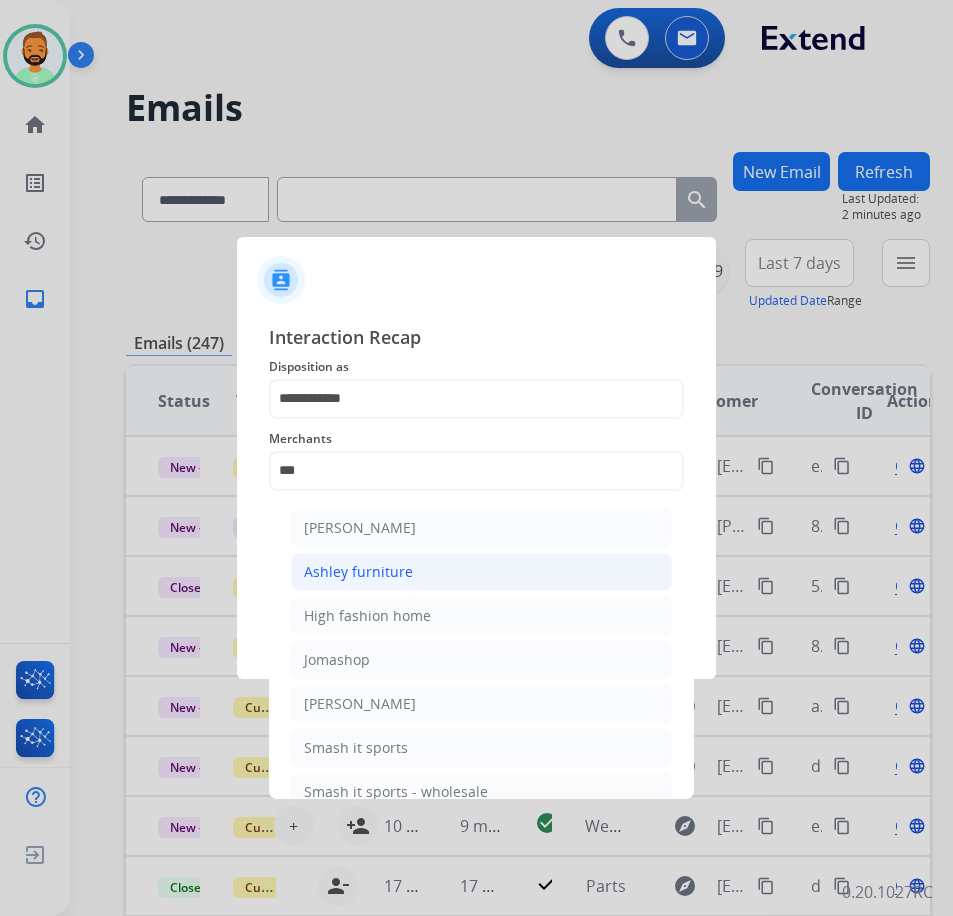 click on "Ashley furniture" 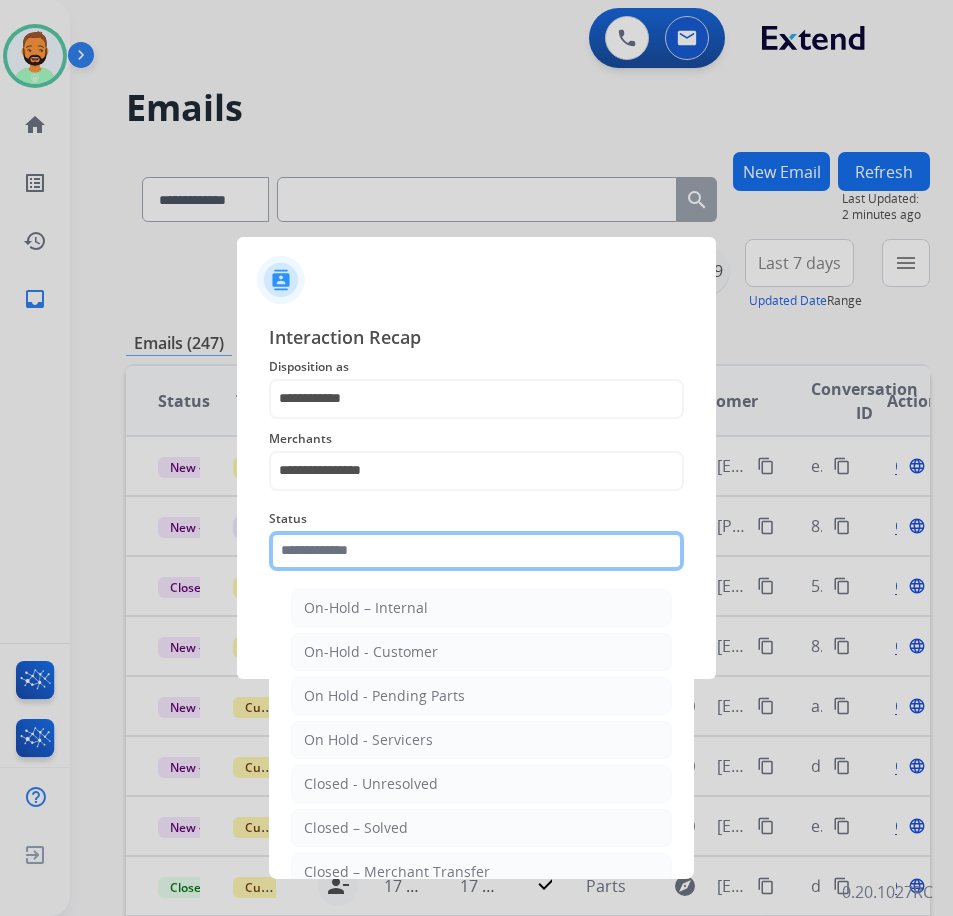 click 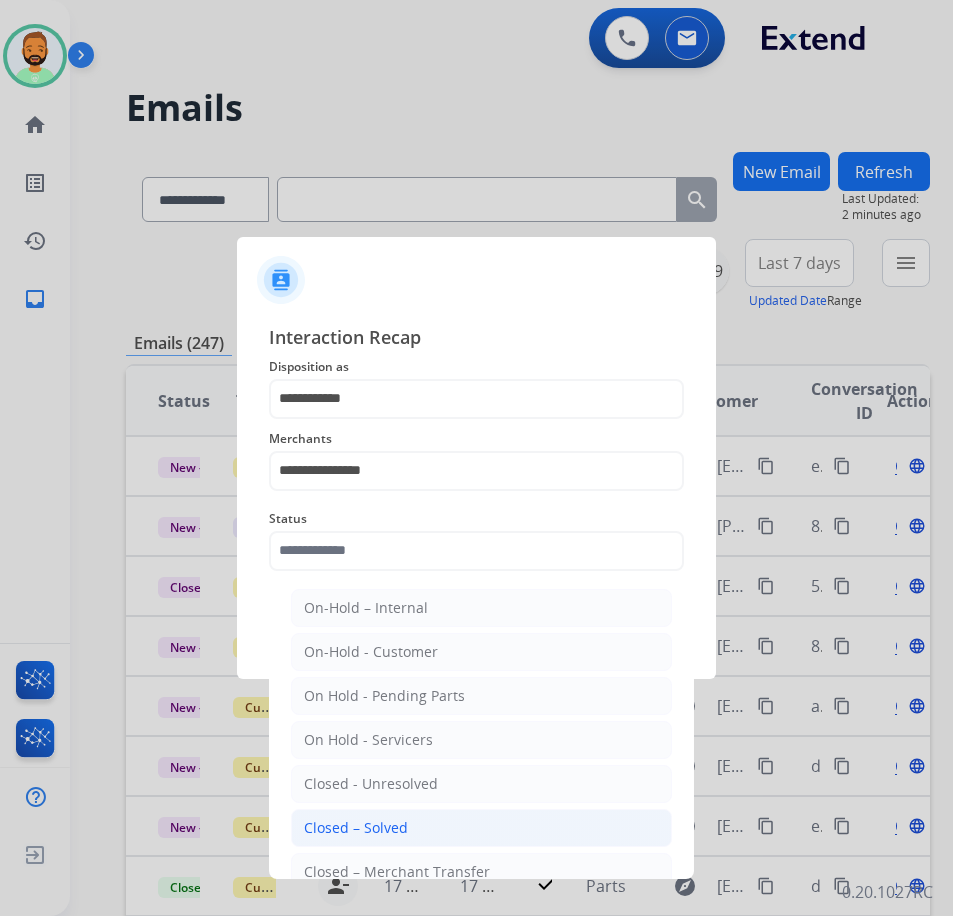 click on "Closed – Solved" 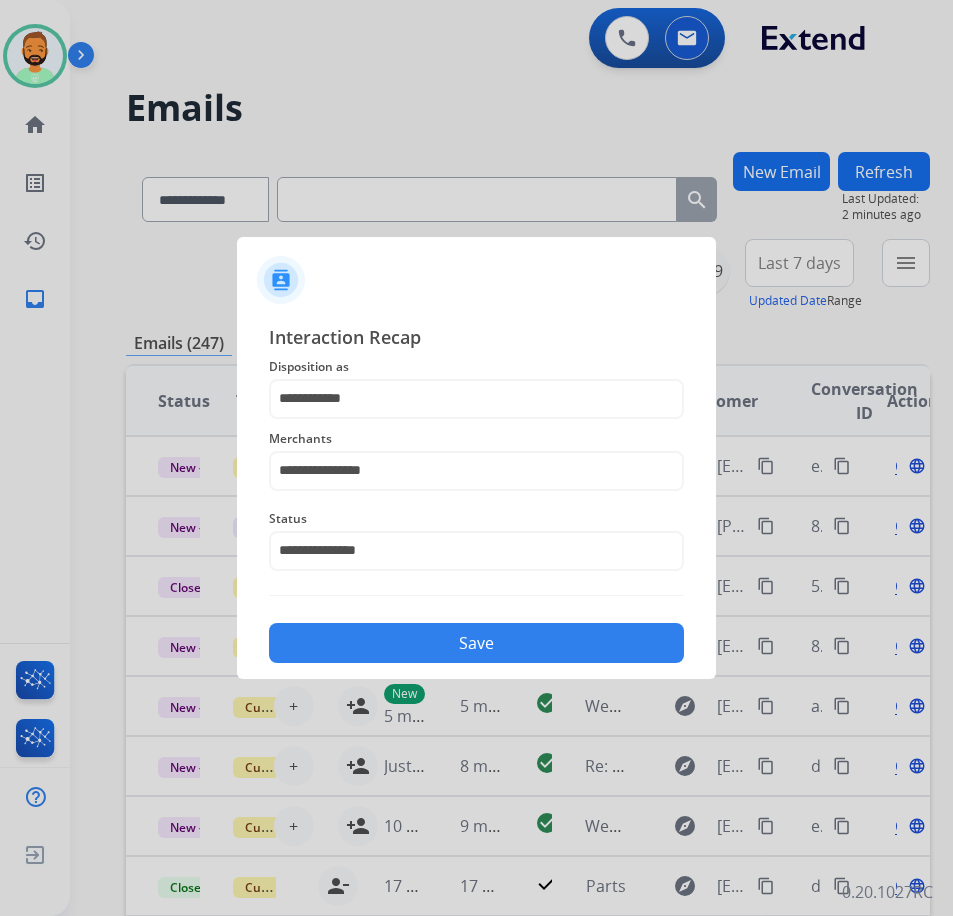 click on "Save" 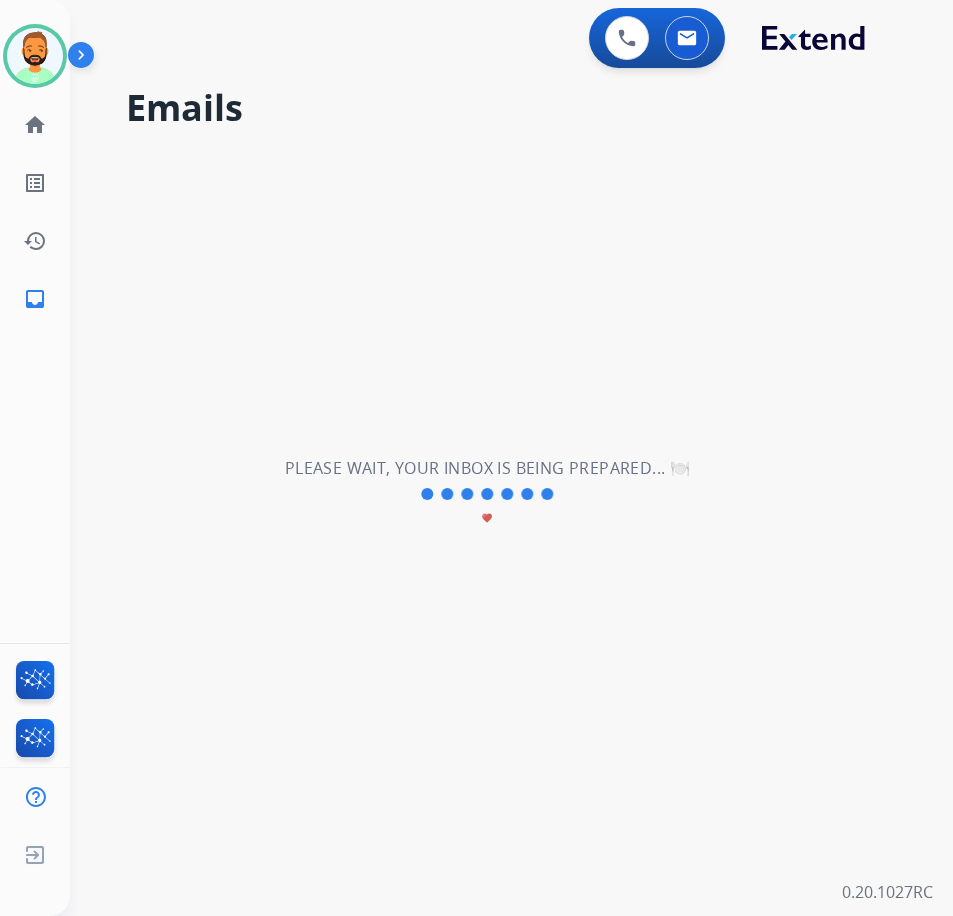 scroll, scrollTop: 0, scrollLeft: 0, axis: both 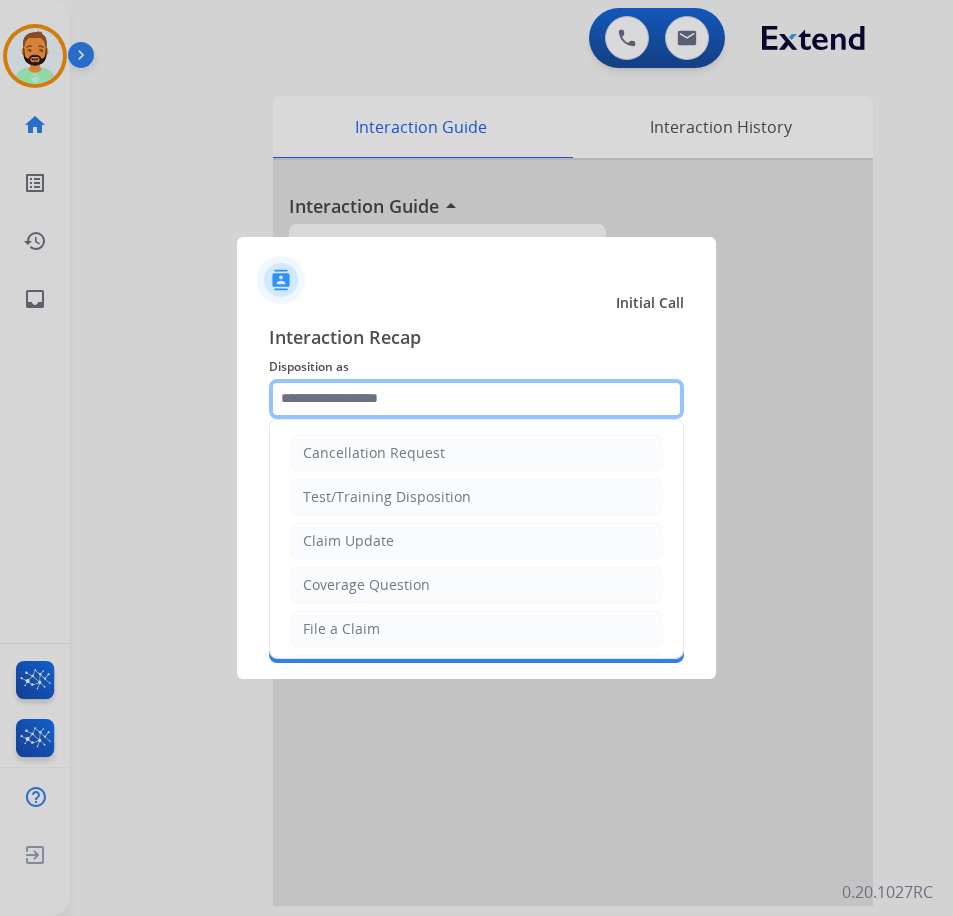 click 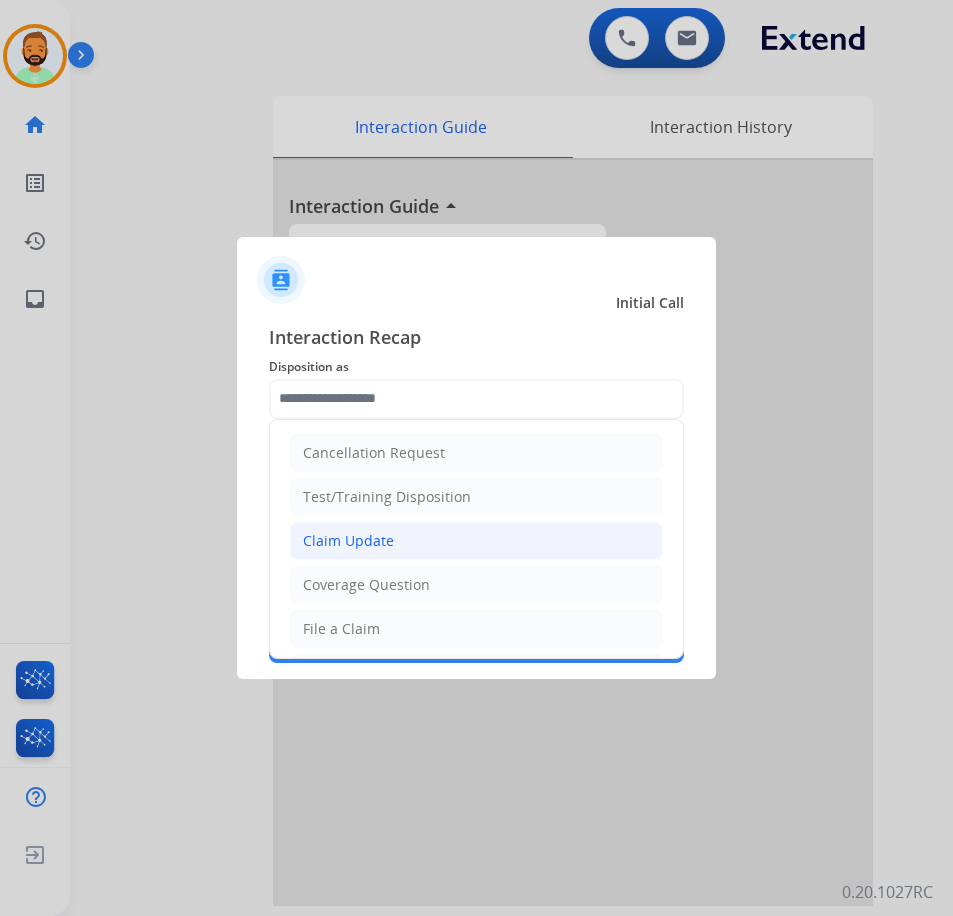 click on "Claim Update" 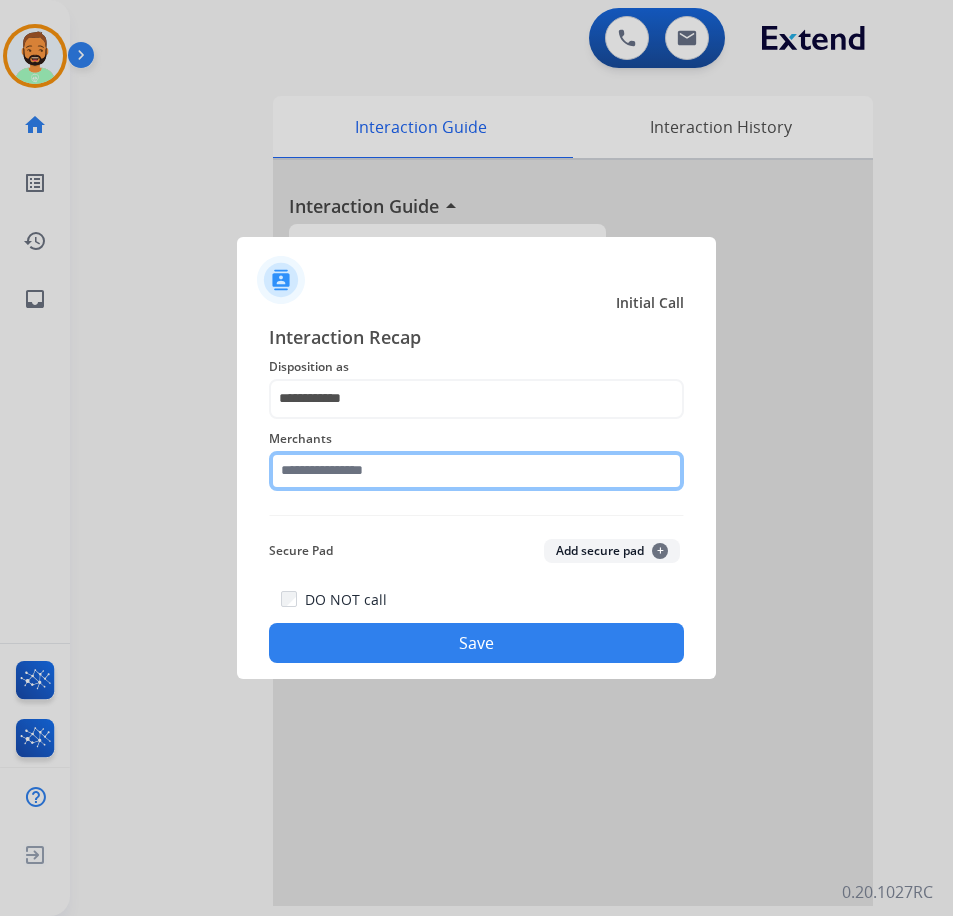 click 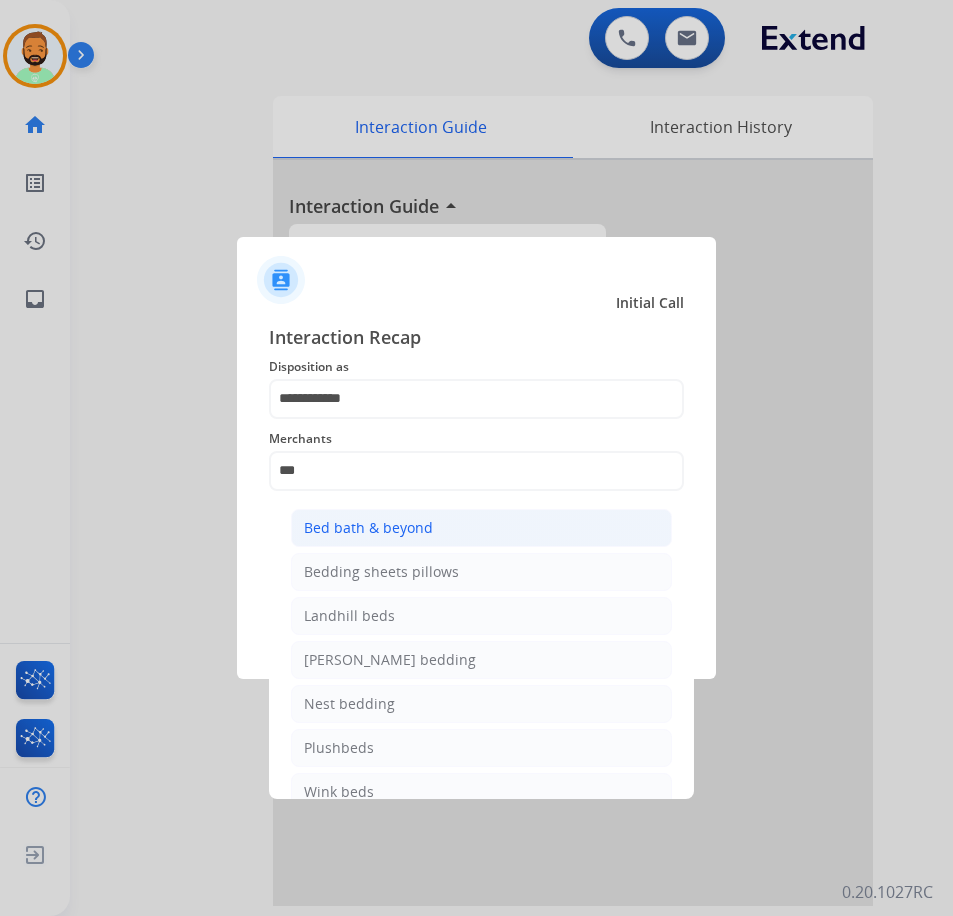 click on "Bed bath & beyond" 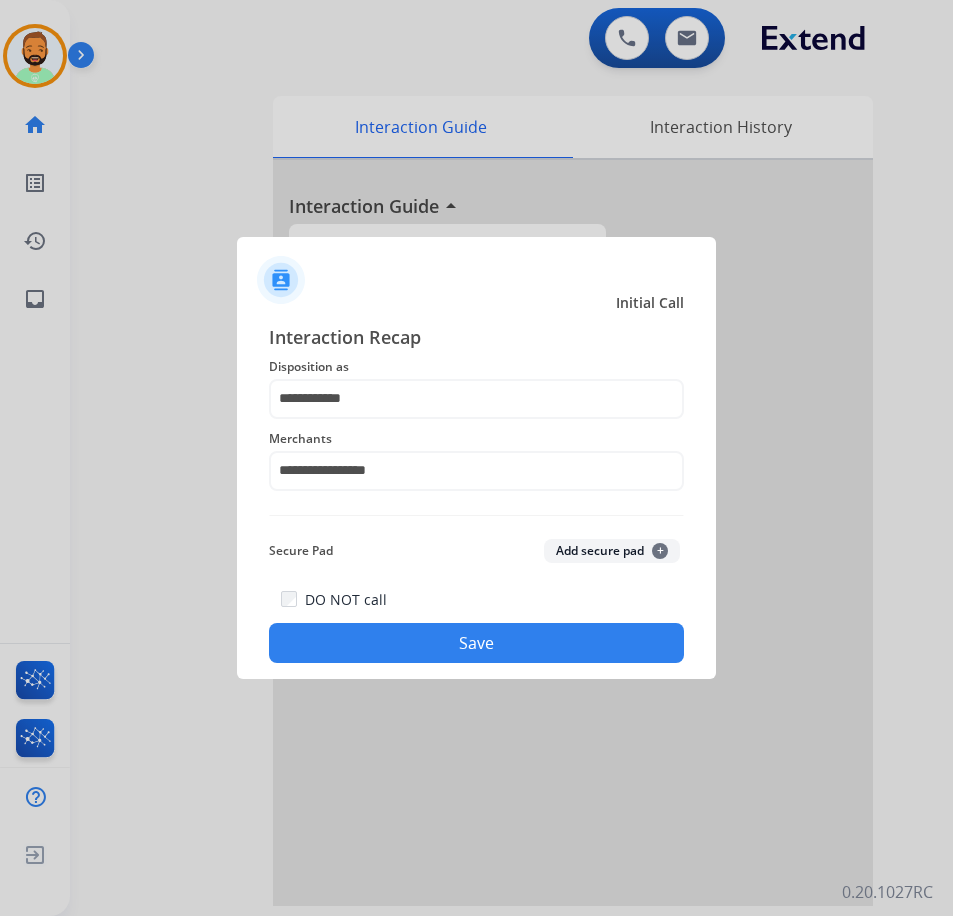 click on "Save" 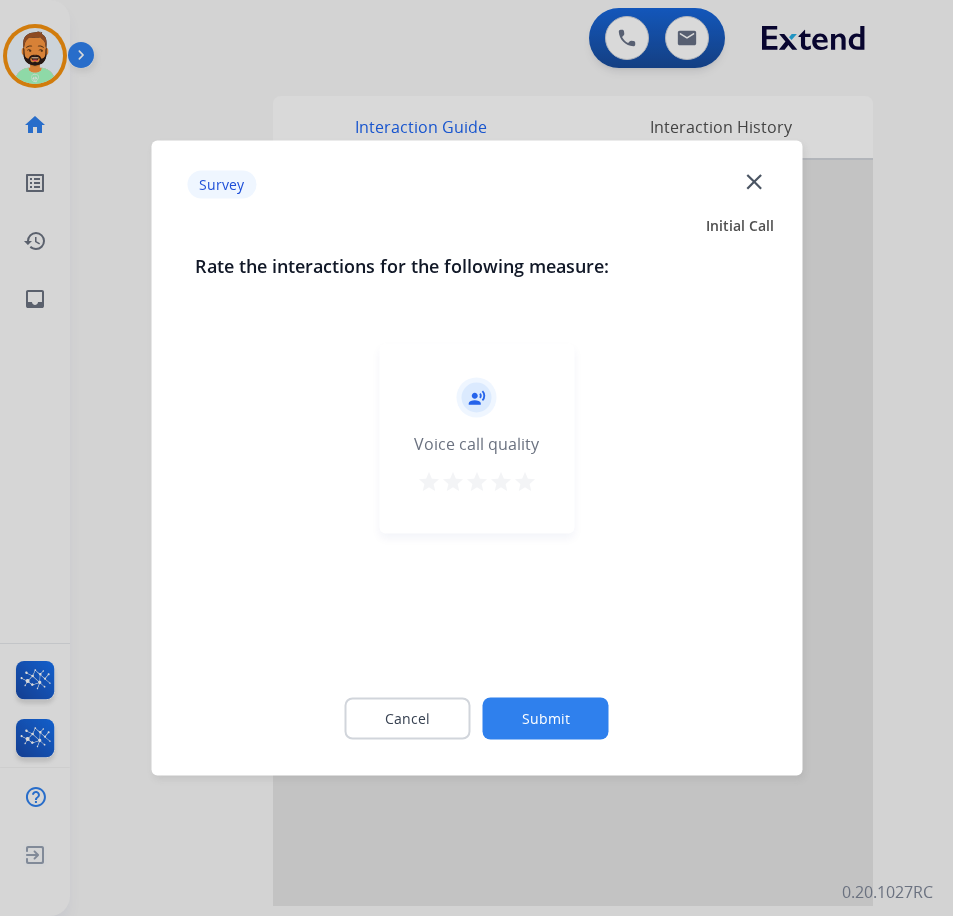 click on "Submit" 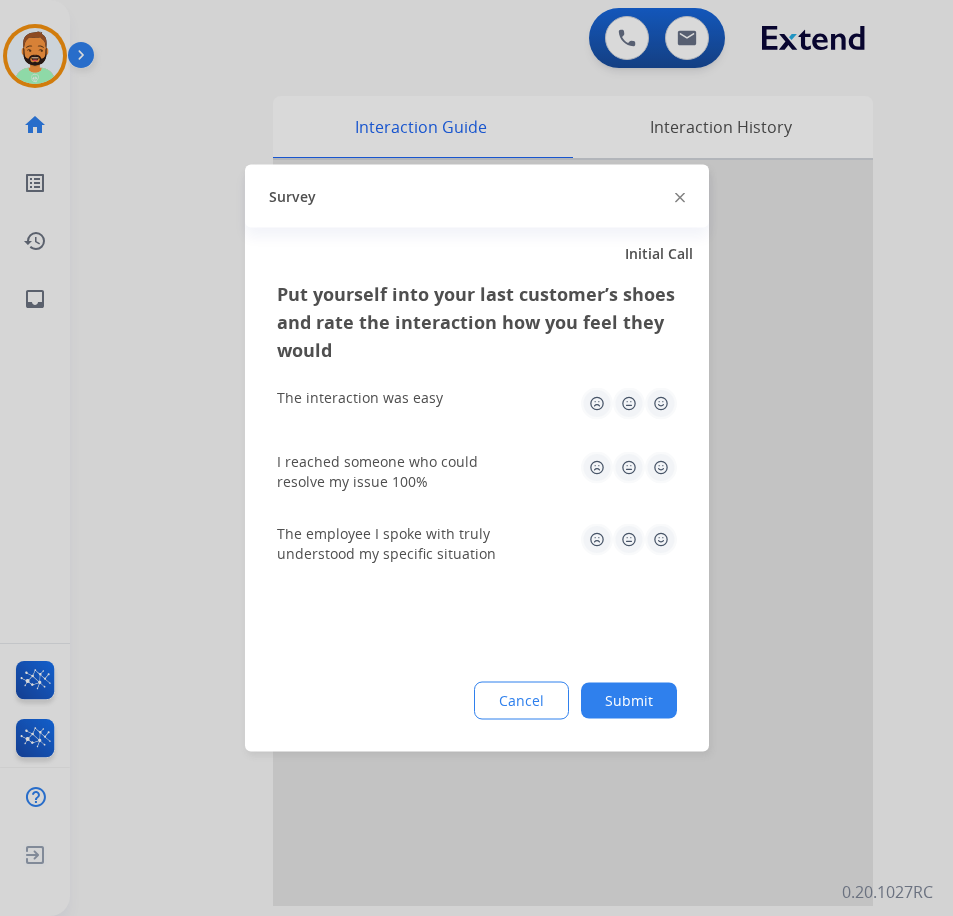 click on "Put yourself into your last customer’s shoes and rate the interaction how you feel they would  The interaction was easy   I reached someone who could resolve my issue 100%   The employee I spoke with truly understood my specific situation  Cancel Submit" 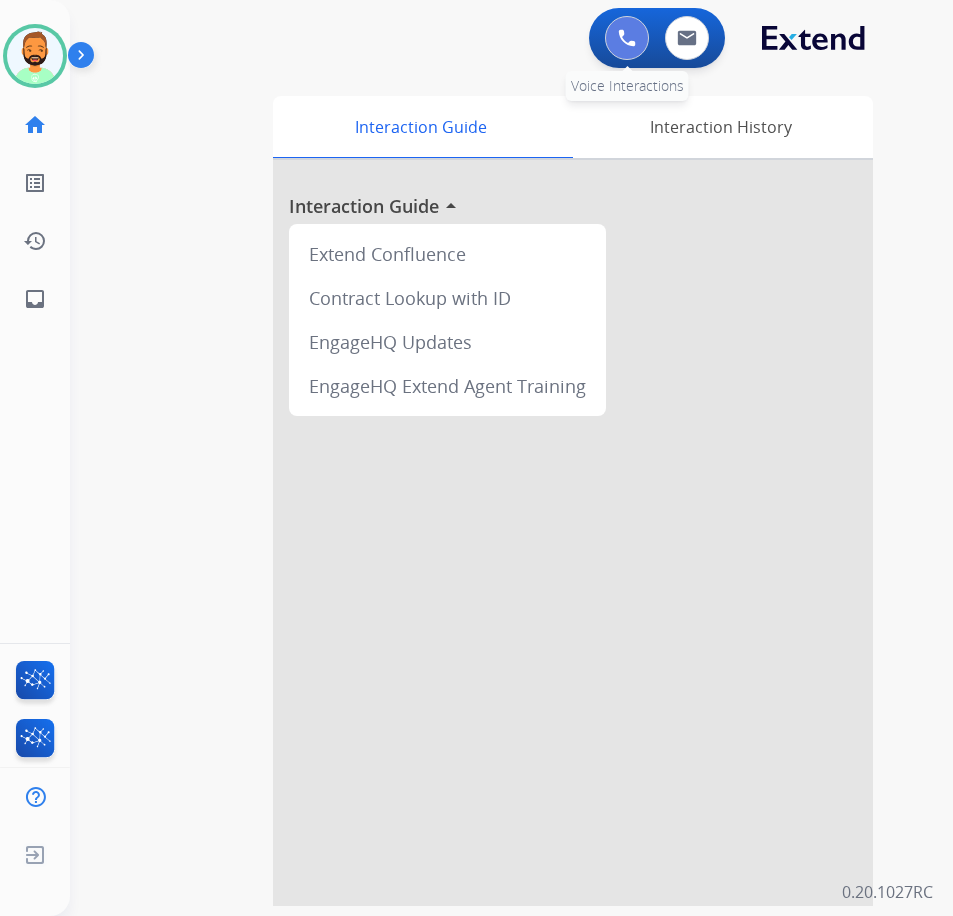 click at bounding box center (627, 38) 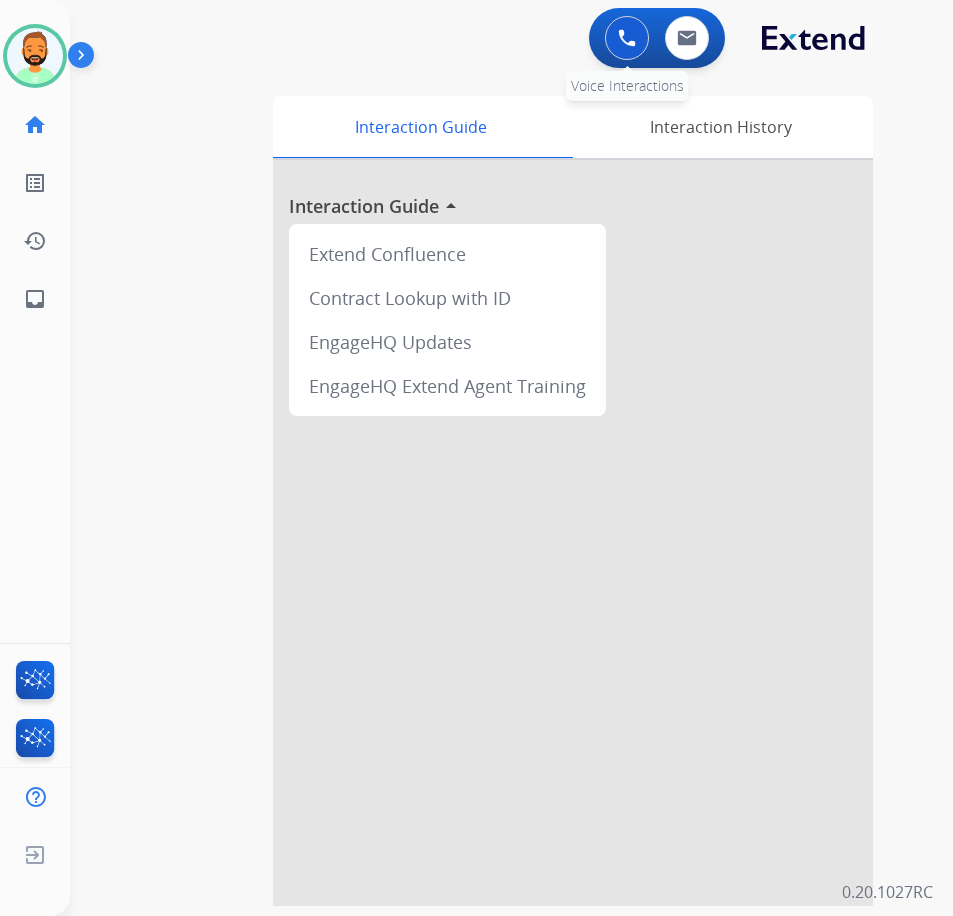 click at bounding box center (627, 38) 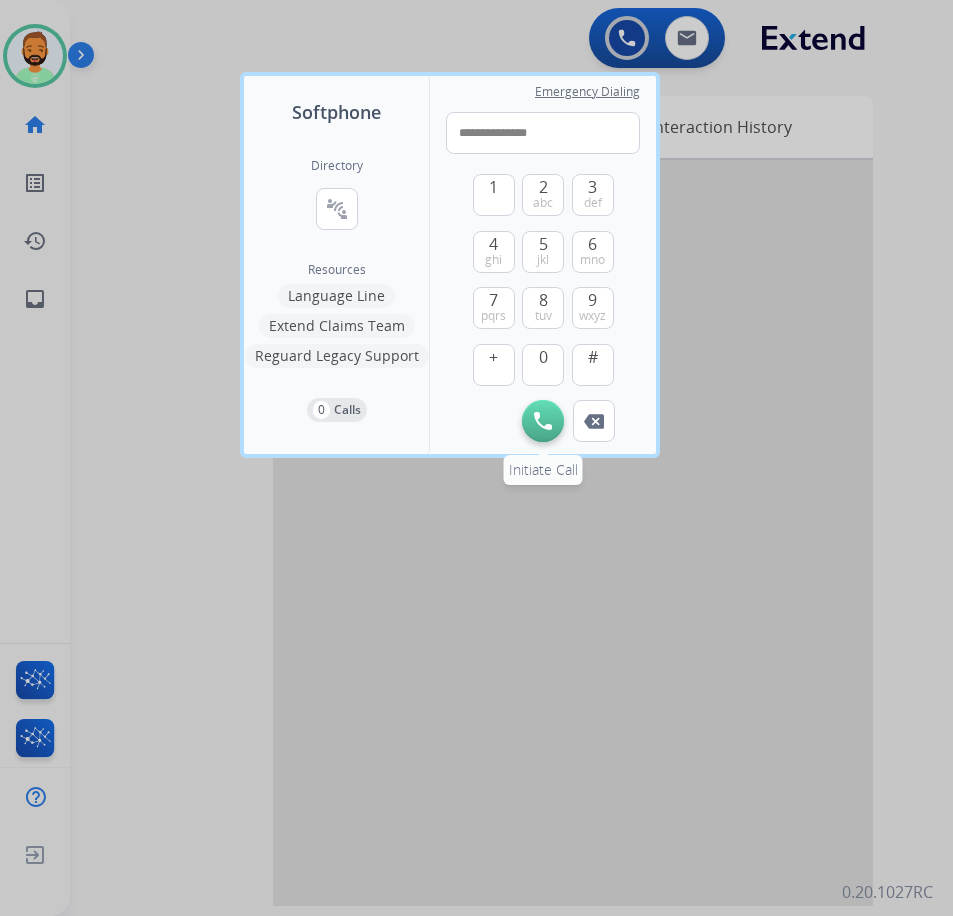 type on "**********" 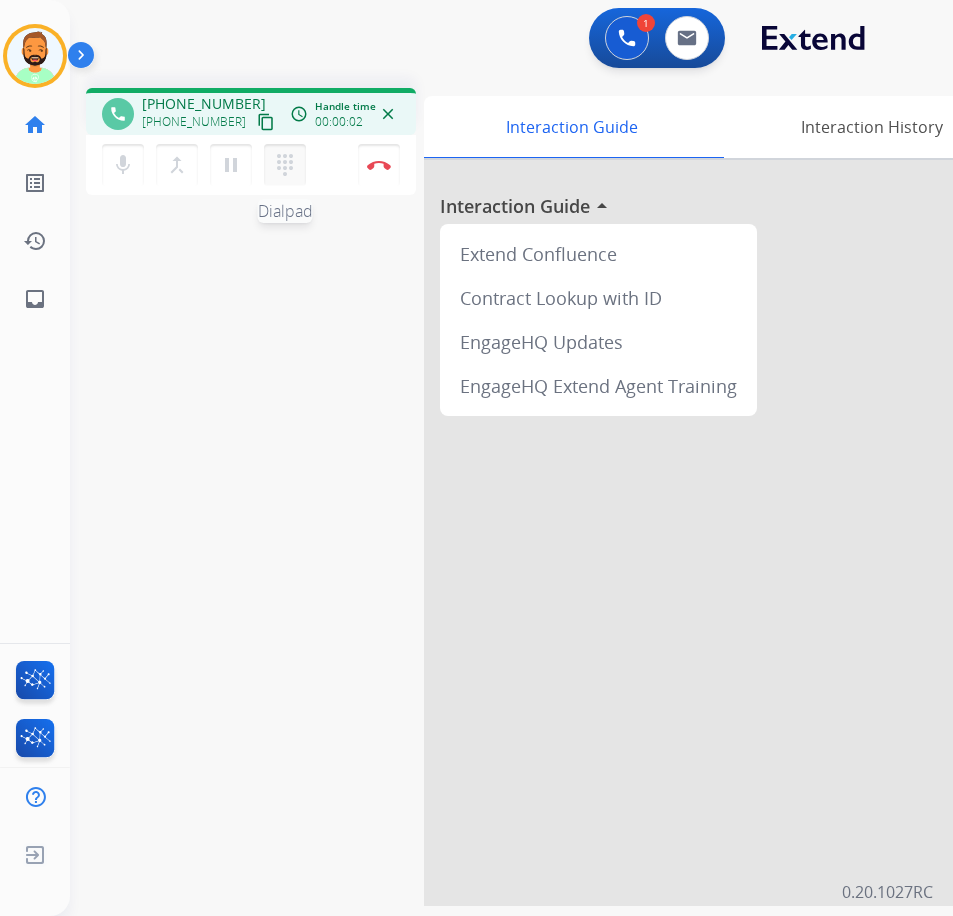 click on "dialpad" at bounding box center [285, 165] 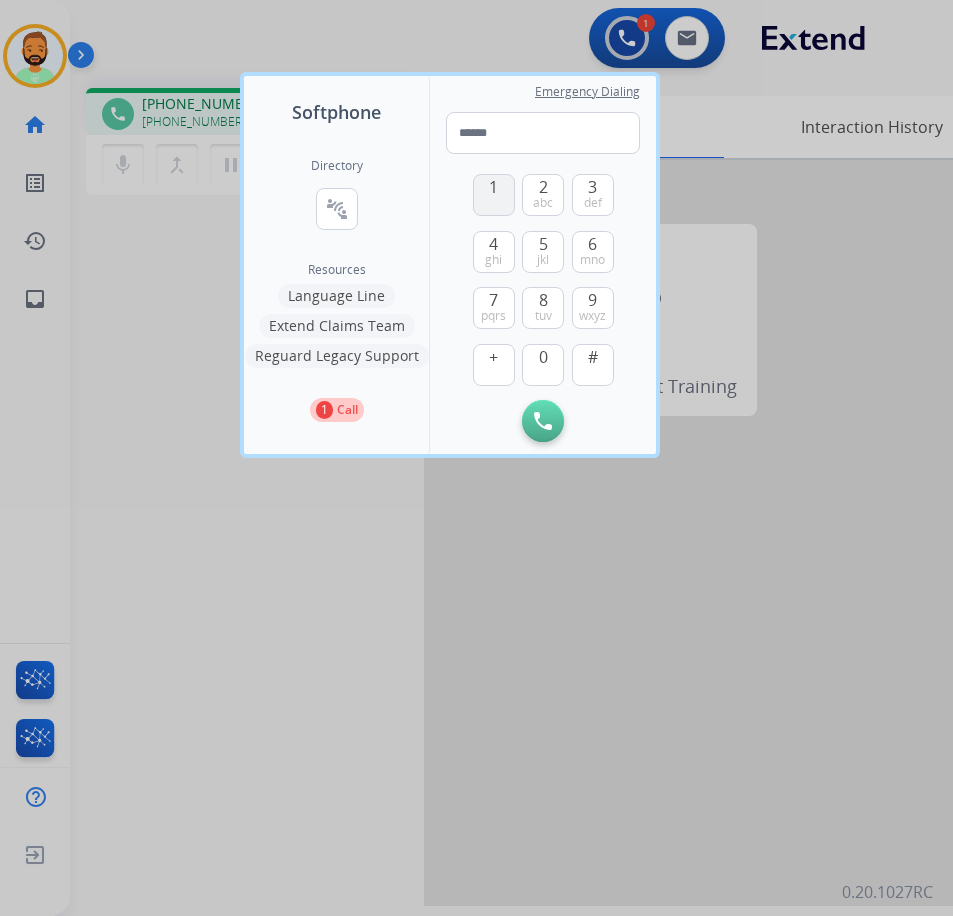 click on "1" at bounding box center [494, 195] 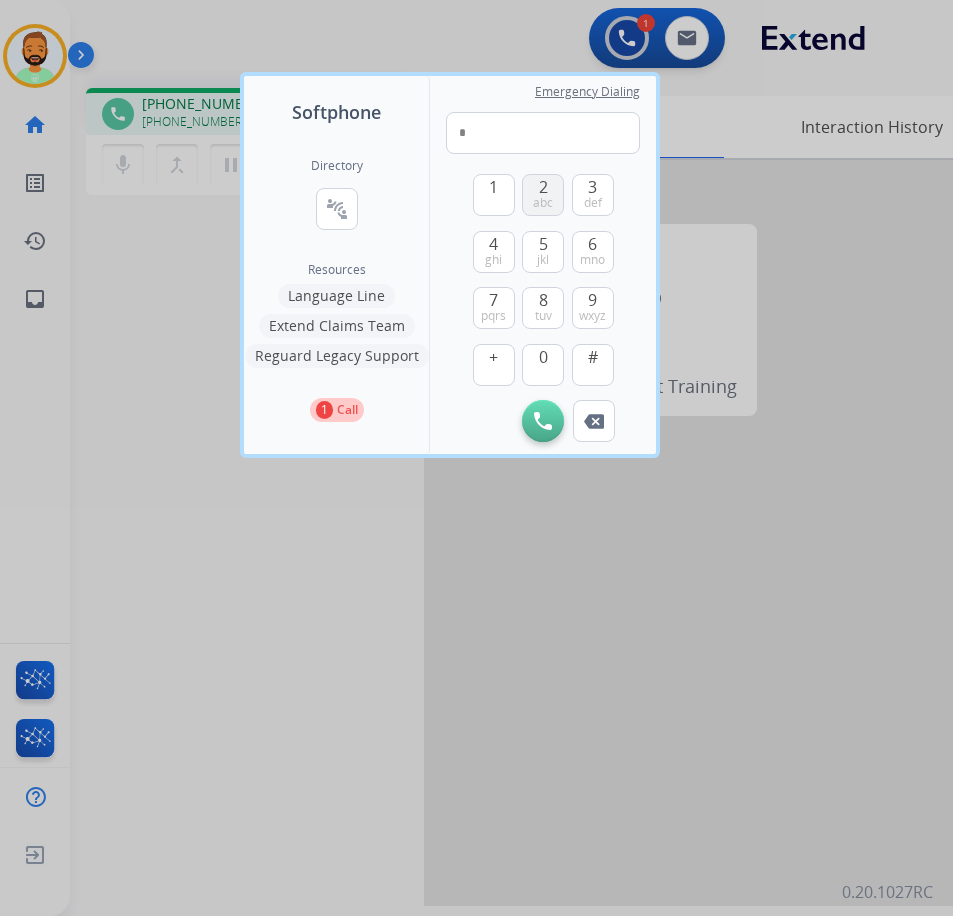 click on "2 abc" at bounding box center (543, 195) 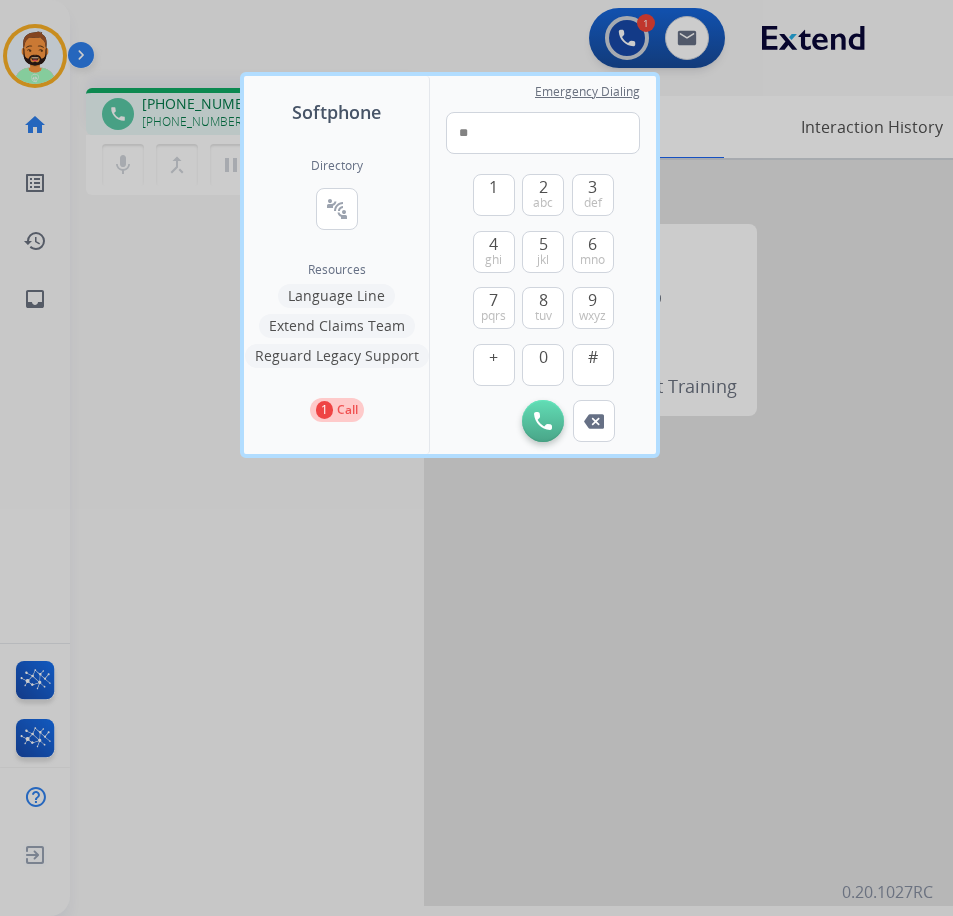 click at bounding box center (476, 458) 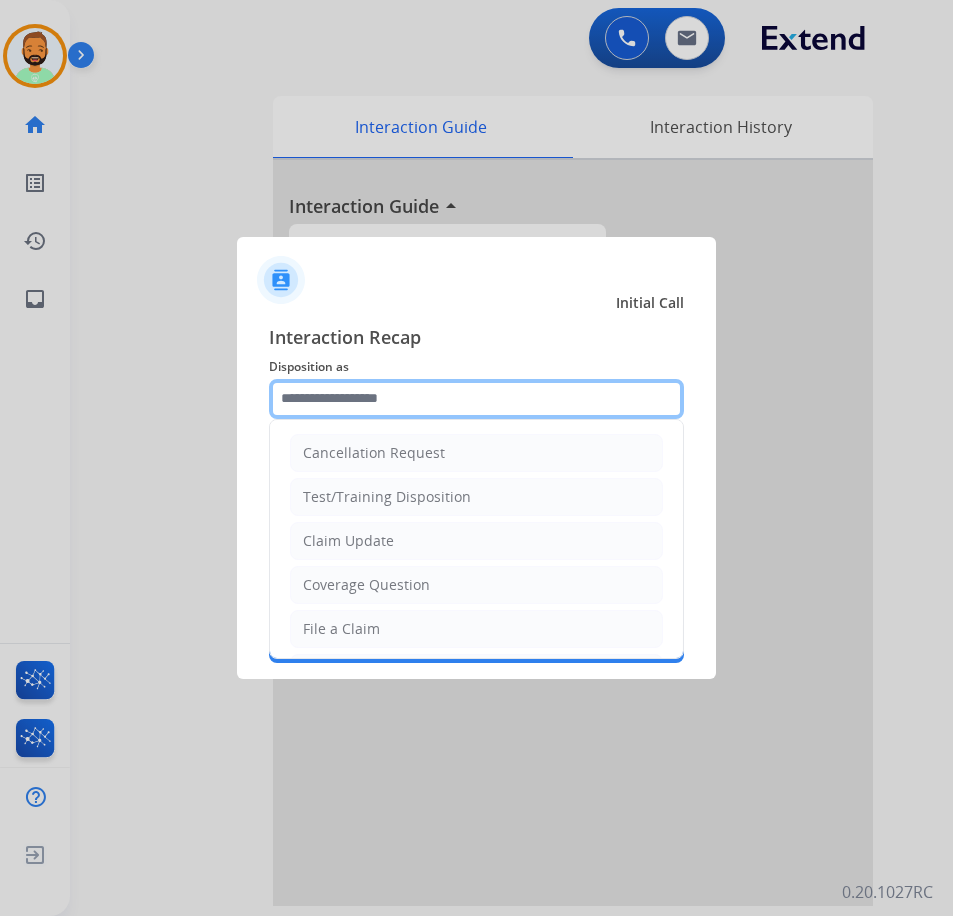 click 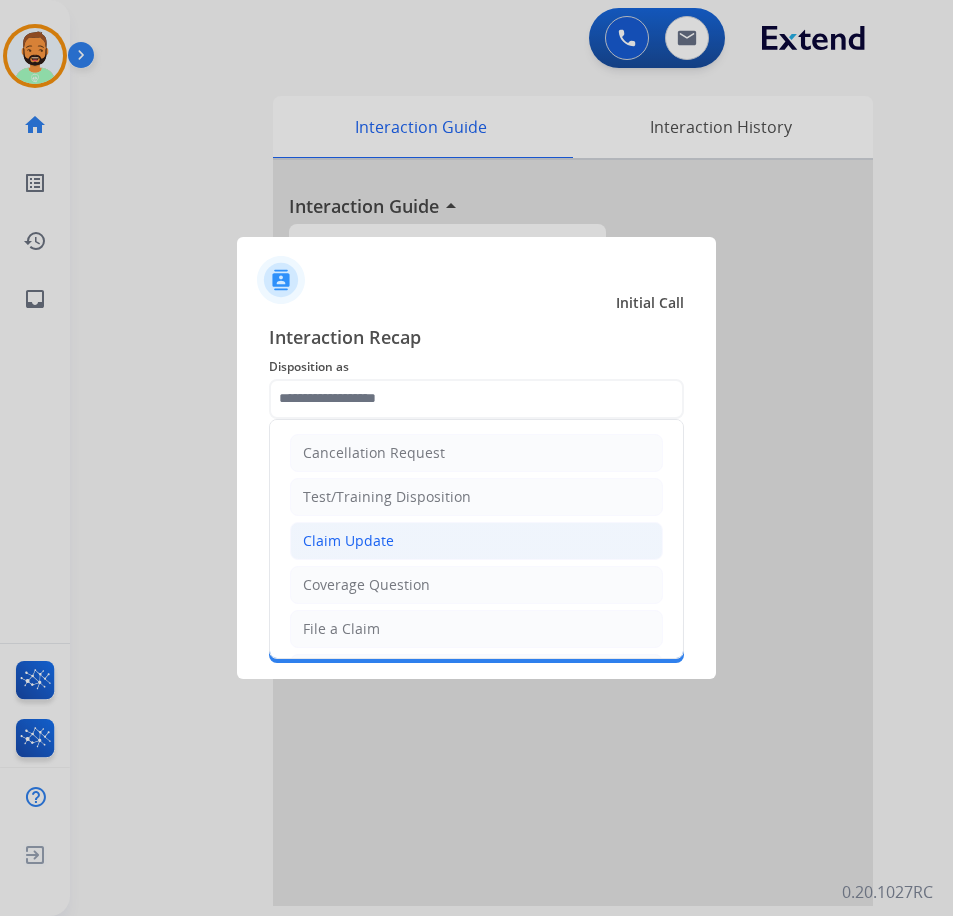 click on "Claim Update" 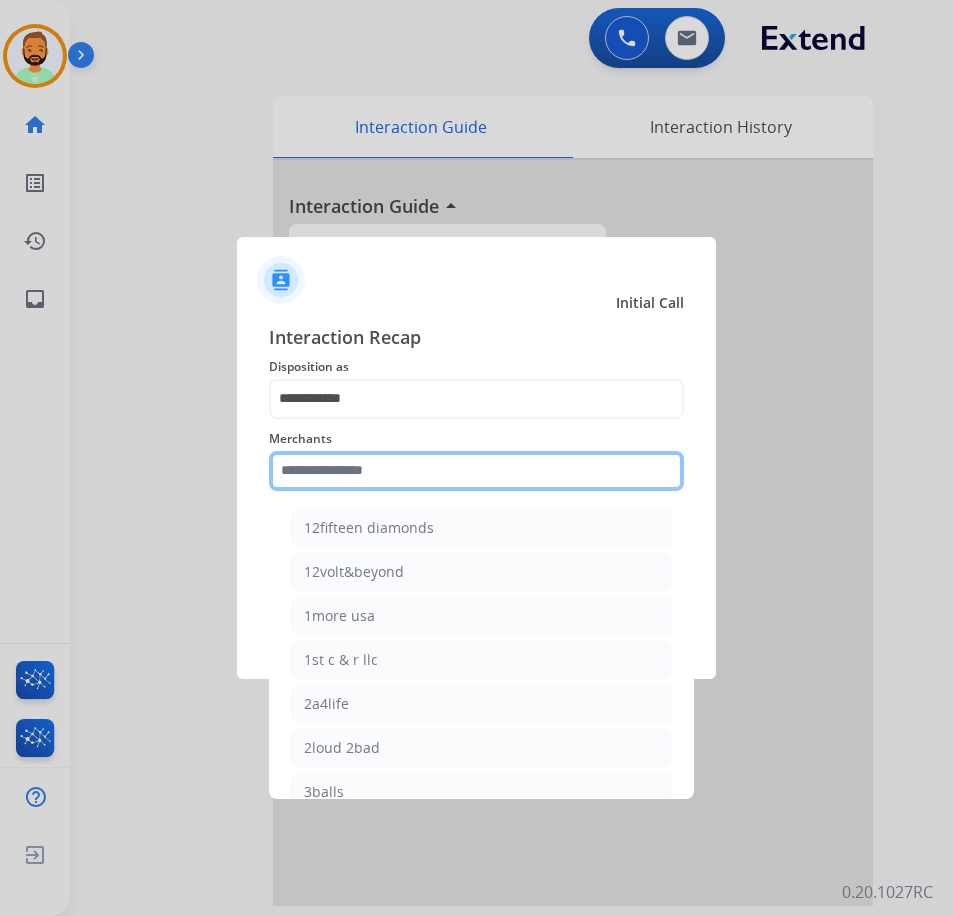 click 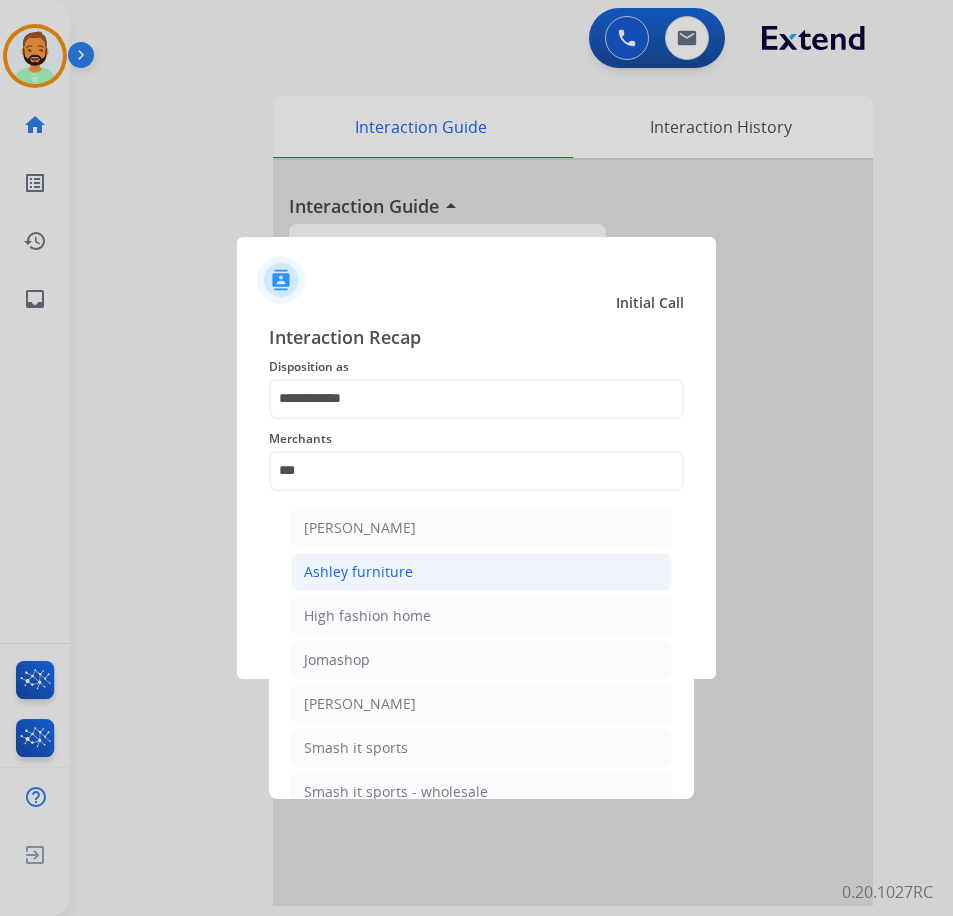 click on "Ashley furniture" 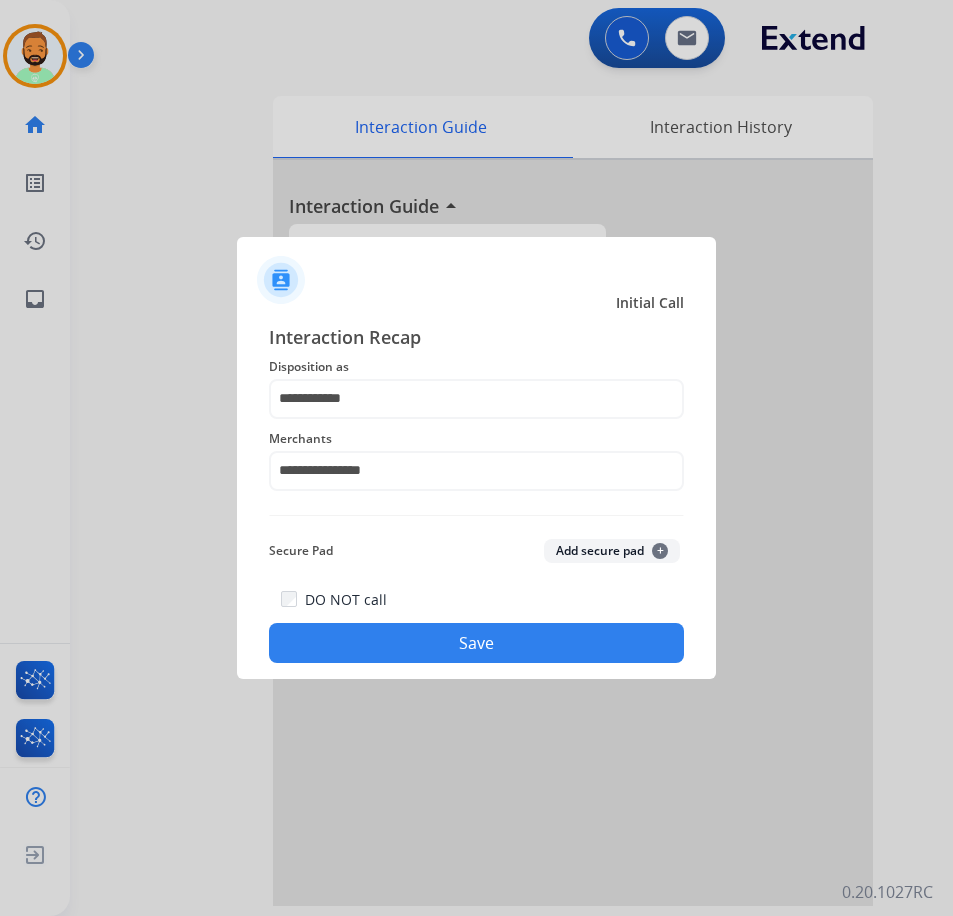 click on "Save" 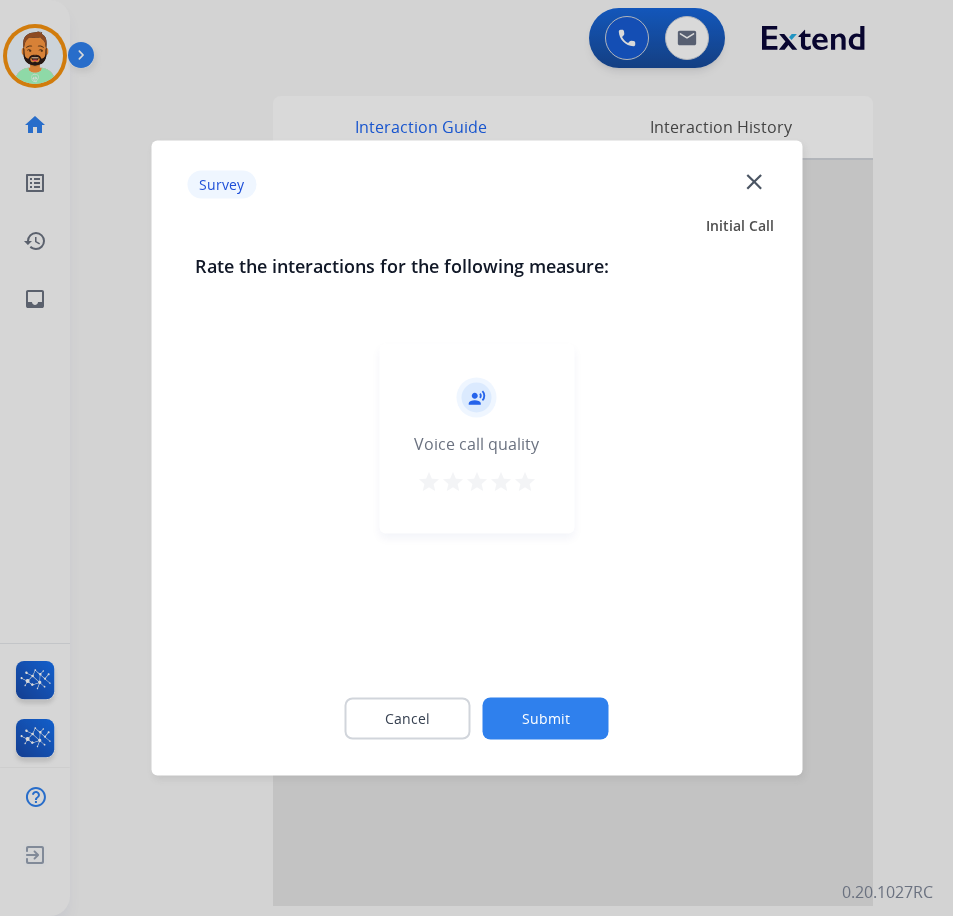 click on "Submit" 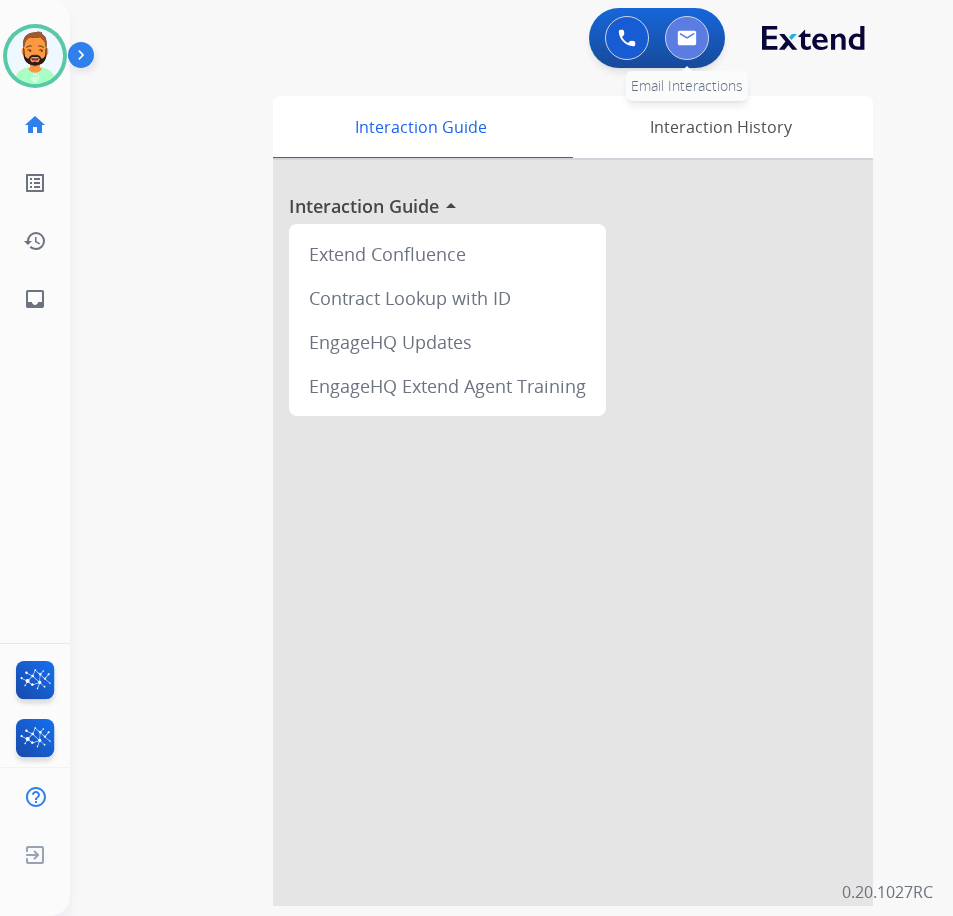 click at bounding box center (687, 38) 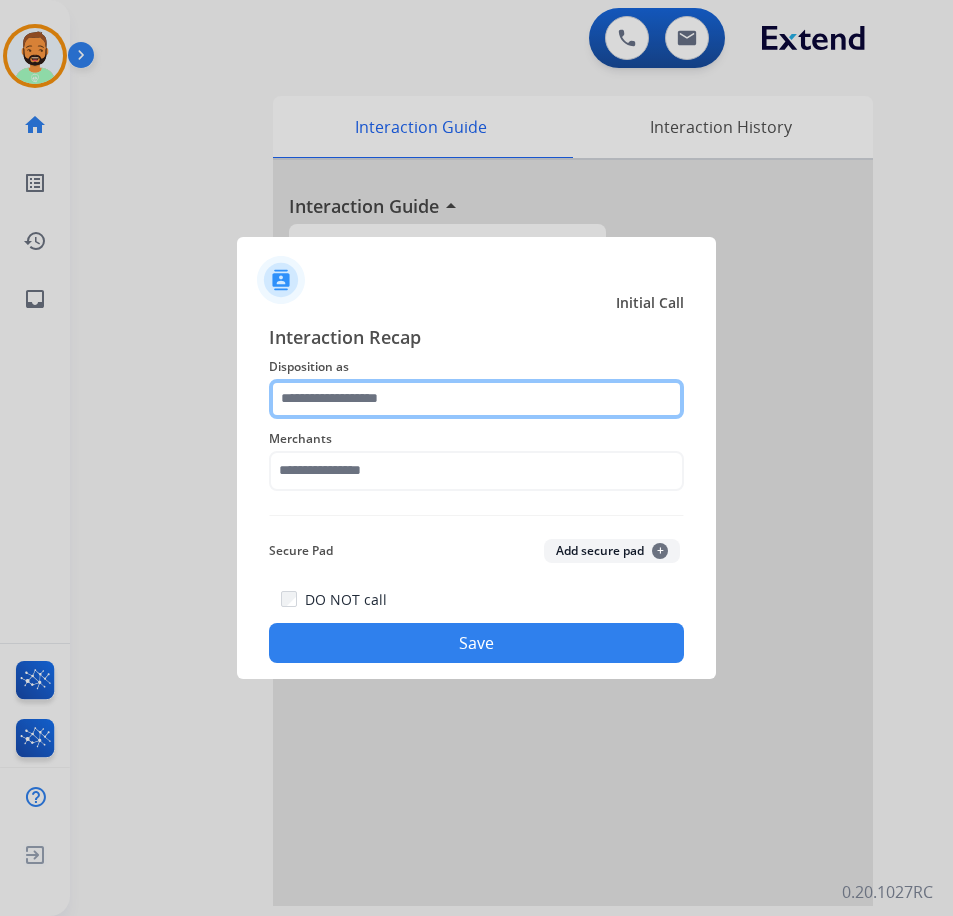 click 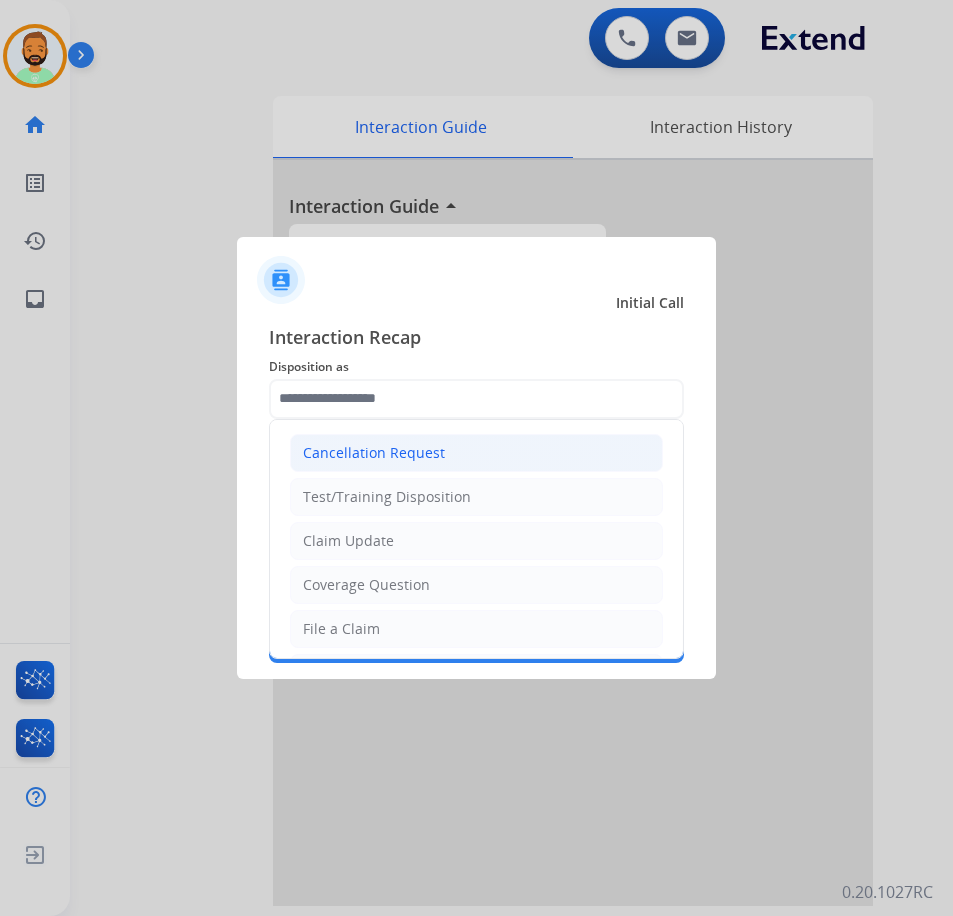 click on "Cancellation Request" 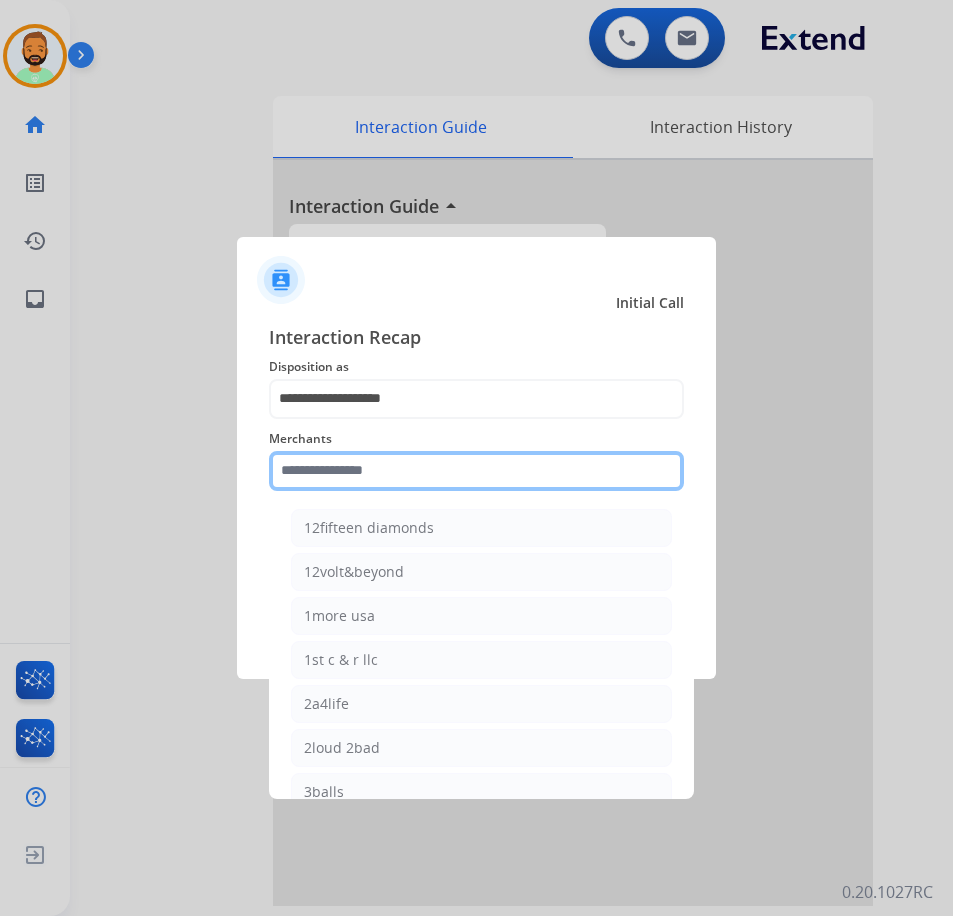 click 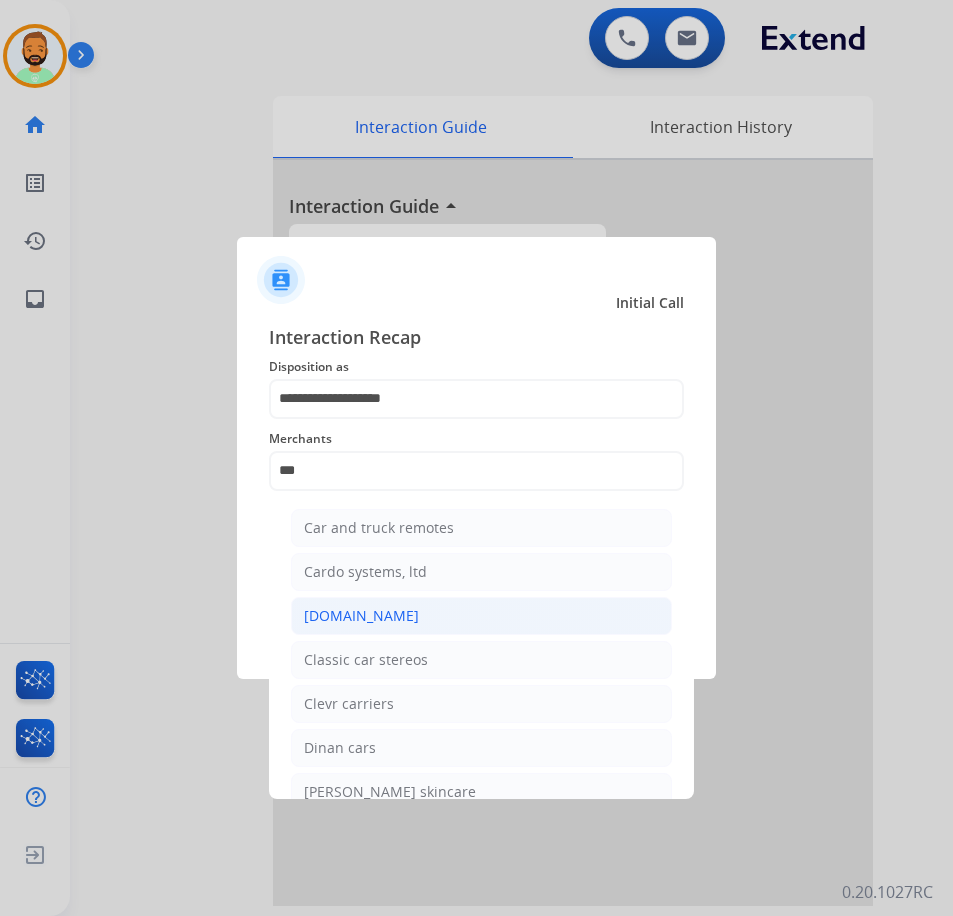 click on "[DOMAIN_NAME]" 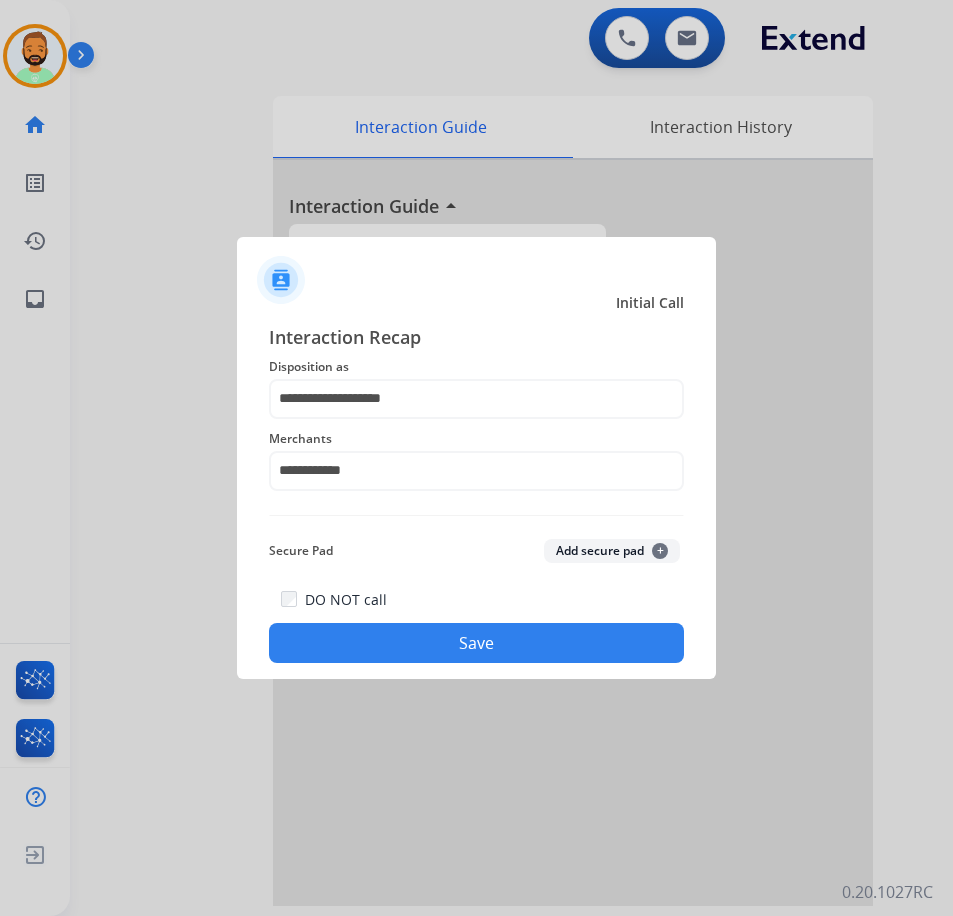 click on "Save" 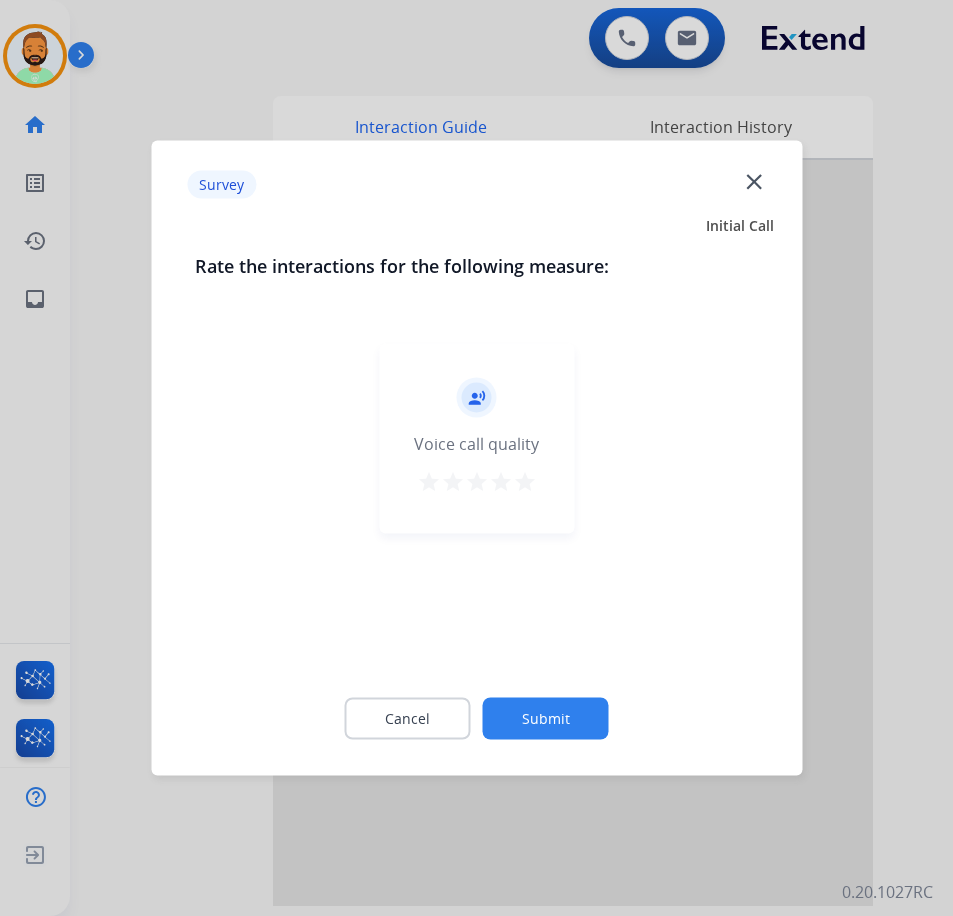 click on "Submit" 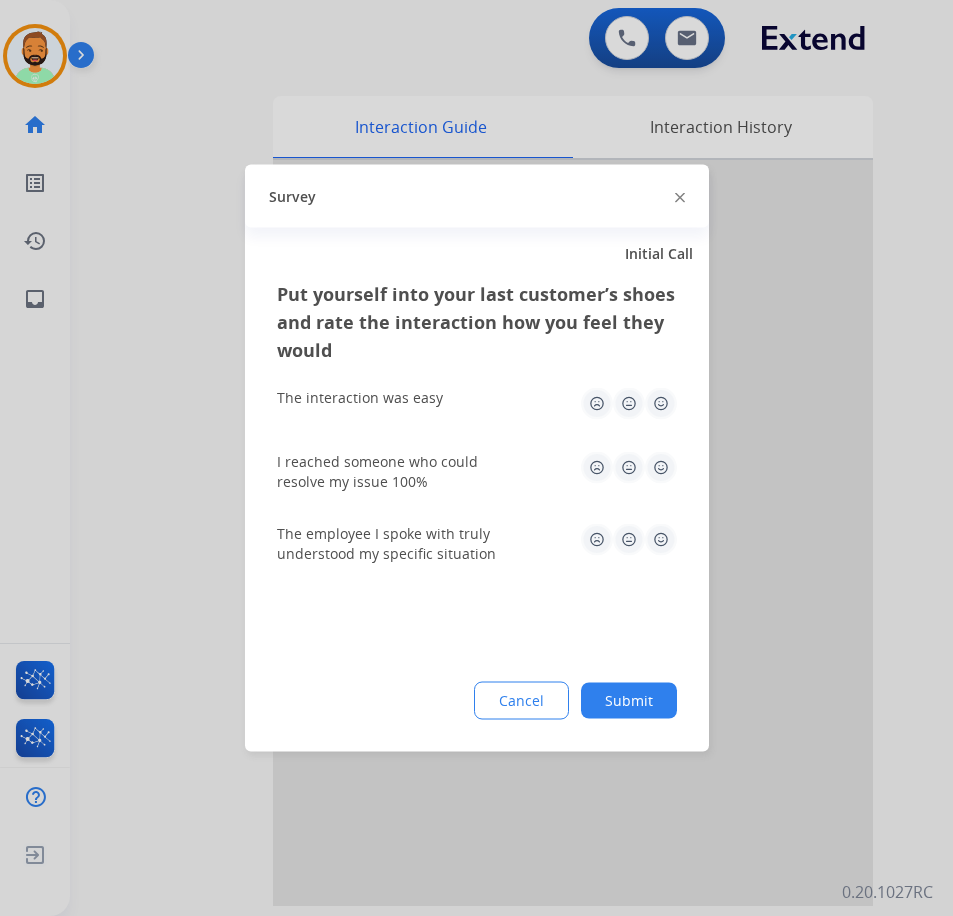 click on "Submit" 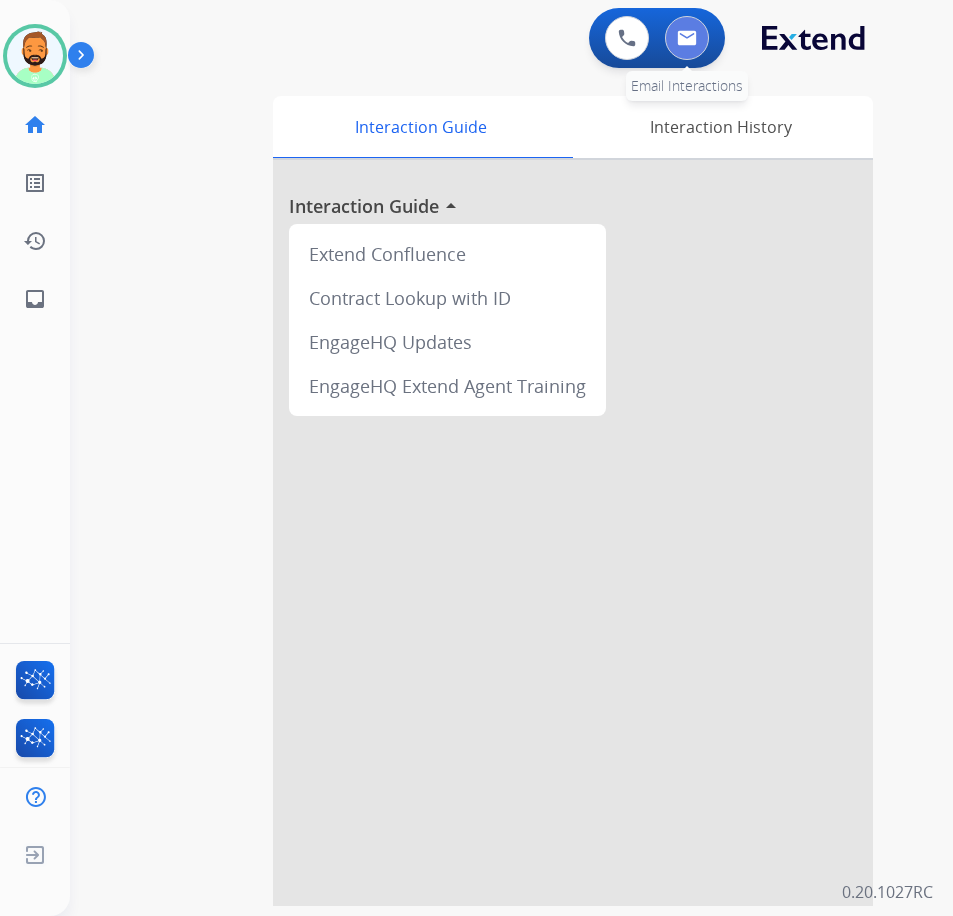 click at bounding box center [687, 38] 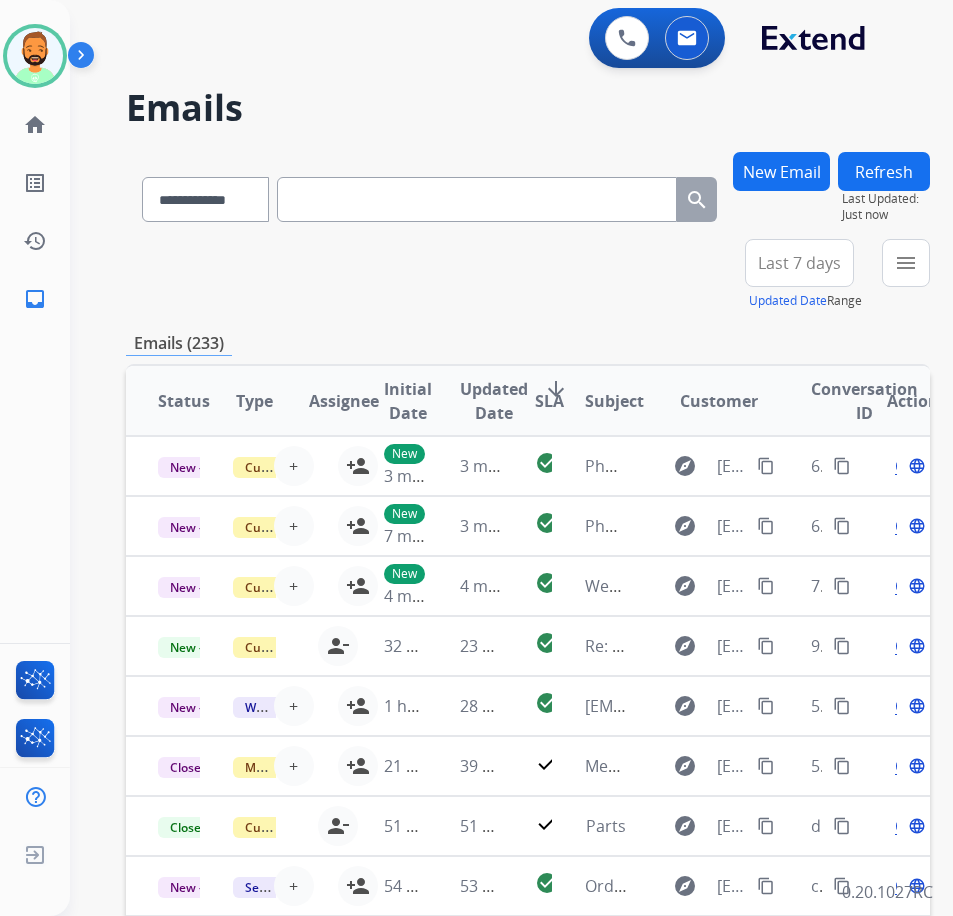 click on "New Email" at bounding box center (781, 171) 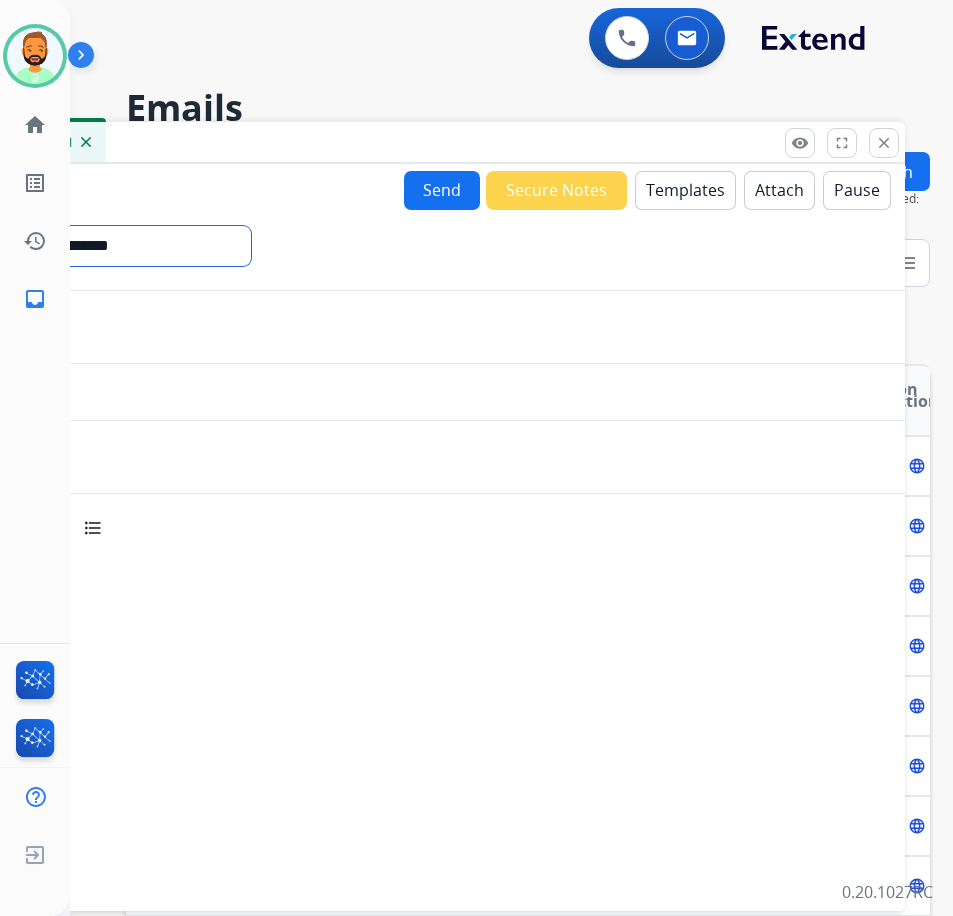 click on "**********" at bounding box center [115, 246] 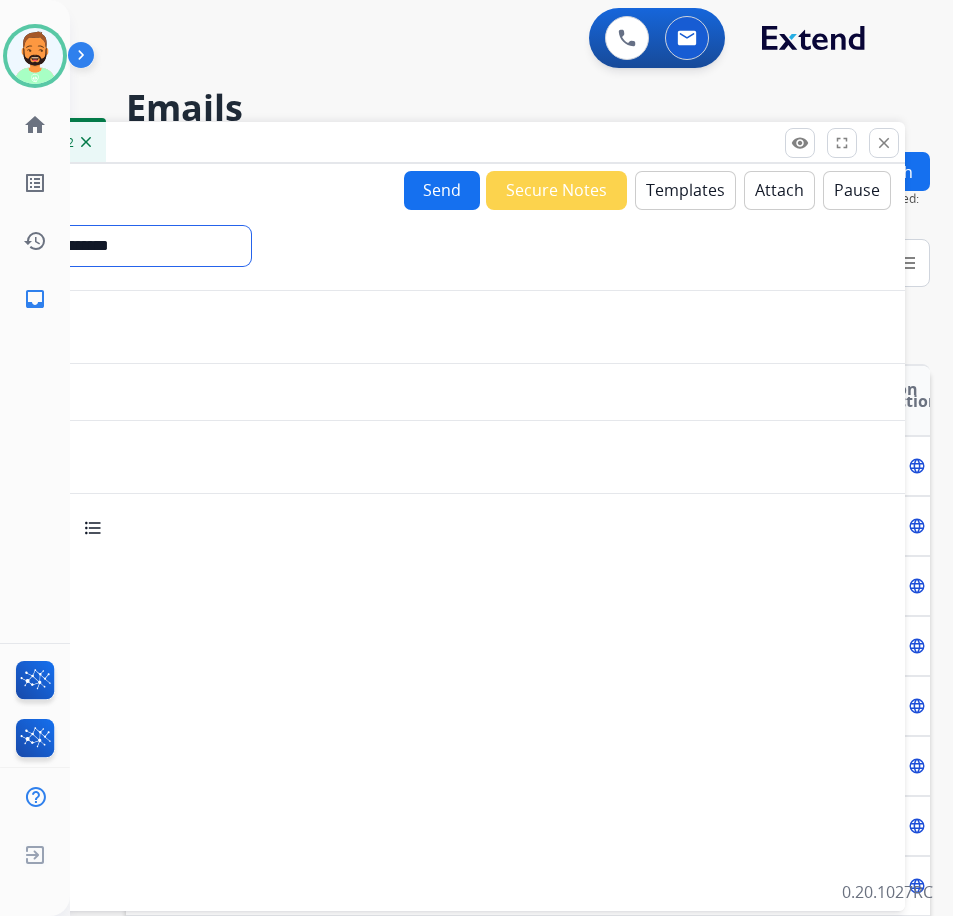 select on "**********" 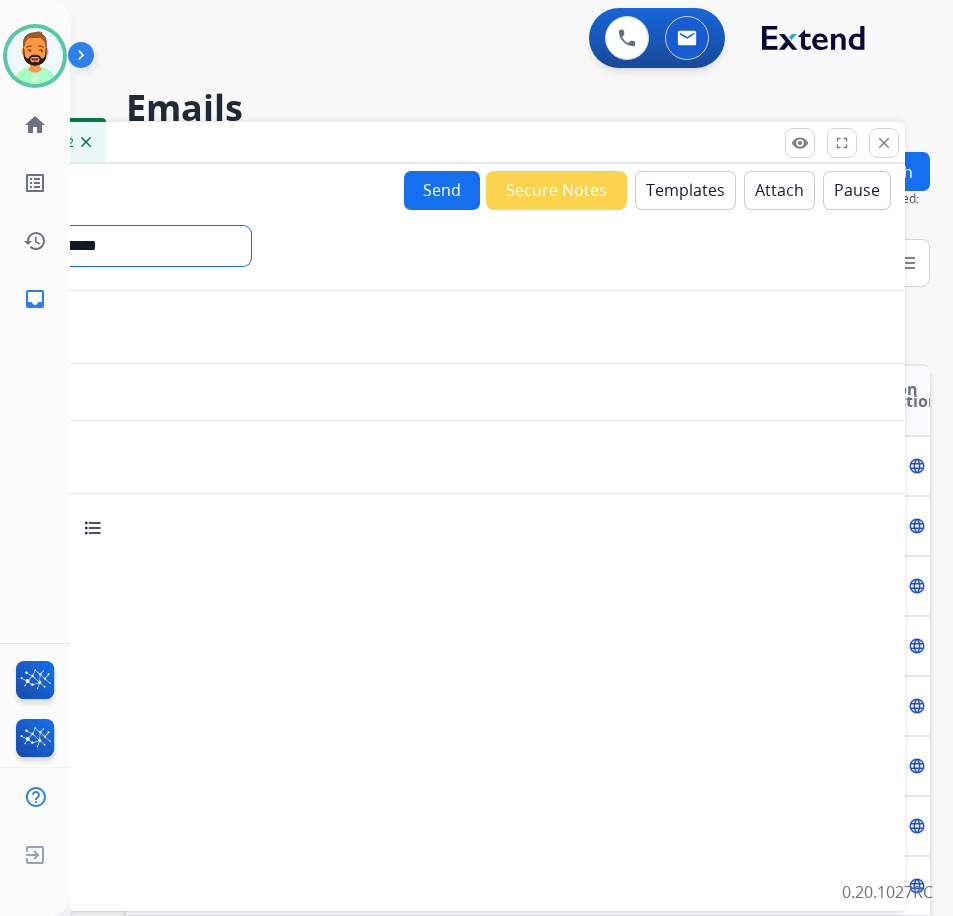 click on "**********" at bounding box center (115, 246) 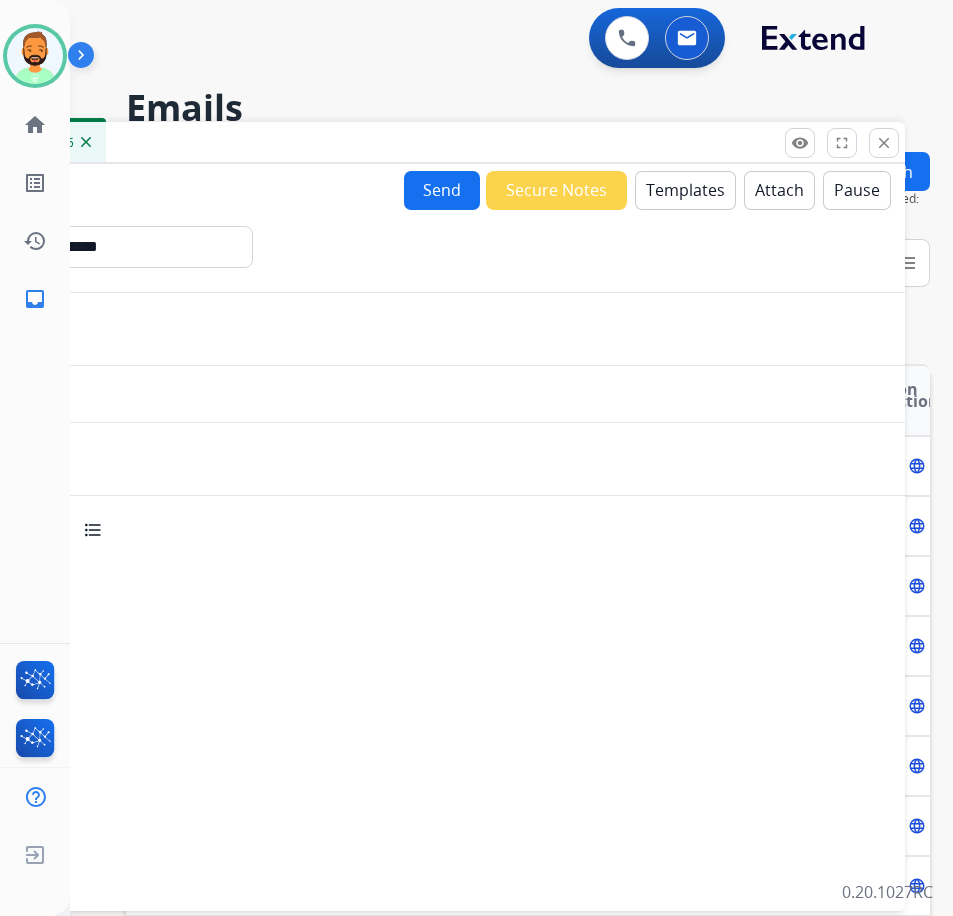 paste on "**********" 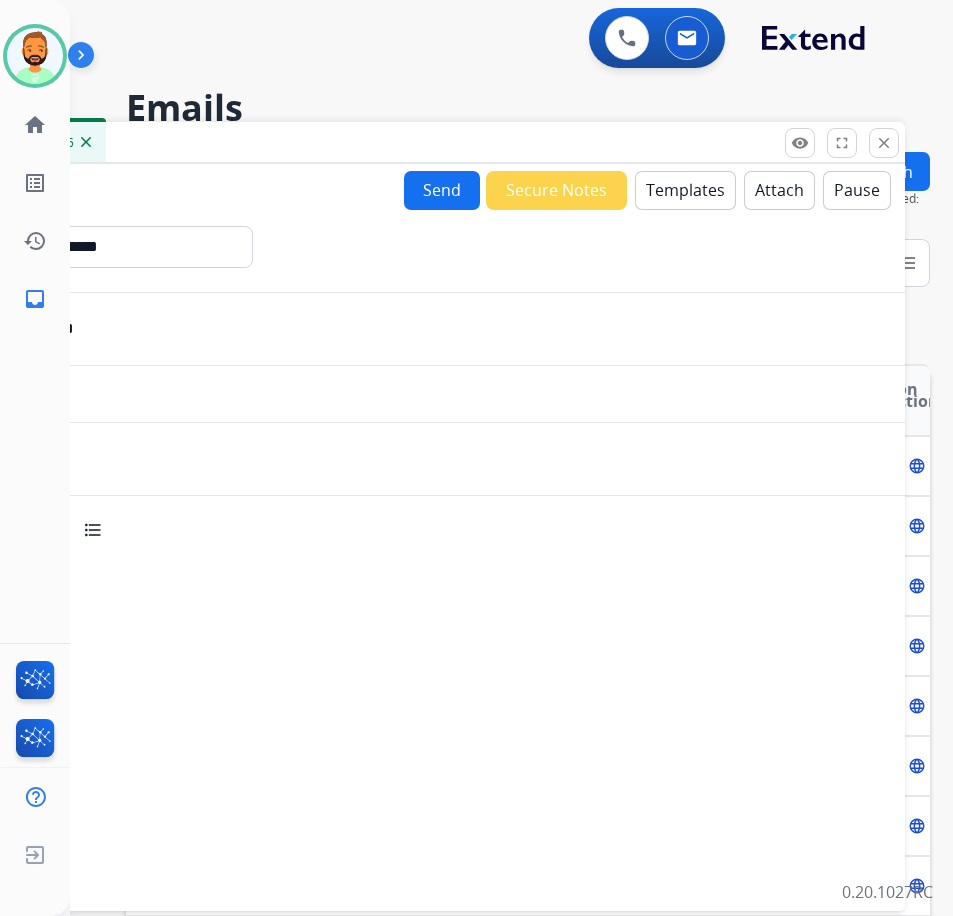 type on "**********" 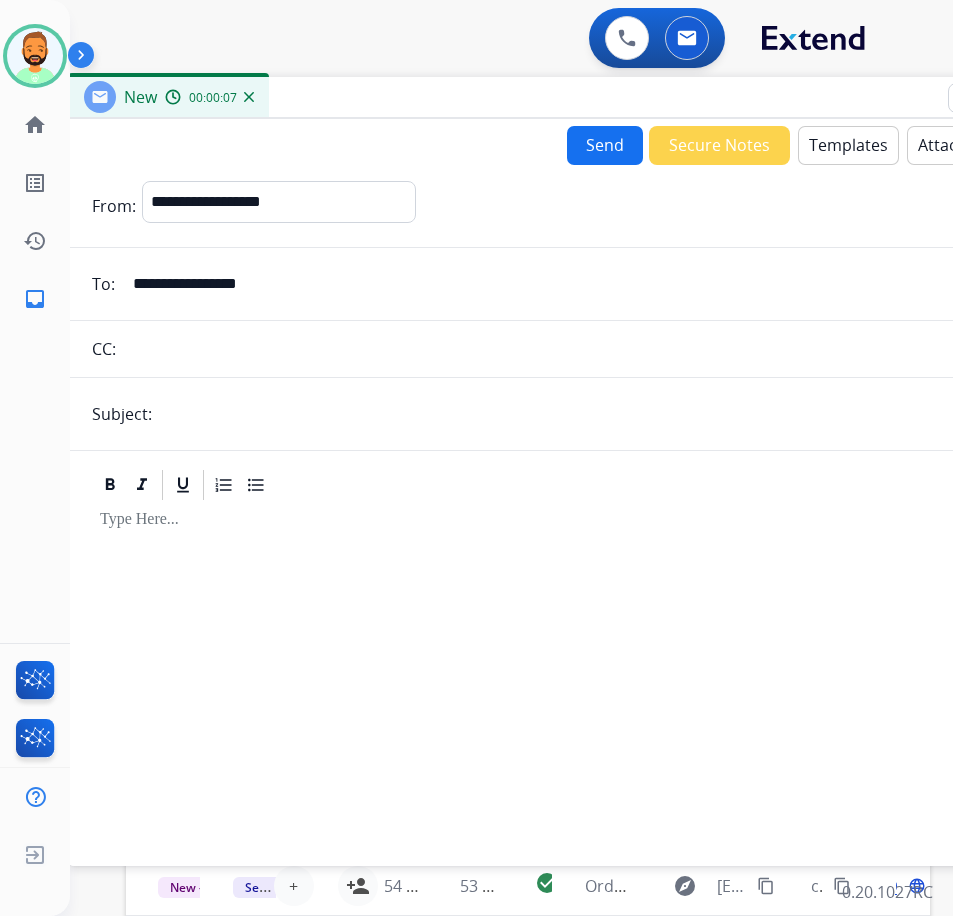 drag, startPoint x: 326, startPoint y: 133, endPoint x: 489, endPoint y: 88, distance: 169.09761 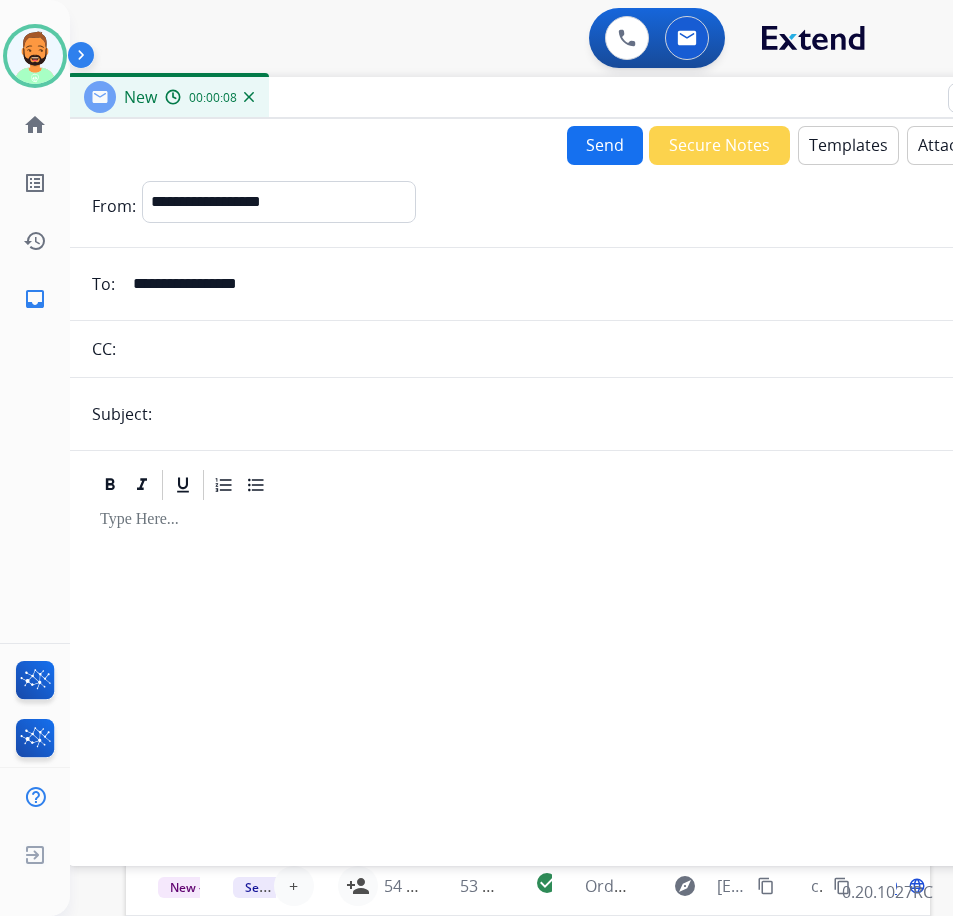 click at bounding box center [601, 414] 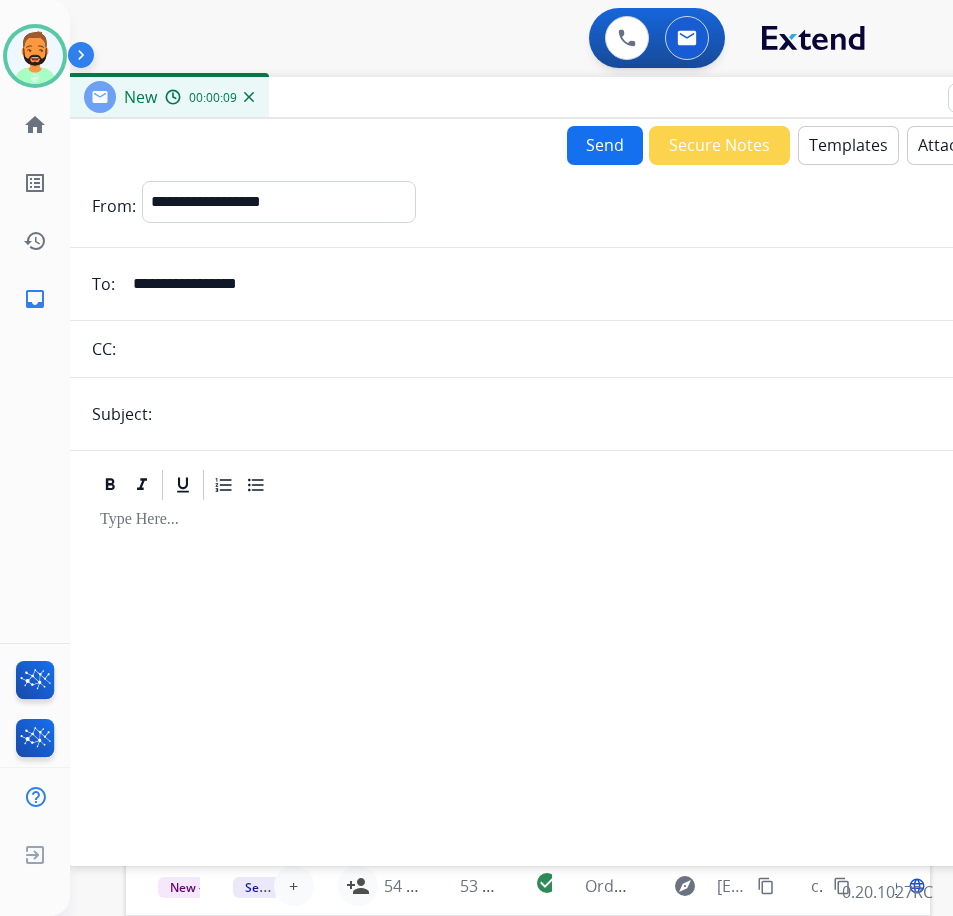type on "*****" 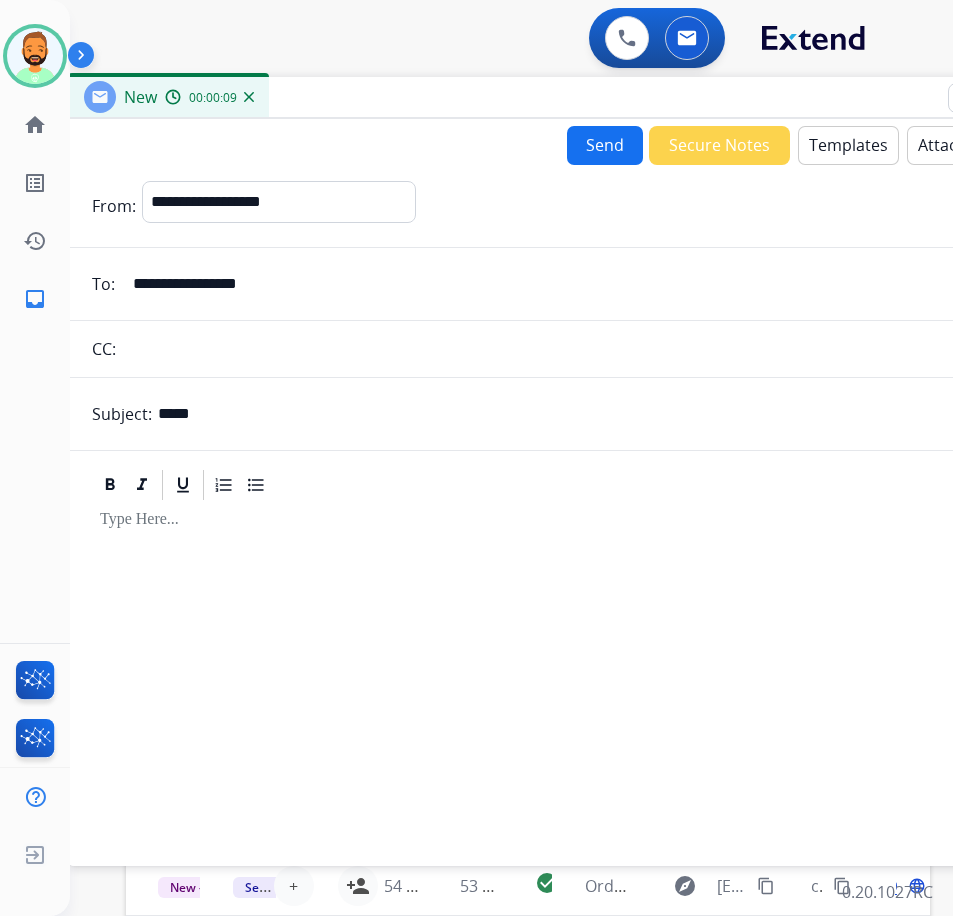 click at bounding box center (568, 674) 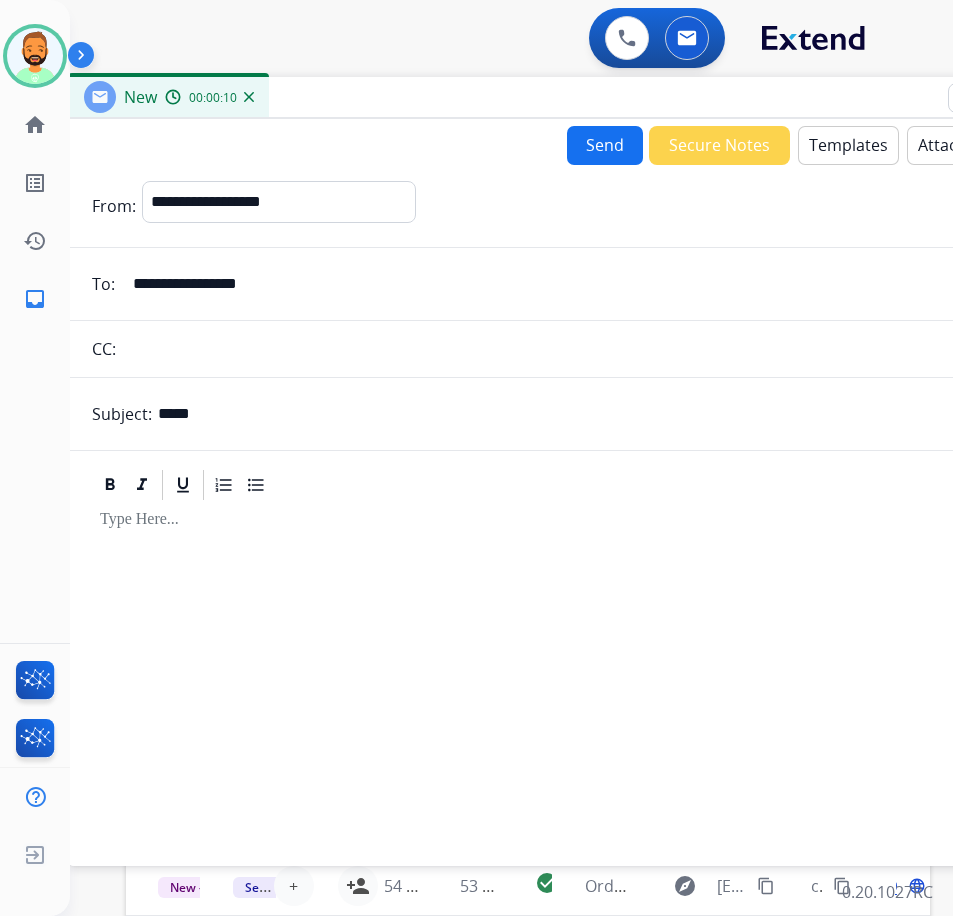 click on "Templates" at bounding box center (848, 145) 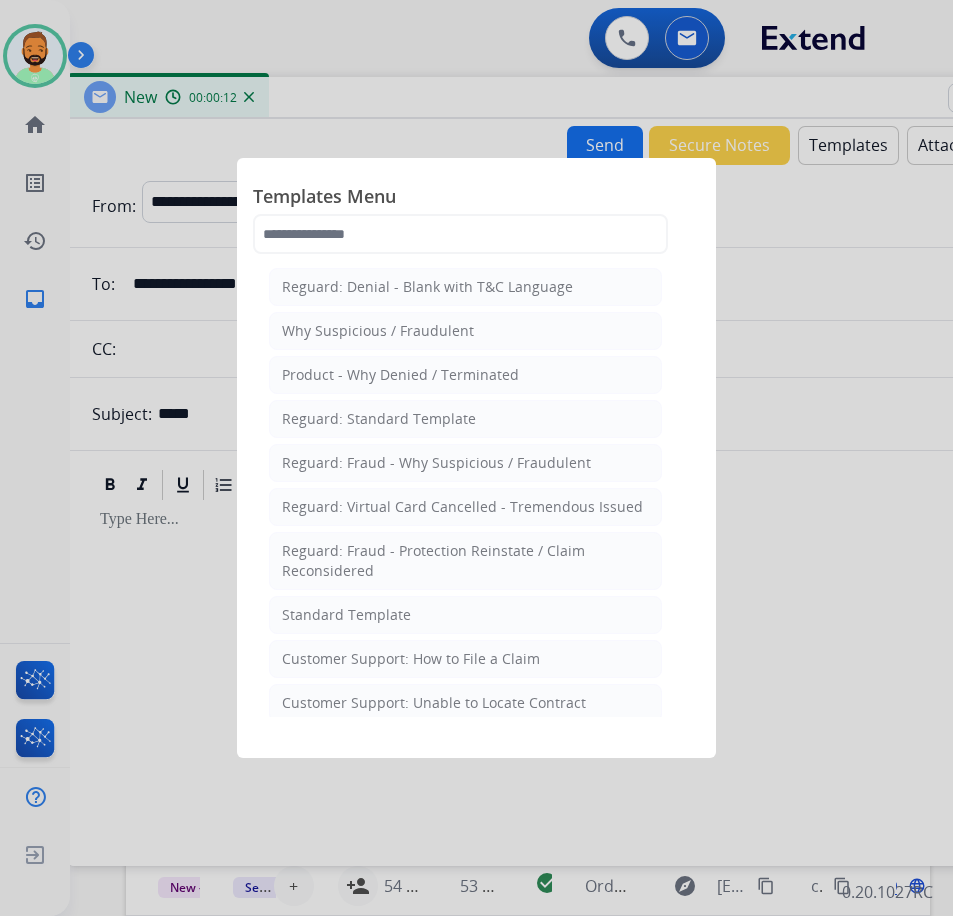 click on "Standard Template" 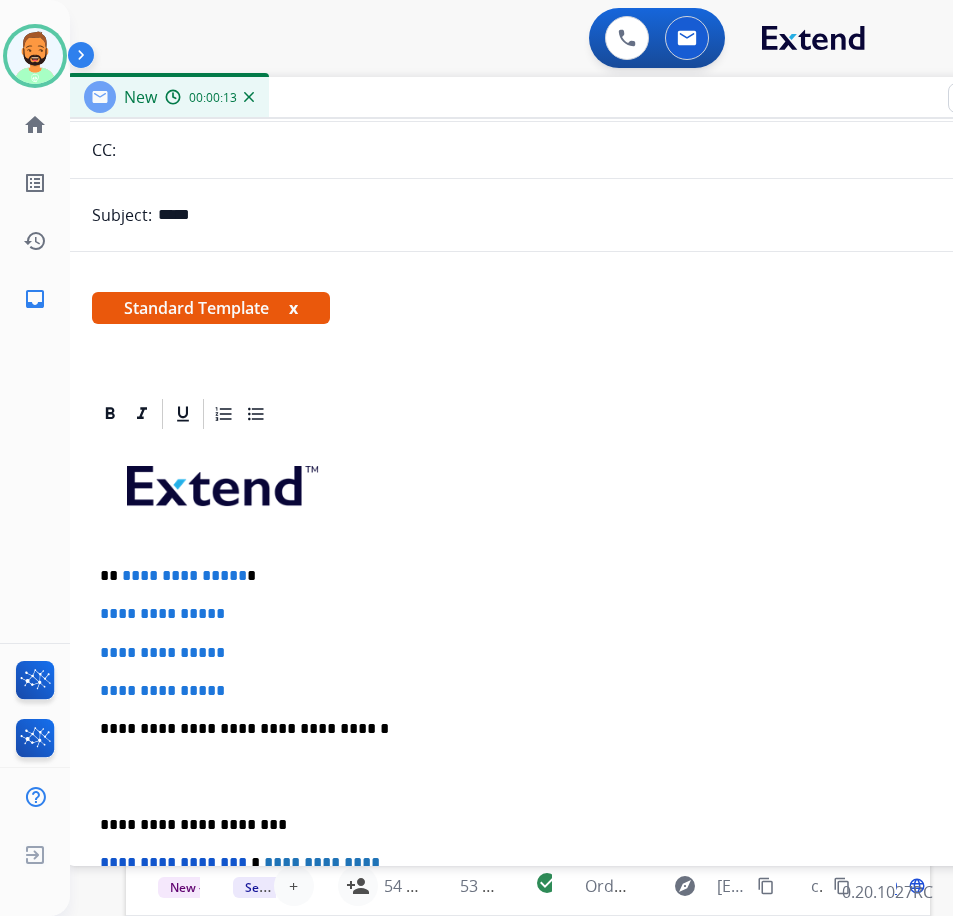 scroll, scrollTop: 200, scrollLeft: 0, axis: vertical 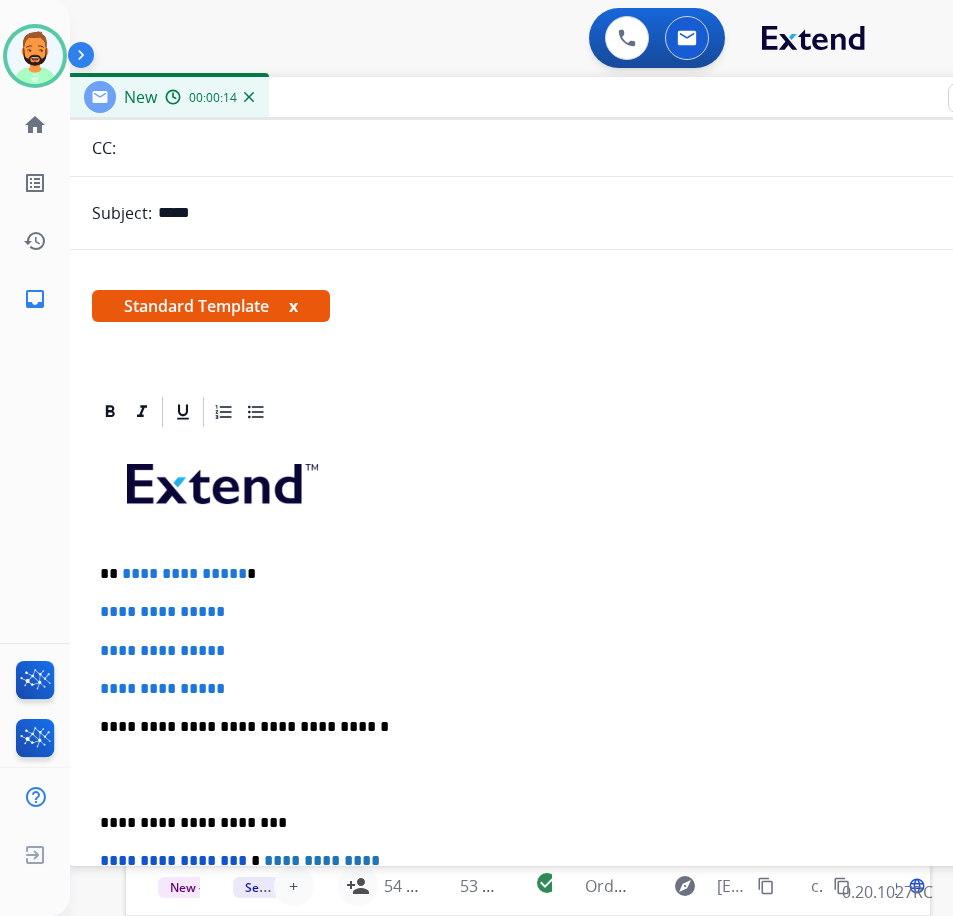 click on "**********" at bounding box center (568, 774) 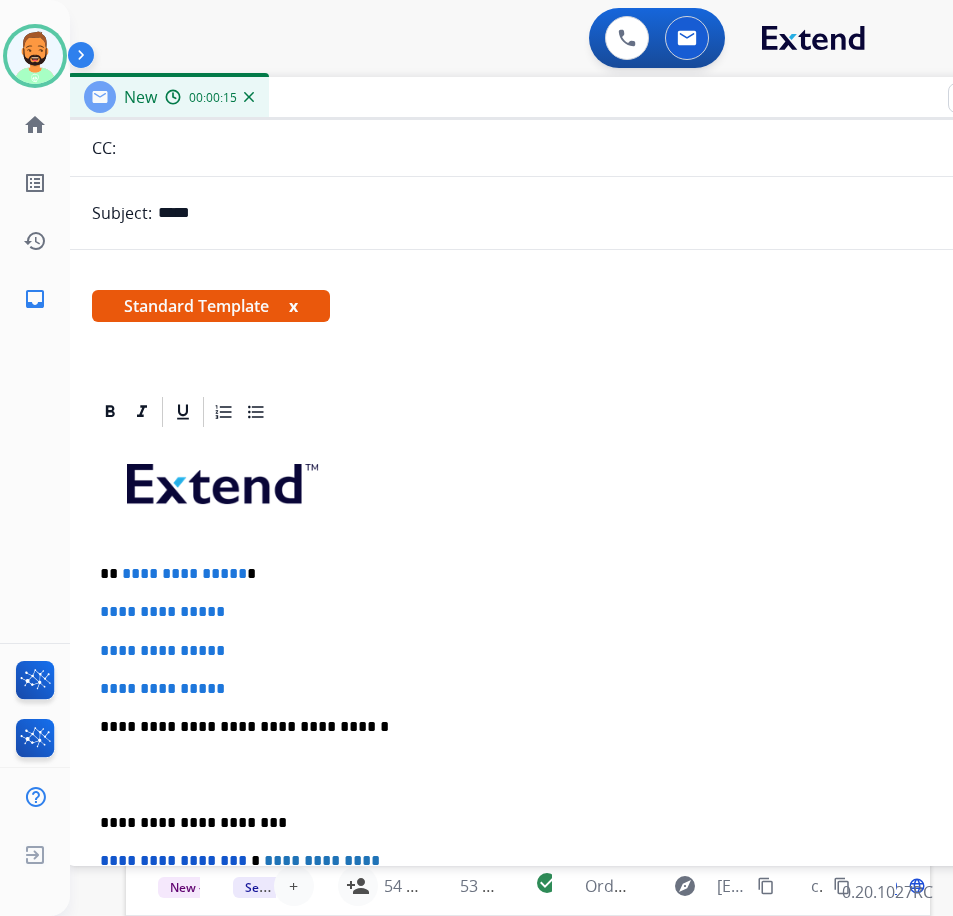 click on "**********" at bounding box center (568, 774) 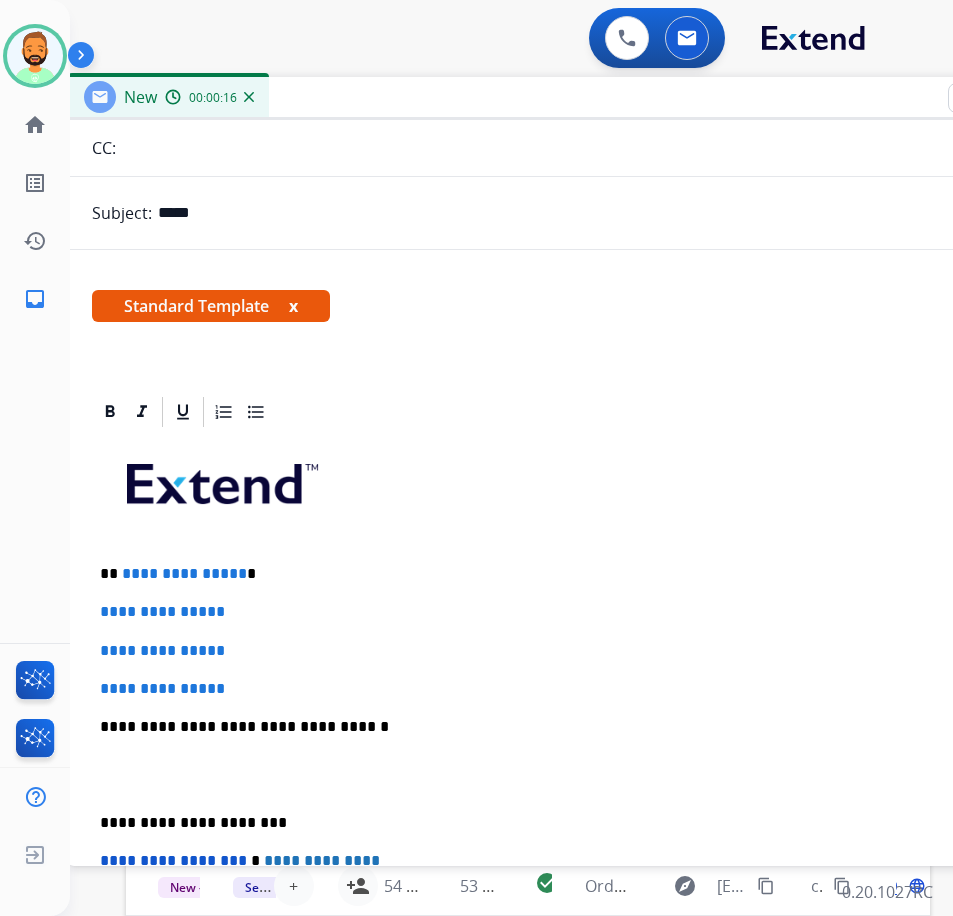 type 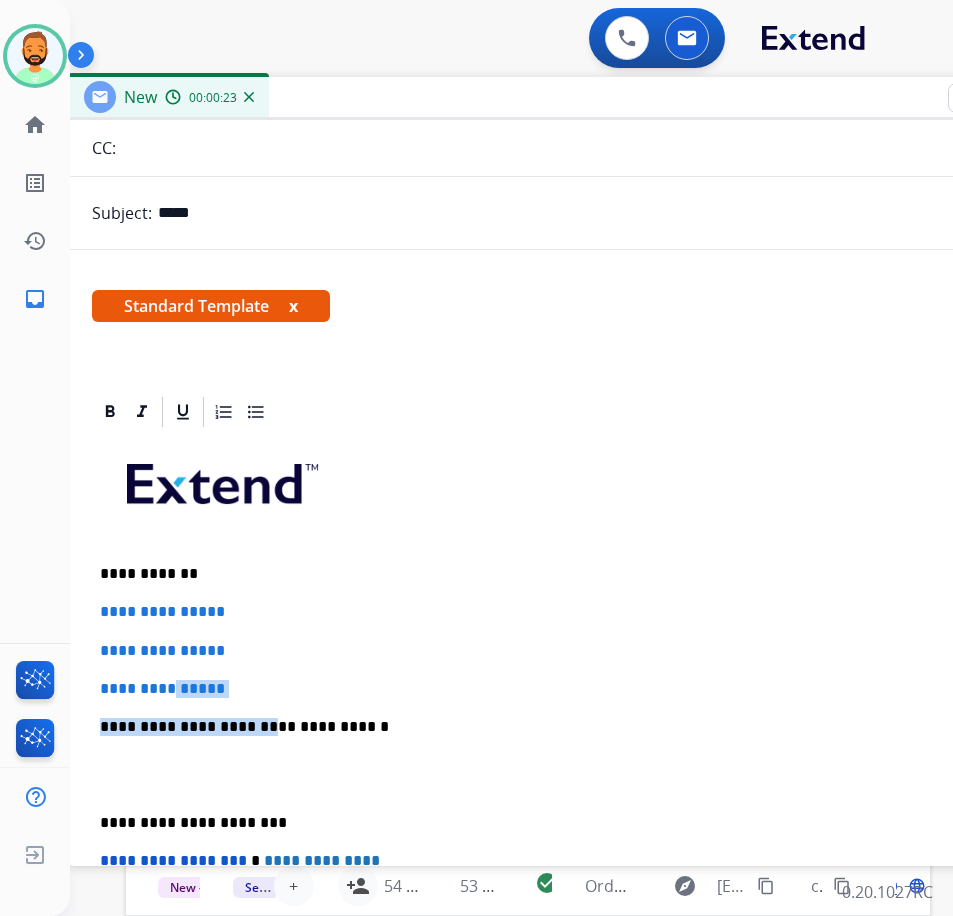 drag, startPoint x: 251, startPoint y: 710, endPoint x: 233, endPoint y: 695, distance: 23.43075 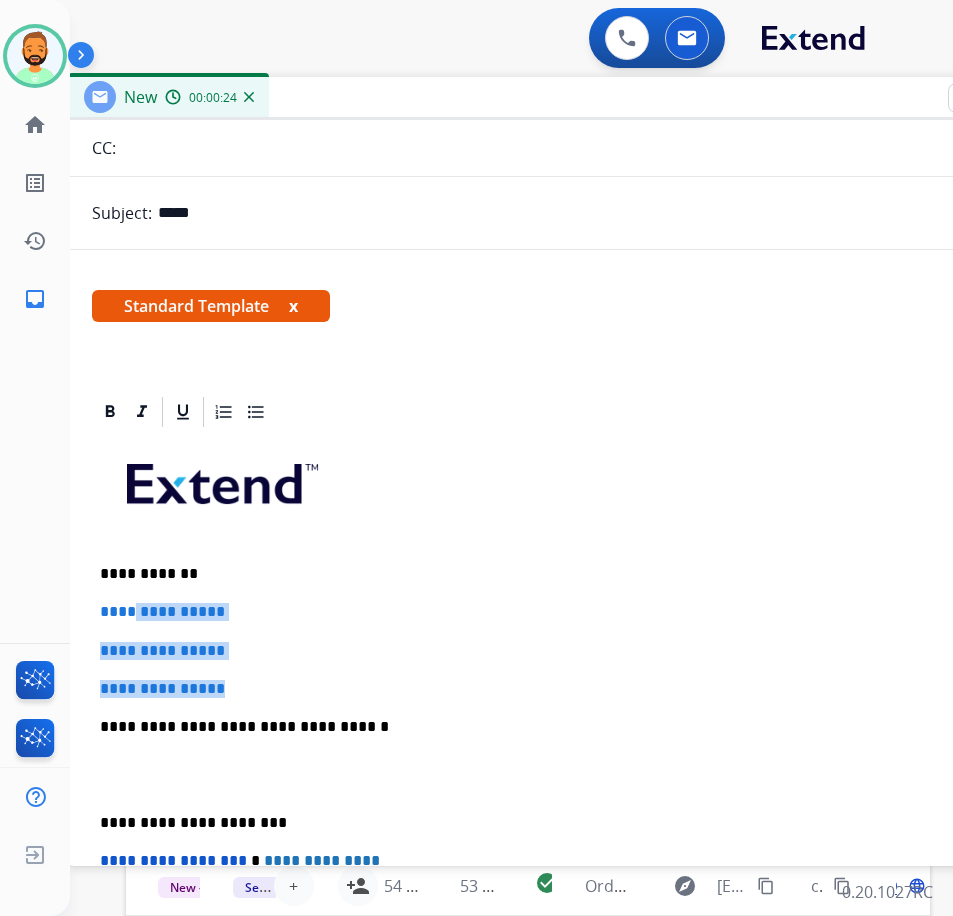 drag, startPoint x: 268, startPoint y: 691, endPoint x: 134, endPoint y: 610, distance: 156.57906 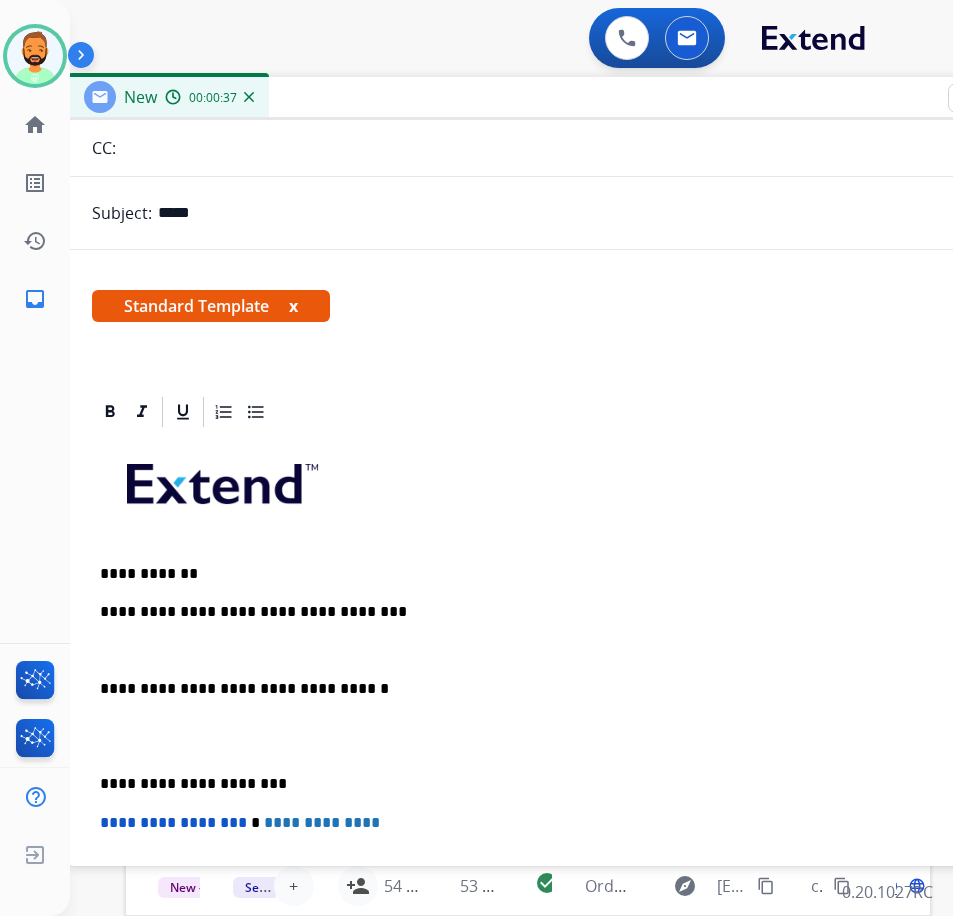 click on "**********" at bounding box center (560, 612) 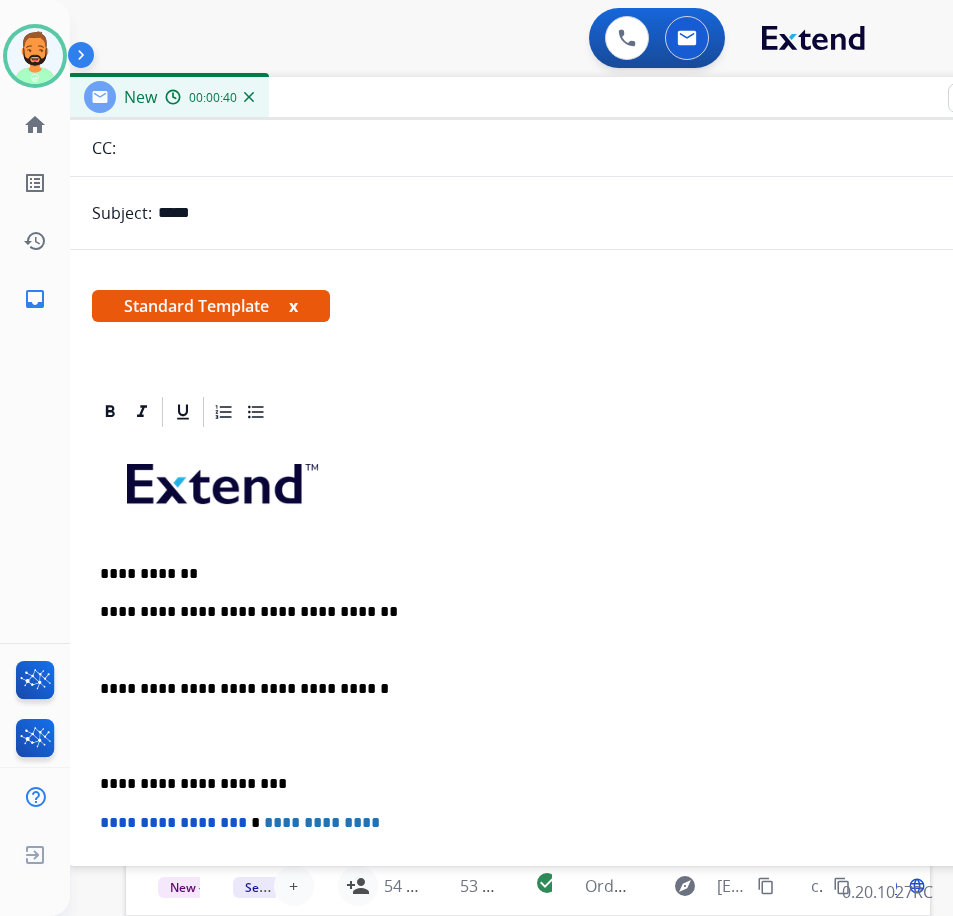 click at bounding box center [568, 651] 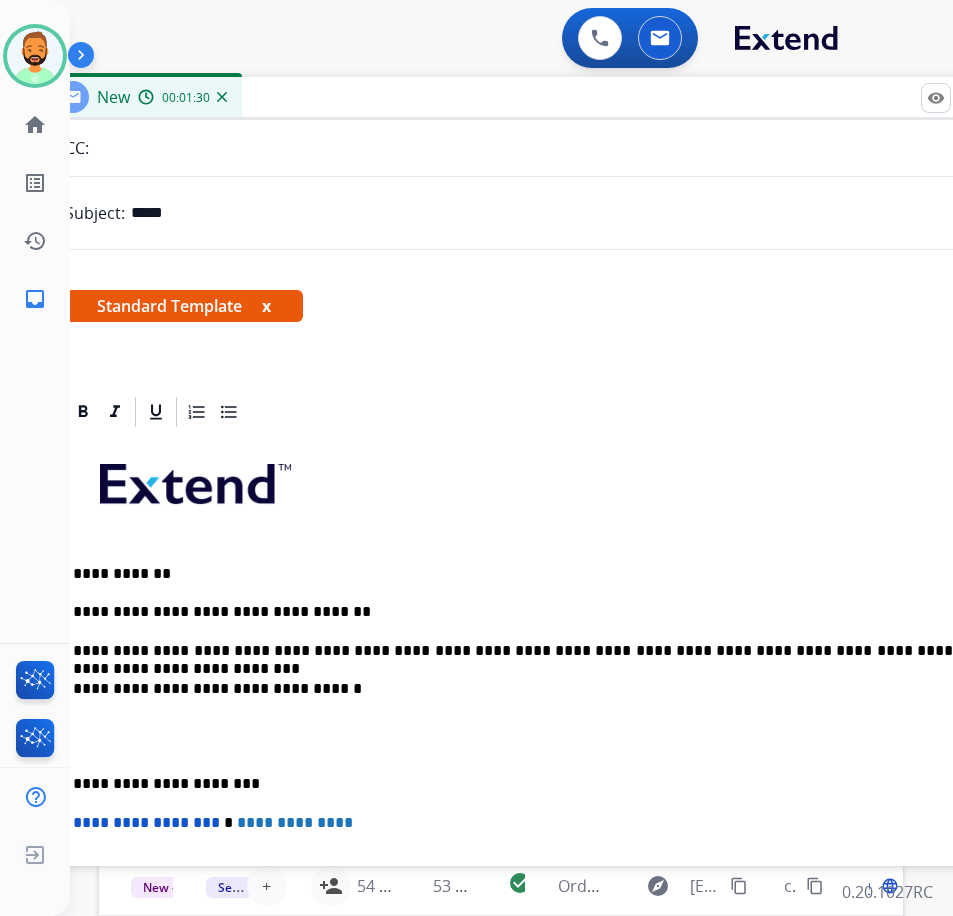 scroll, scrollTop: 0, scrollLeft: 31, axis: horizontal 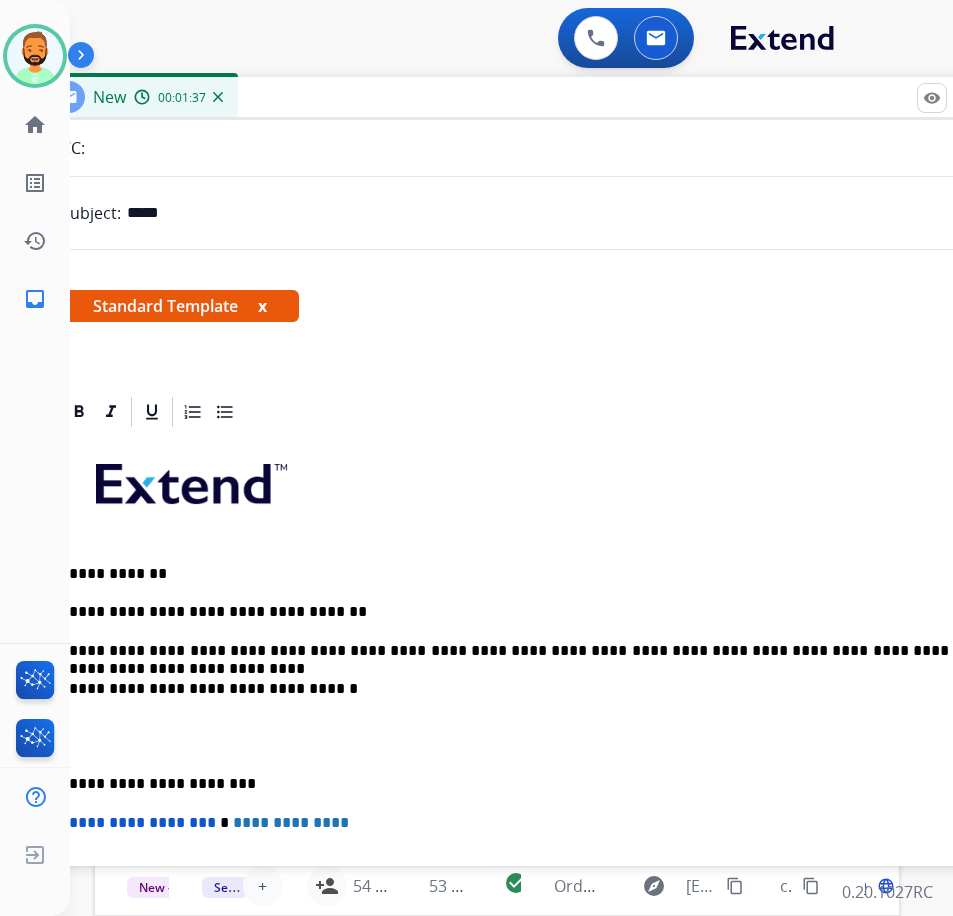 drag, startPoint x: 115, startPoint y: 777, endPoint x: 115, endPoint y: 788, distance: 11 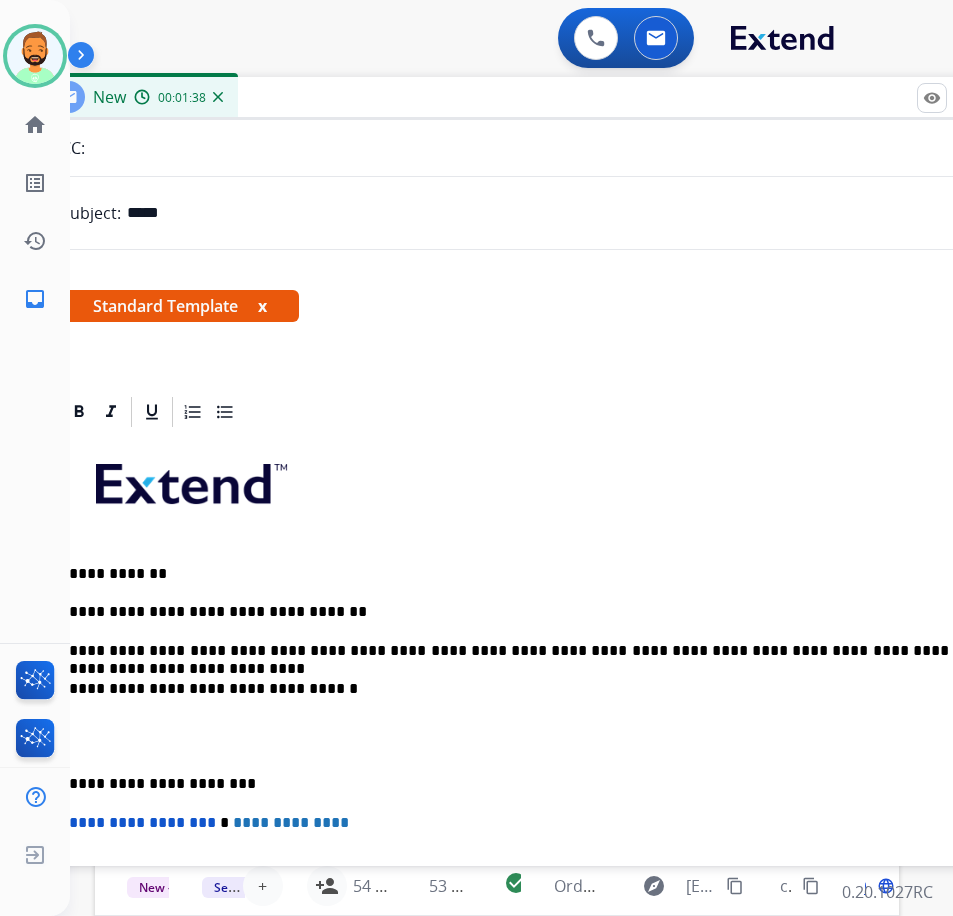 scroll, scrollTop: 0, scrollLeft: 25, axis: horizontal 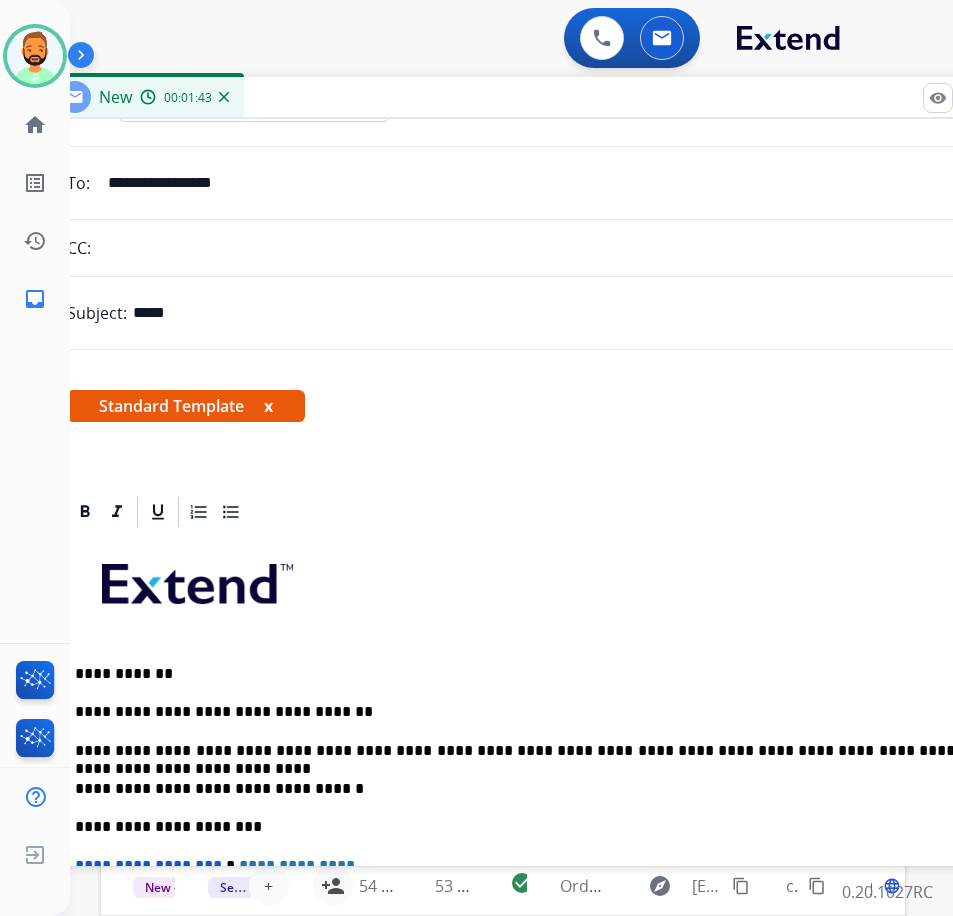 drag, startPoint x: 915, startPoint y: 752, endPoint x: 895, endPoint y: 653, distance: 101 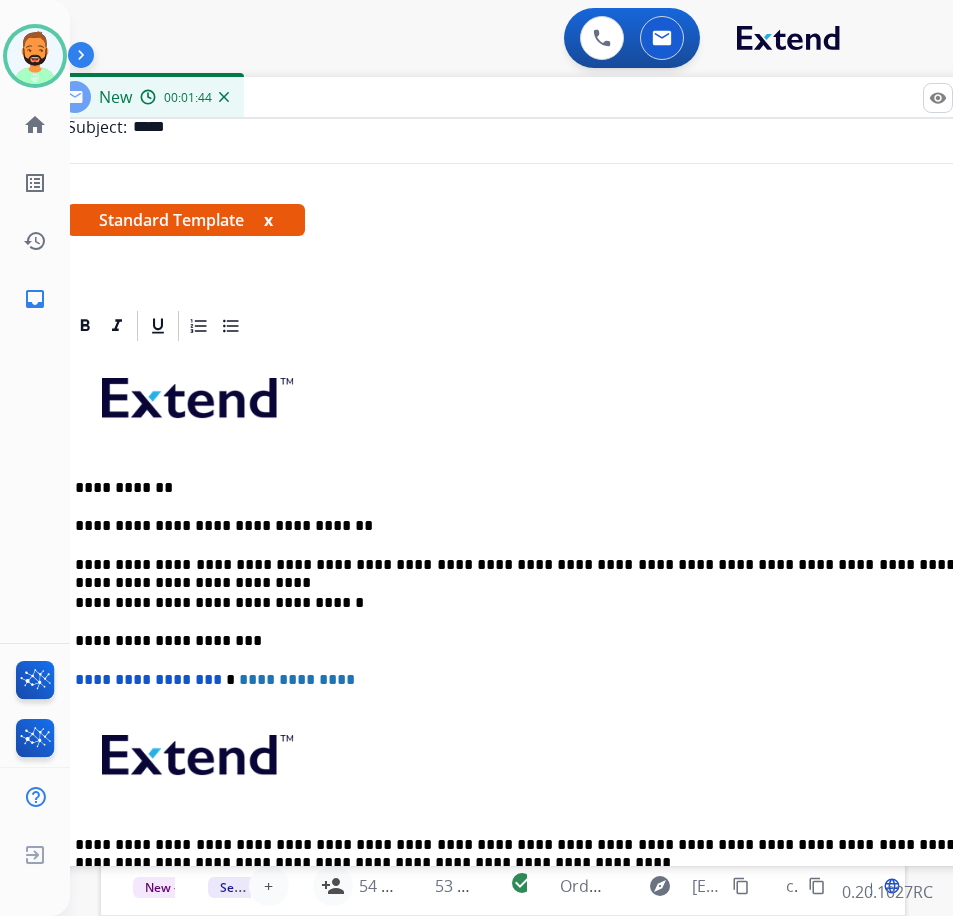 scroll, scrollTop: 300, scrollLeft: 0, axis: vertical 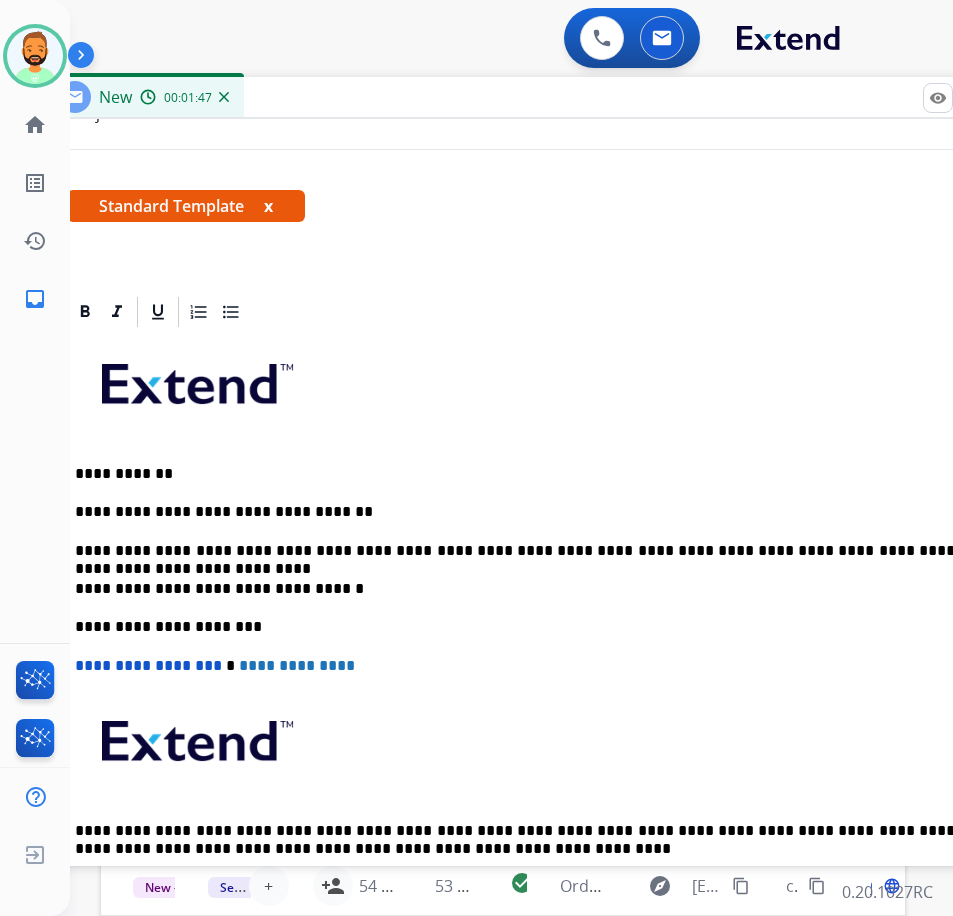 drag, startPoint x: 916, startPoint y: 548, endPoint x: 932, endPoint y: 654, distance: 107.200745 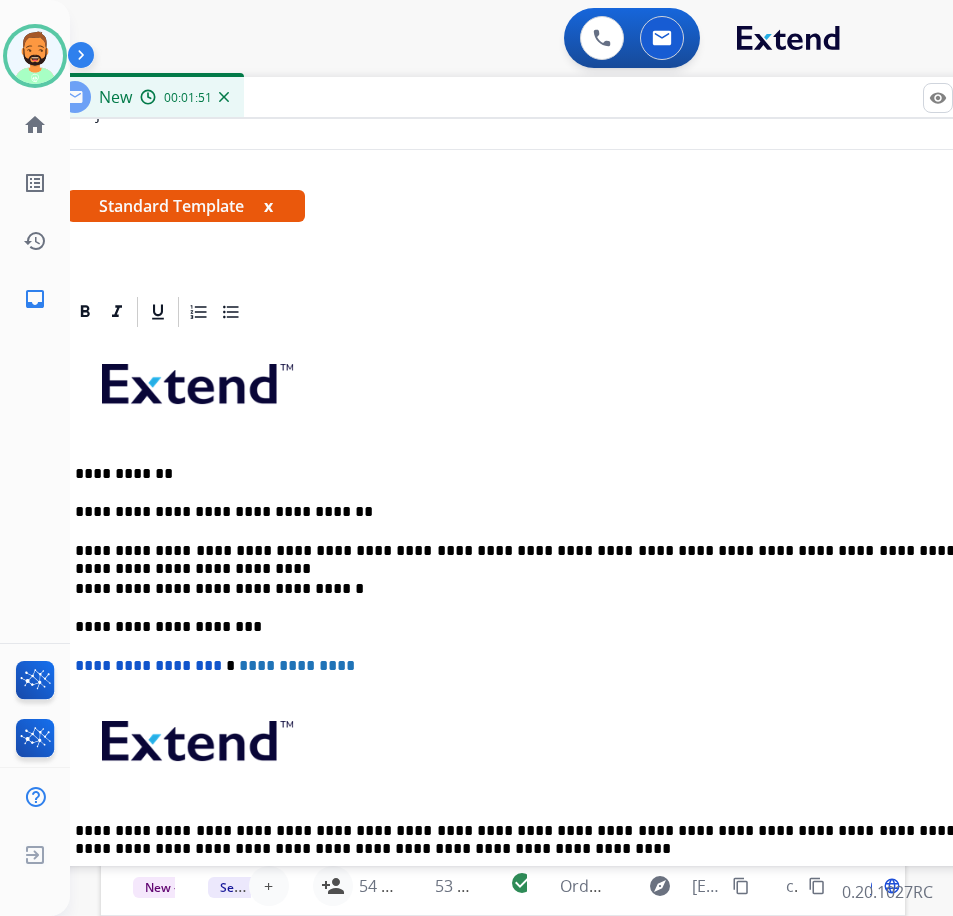click on "**********" at bounding box center (535, 551) 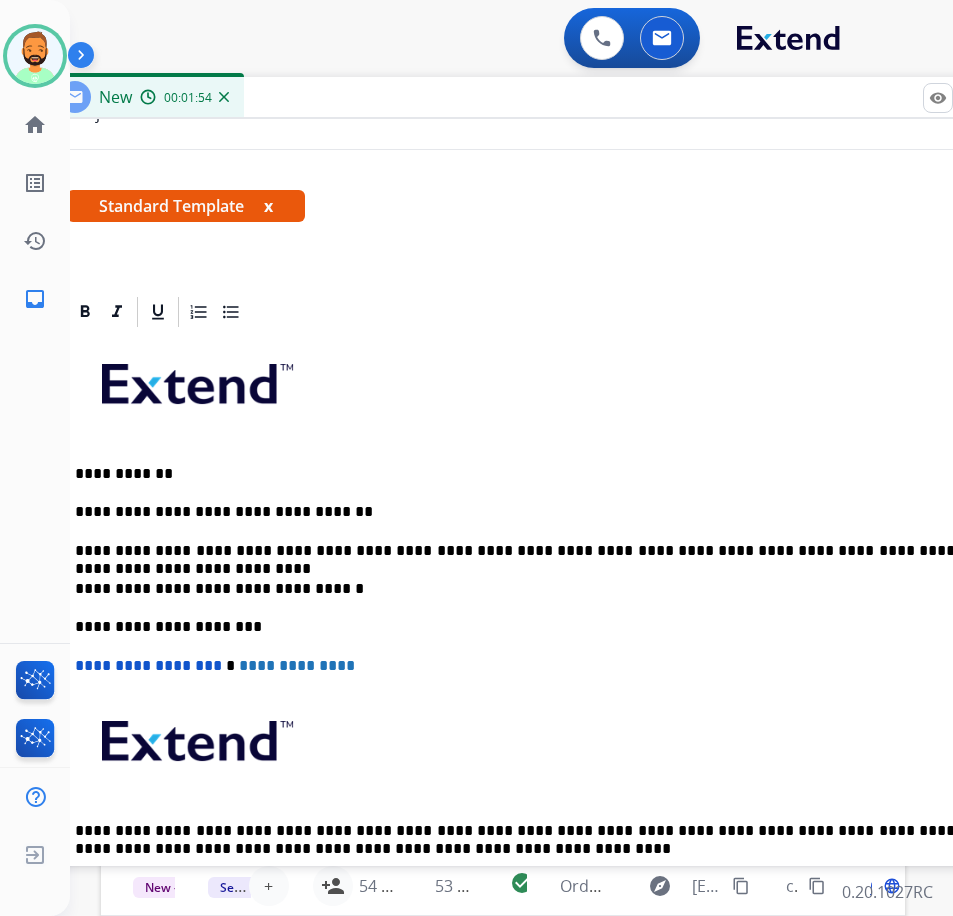 click on "**********" at bounding box center [535, 551] 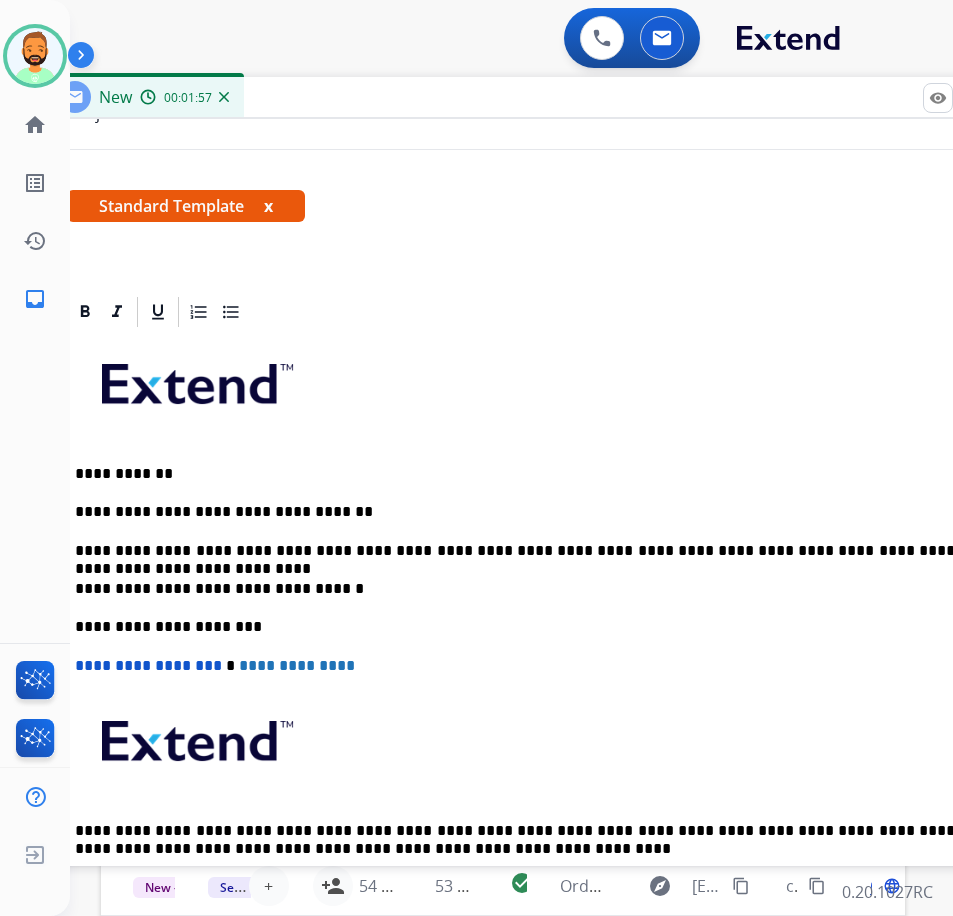 drag, startPoint x: 918, startPoint y: 551, endPoint x: 942, endPoint y: 662, distance: 113.56496 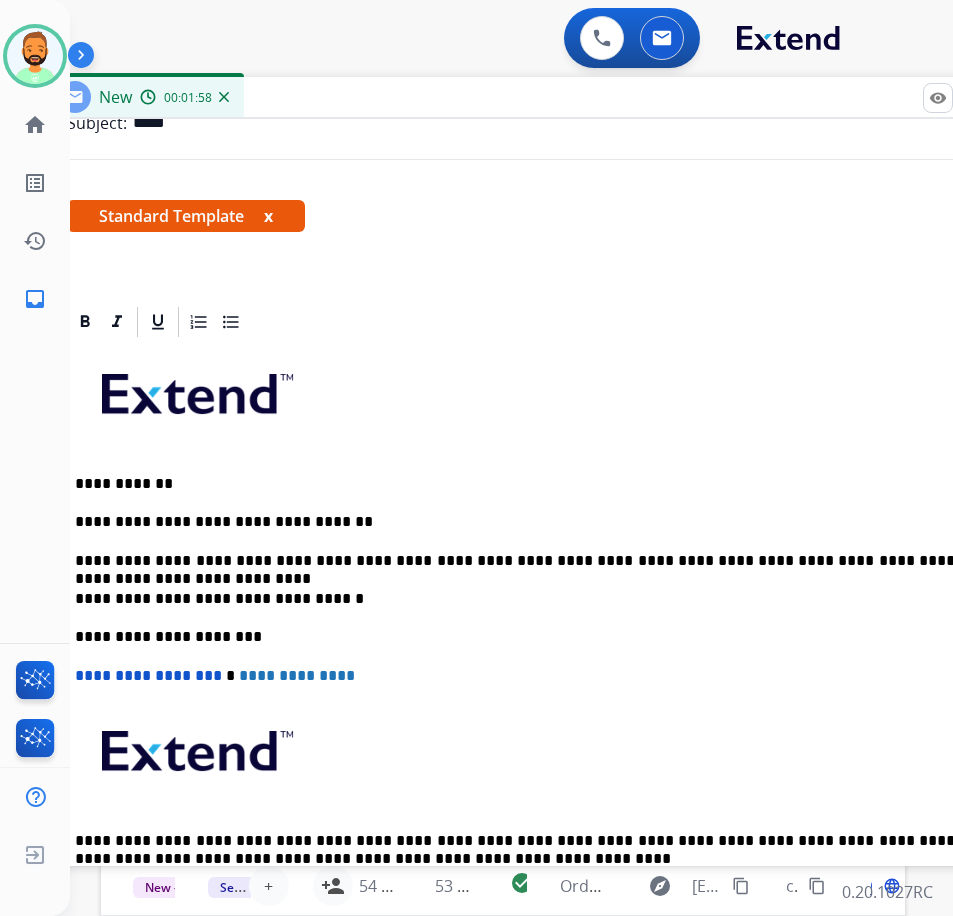 scroll, scrollTop: 267, scrollLeft: 0, axis: vertical 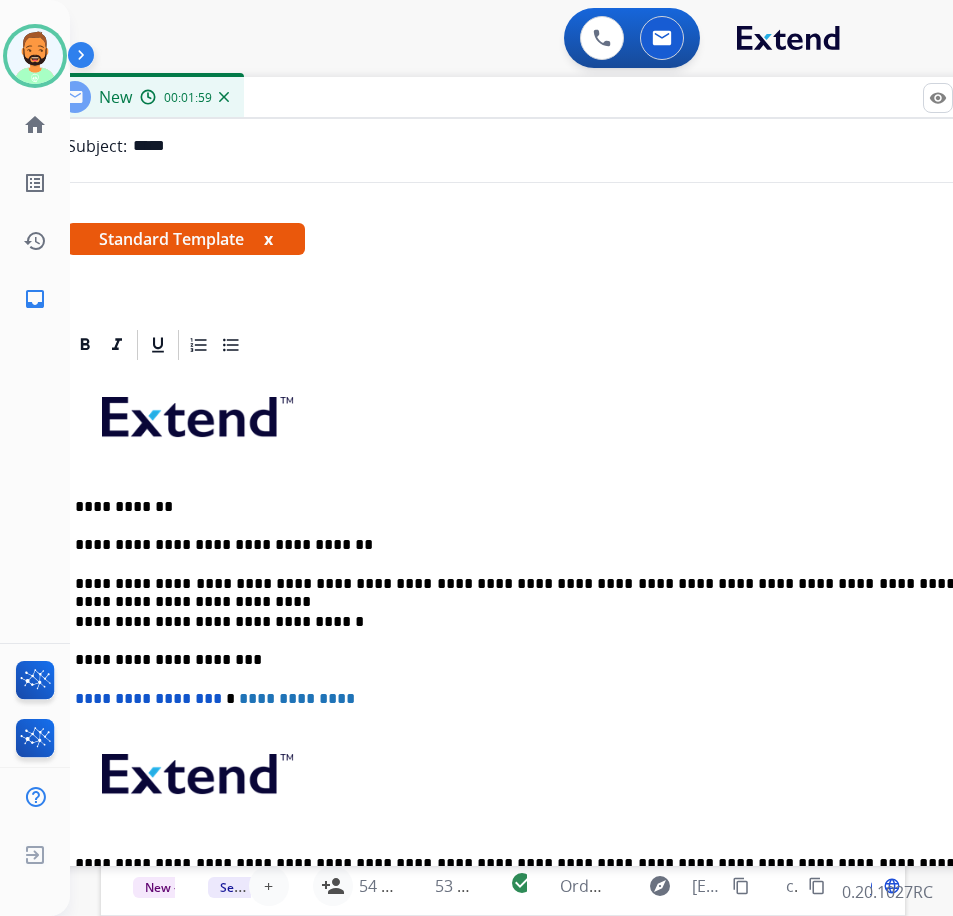 click on "**********" at bounding box center [535, 584] 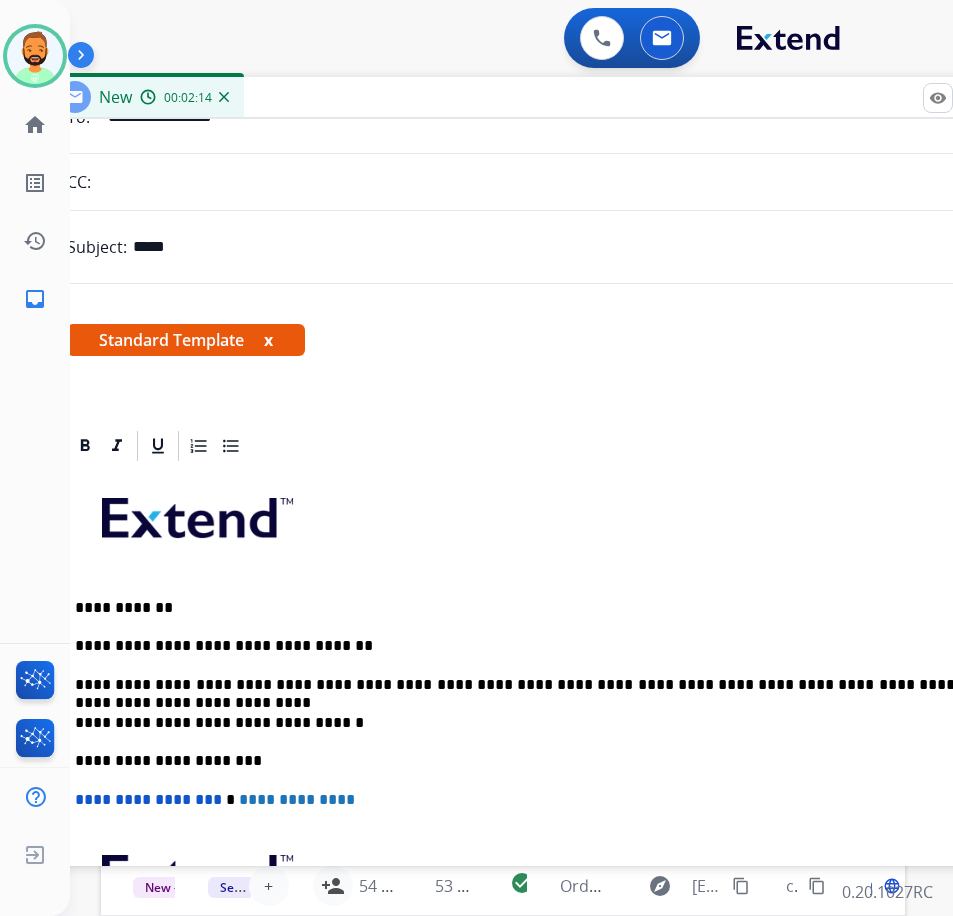 scroll, scrollTop: 0, scrollLeft: 0, axis: both 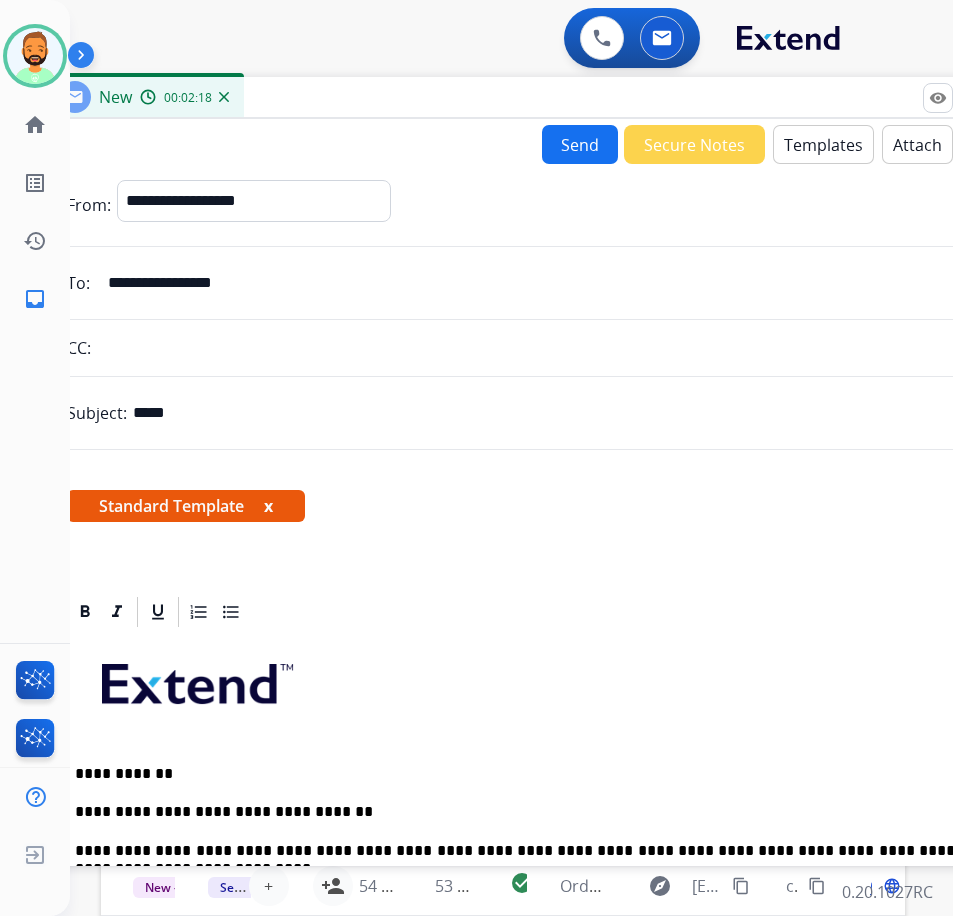 click on "Send" at bounding box center (580, 144) 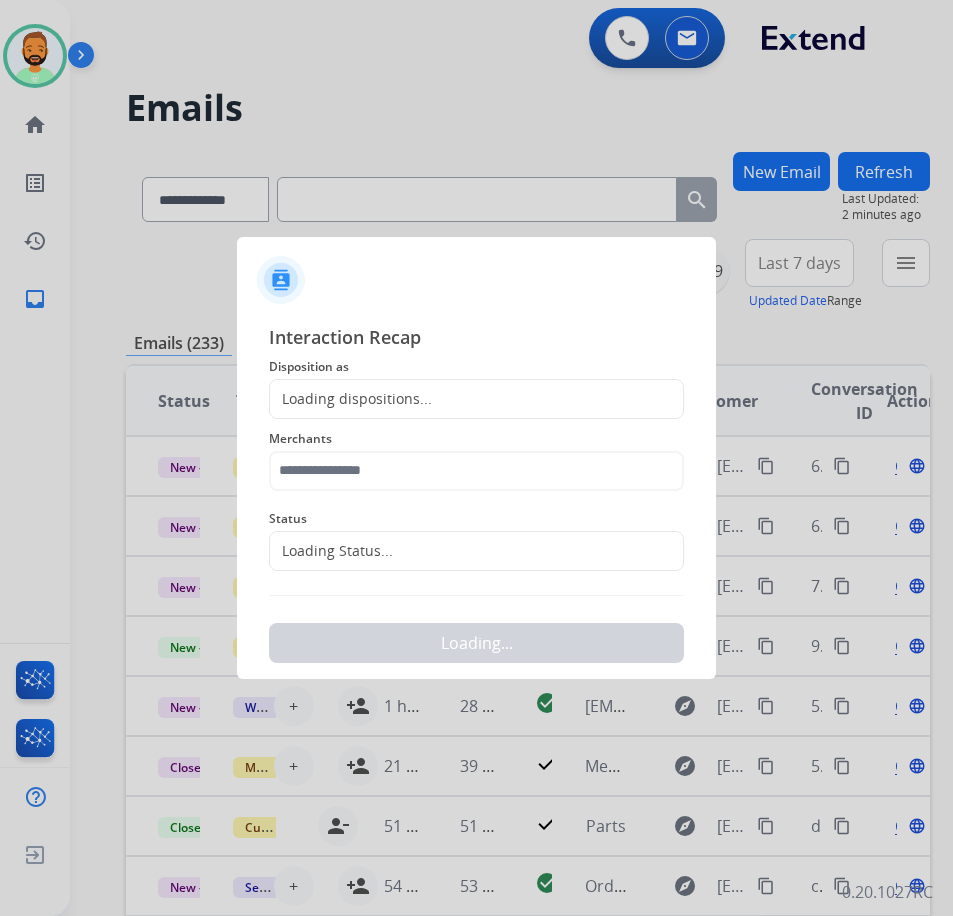 scroll, scrollTop: 0, scrollLeft: 3, axis: horizontal 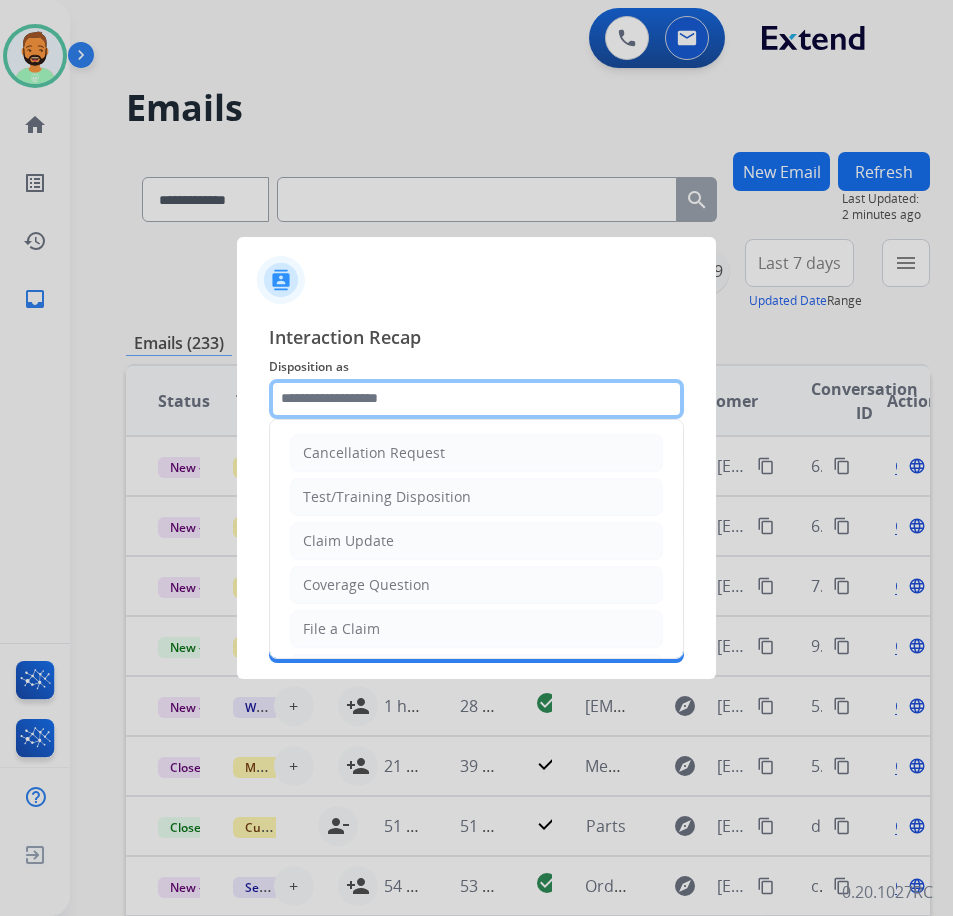 click 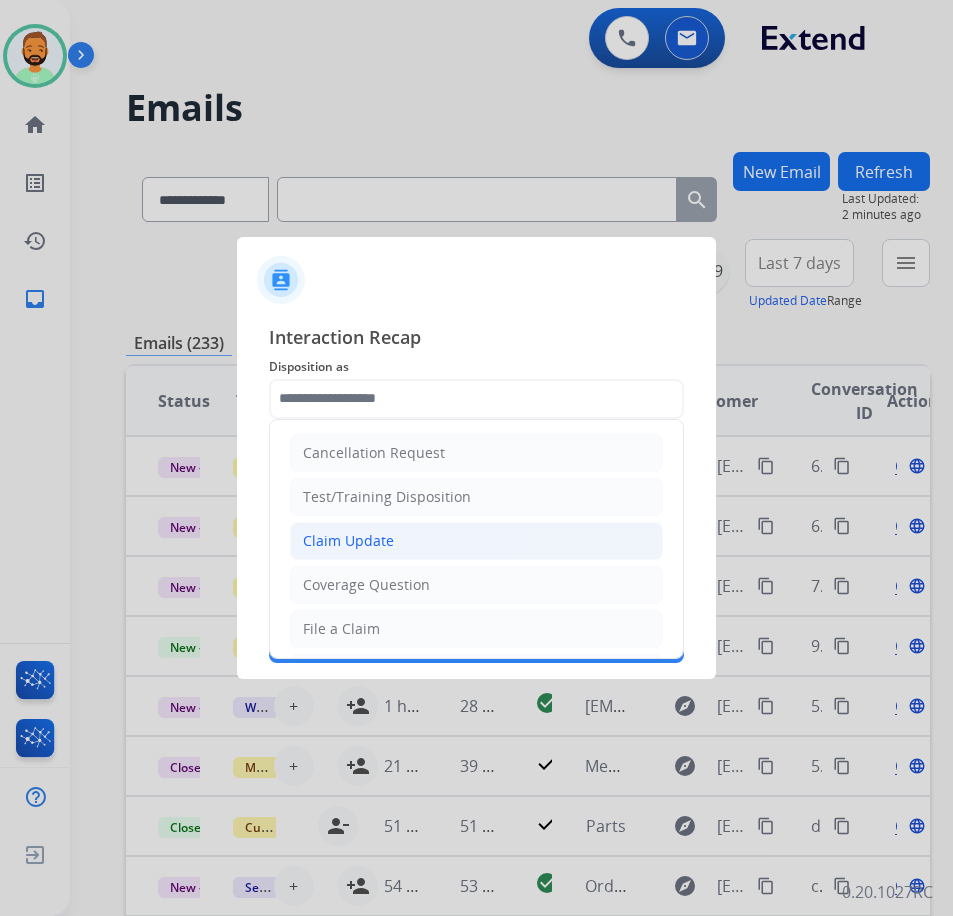 click on "Claim Update" 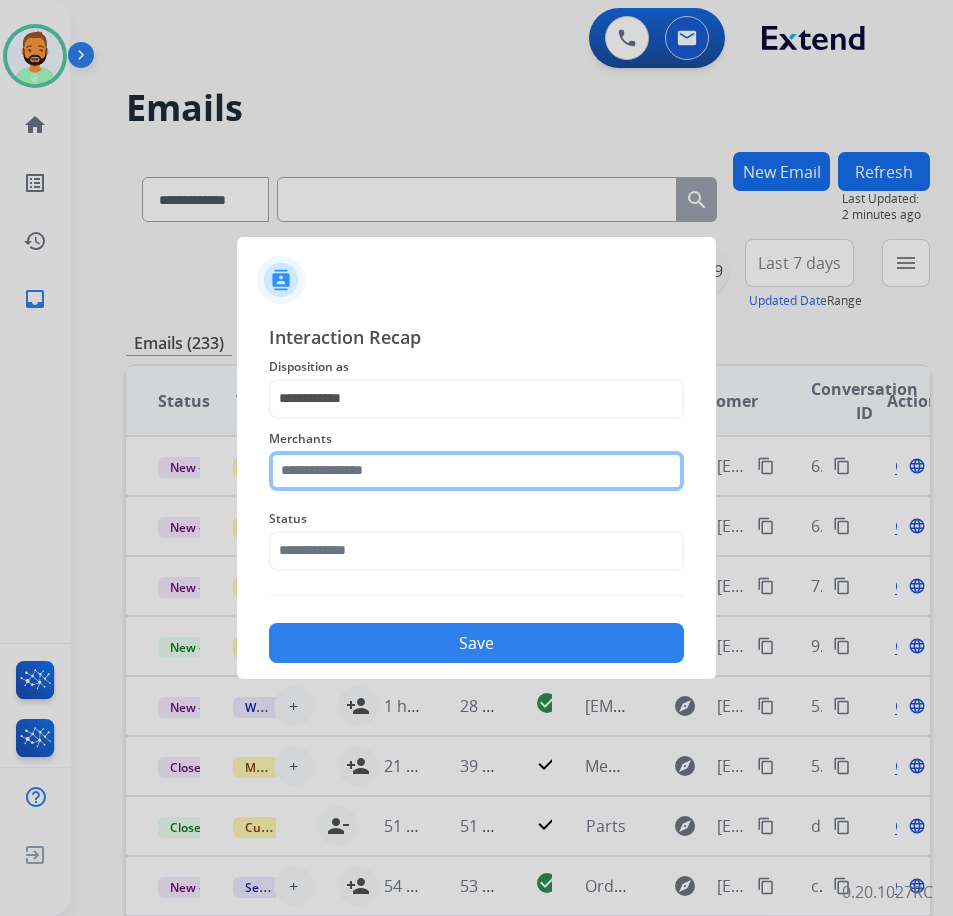 click 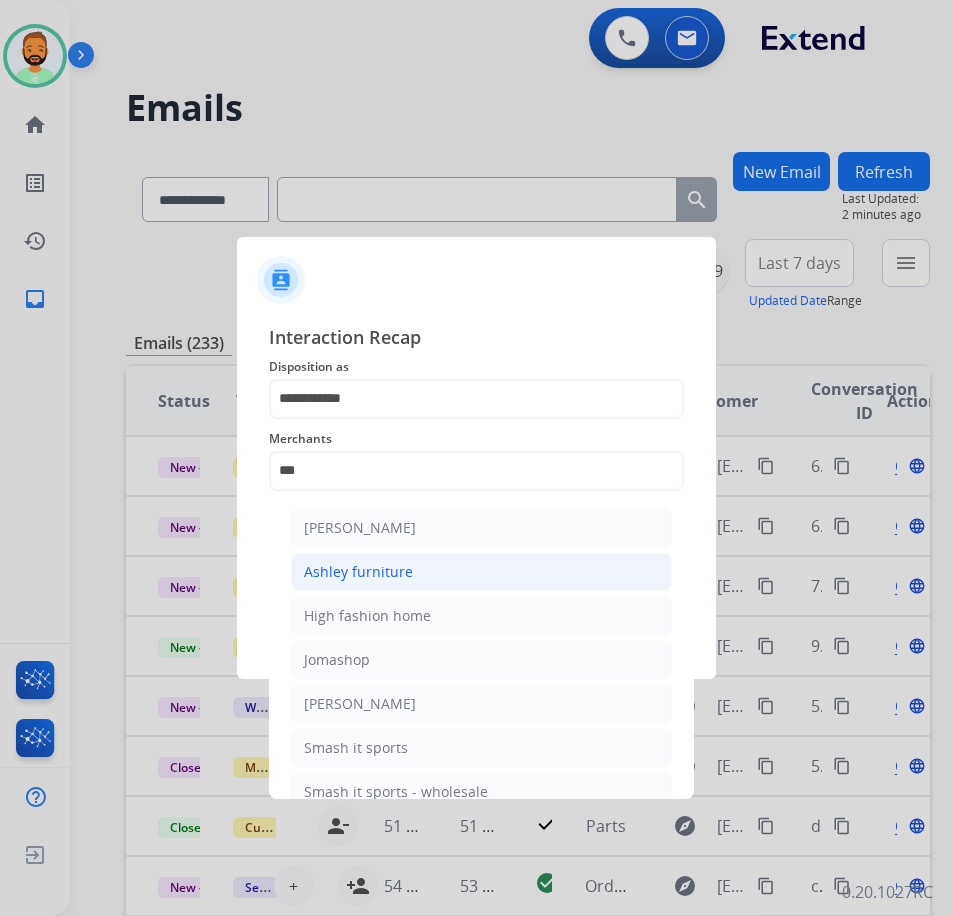 click on "Ashley furniture" 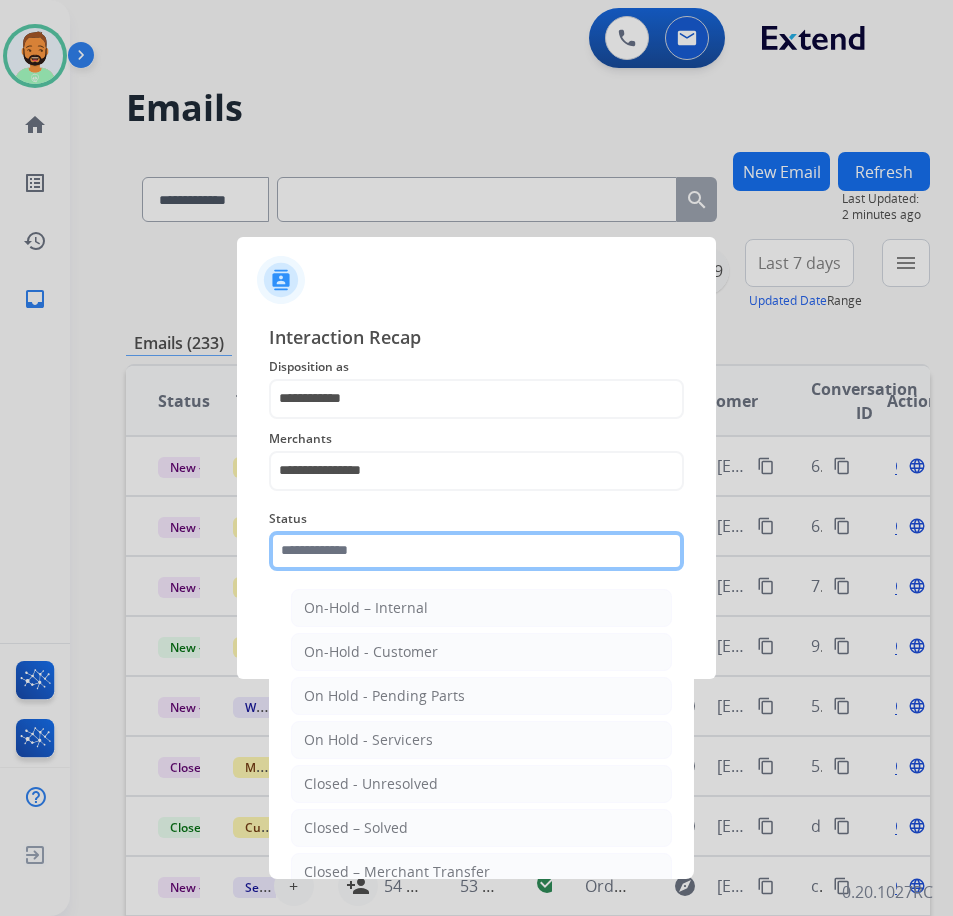 click 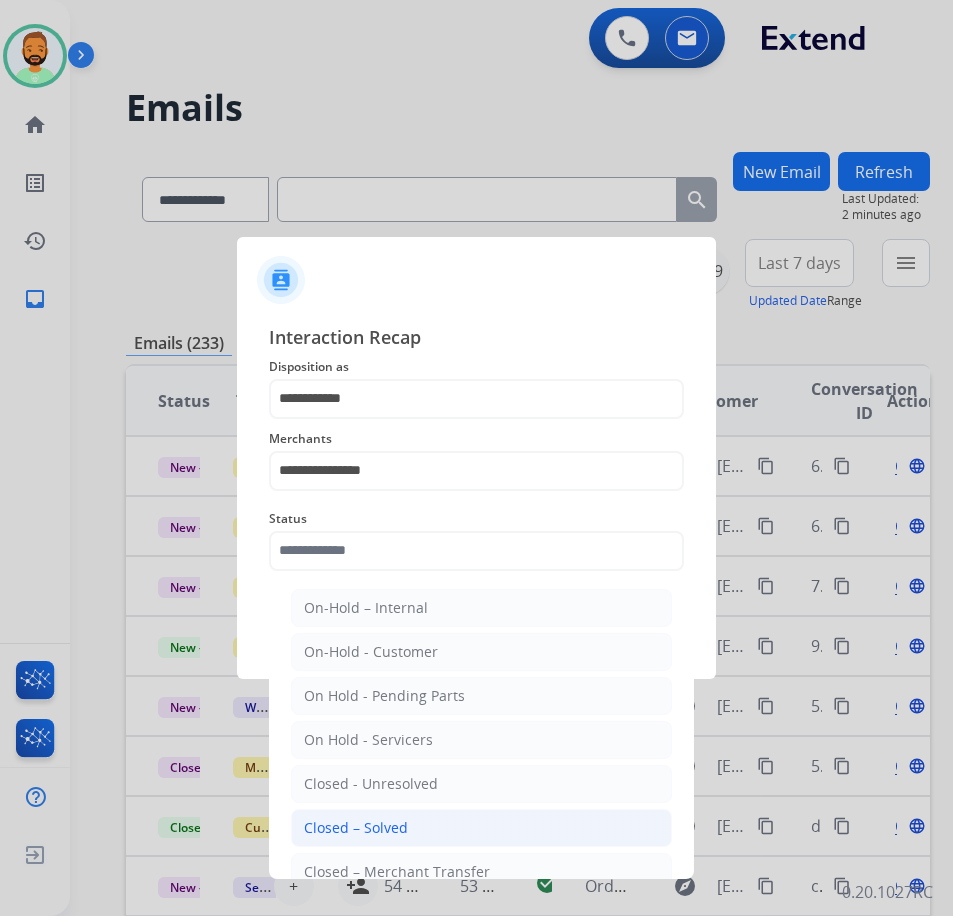 click on "Closed – Solved" 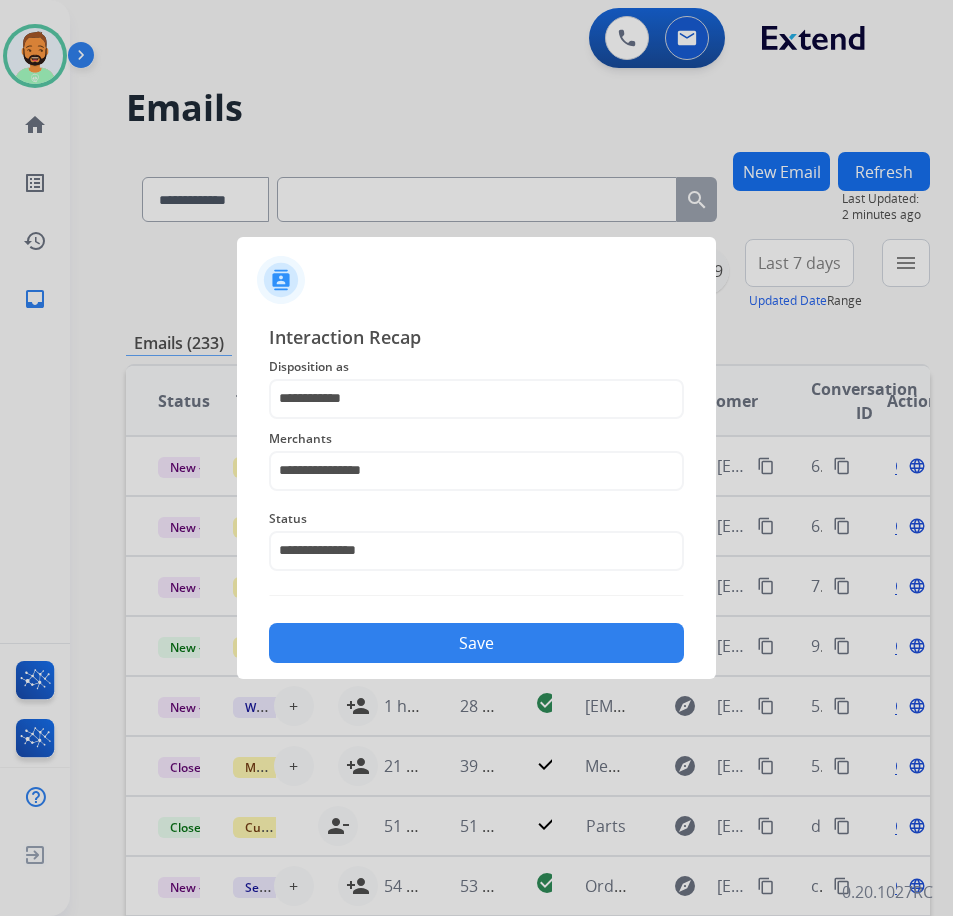 click on "Save" 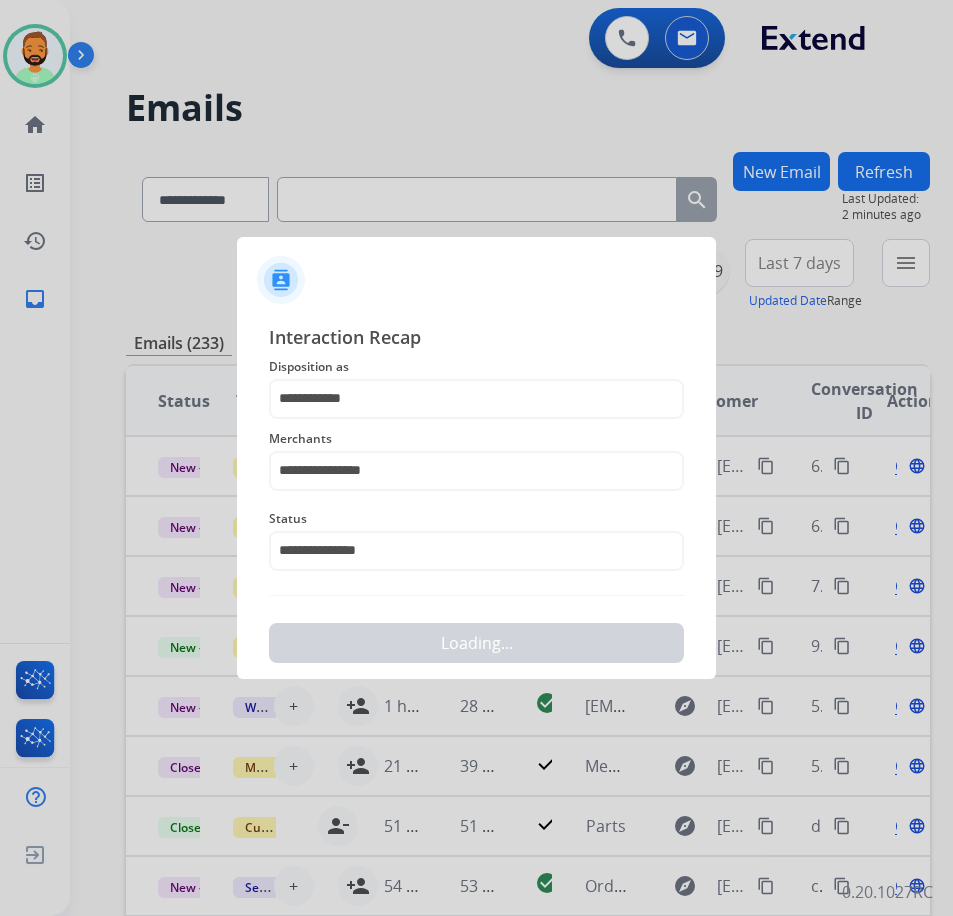 scroll, scrollTop: 0, scrollLeft: 0, axis: both 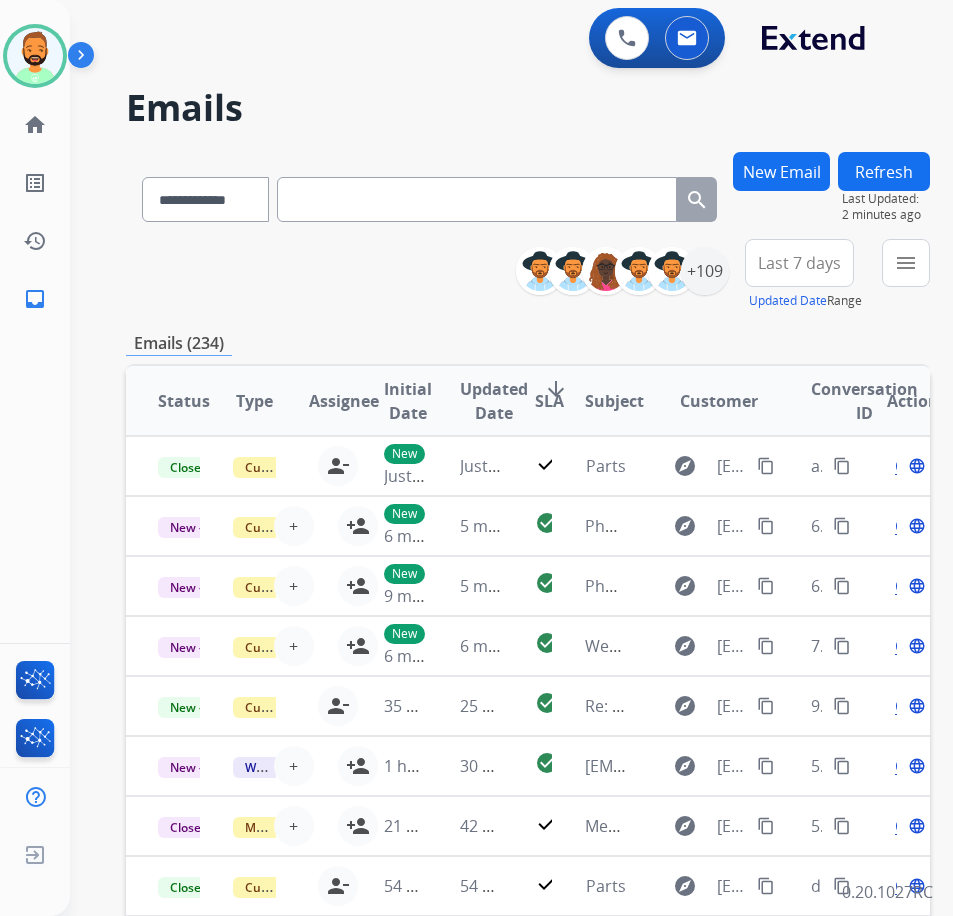 click on "New Email" at bounding box center [781, 171] 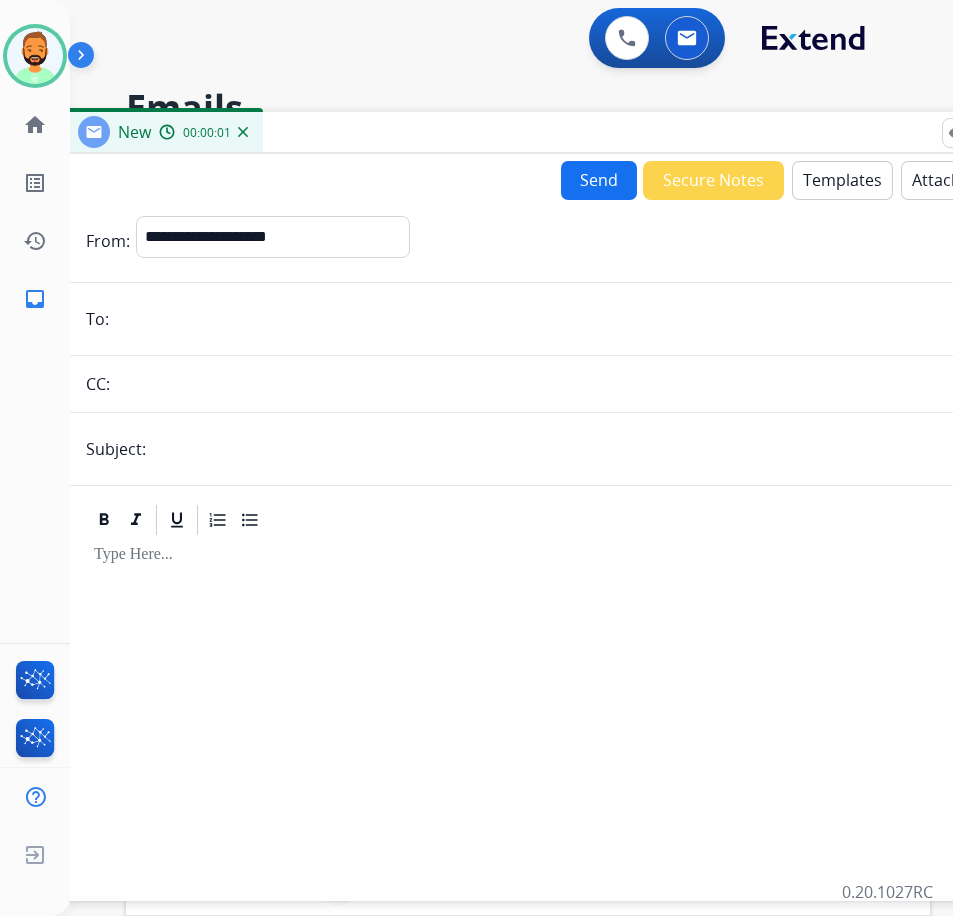 drag, startPoint x: 304, startPoint y: 144, endPoint x: 457, endPoint y: 143, distance: 153.00327 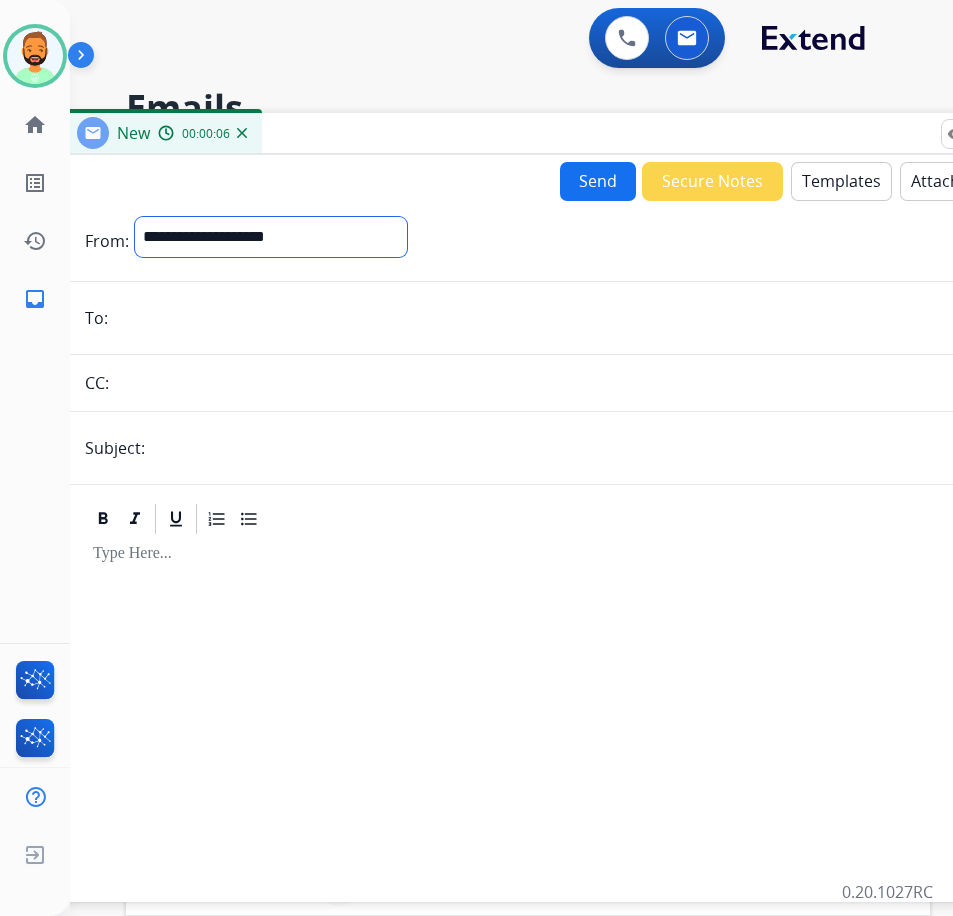 click on "**********" at bounding box center [271, 237] 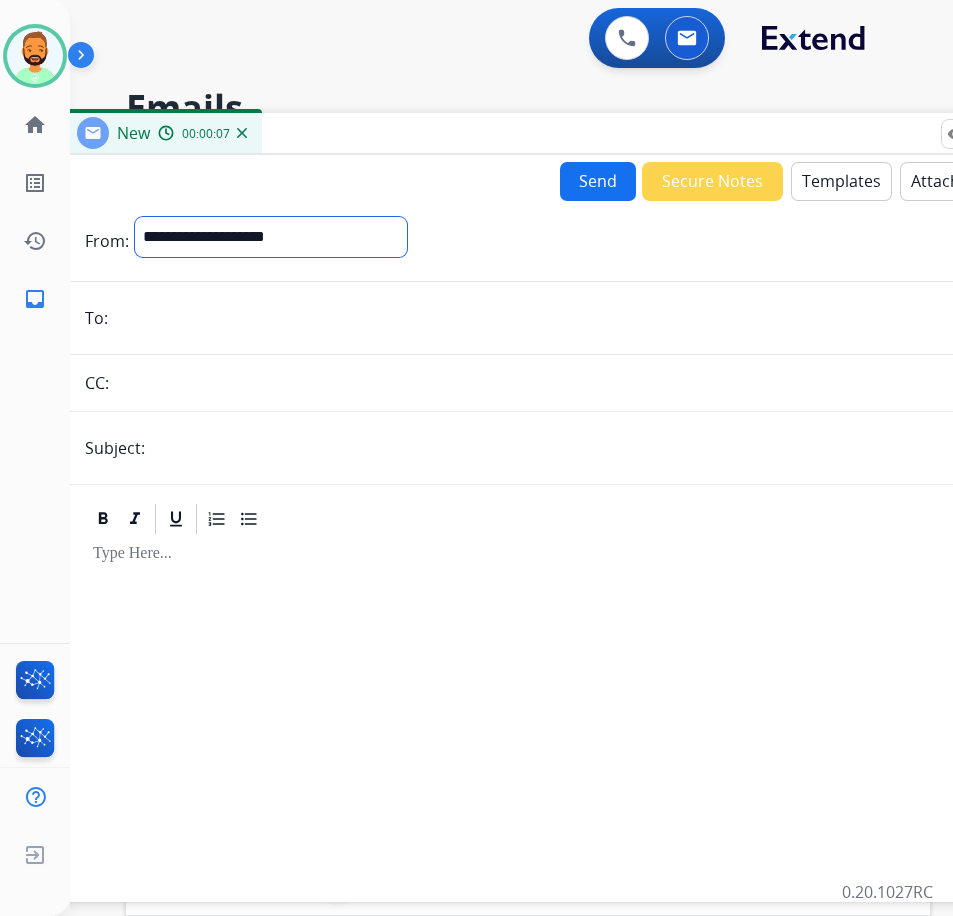 select on "**********" 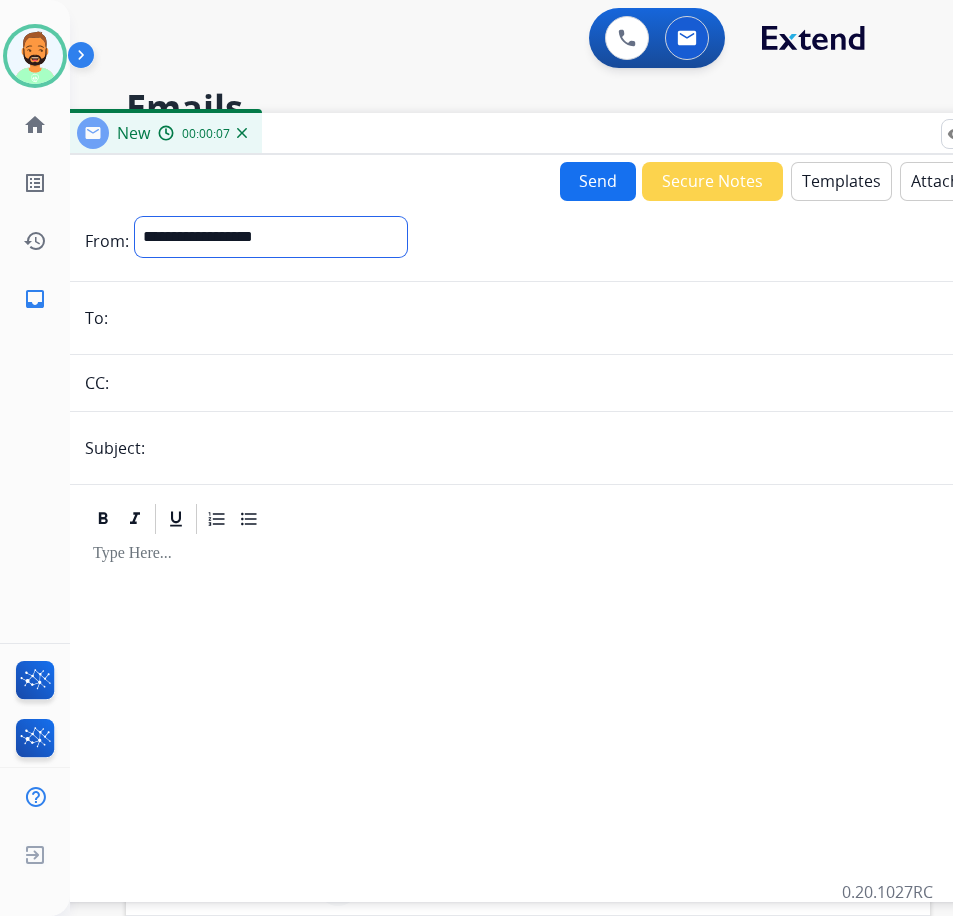 click on "**********" at bounding box center [271, 237] 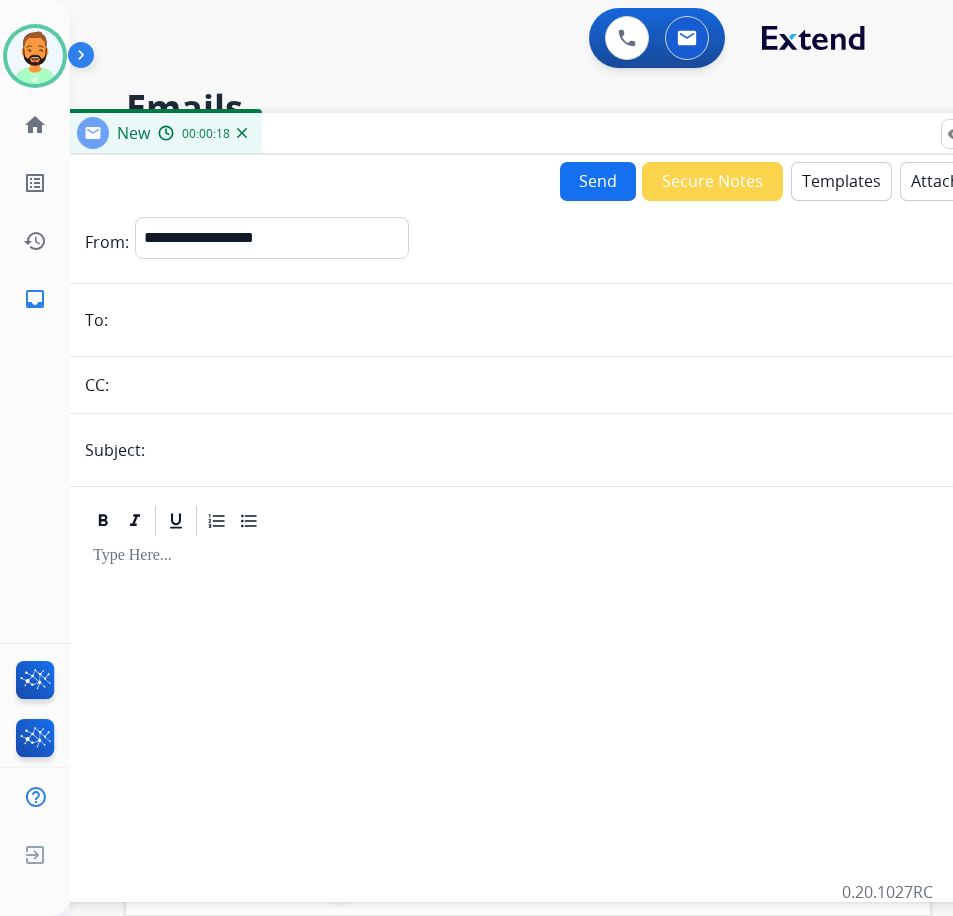 click on "**********" at bounding box center (561, 547) 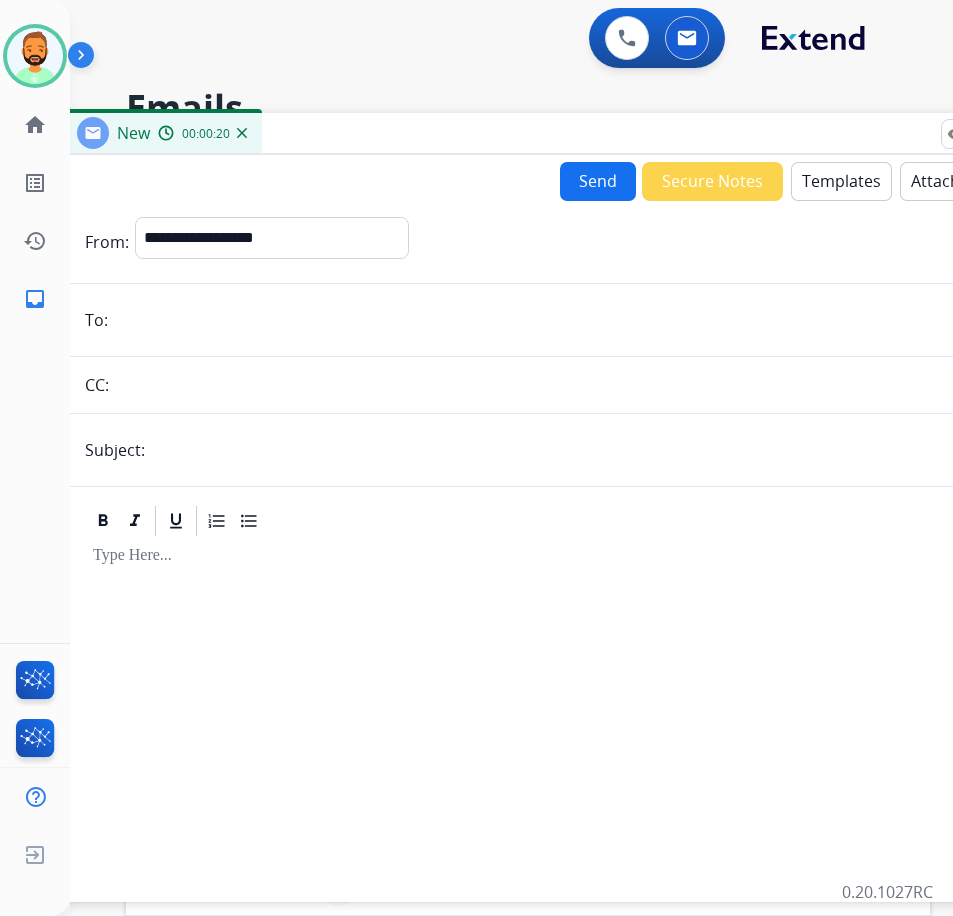 paste on "**********" 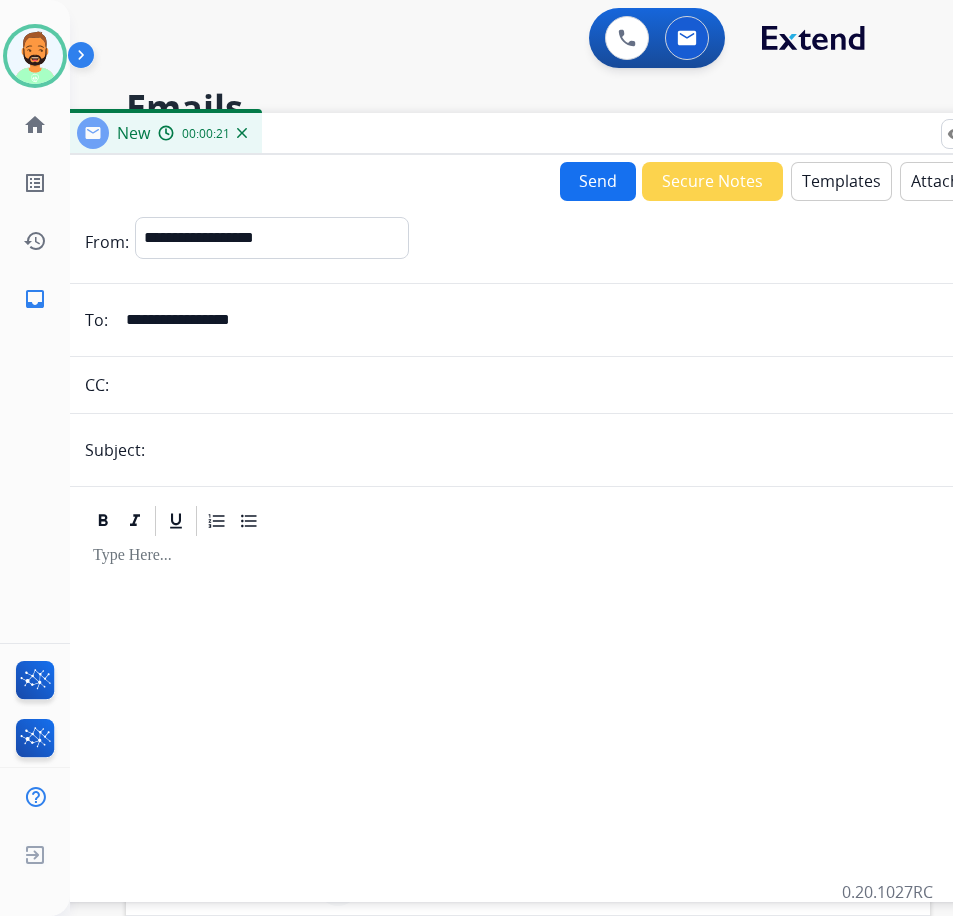 type on "**********" 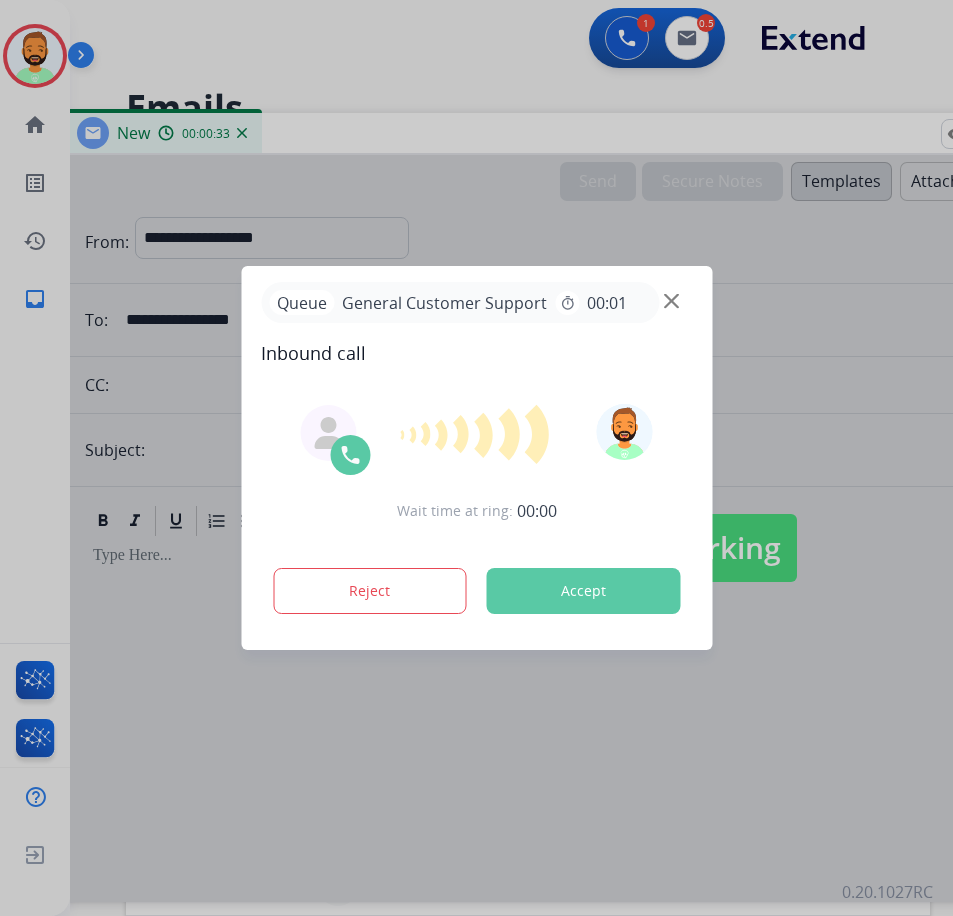 type on "*******" 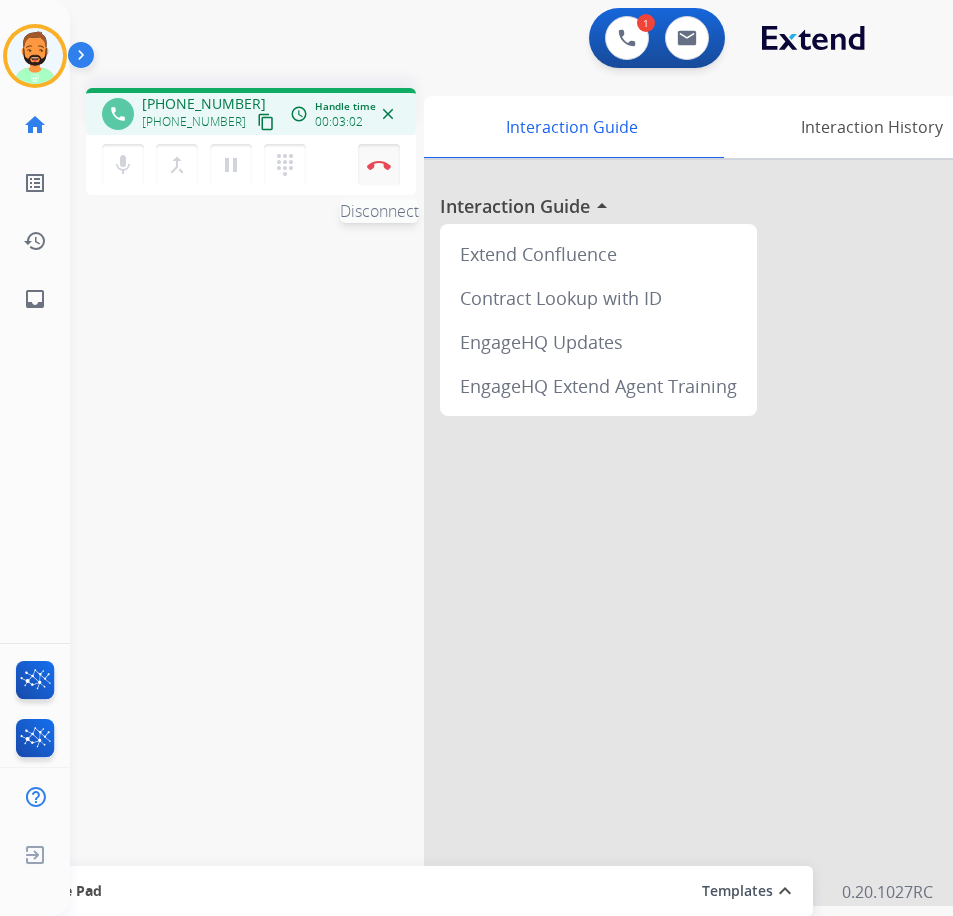 click at bounding box center [379, 165] 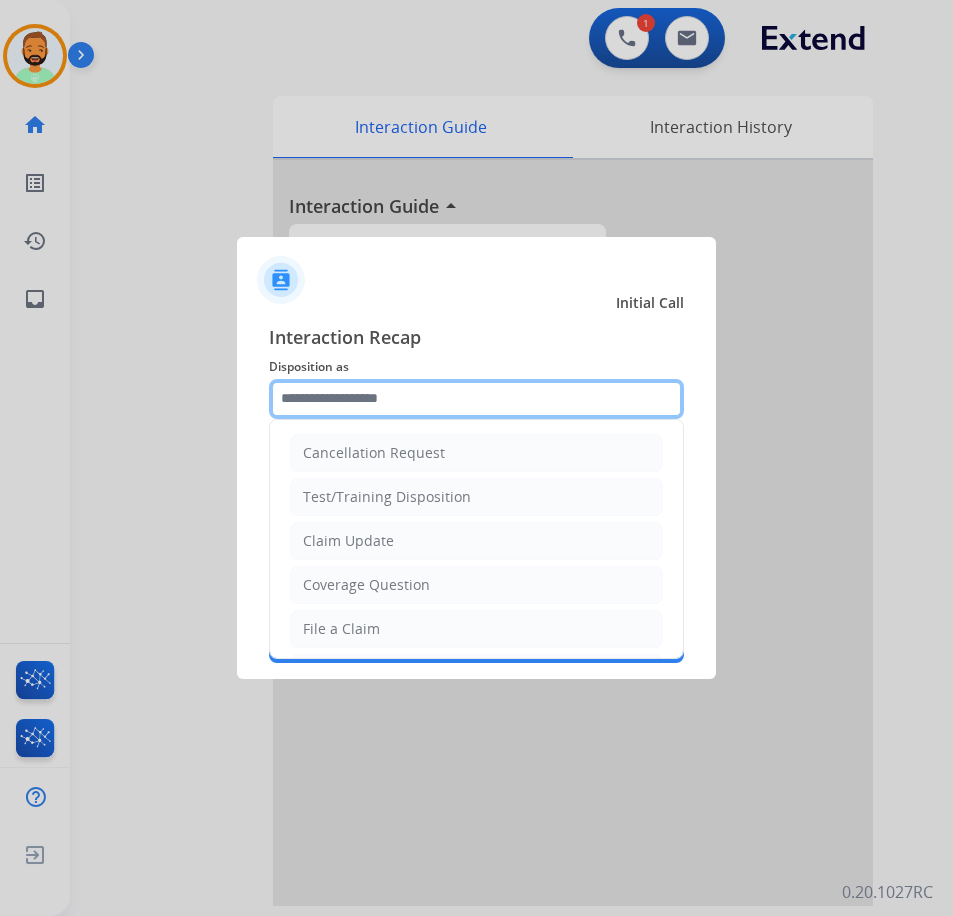 click 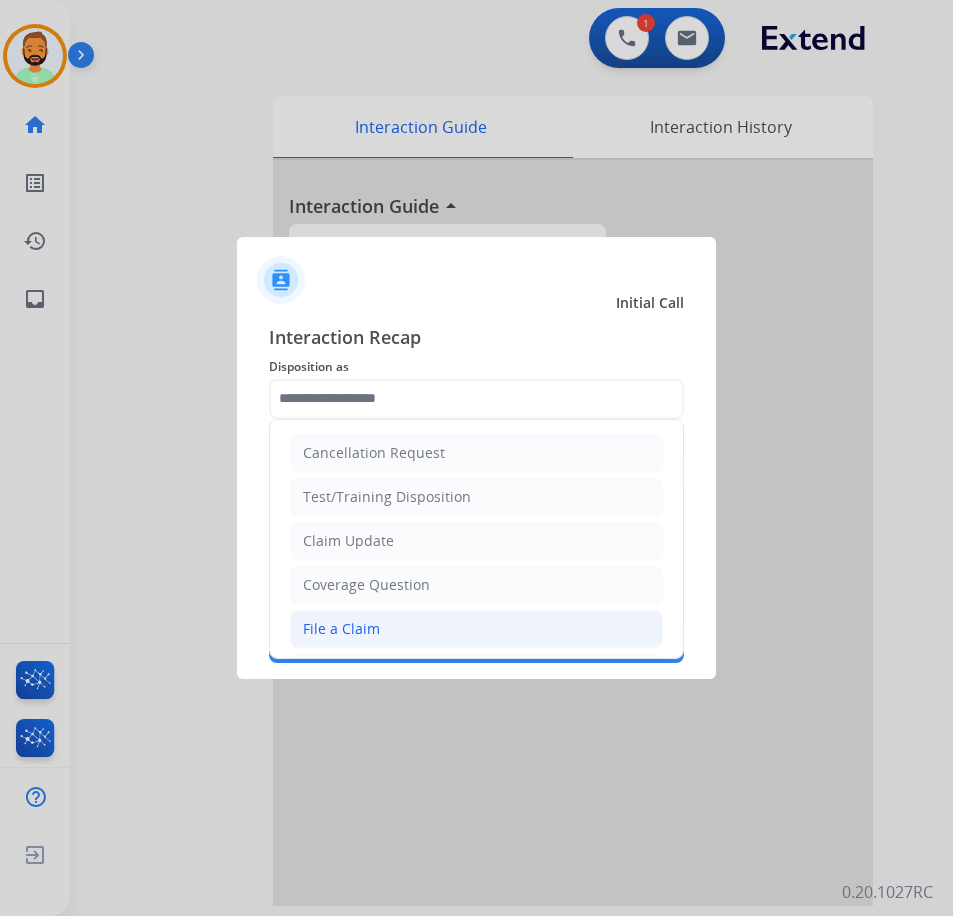 click on "File a Claim" 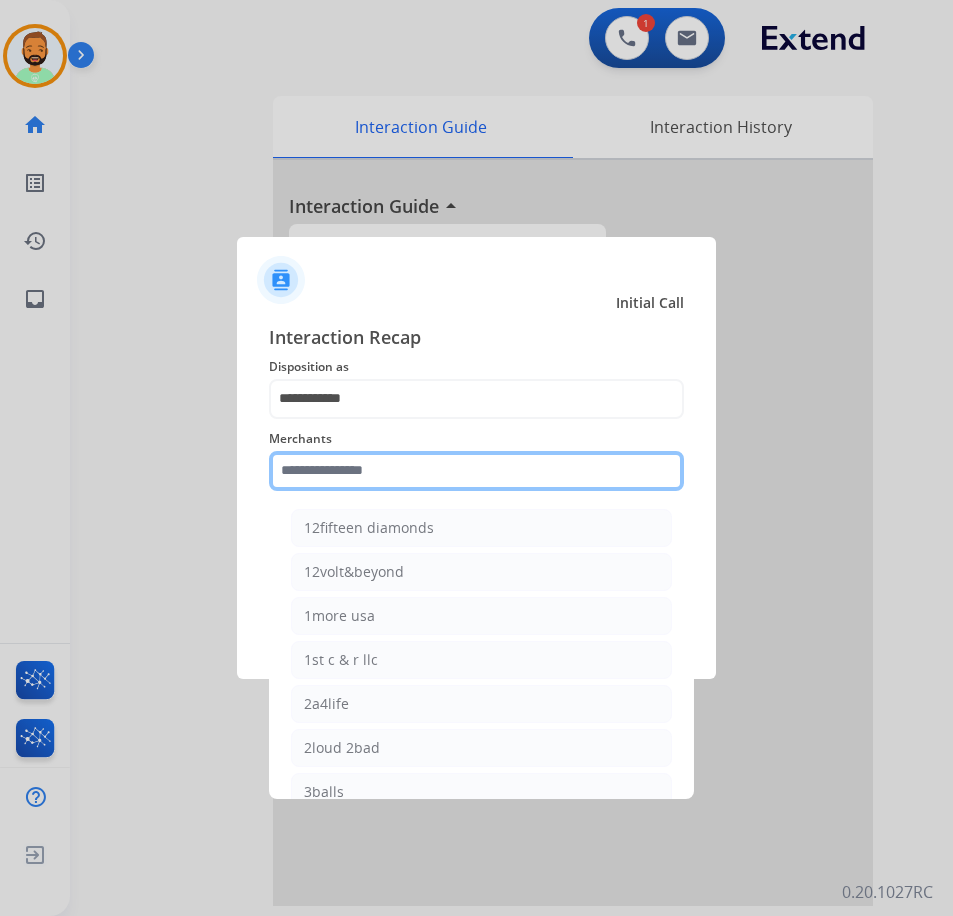 click 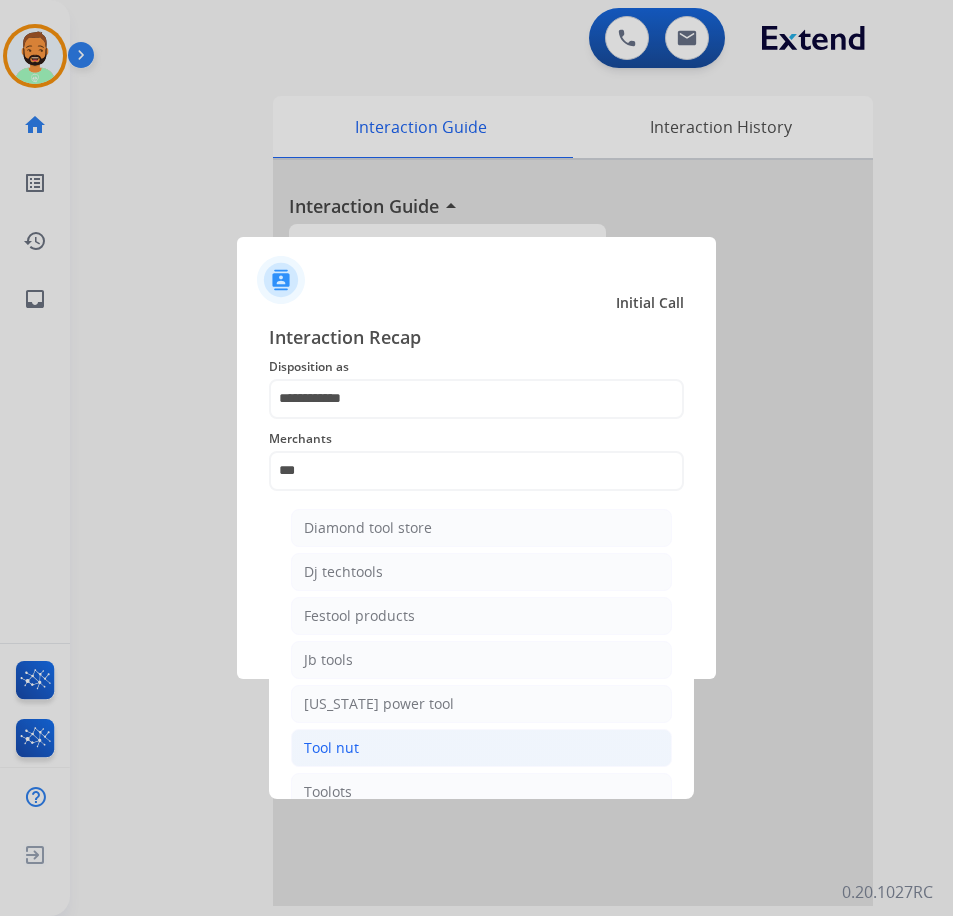 click on "Tool nut" 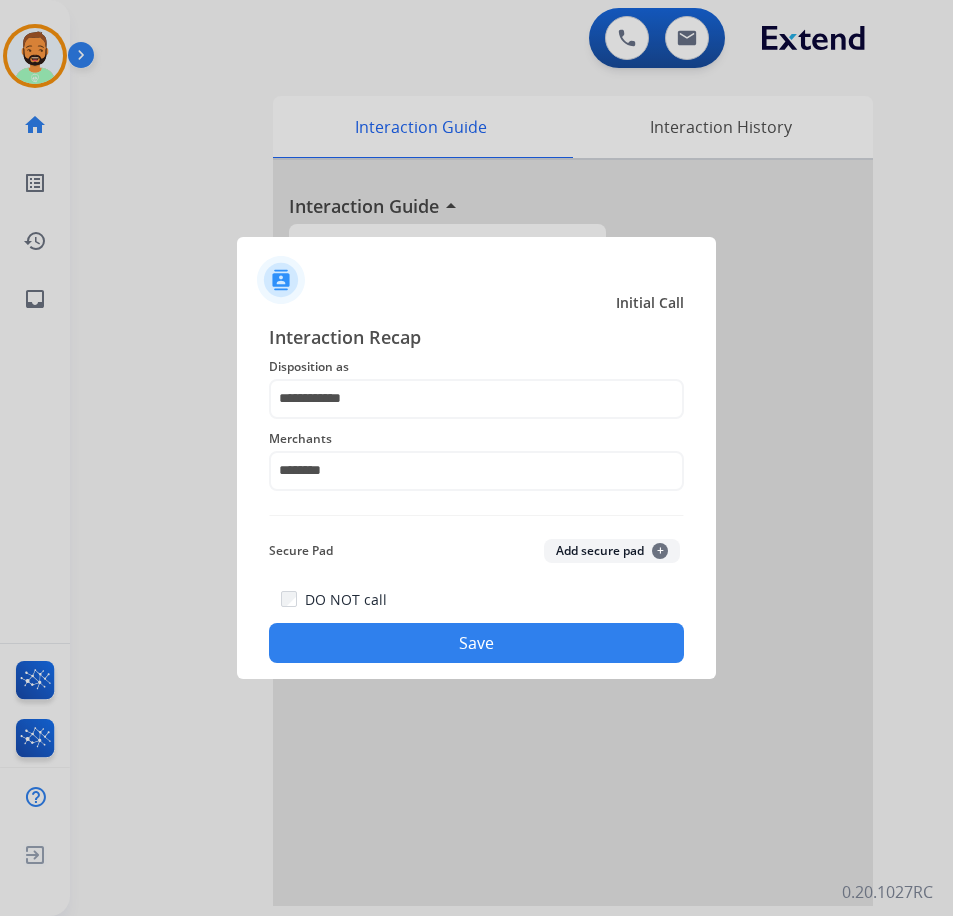 click on "Save" 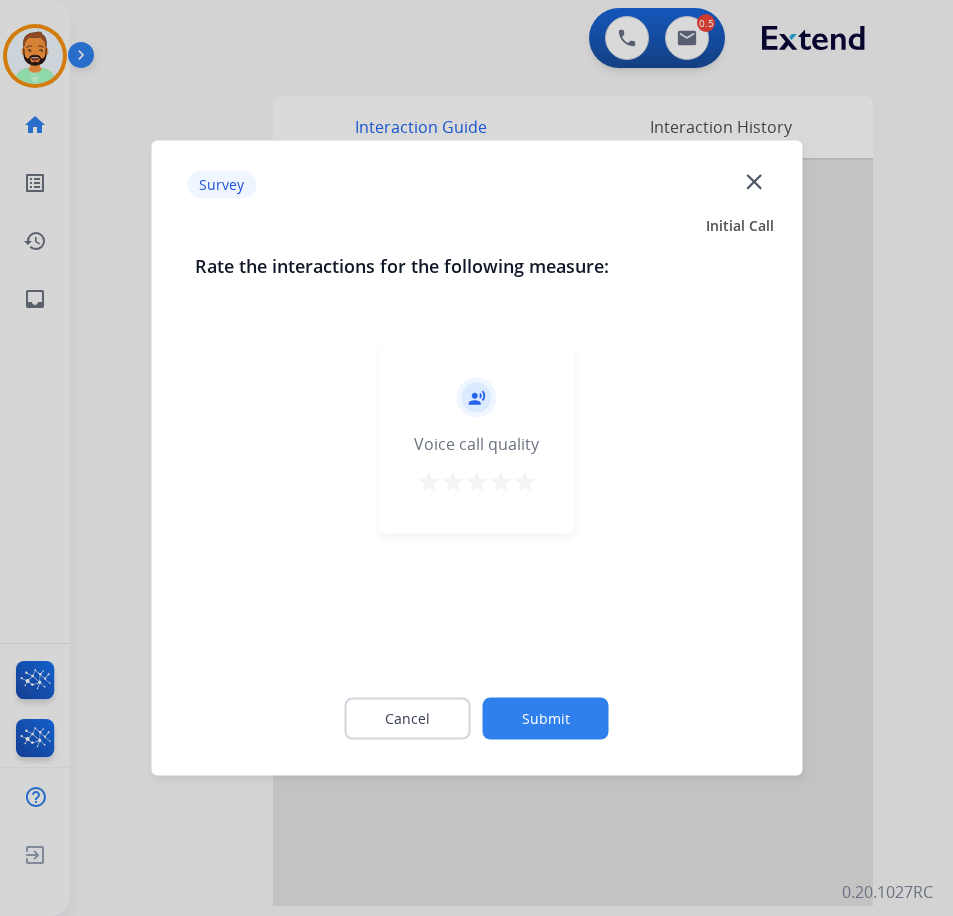 click on "Cancel Submit" 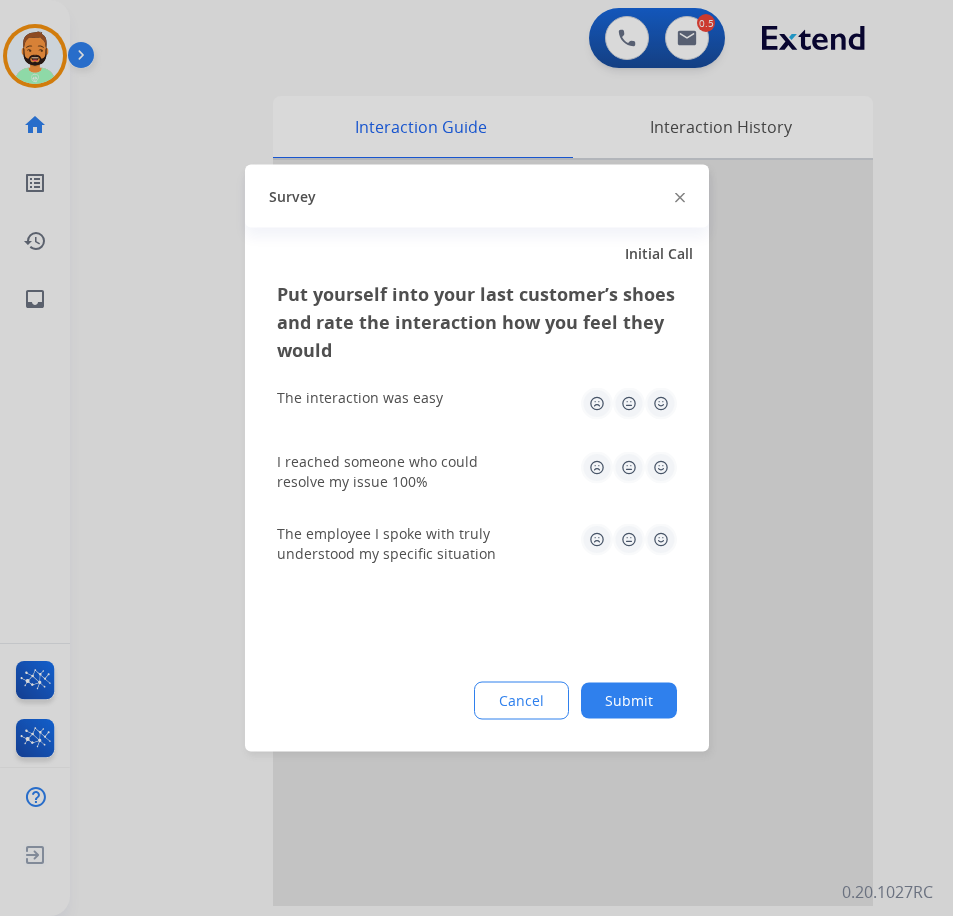 click on "Submit" 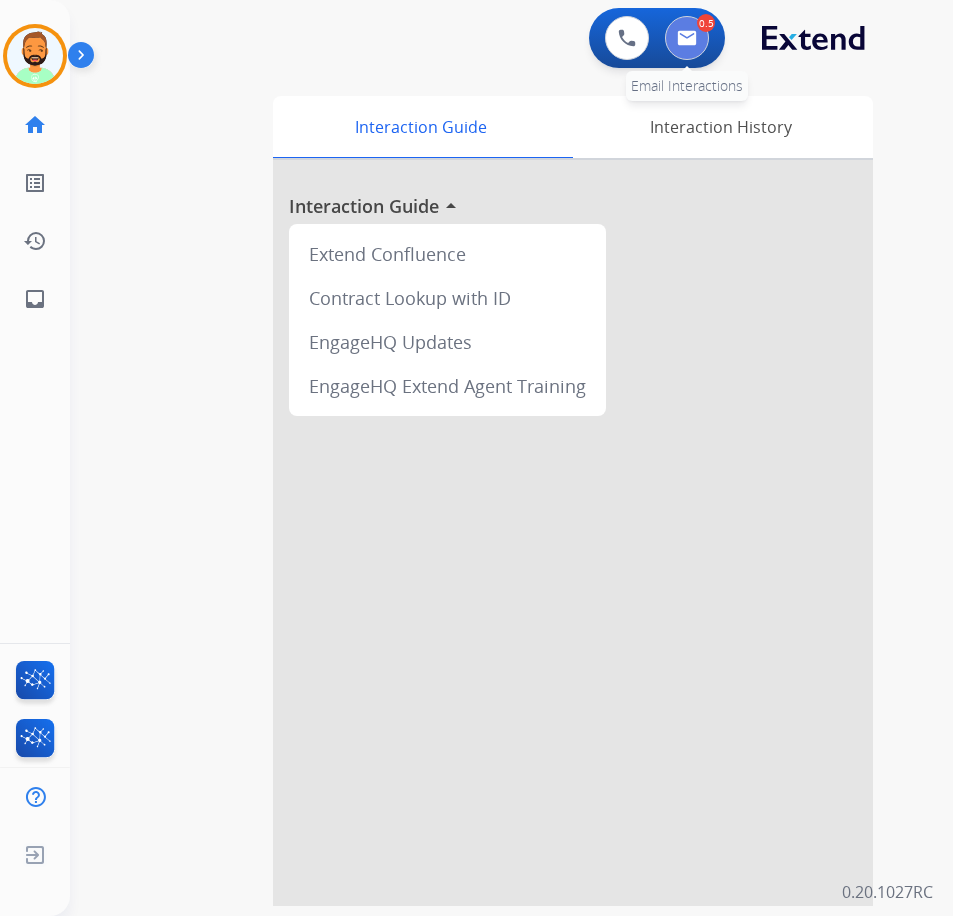 click at bounding box center [687, 38] 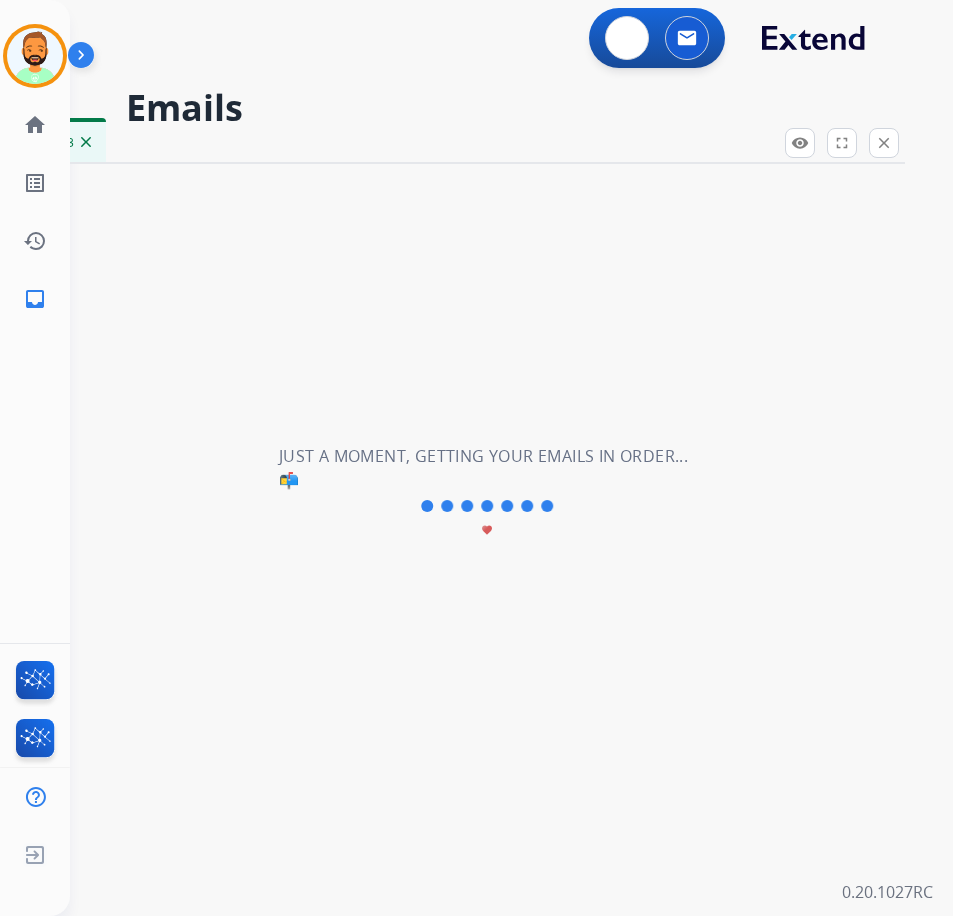select on "**********" 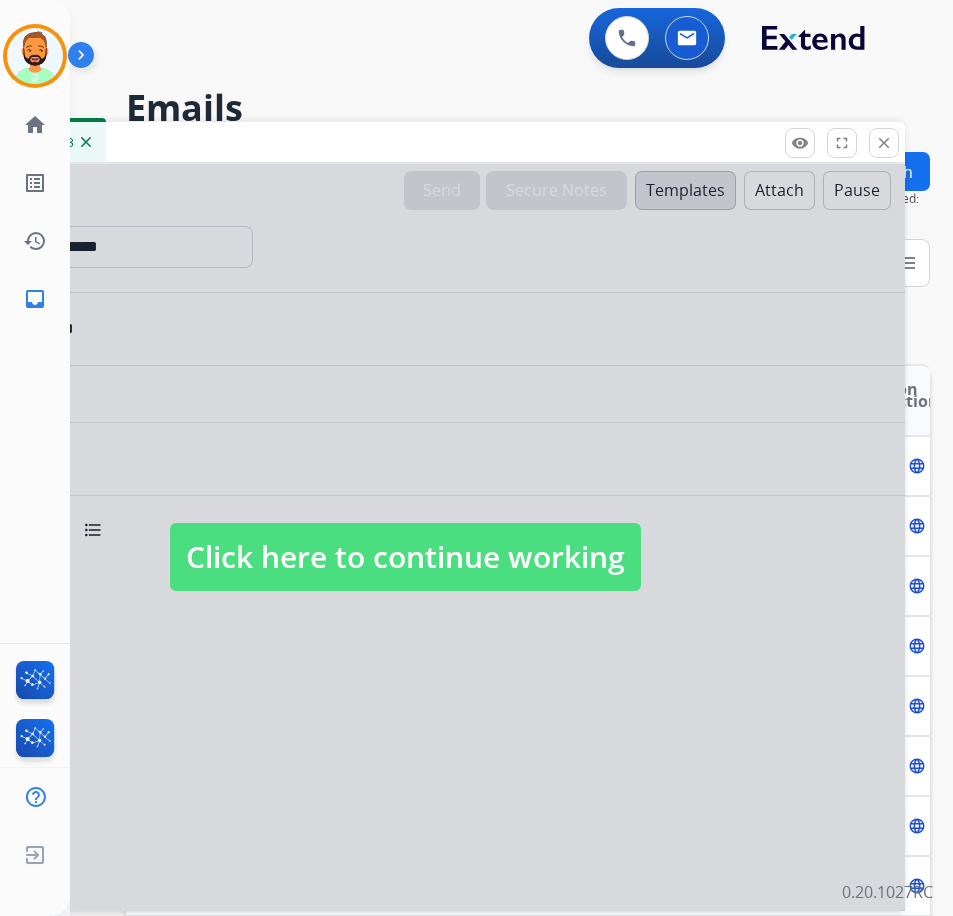 click on "Click here to continue working" at bounding box center [405, 557] 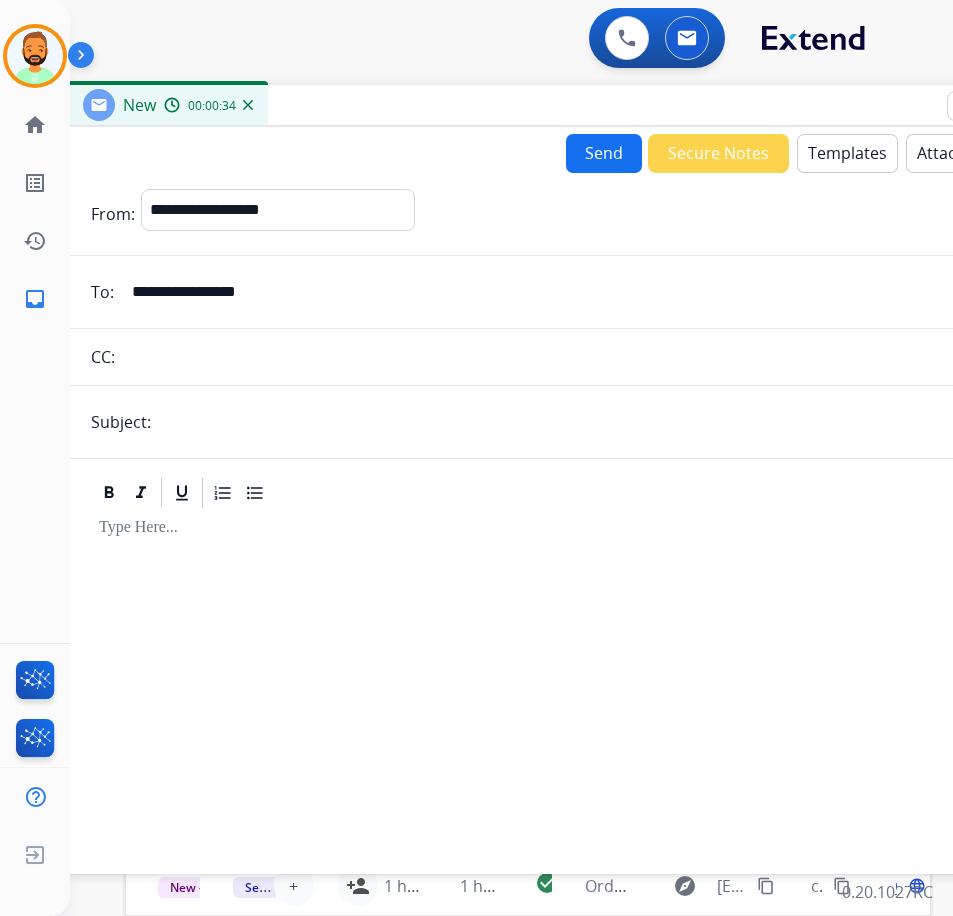 drag, startPoint x: 384, startPoint y: 131, endPoint x: 546, endPoint y: 94, distance: 166.1716 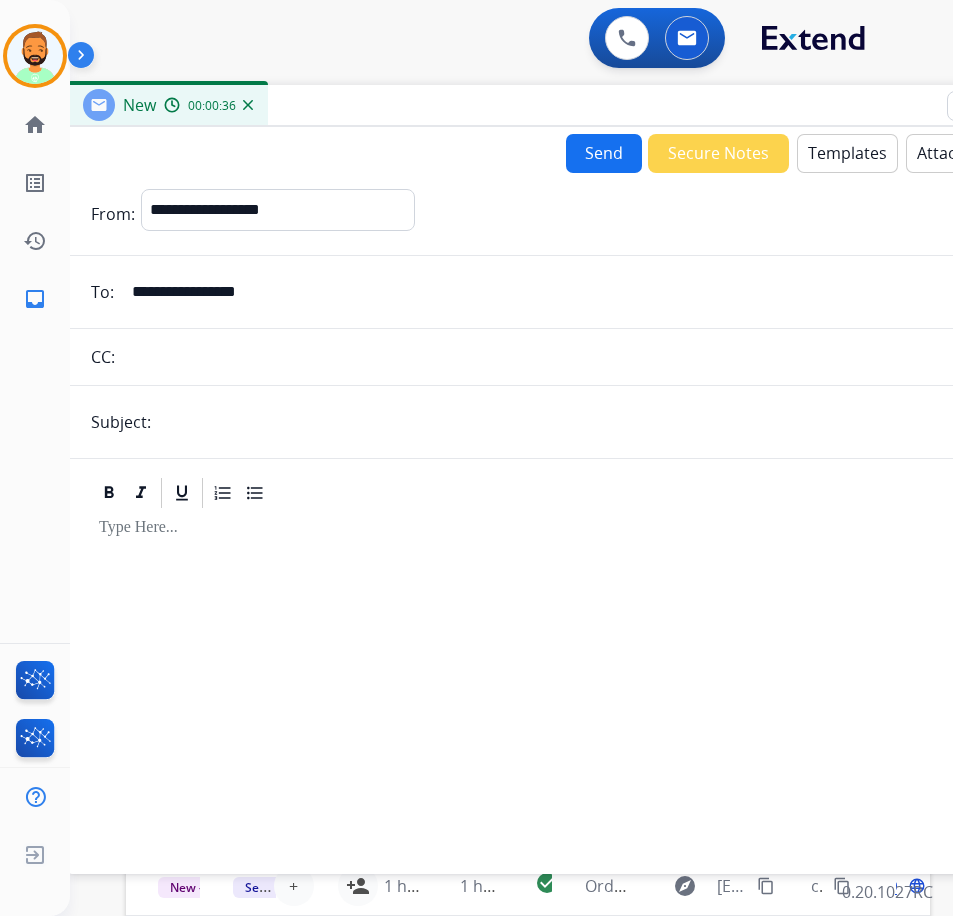 click at bounding box center [600, 422] 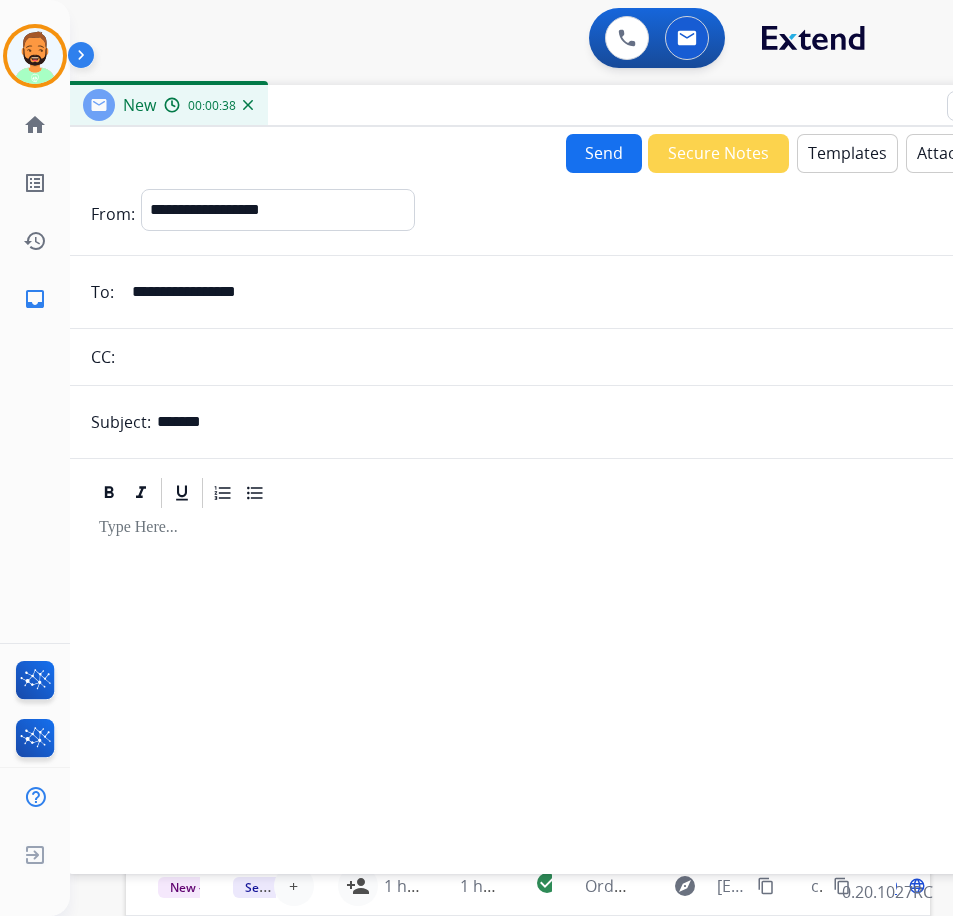 drag, startPoint x: 313, startPoint y: 414, endPoint x: 1, endPoint y: 470, distance: 316.9858 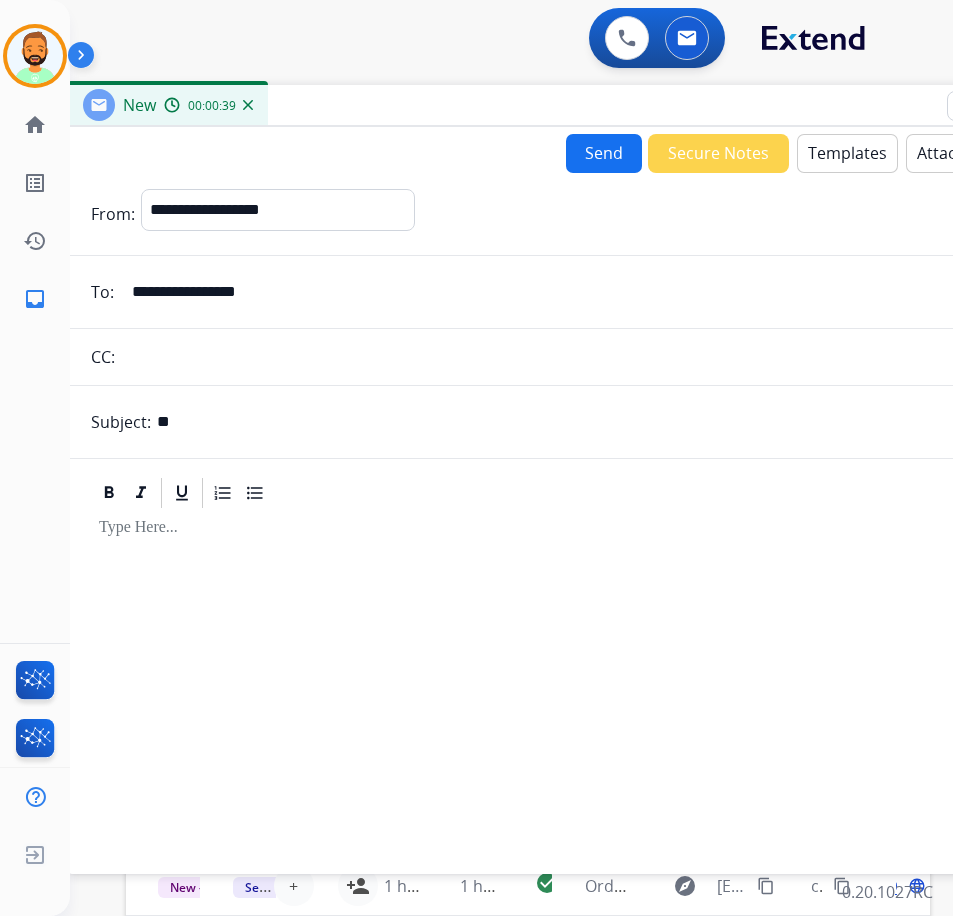 type on "*" 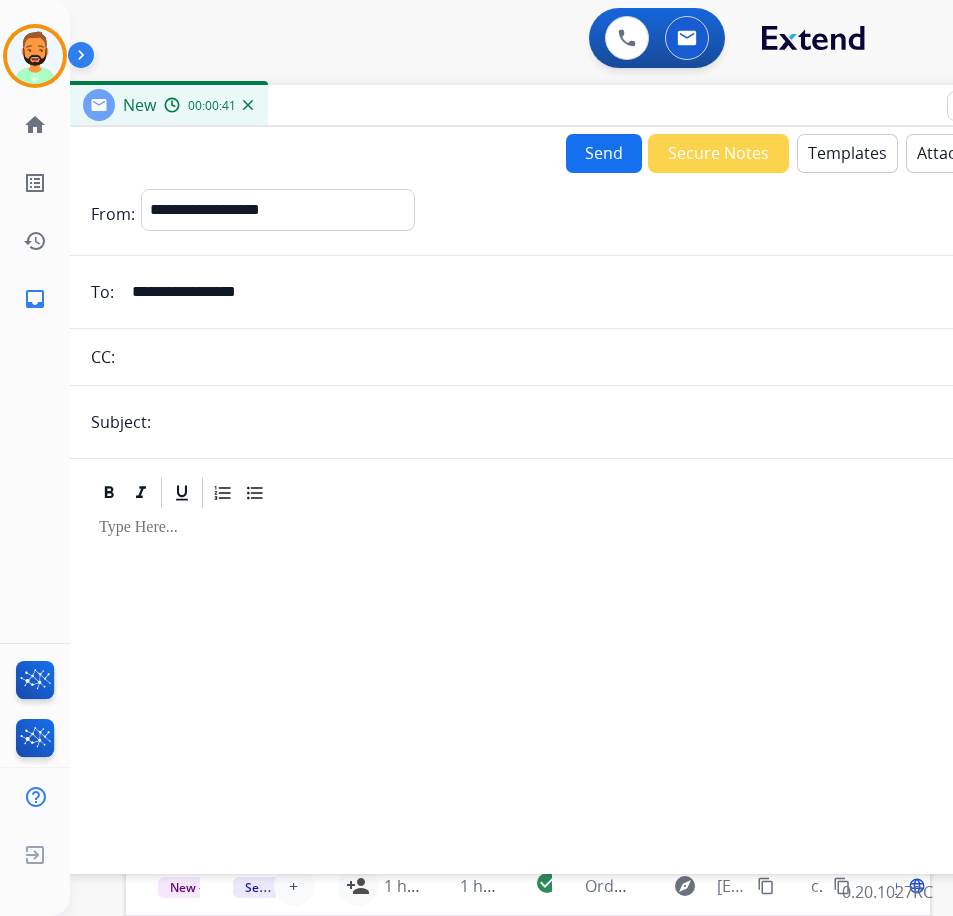 click at bounding box center (600, 422) 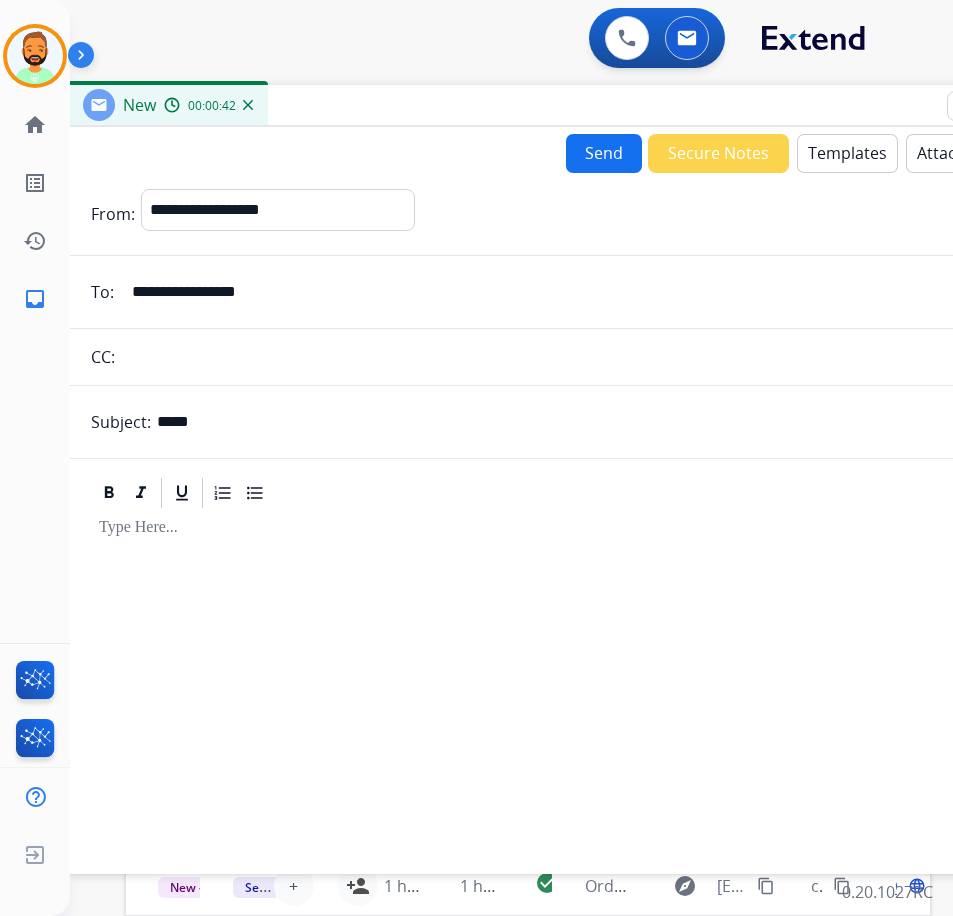click at bounding box center (567, 682) 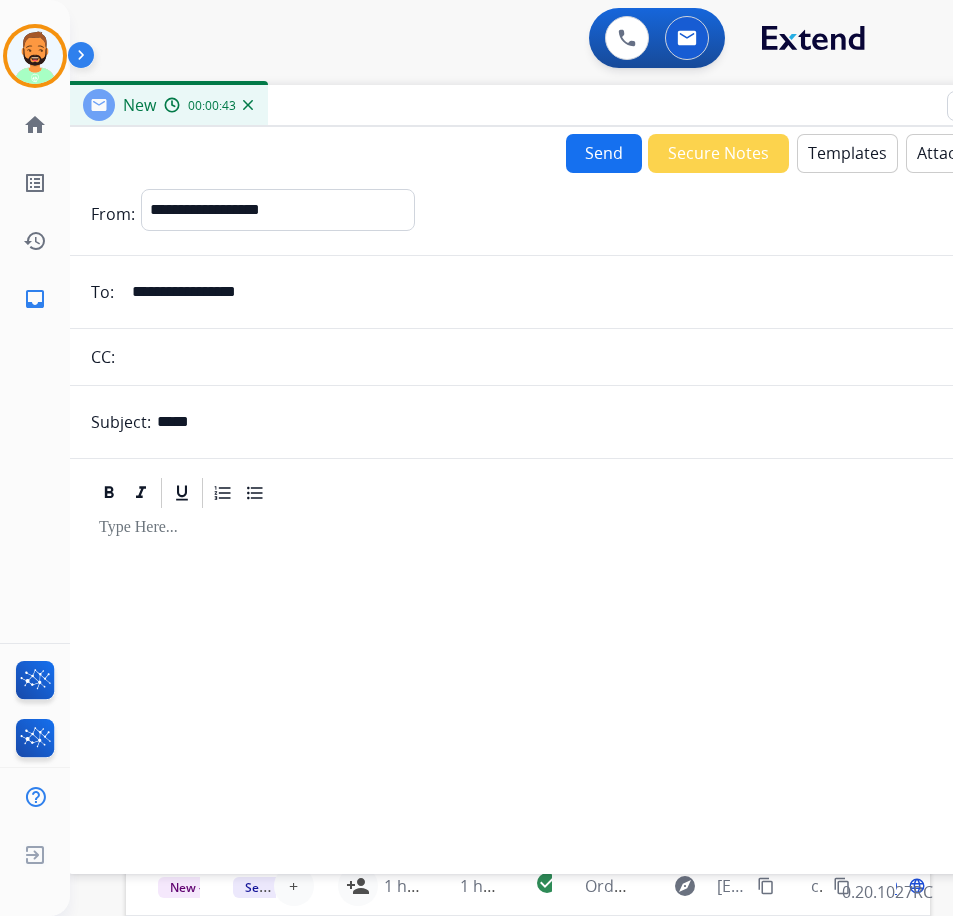 click on "Templates" at bounding box center (847, 153) 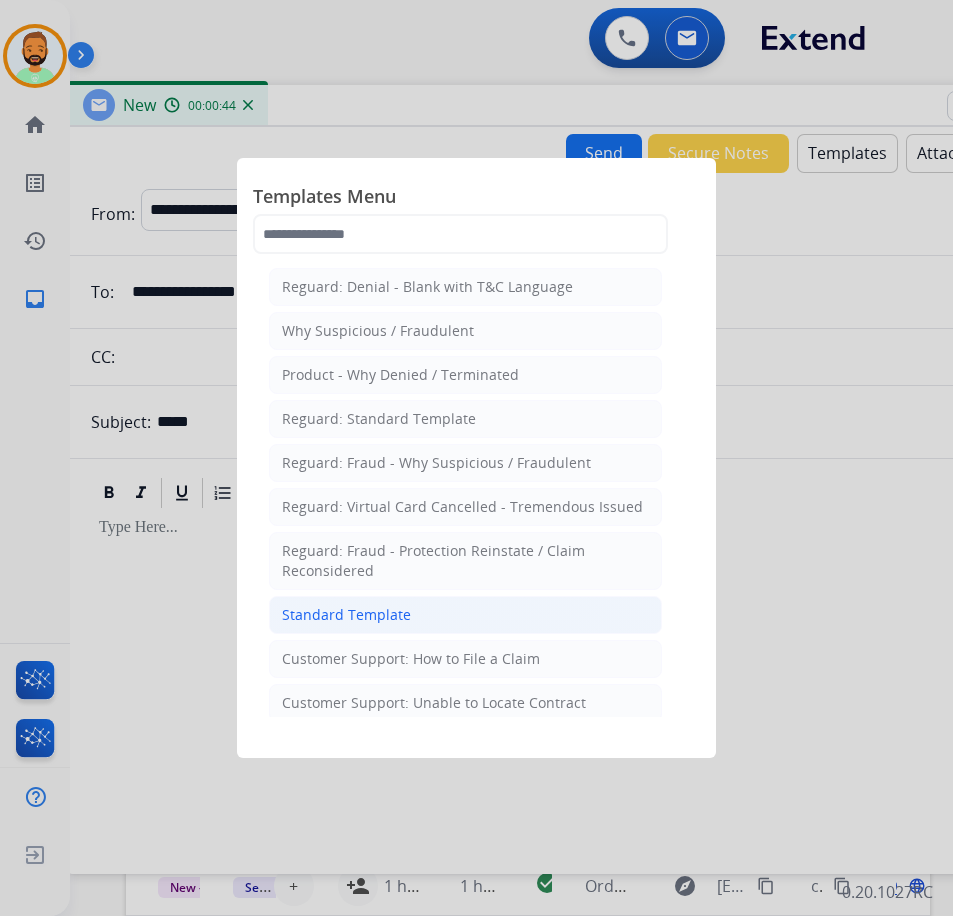 click on "Standard Template" 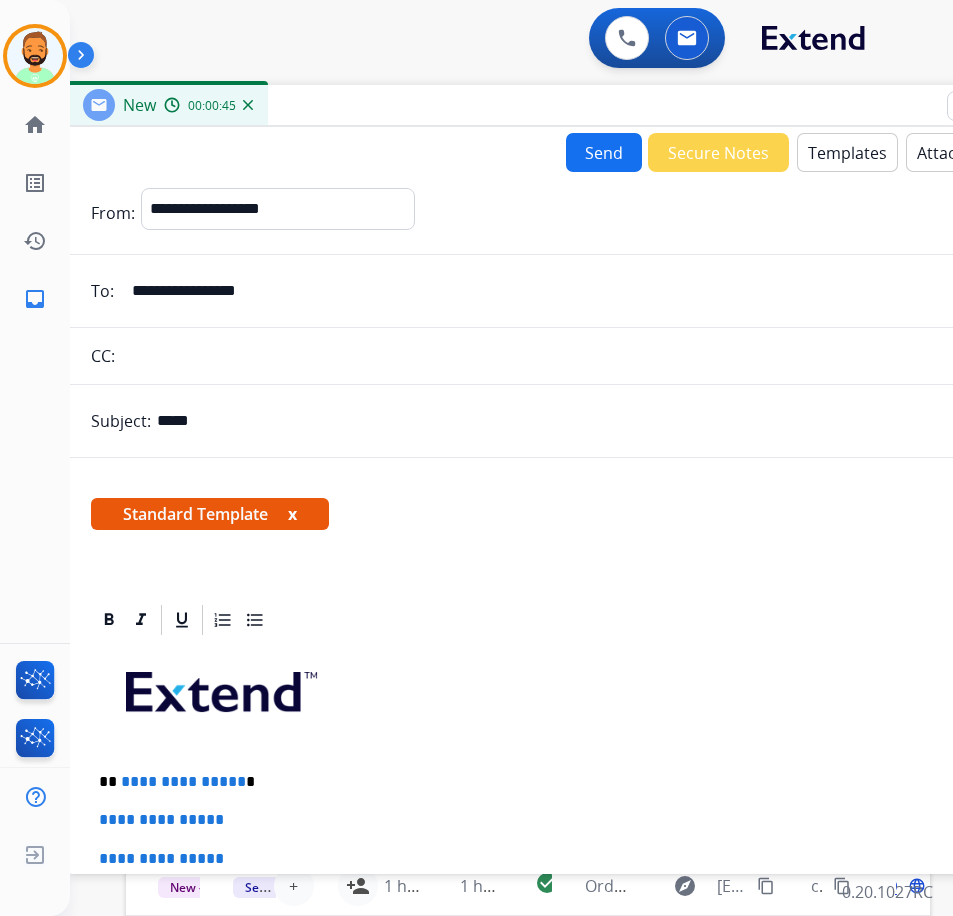 scroll, scrollTop: 200, scrollLeft: 0, axis: vertical 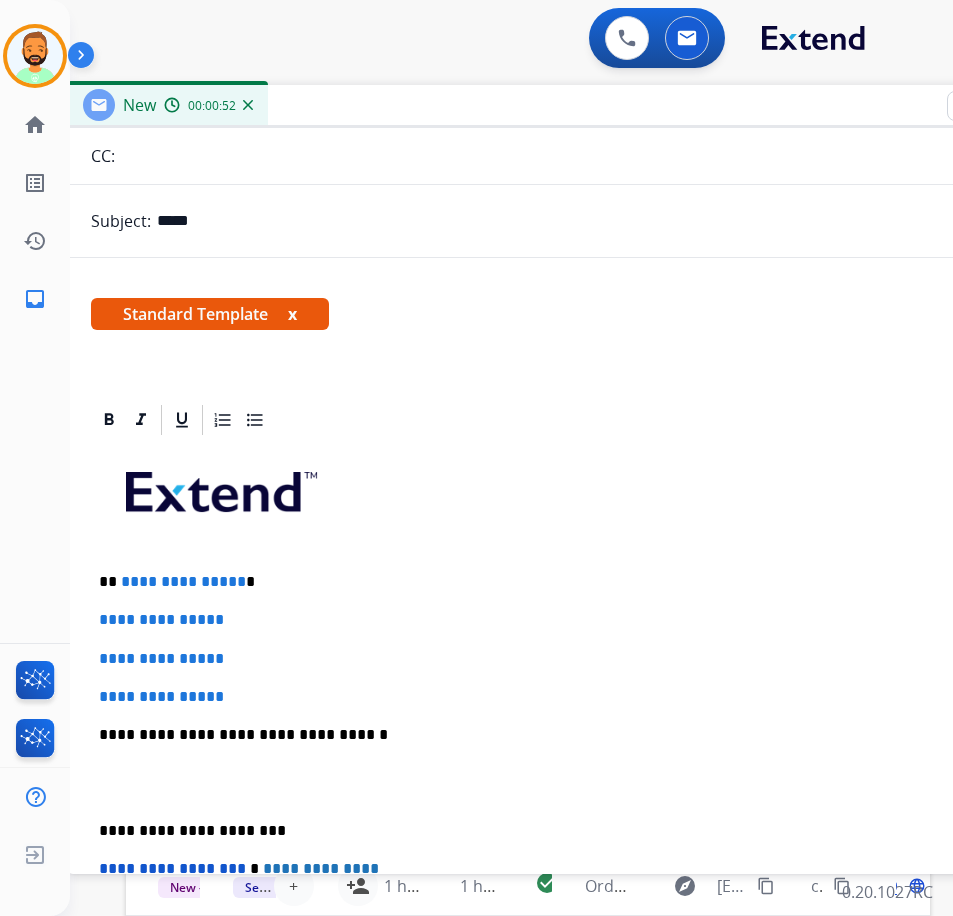 click on "**********" at bounding box center (567, 782) 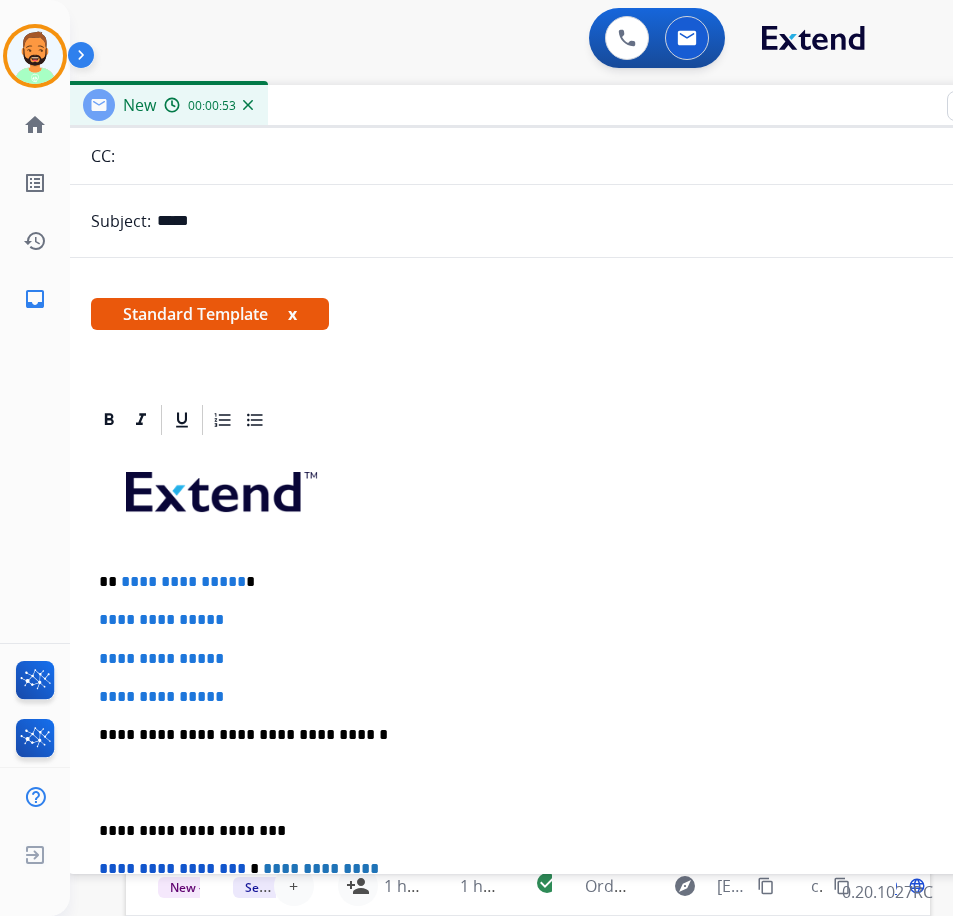 type 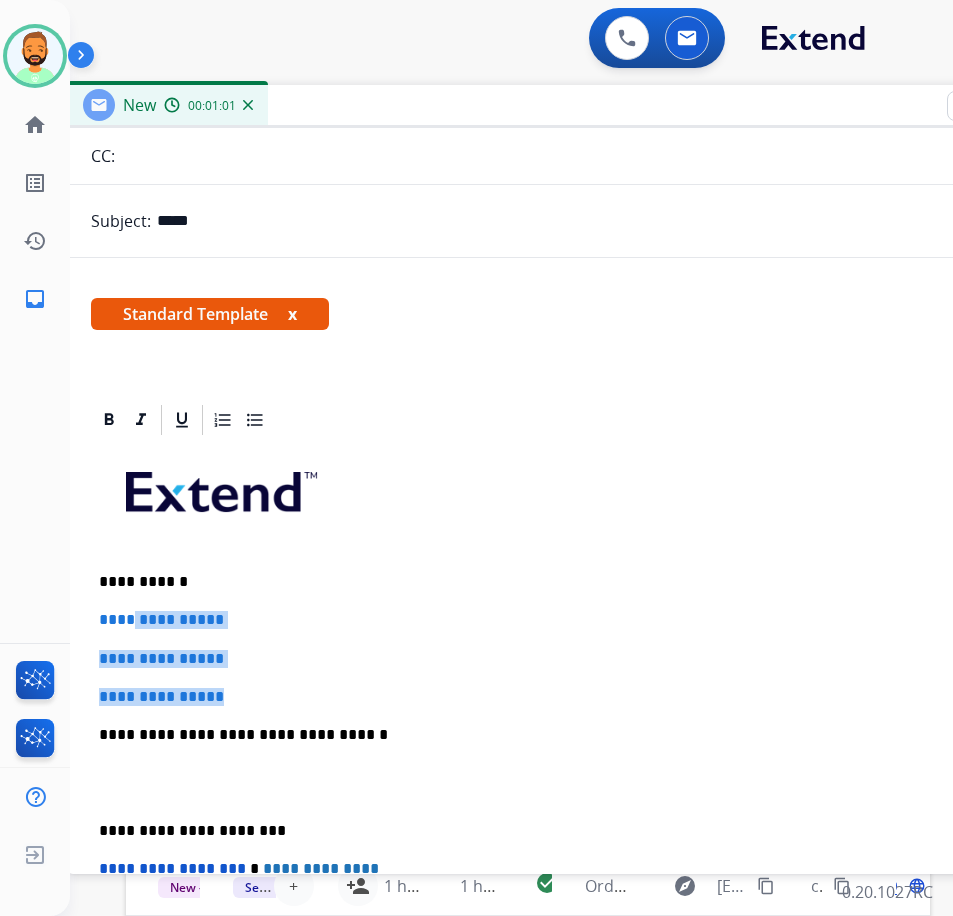 drag, startPoint x: 279, startPoint y: 694, endPoint x: 137, endPoint y: 624, distance: 158.31615 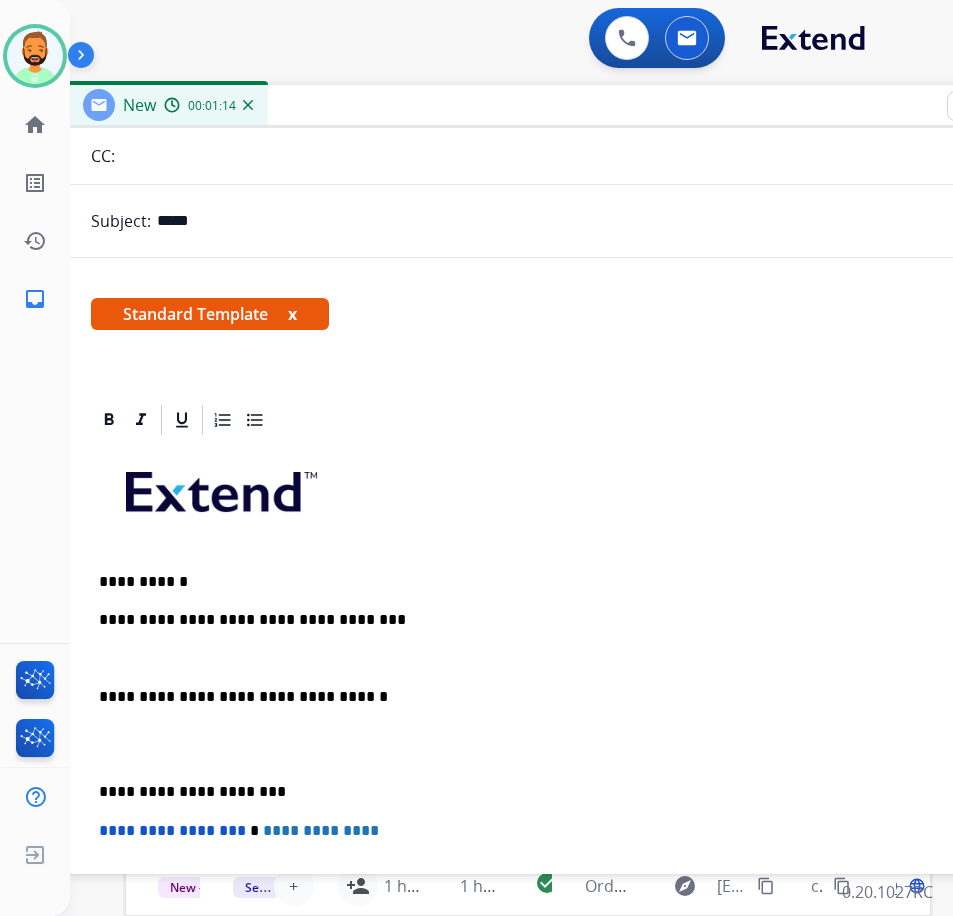 click on "**********" at bounding box center (559, 620) 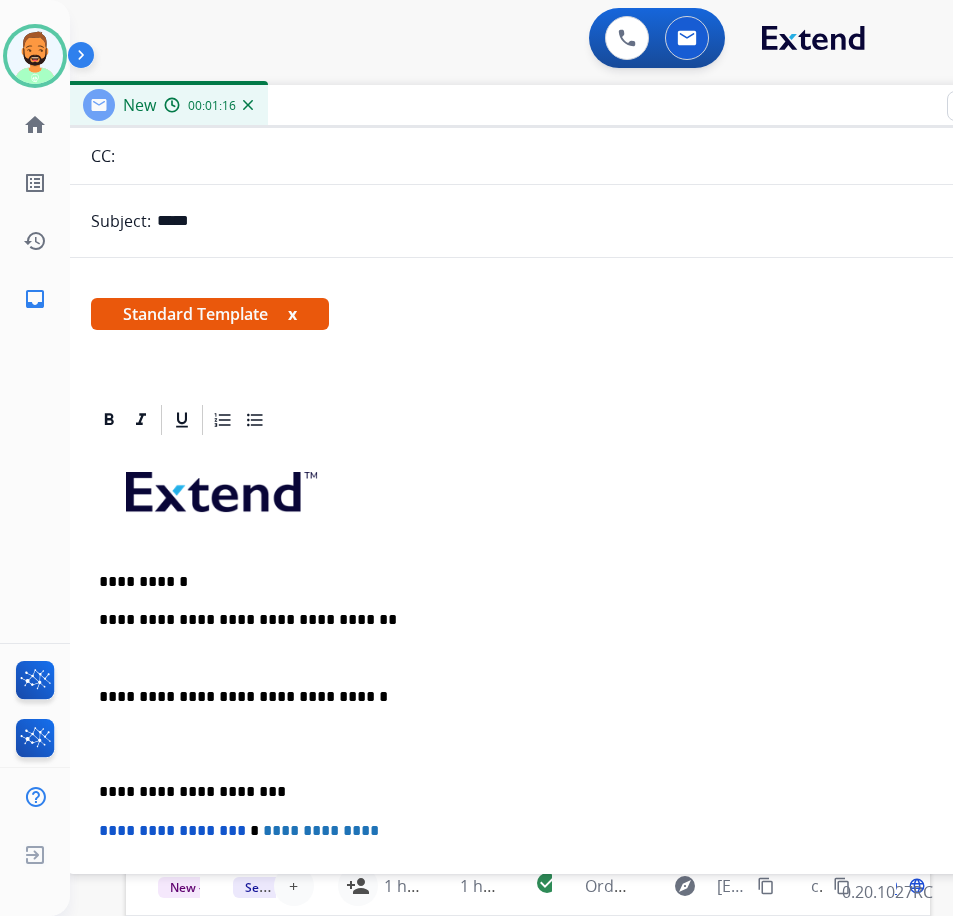 click at bounding box center [567, 659] 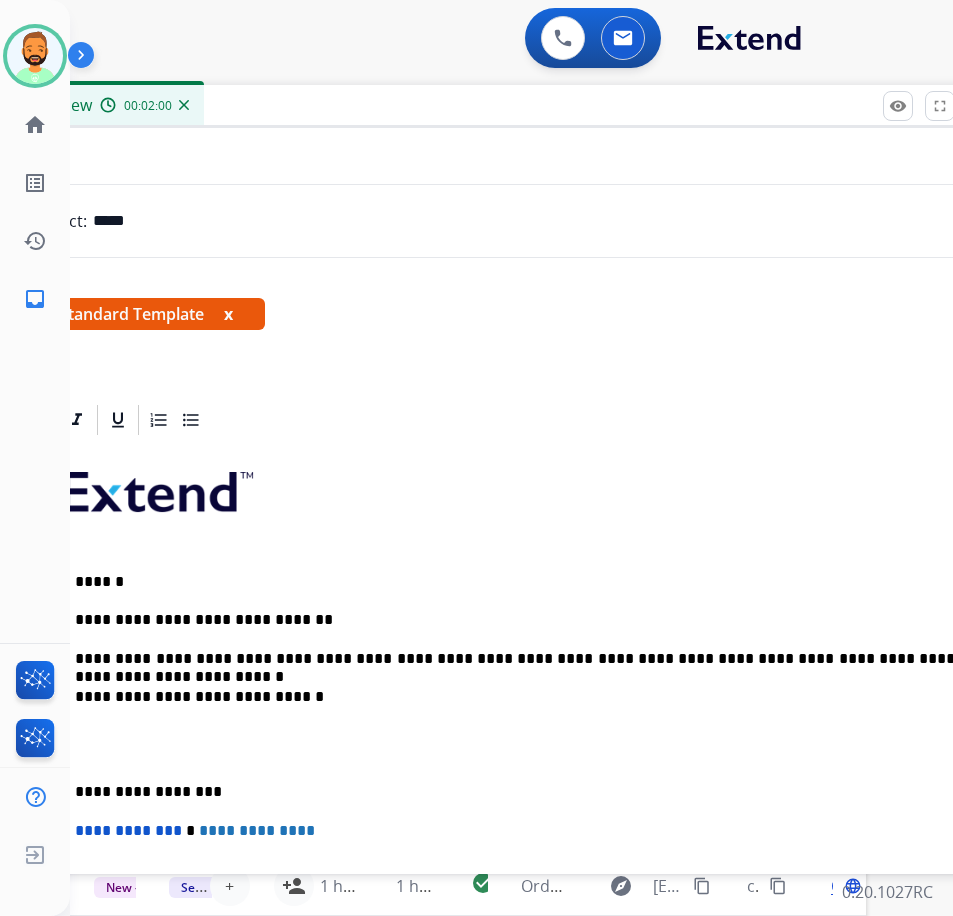 scroll, scrollTop: 0, scrollLeft: 42, axis: horizontal 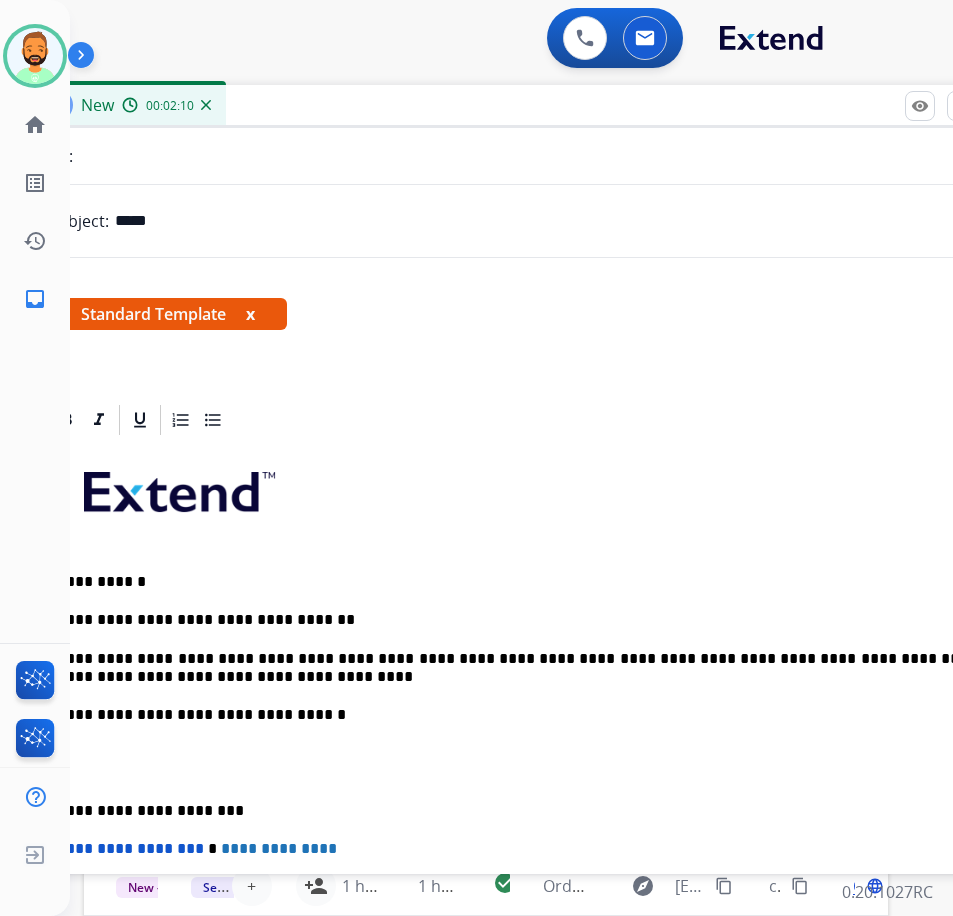 click on "**********" at bounding box center (517, 811) 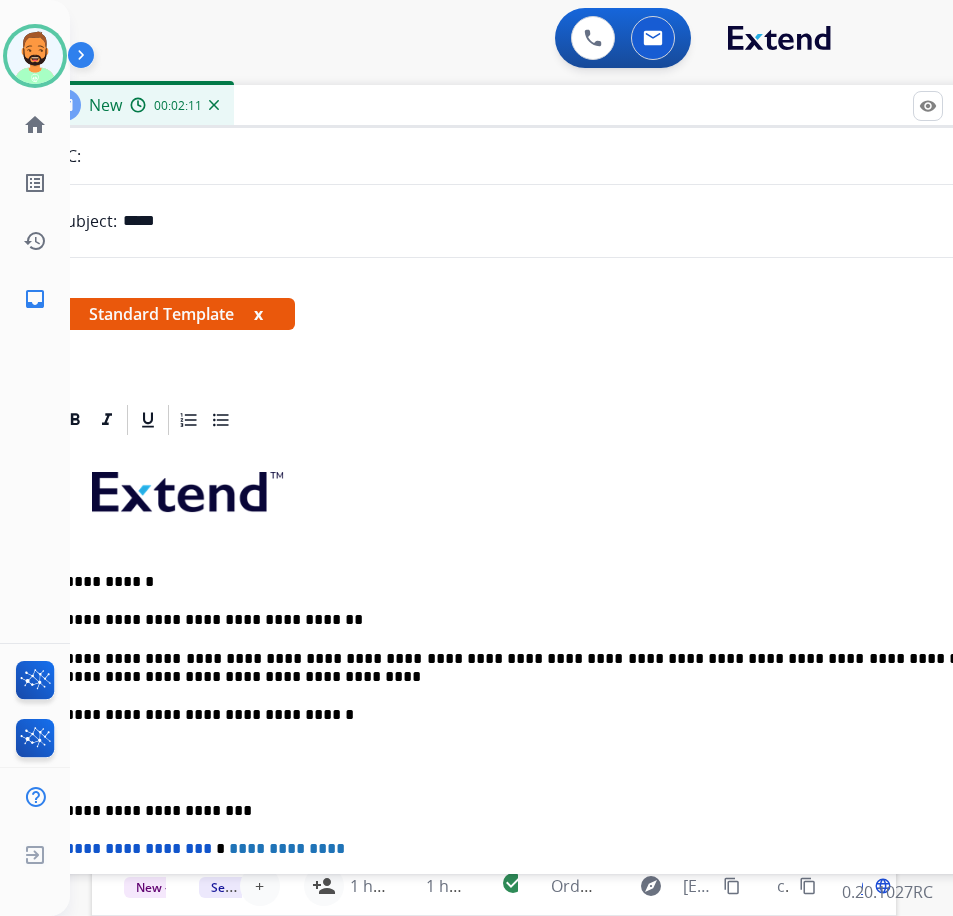 scroll, scrollTop: 0, scrollLeft: 24, axis: horizontal 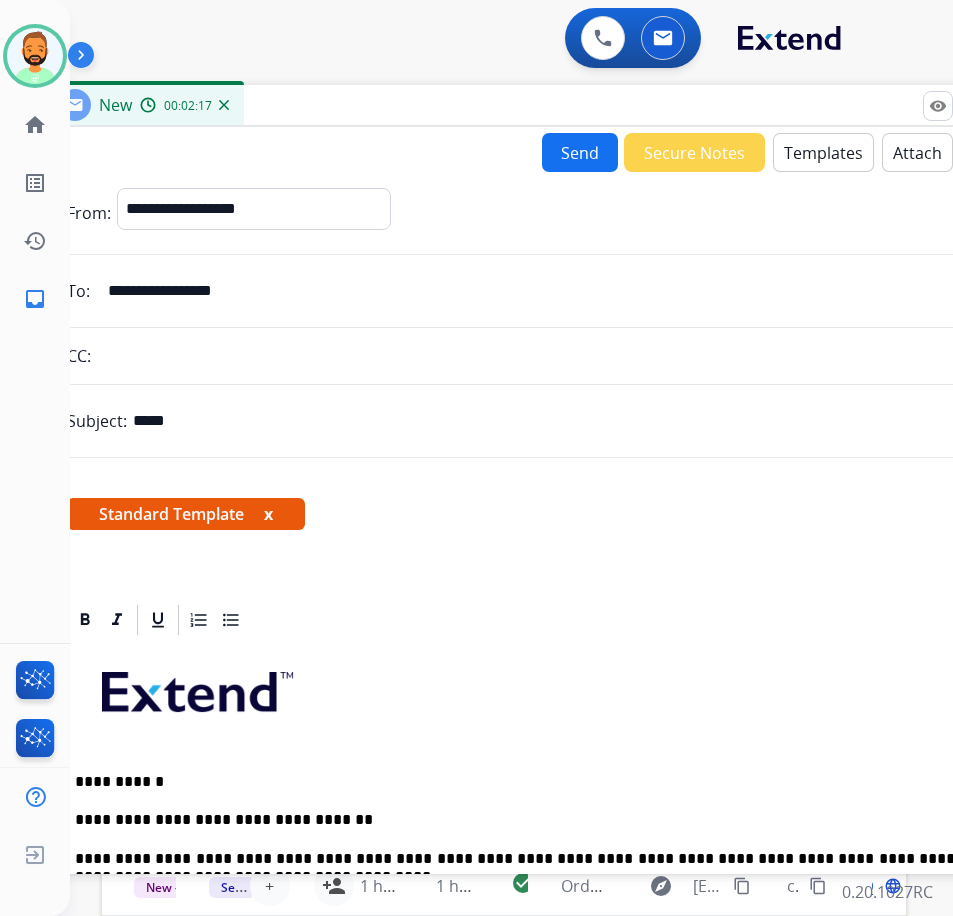 click on "Send" at bounding box center [580, 152] 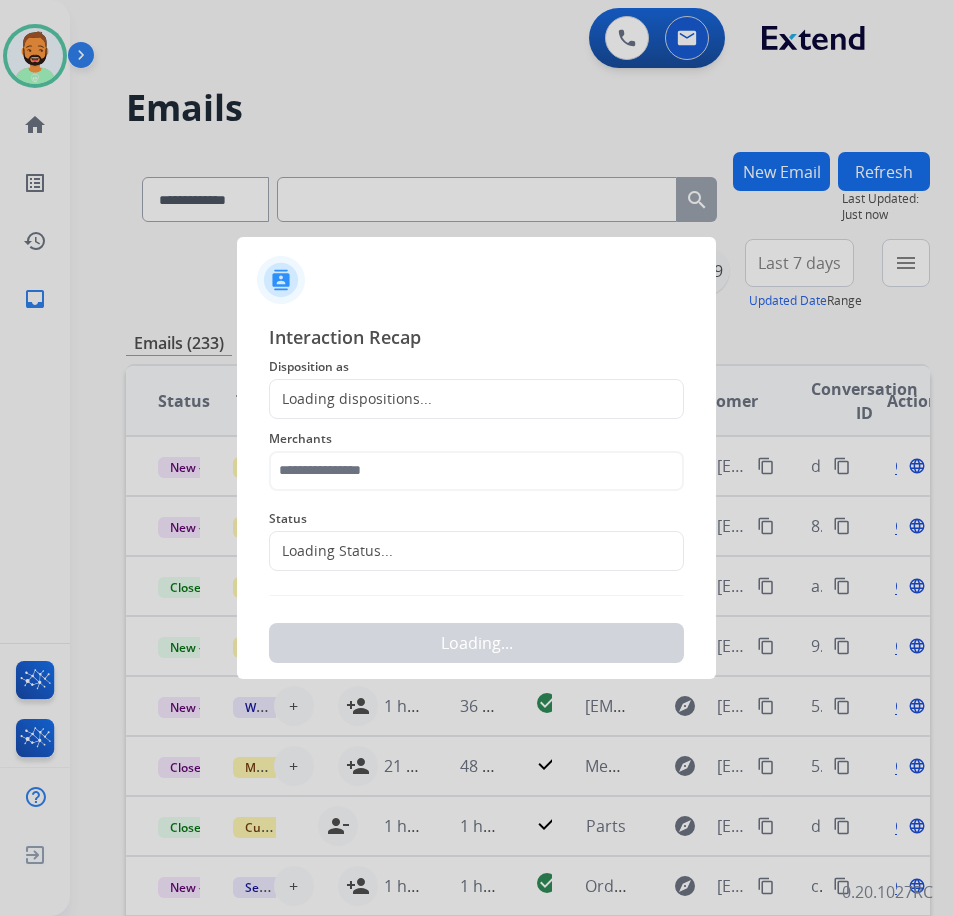 scroll, scrollTop: 0, scrollLeft: 3, axis: horizontal 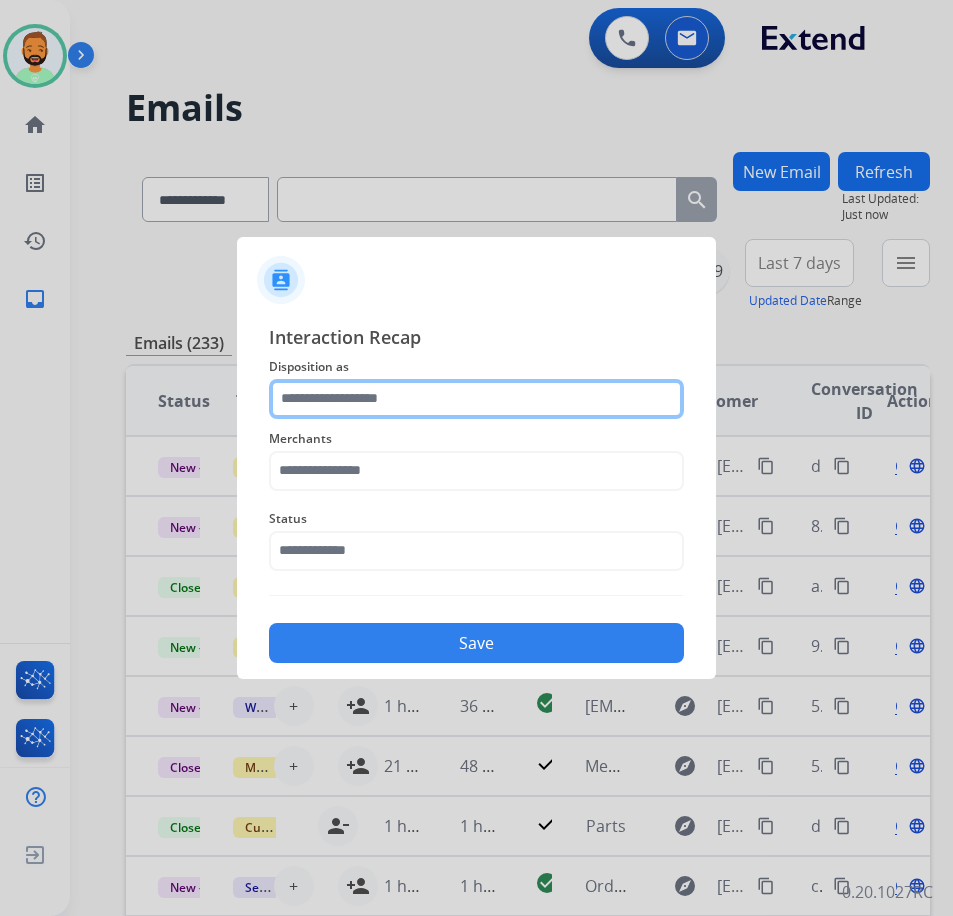 click 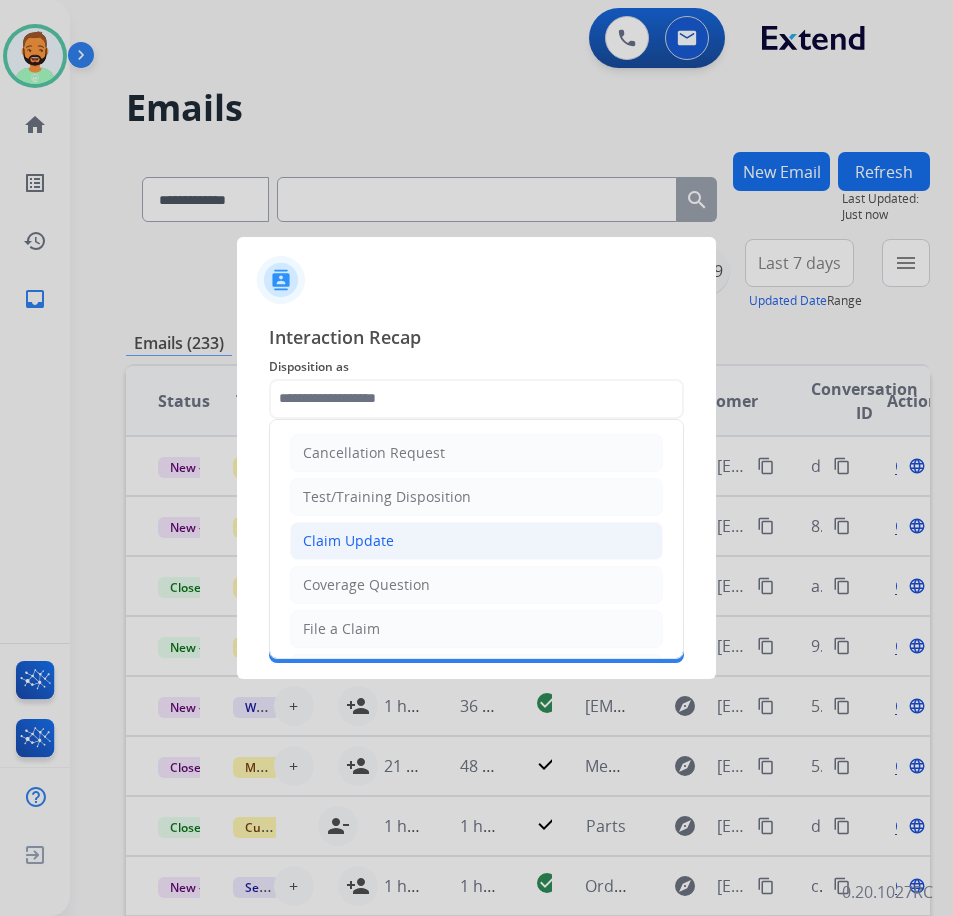 click on "Claim Update" 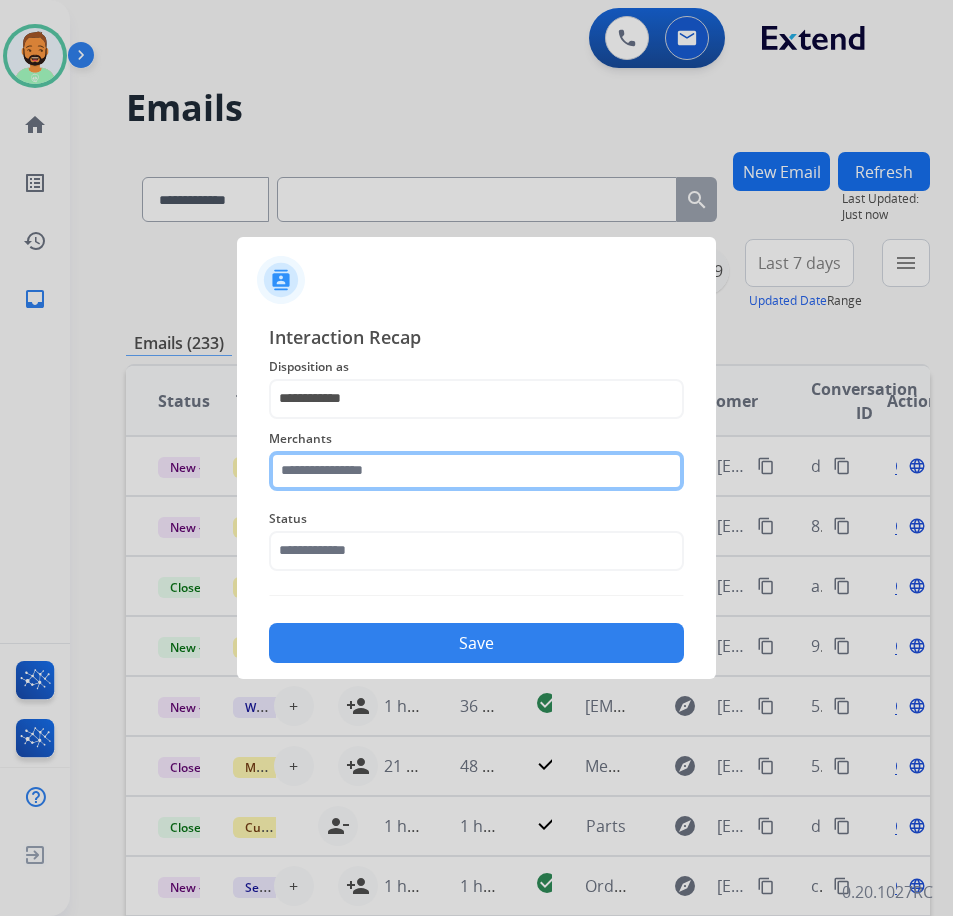 click 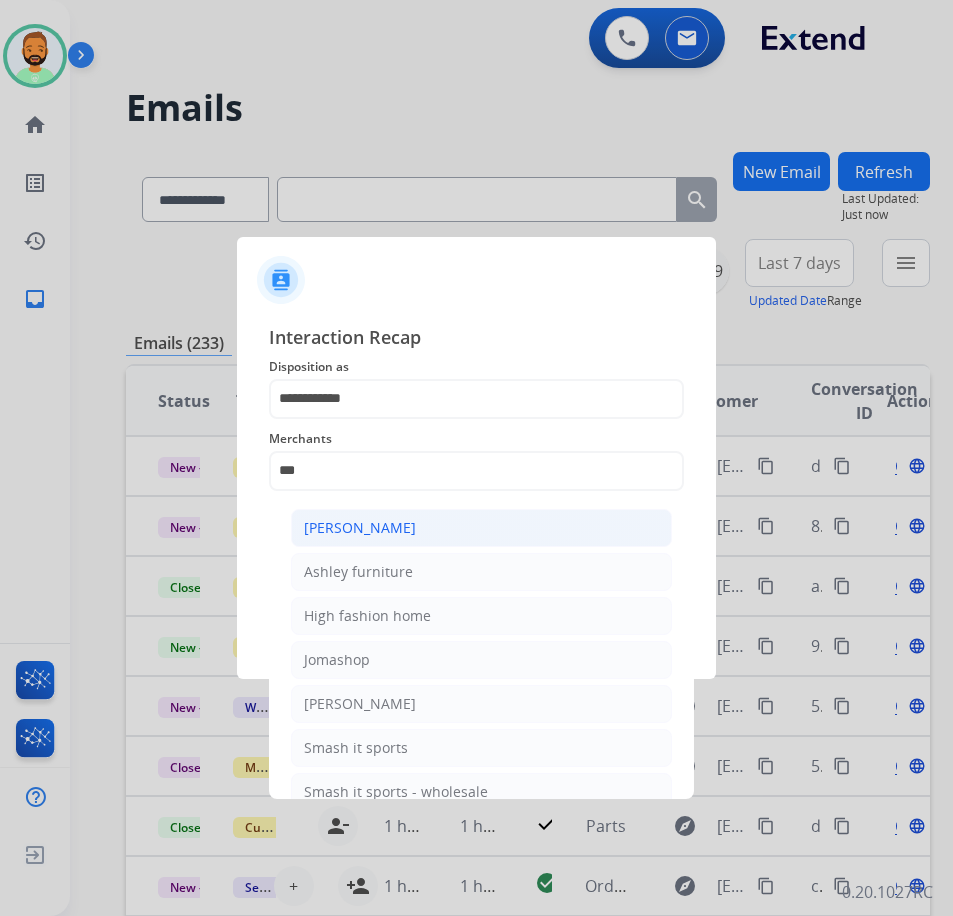 click on "[PERSON_NAME]" 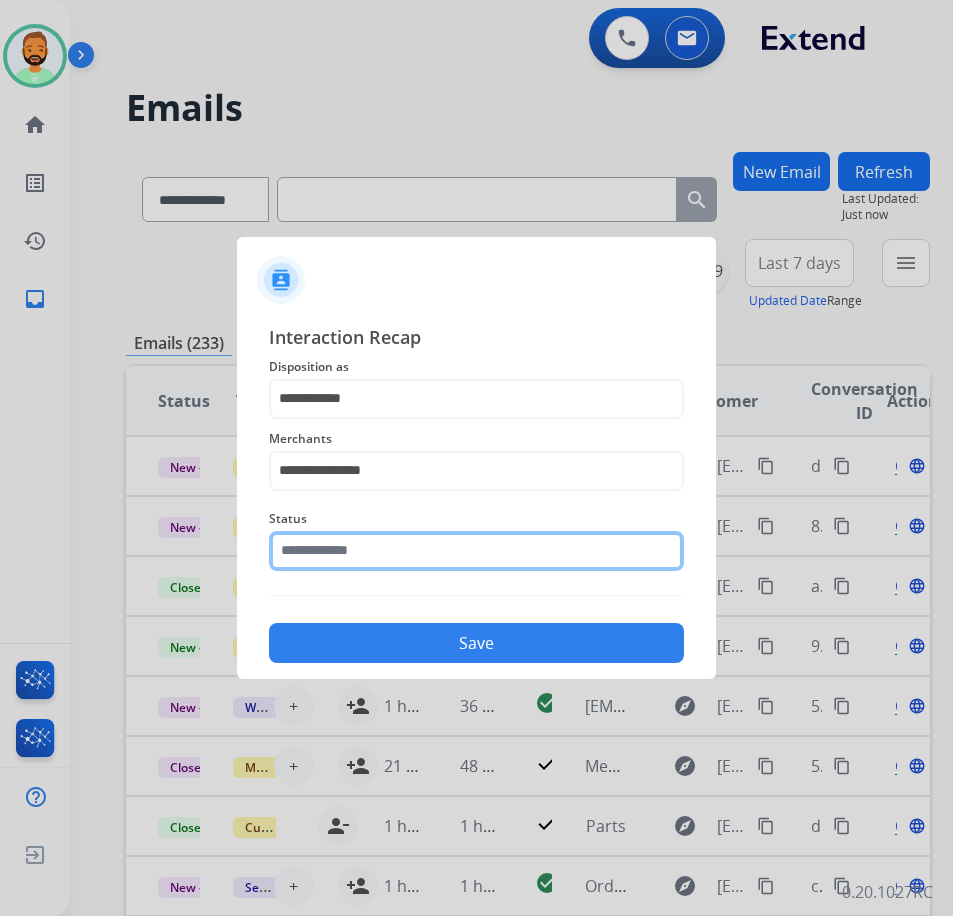 click 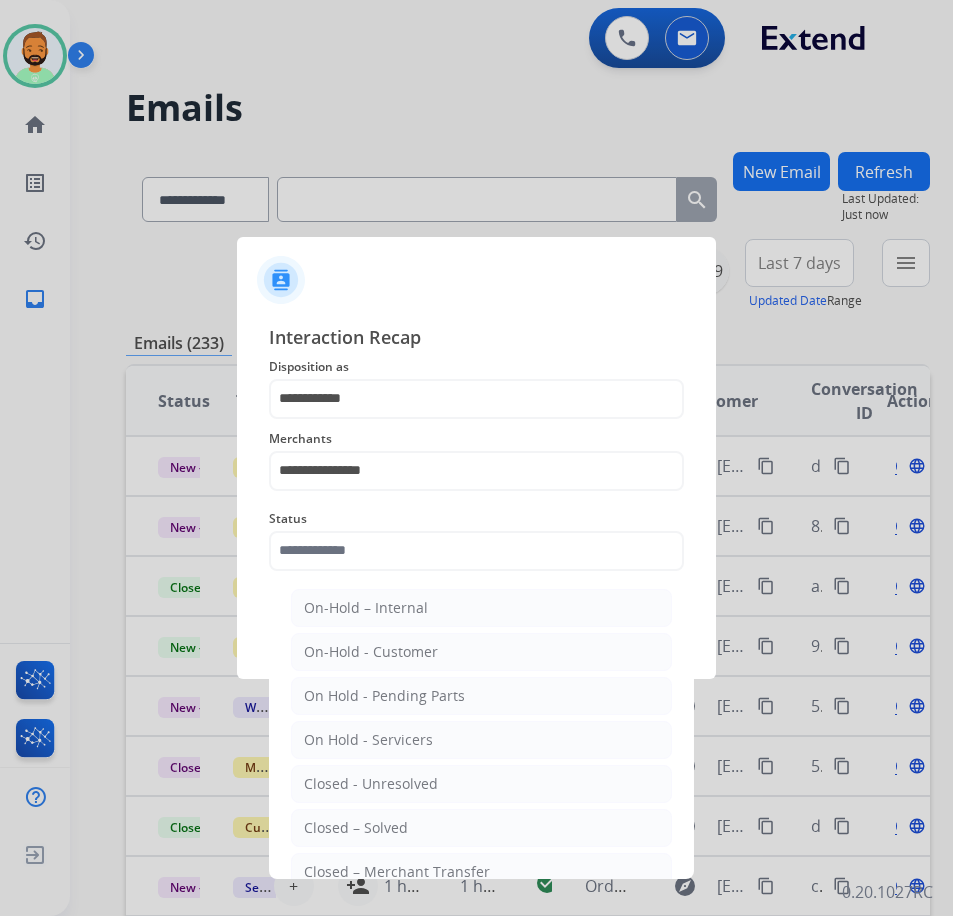 click on "Closed – Solved" 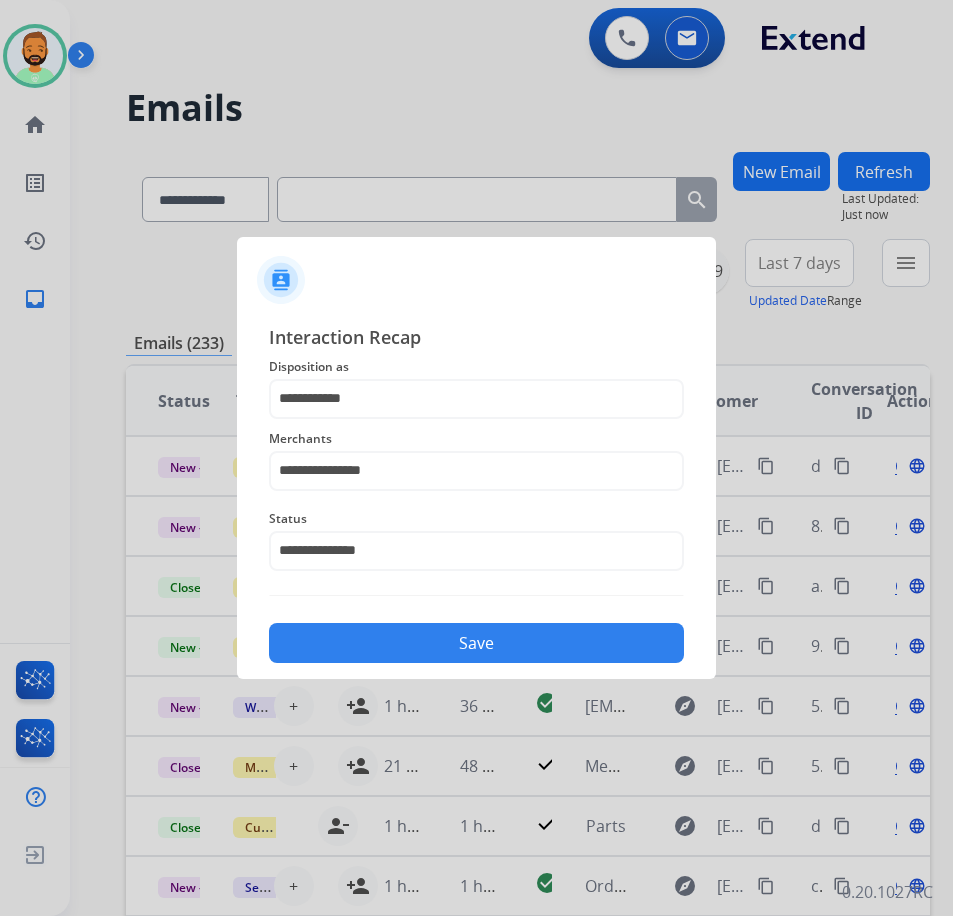 click on "Save" 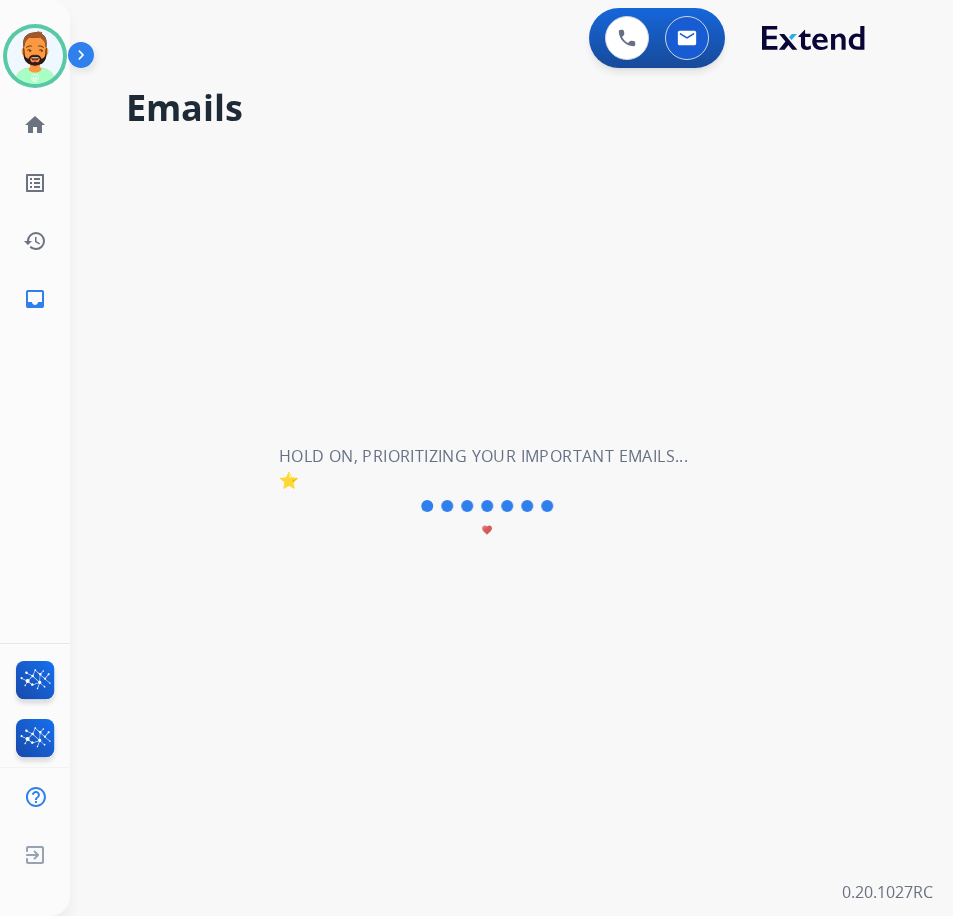 scroll, scrollTop: 0, scrollLeft: 0, axis: both 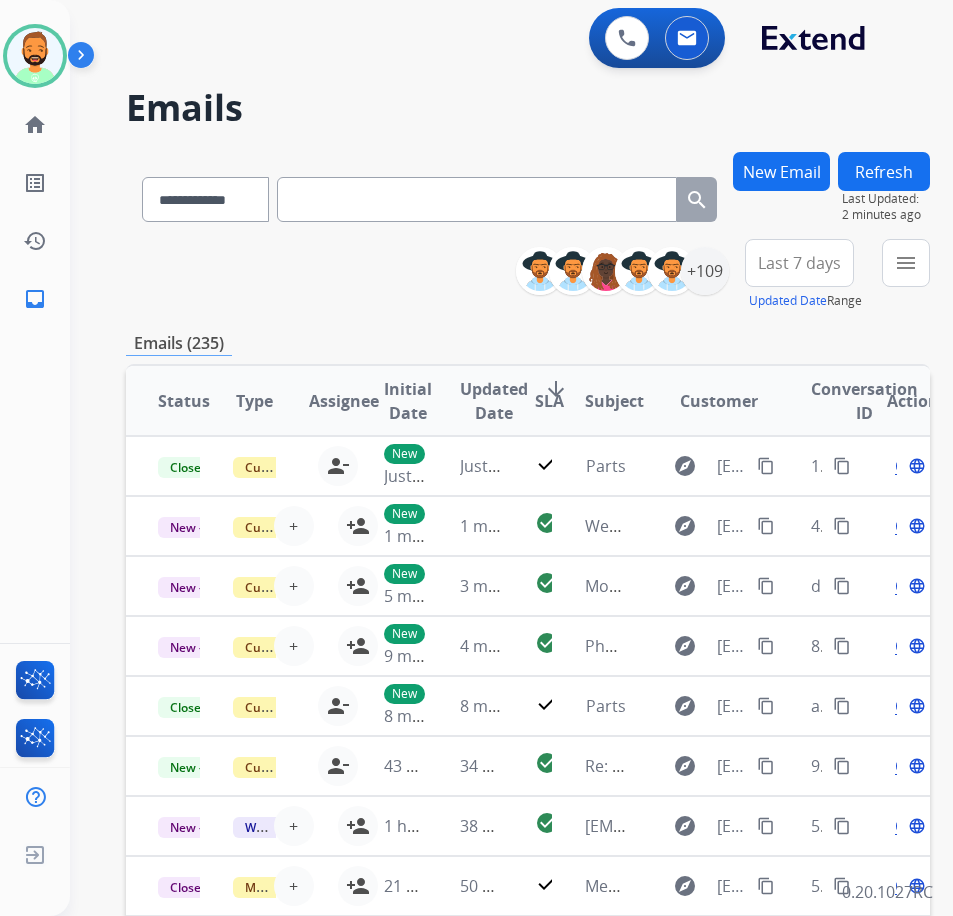 click on "New Email" at bounding box center (781, 171) 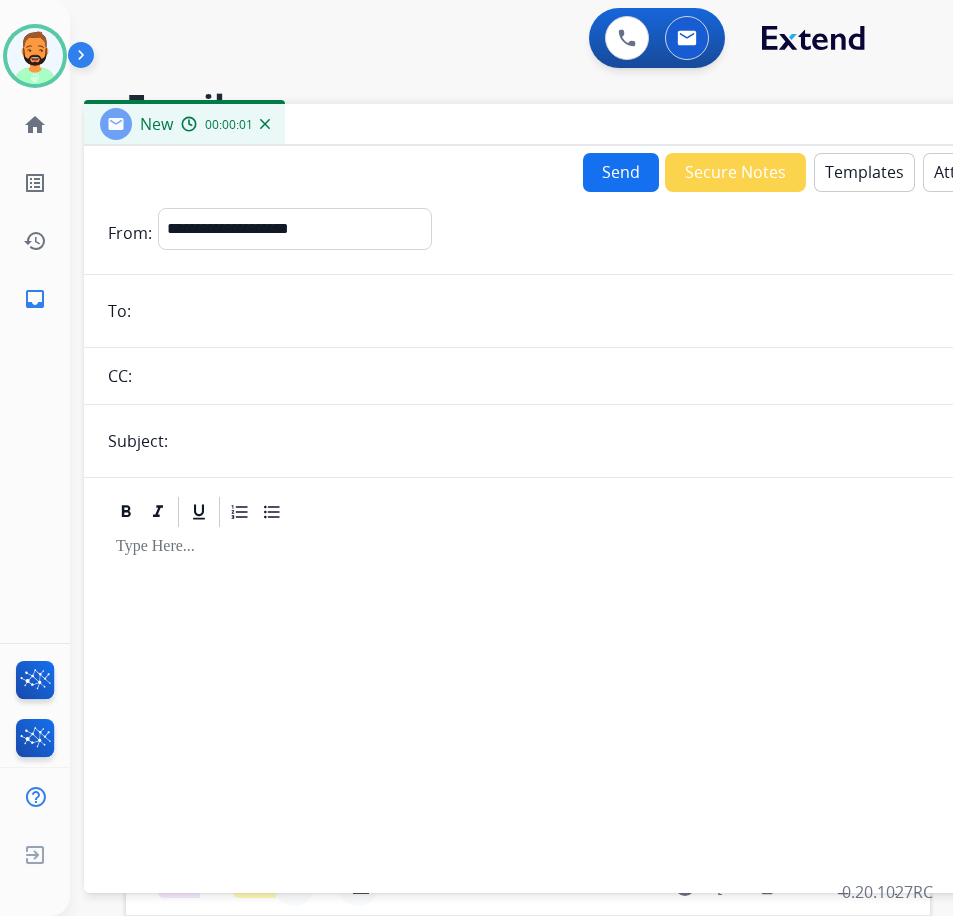 drag, startPoint x: 373, startPoint y: 145, endPoint x: 486, endPoint y: 103, distance: 120.552895 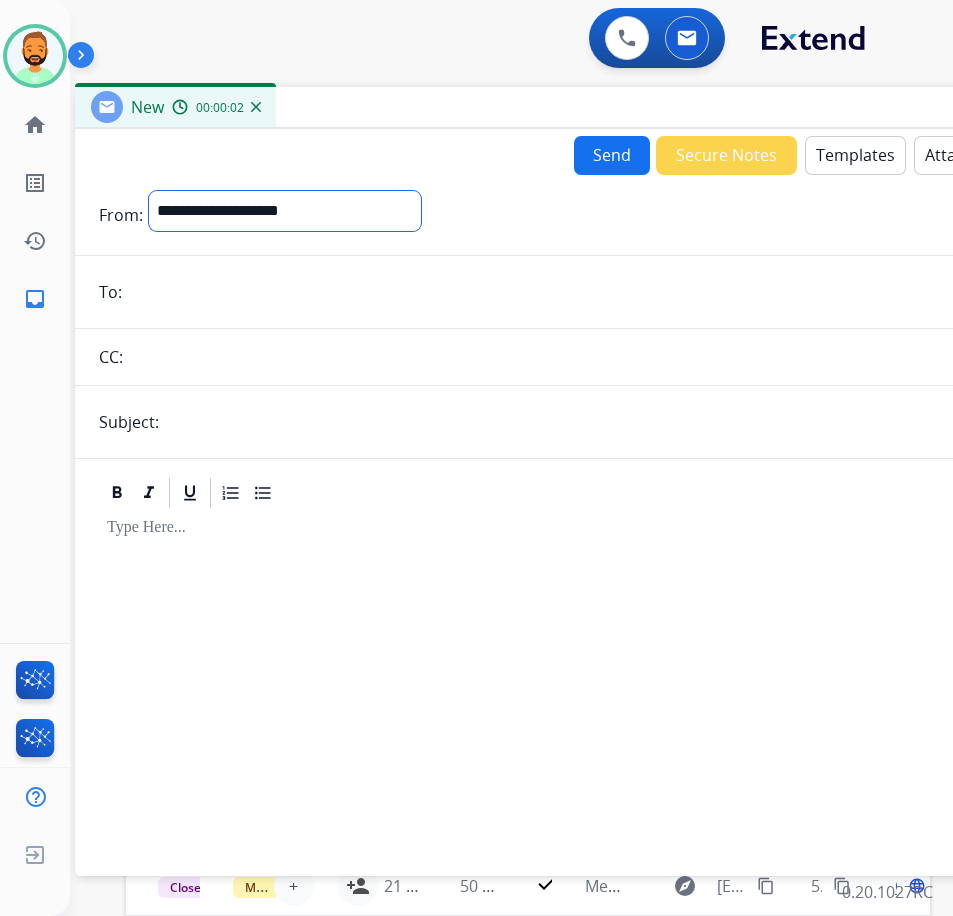 click on "**********" at bounding box center [285, 211] 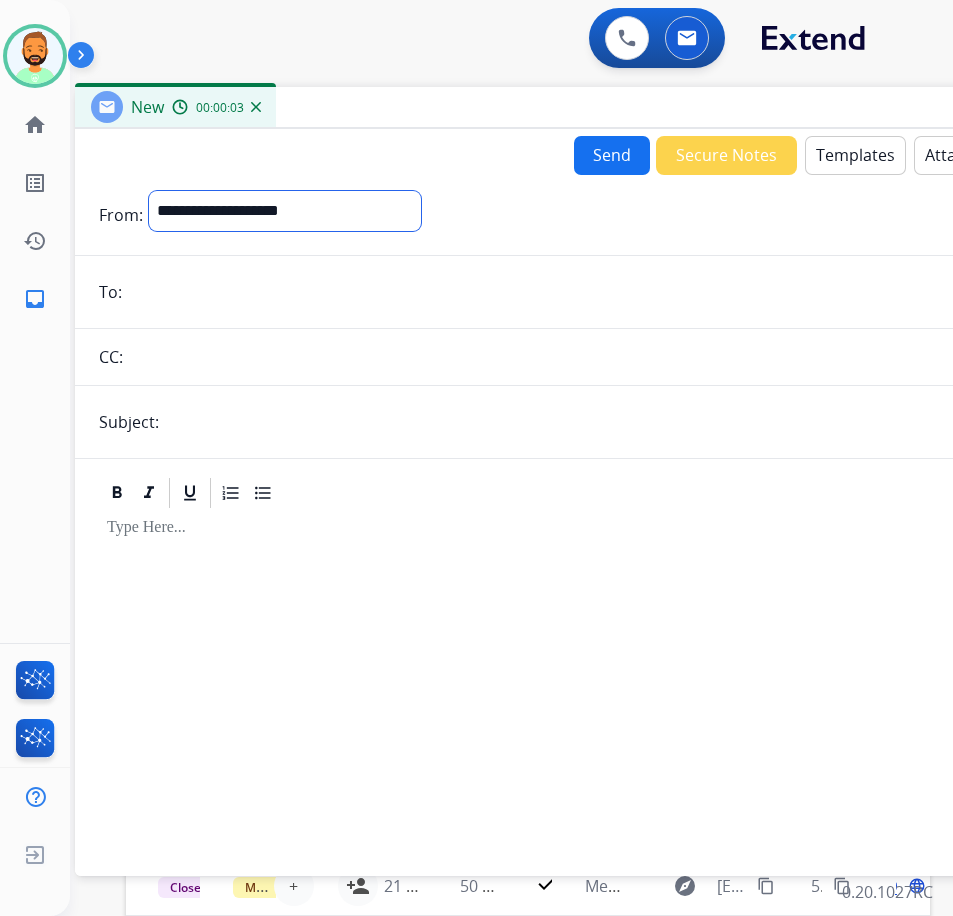 select on "**********" 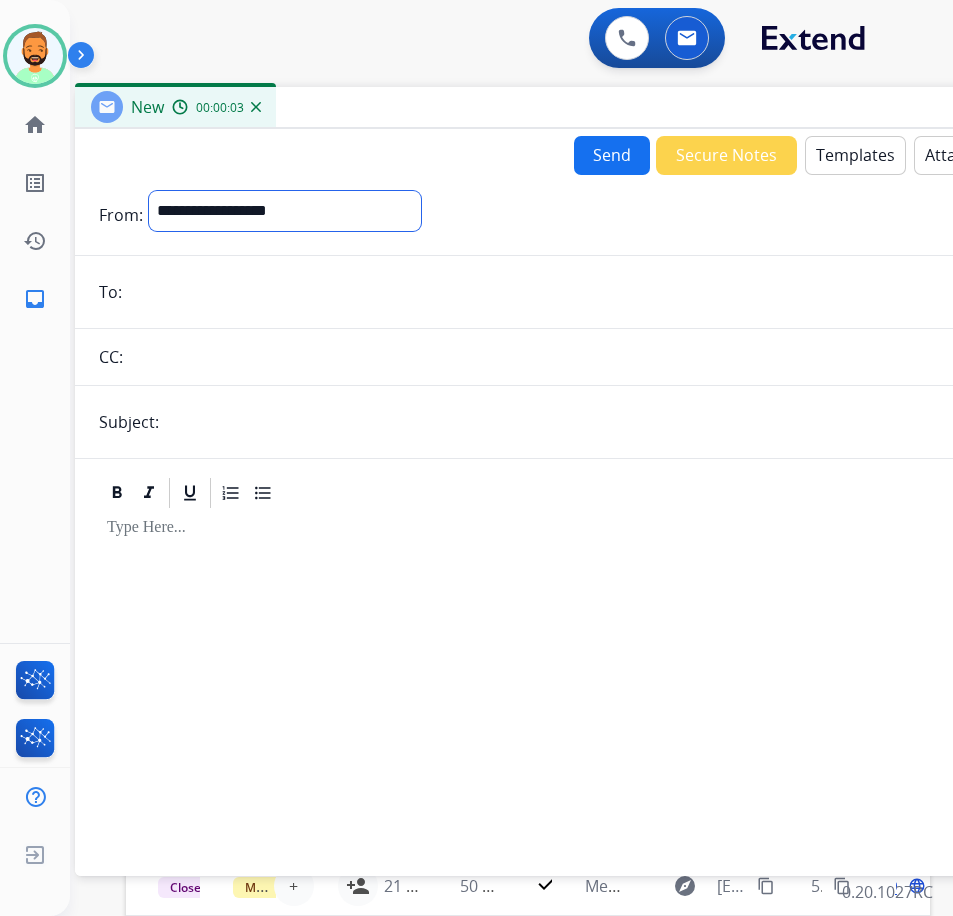 click on "**********" at bounding box center [285, 211] 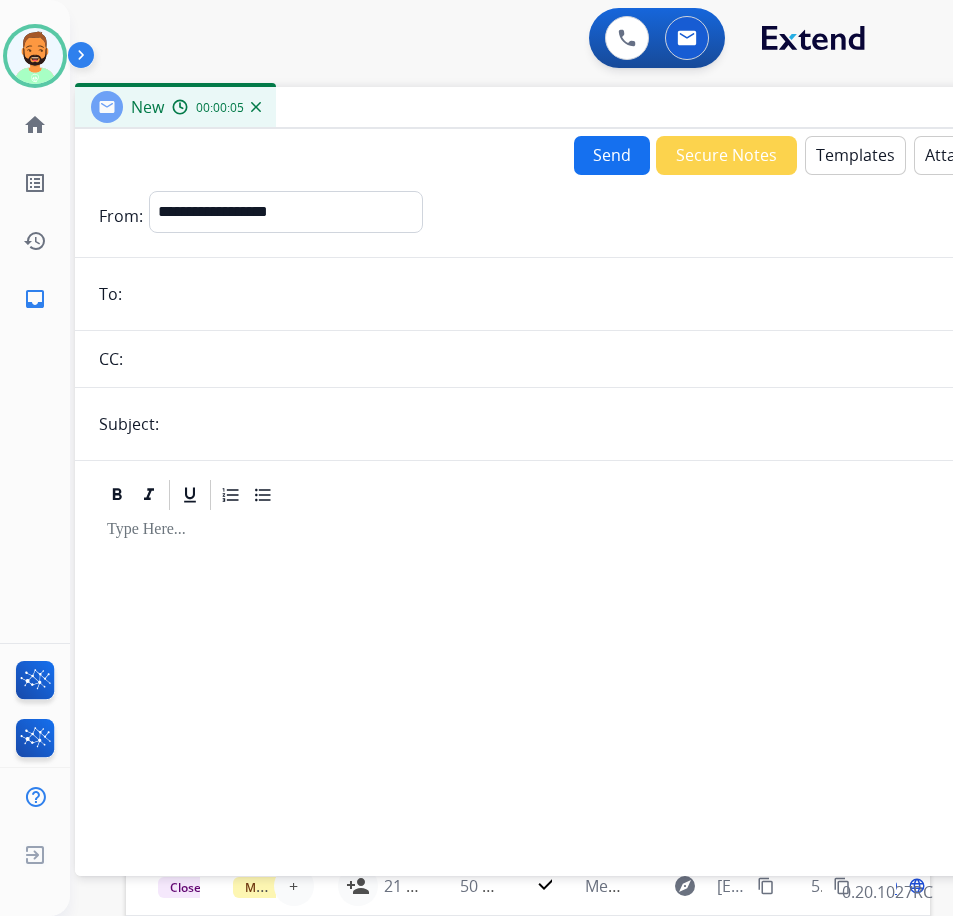 paste on "**********" 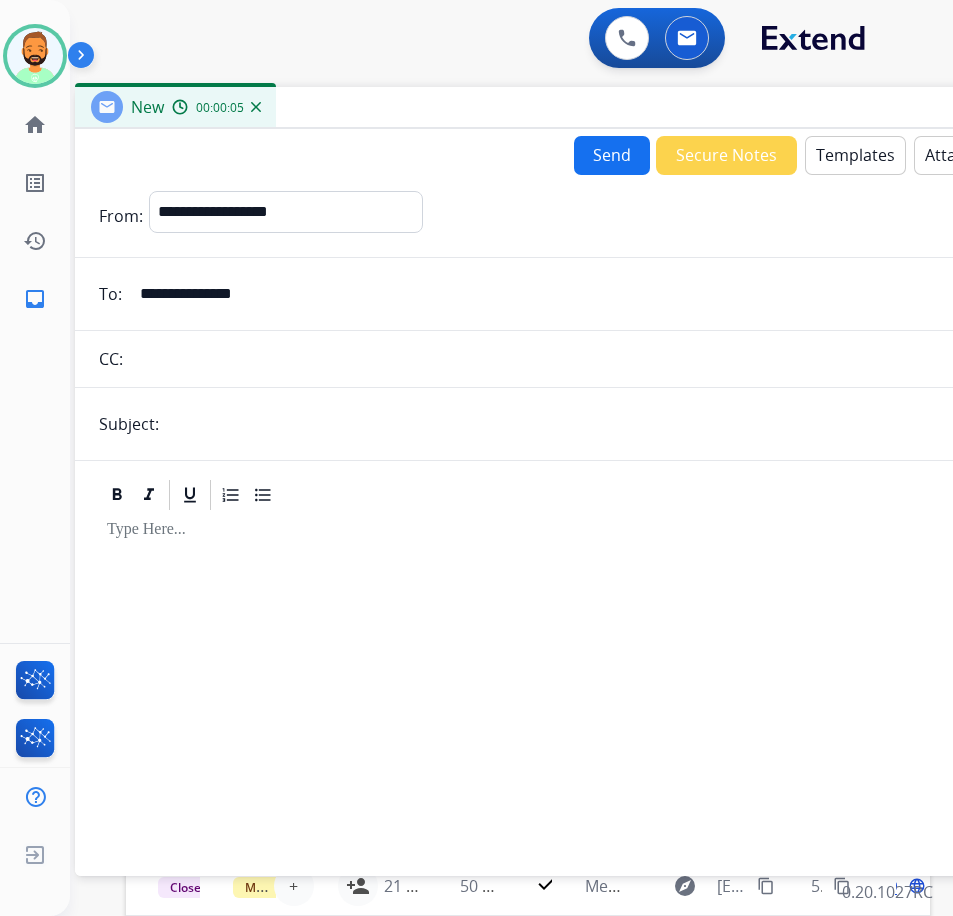 type on "**********" 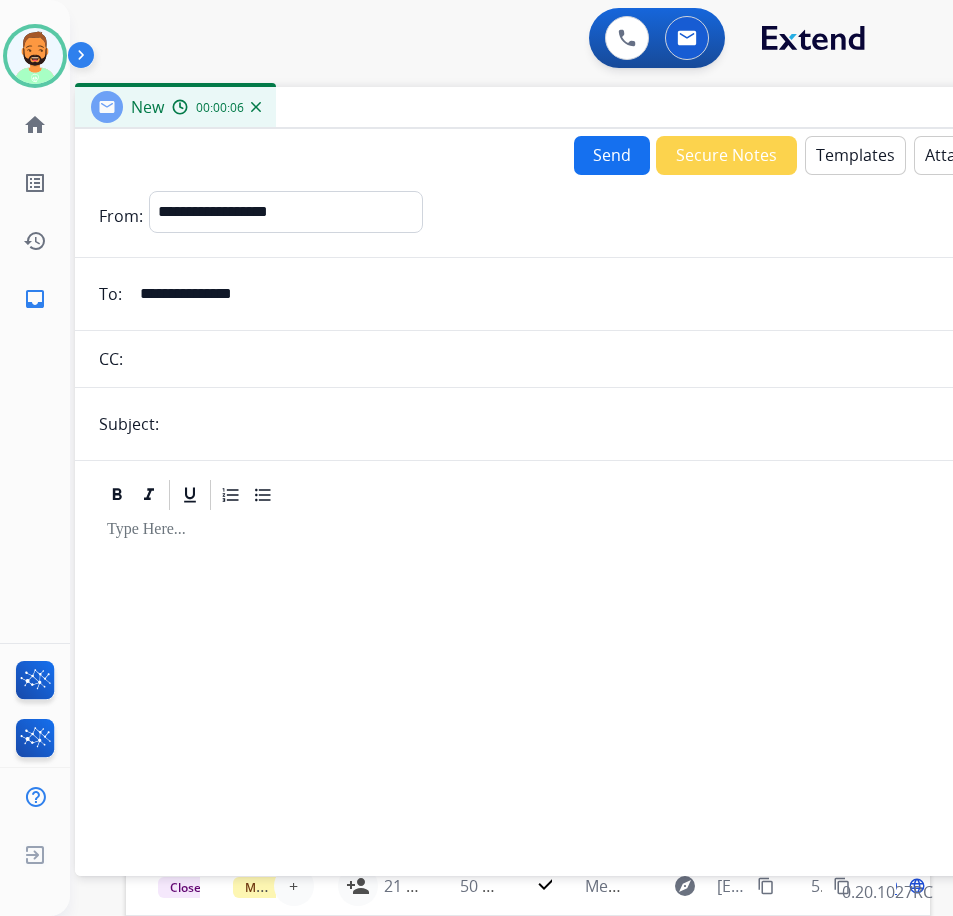 type on "*****" 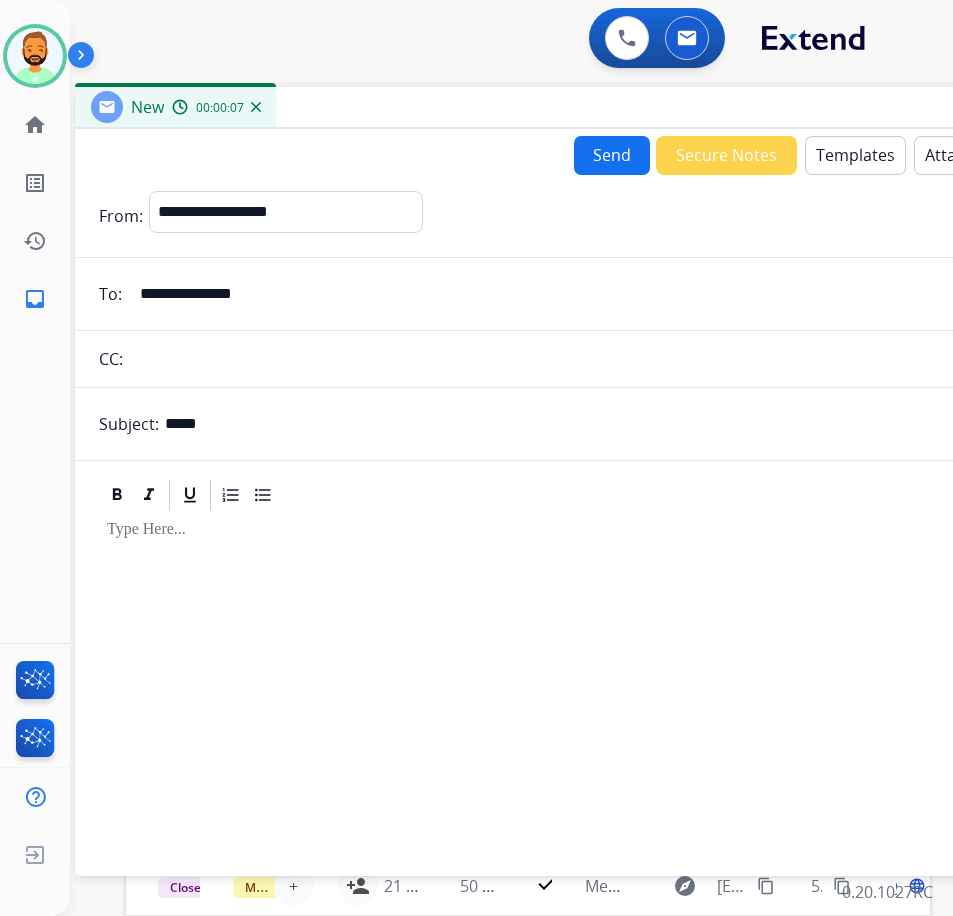 click at bounding box center [575, 684] 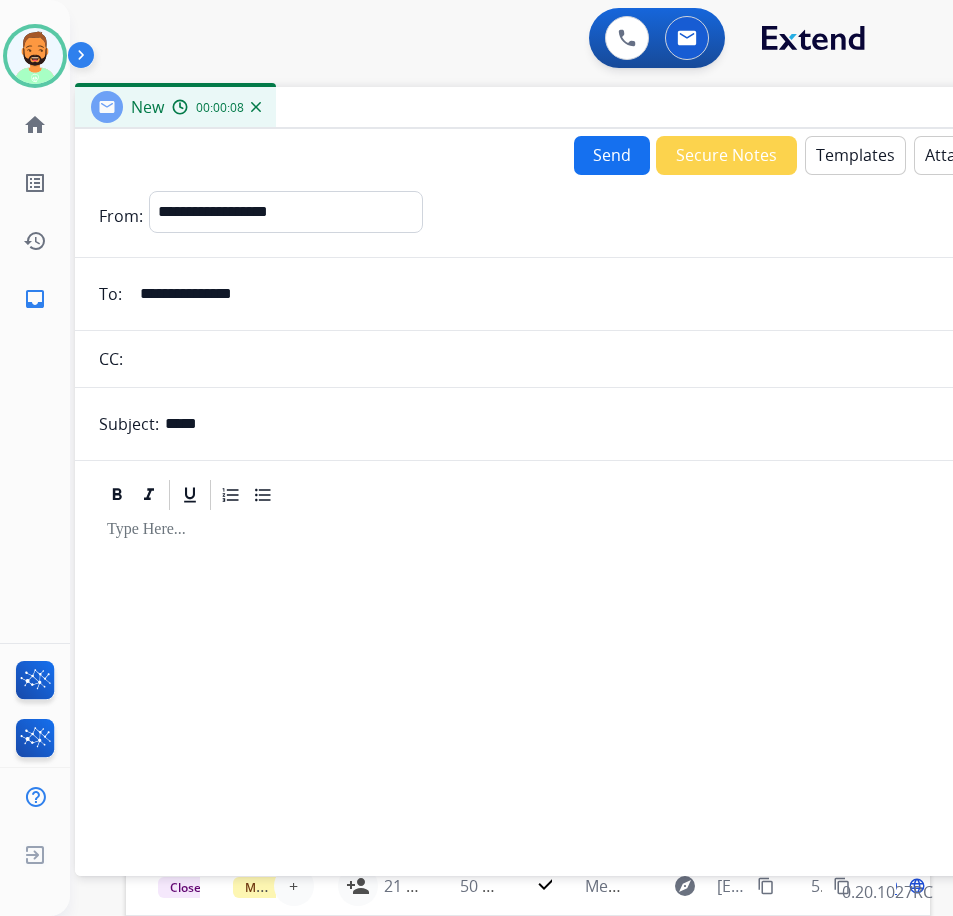 click on "Templates" at bounding box center [855, 155] 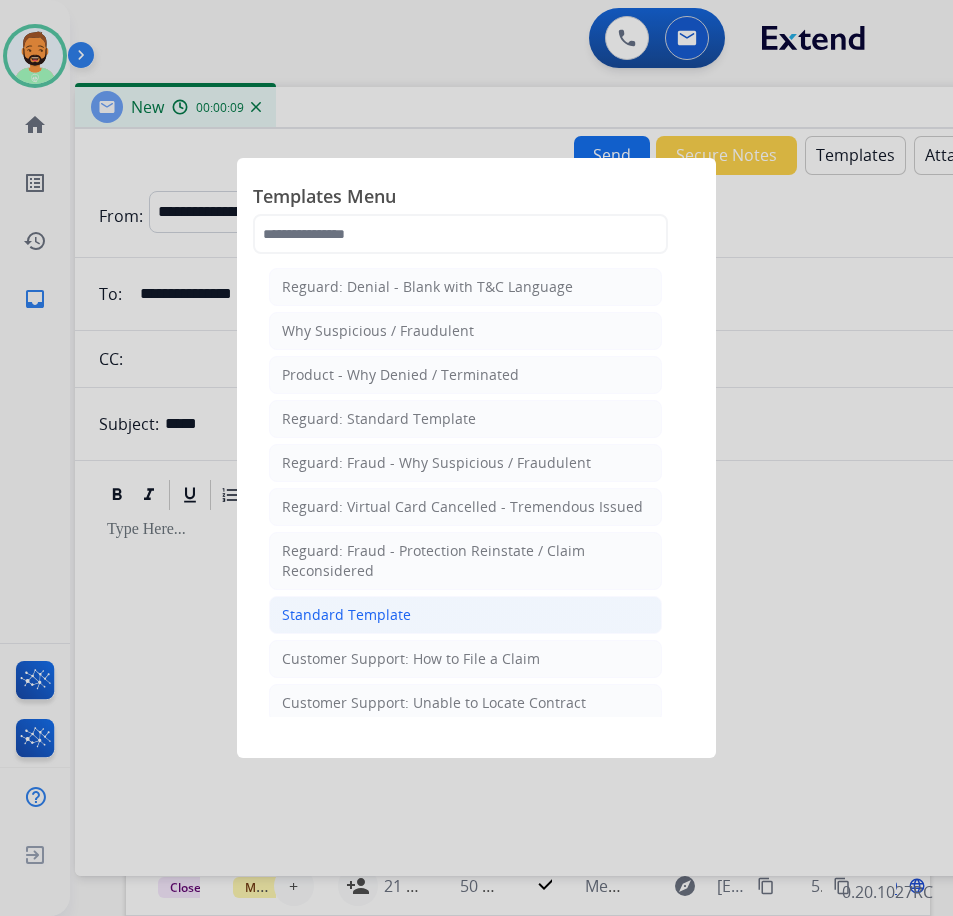 click on "Standard Template" 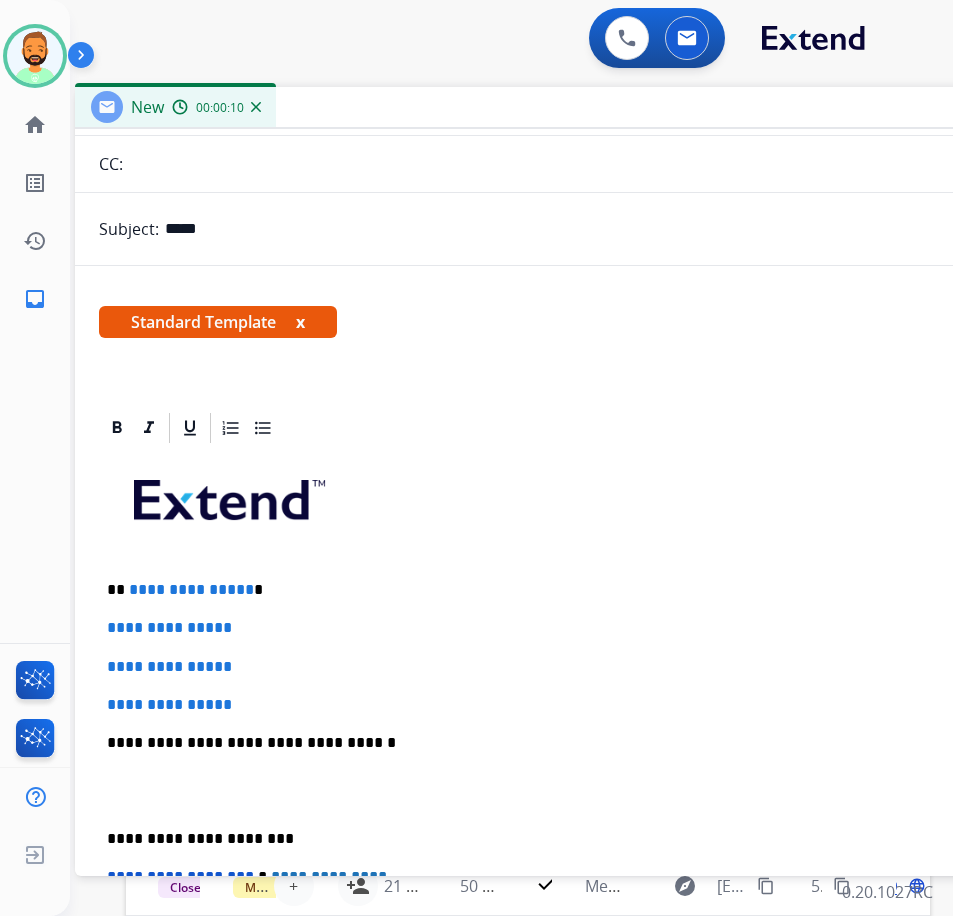 scroll, scrollTop: 200, scrollLeft: 0, axis: vertical 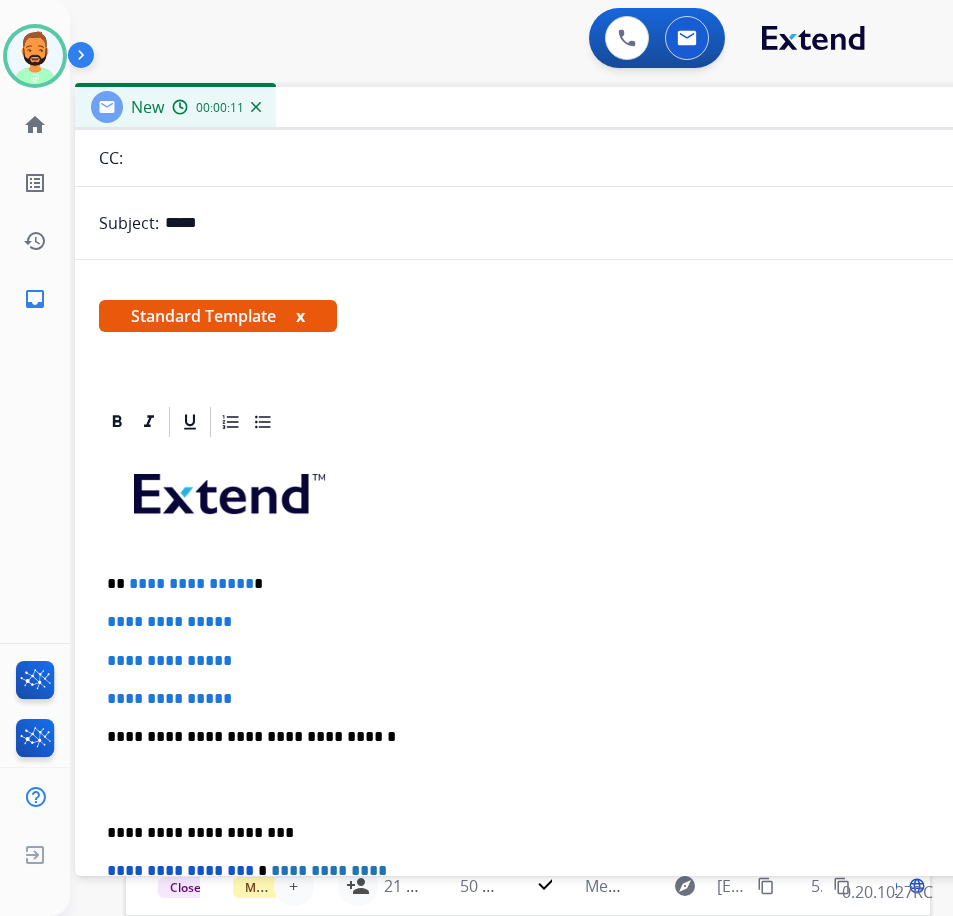 click on "**********" at bounding box center [567, 584] 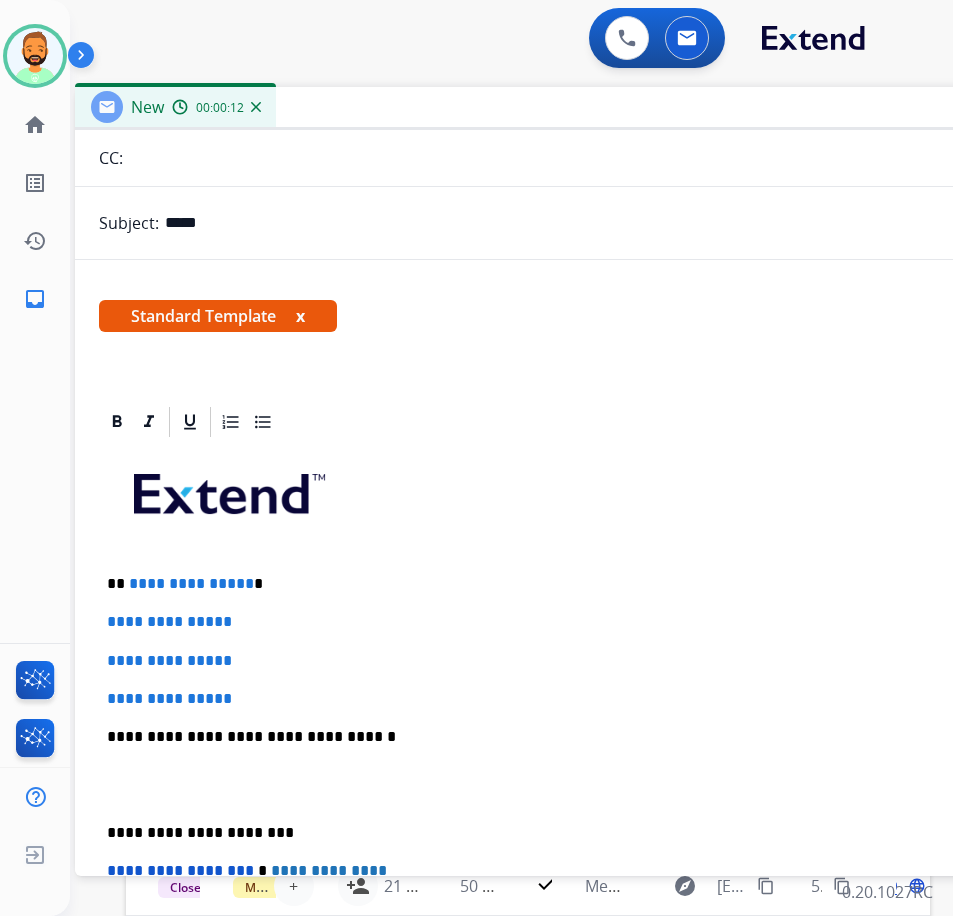 type 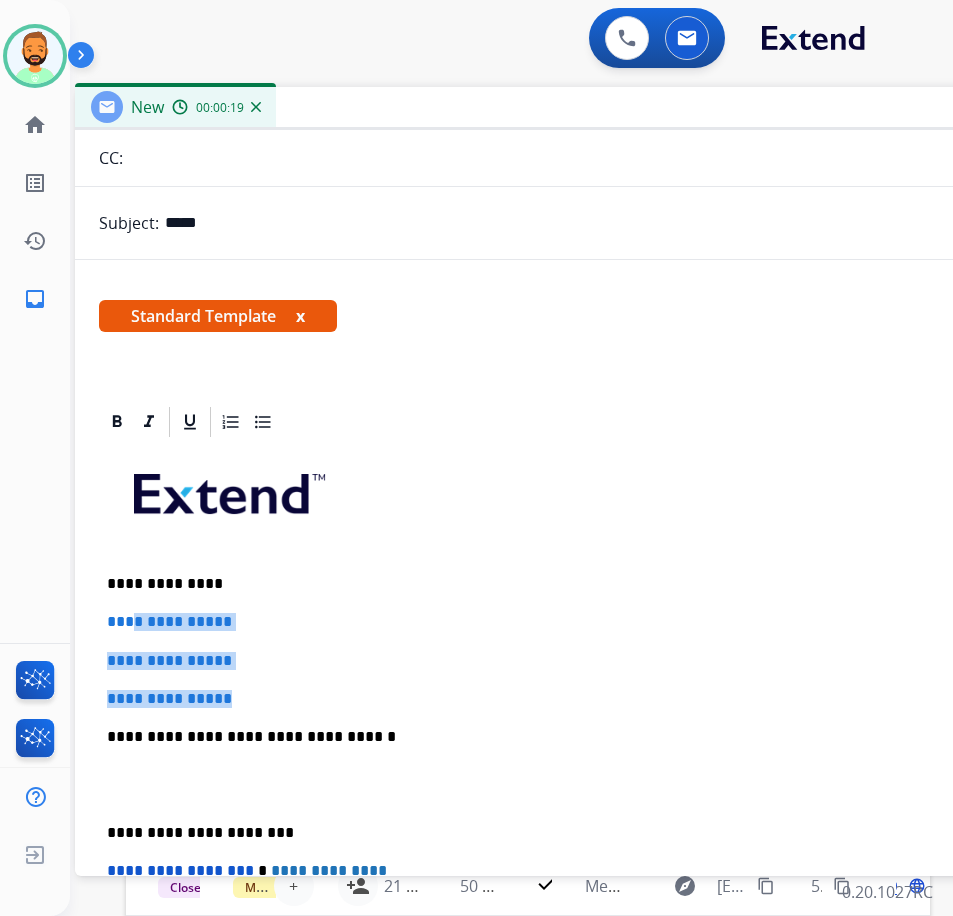 drag, startPoint x: 273, startPoint y: 689, endPoint x: 139, endPoint y: 613, distance: 154.05194 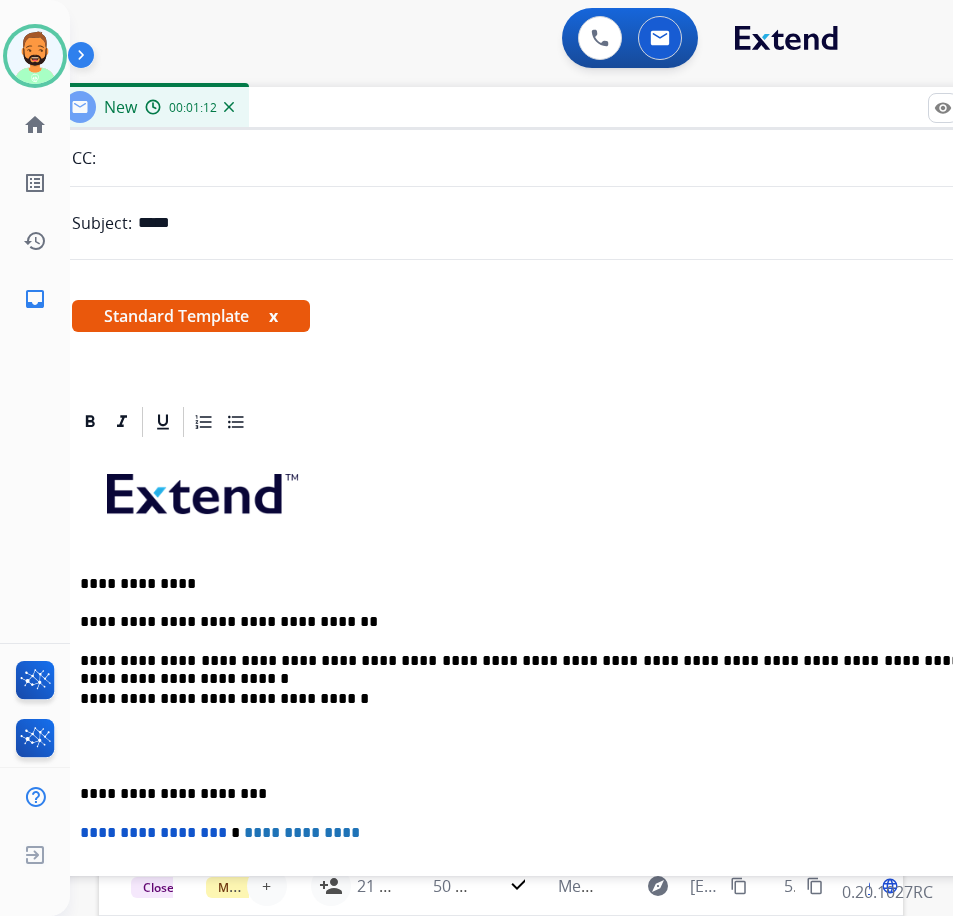scroll, scrollTop: 0, scrollLeft: 31, axis: horizontal 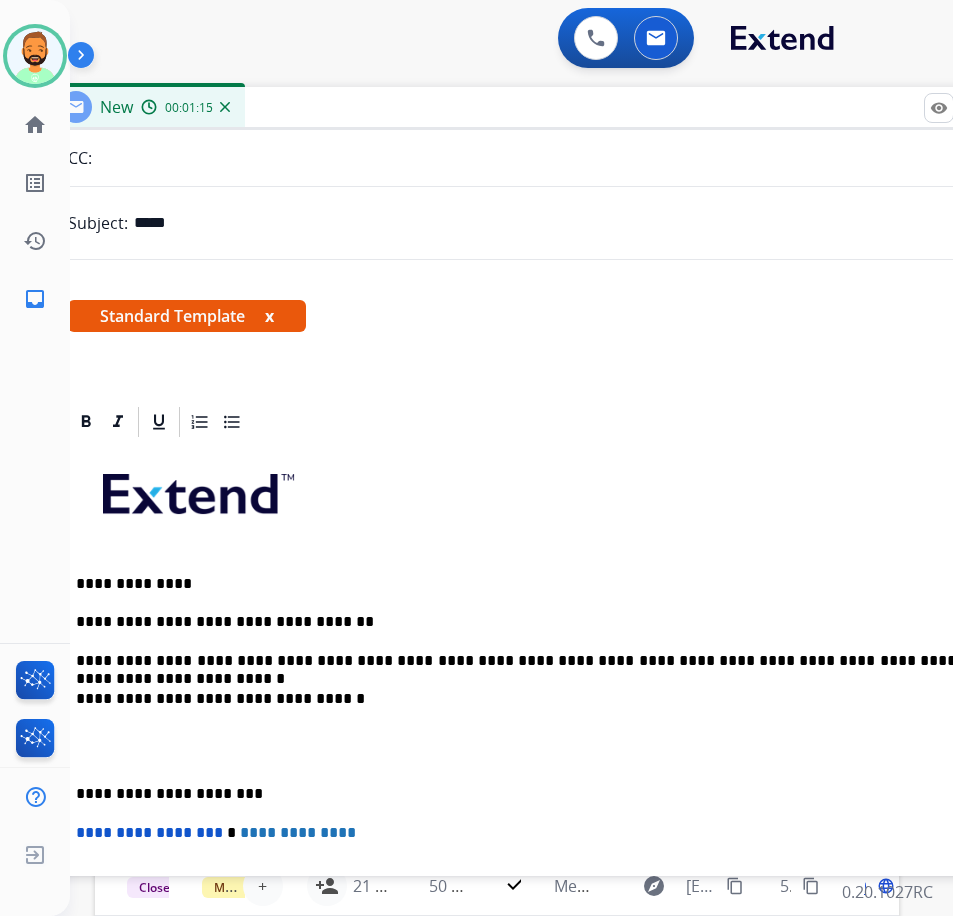 click on "**********" at bounding box center [544, 765] 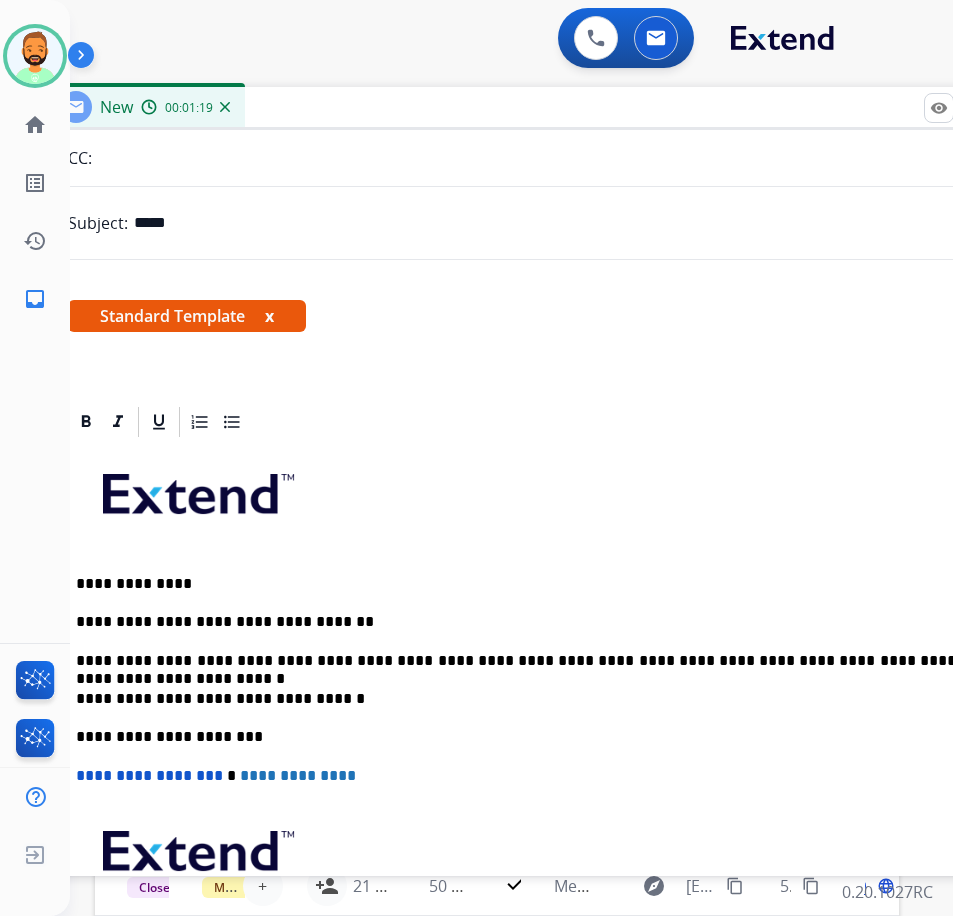 scroll, scrollTop: 0, scrollLeft: 0, axis: both 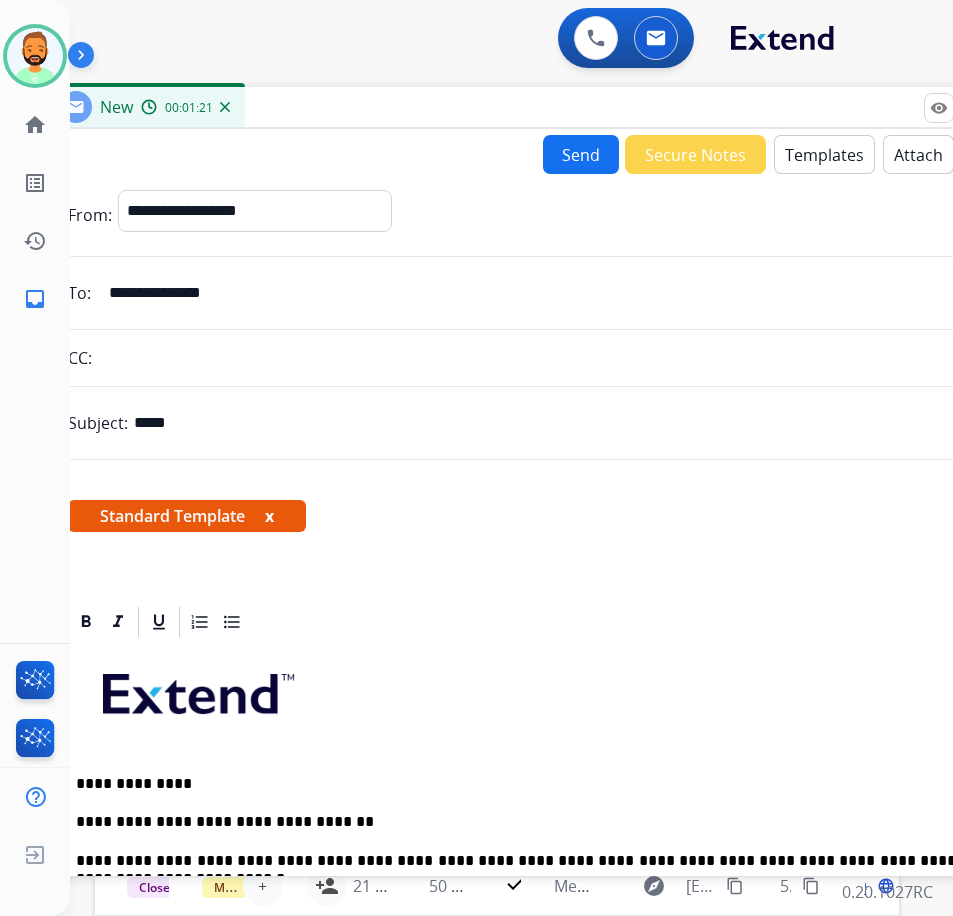 click on "Send" at bounding box center (581, 154) 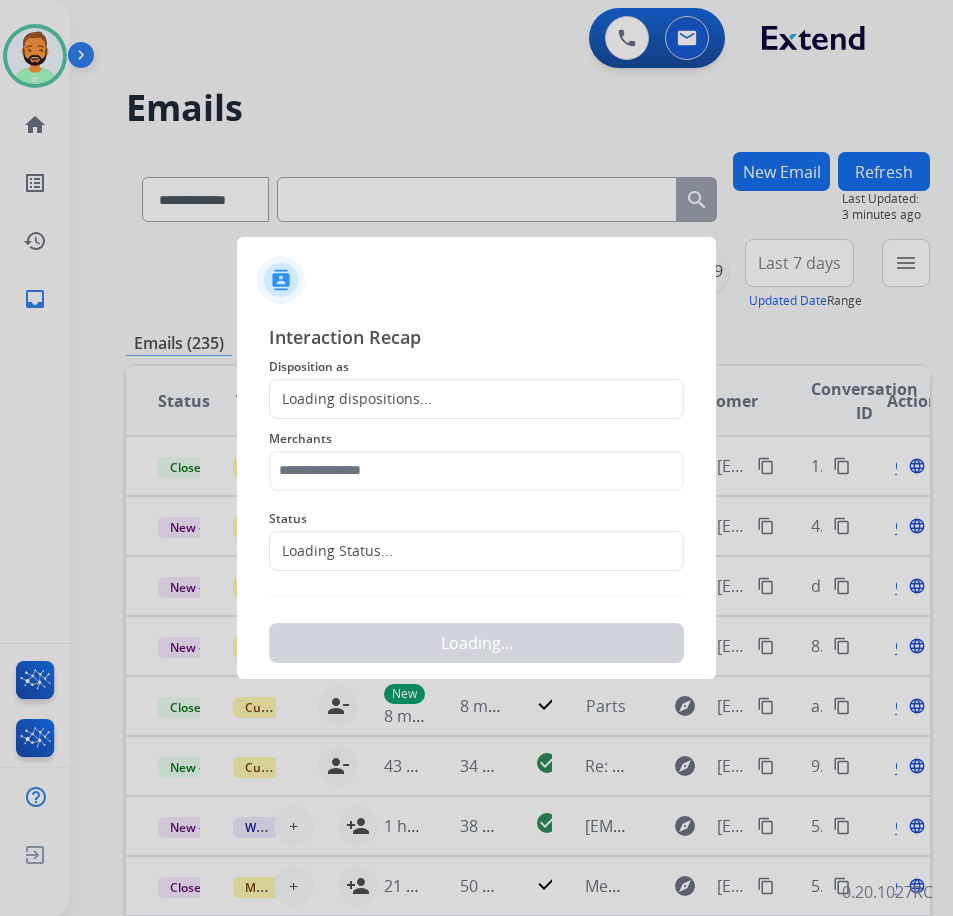 scroll, scrollTop: 0, scrollLeft: 3, axis: horizontal 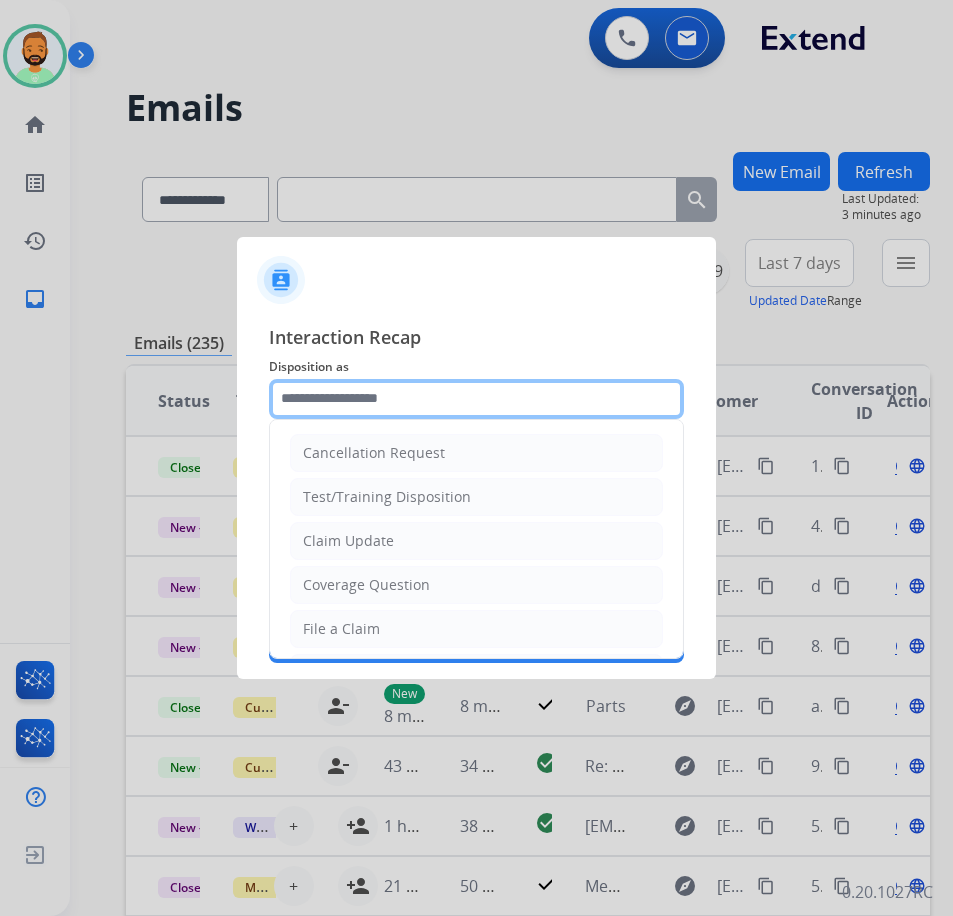 click 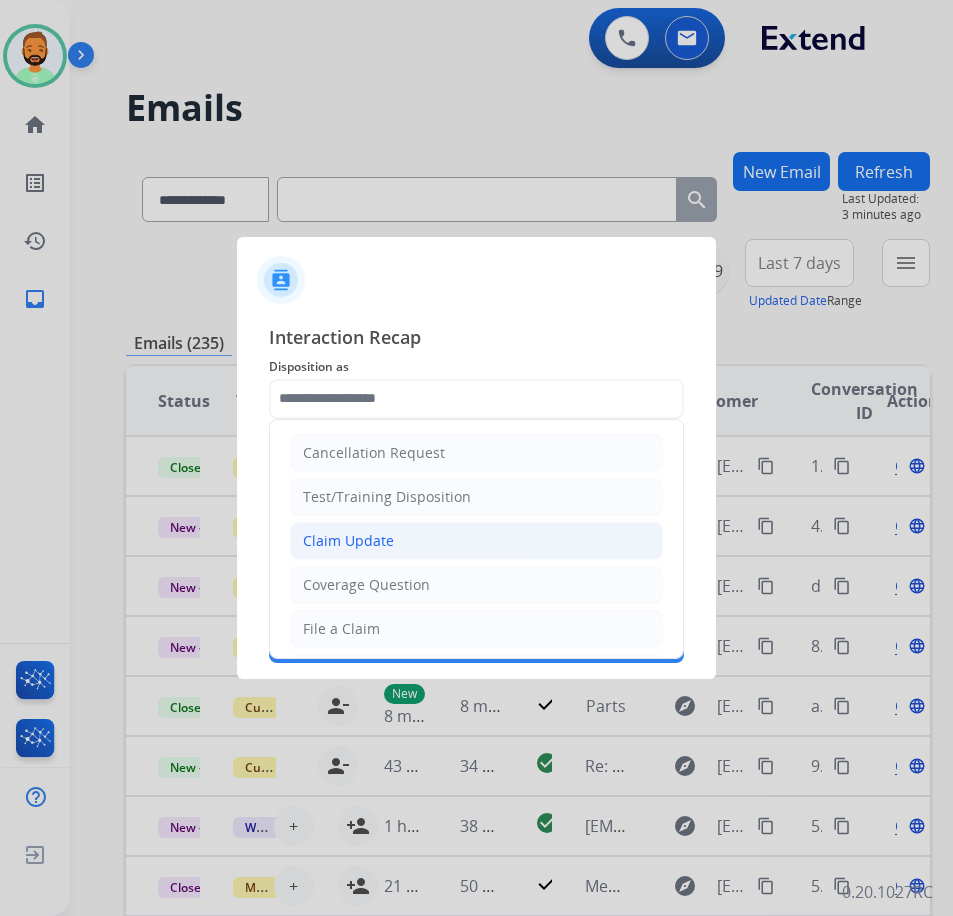 click on "Claim Update" 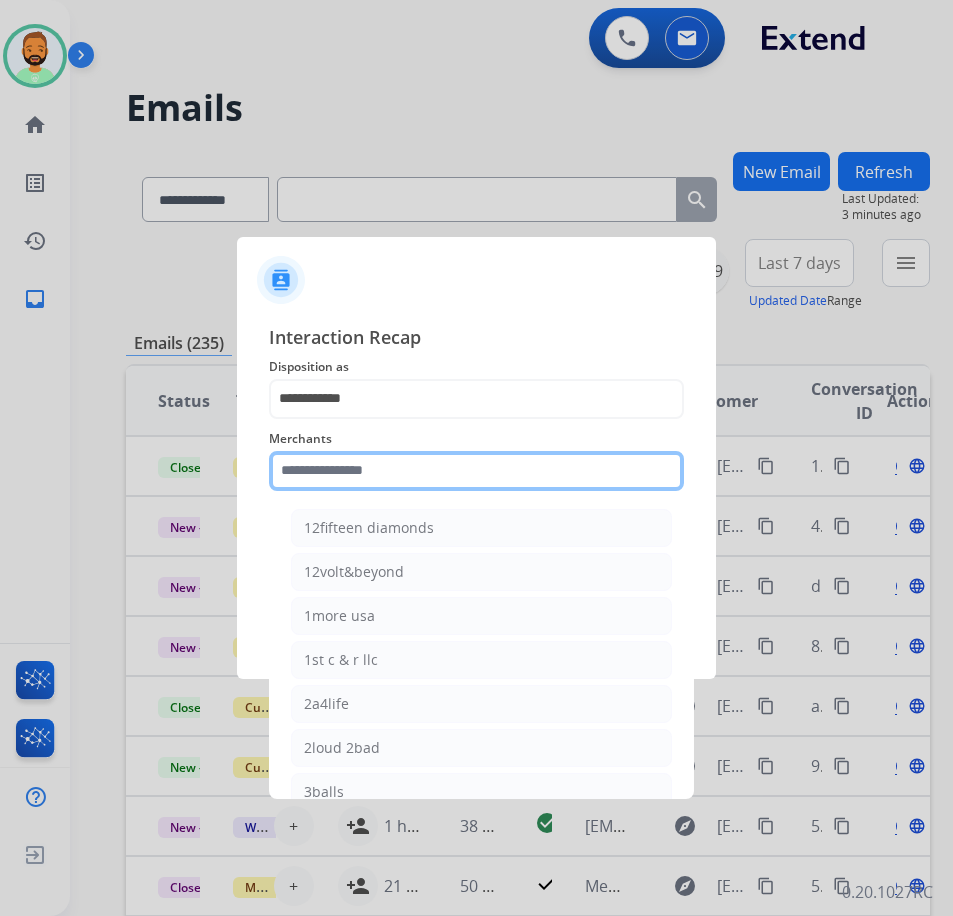 click 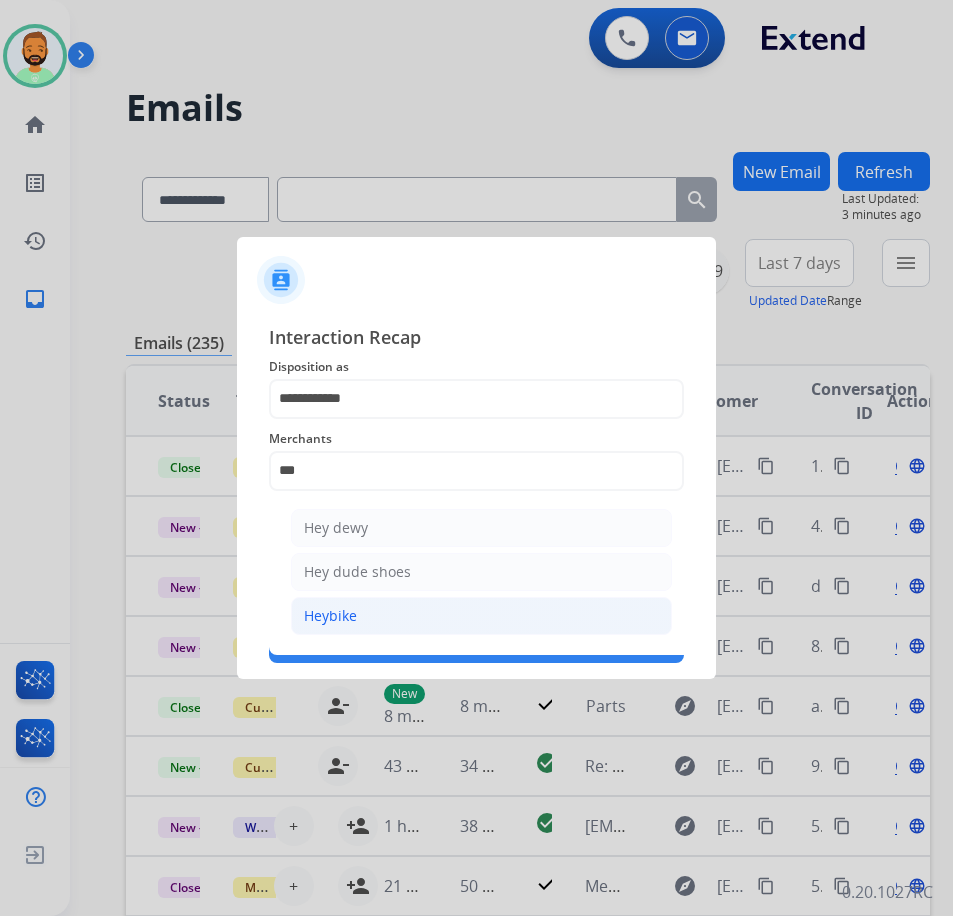 click on "Heybike" 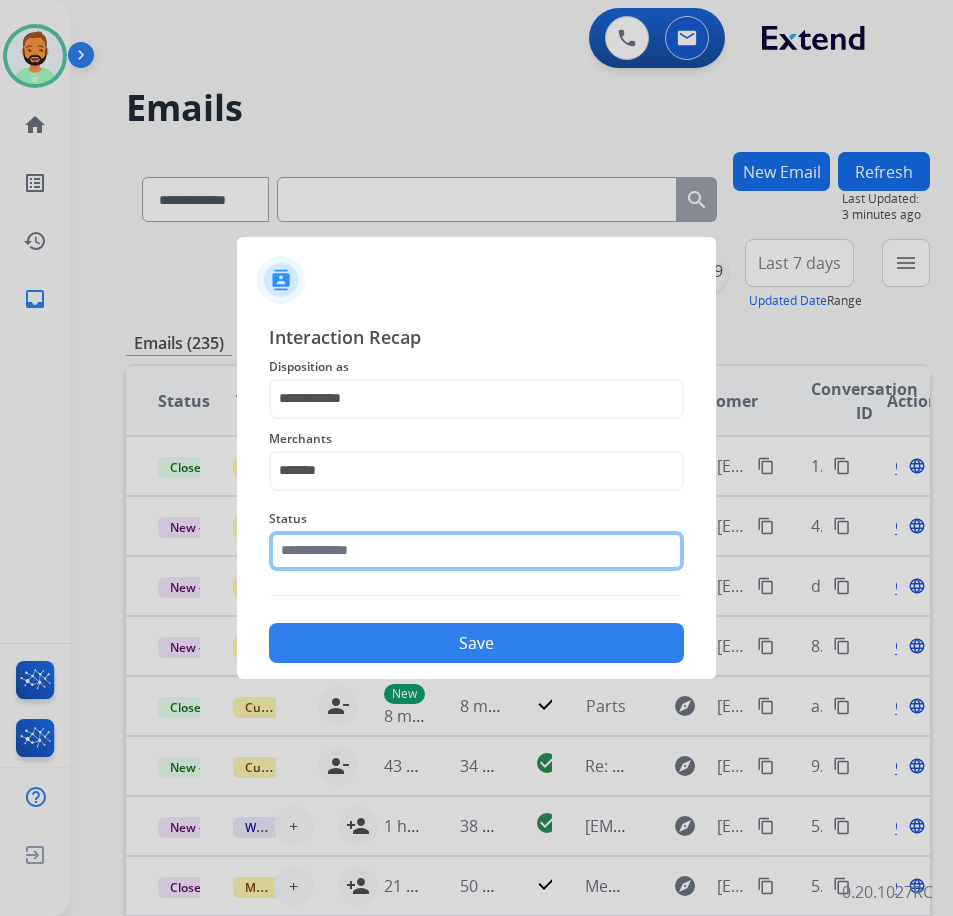 click 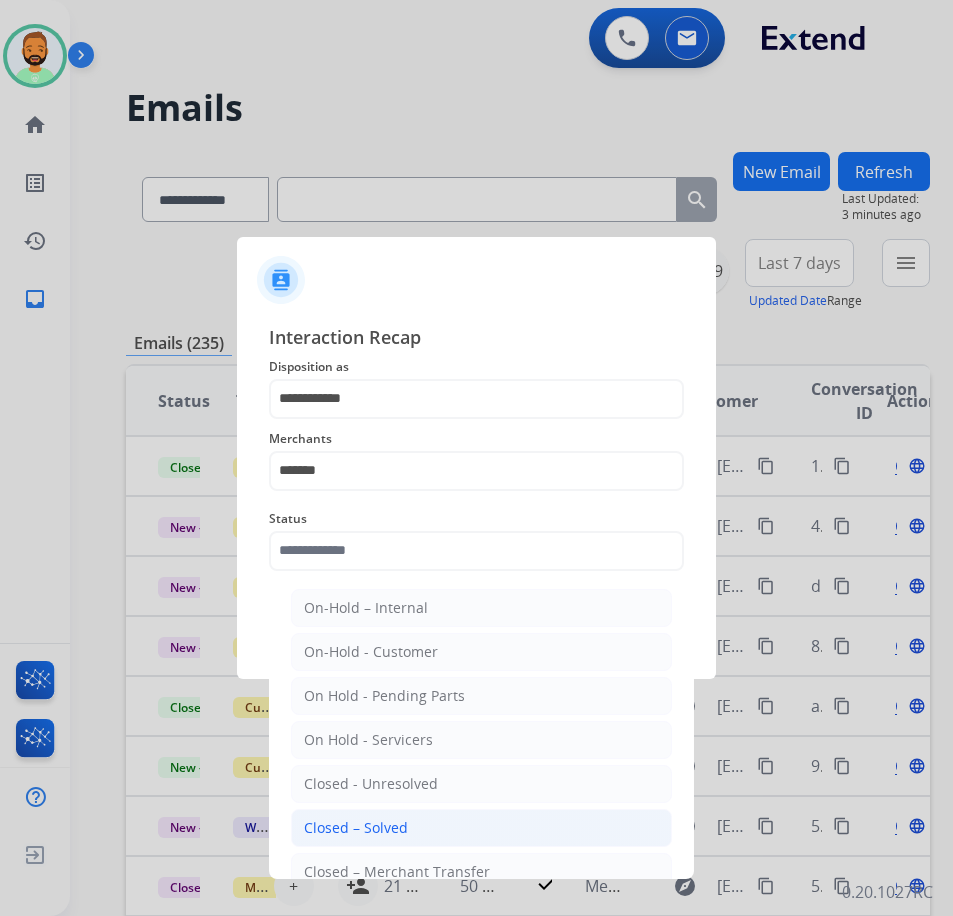 click on "Closed – Solved" 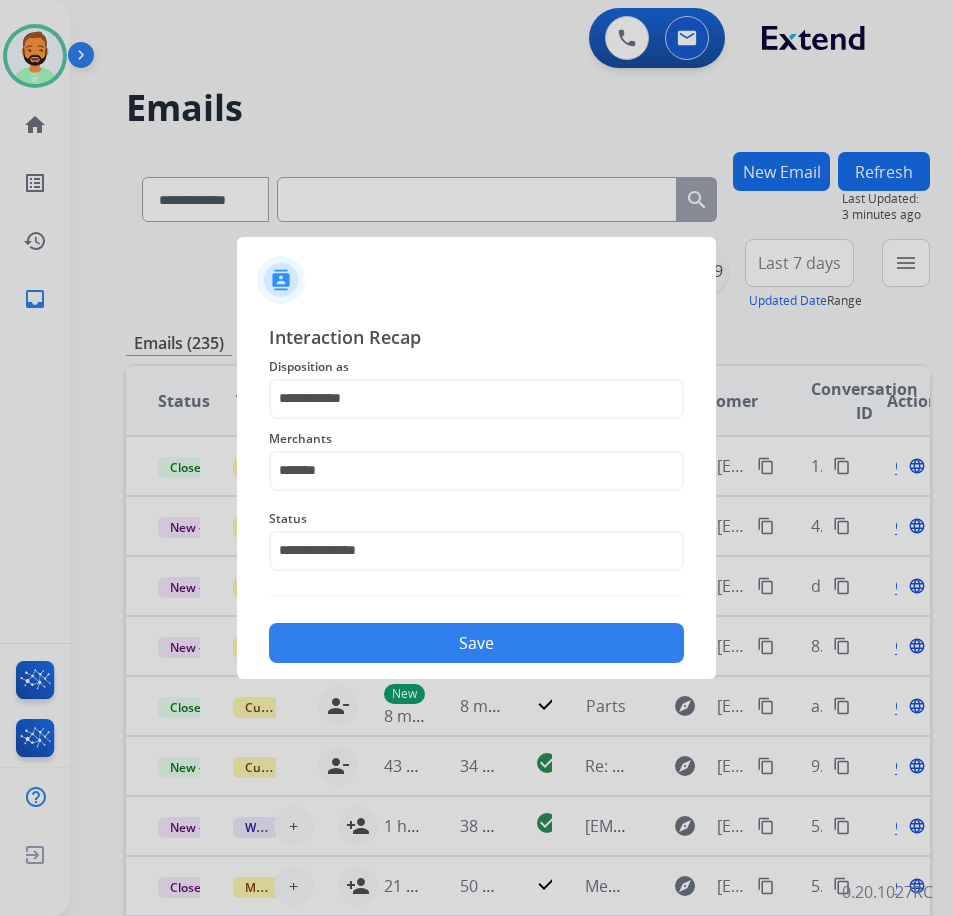 click on "Save" 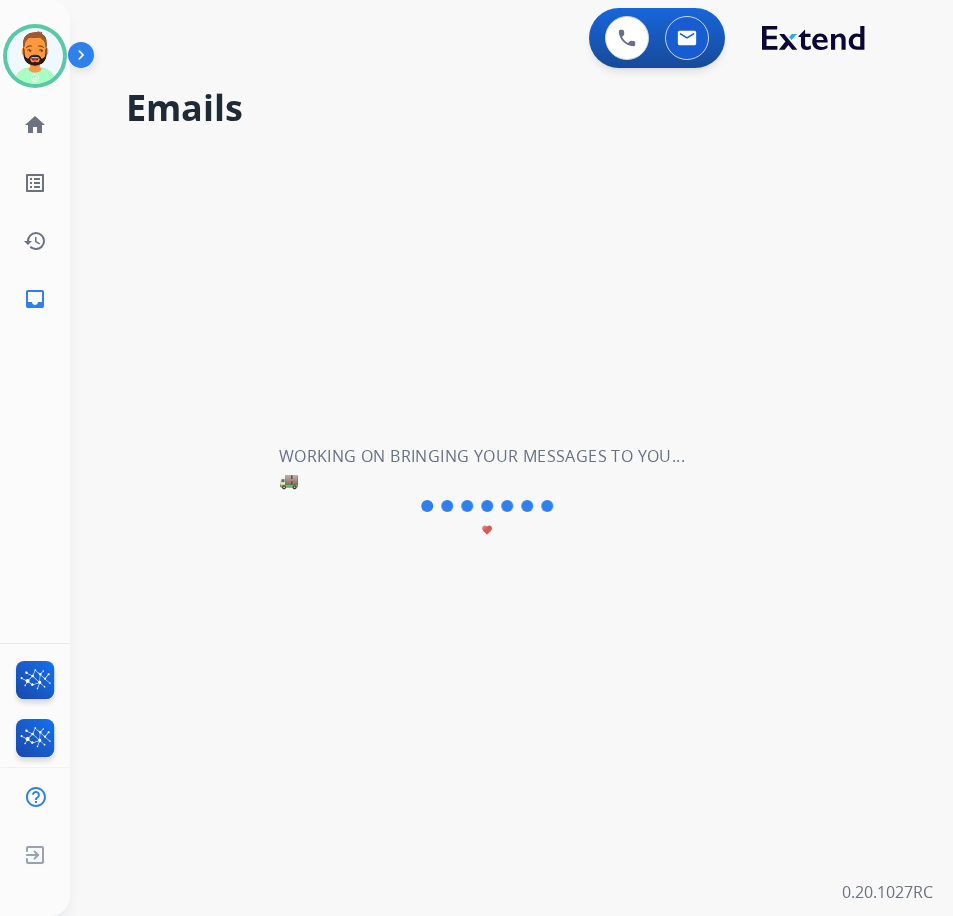 scroll, scrollTop: 0, scrollLeft: 0, axis: both 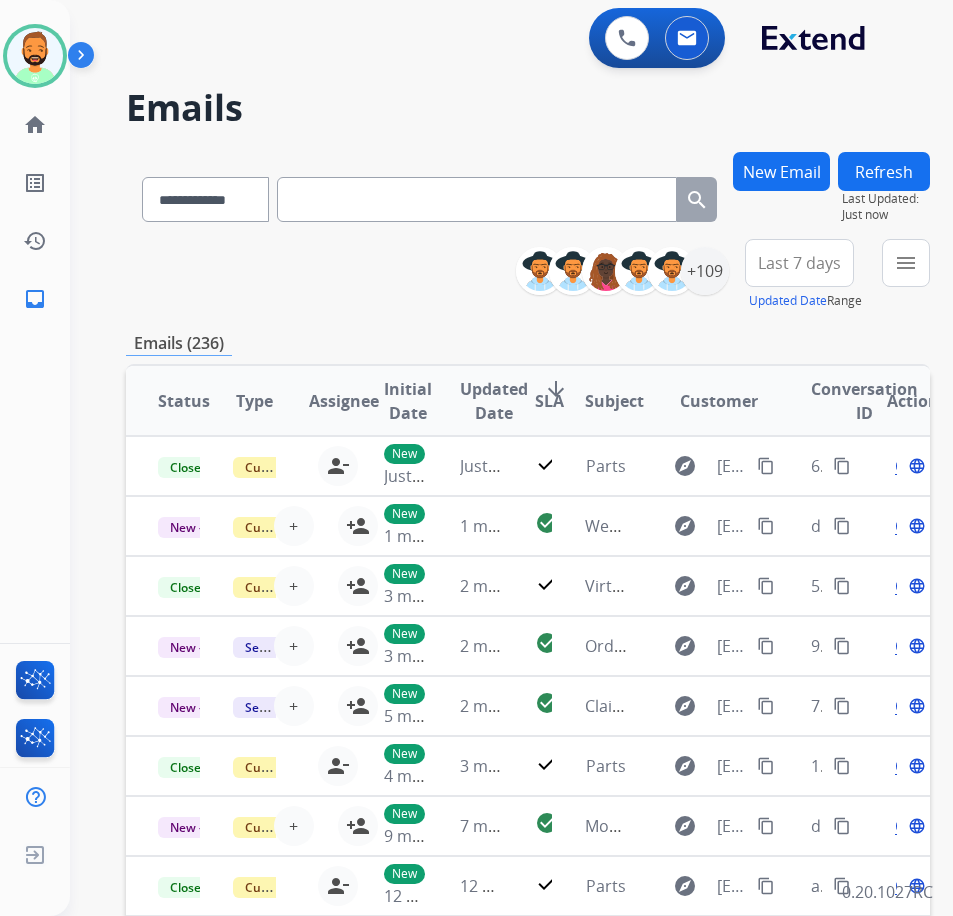 click on "Last 7 days" at bounding box center (799, 263) 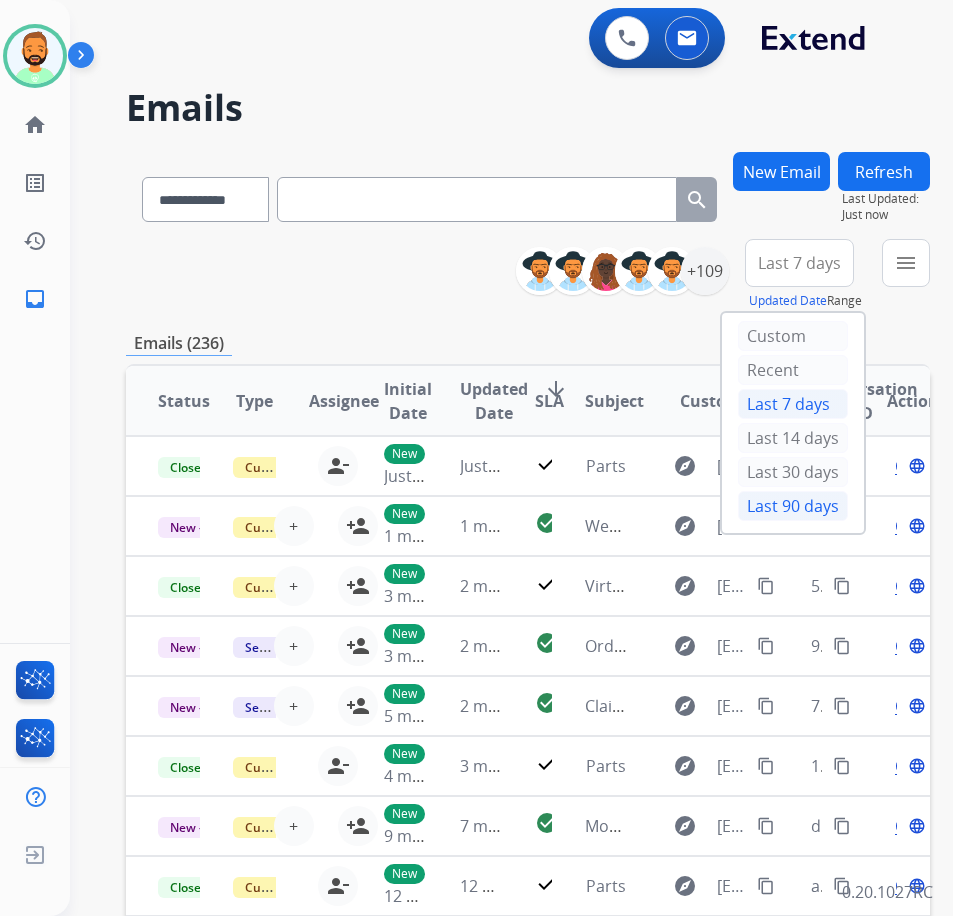 click on "Last 90 days" at bounding box center [793, 506] 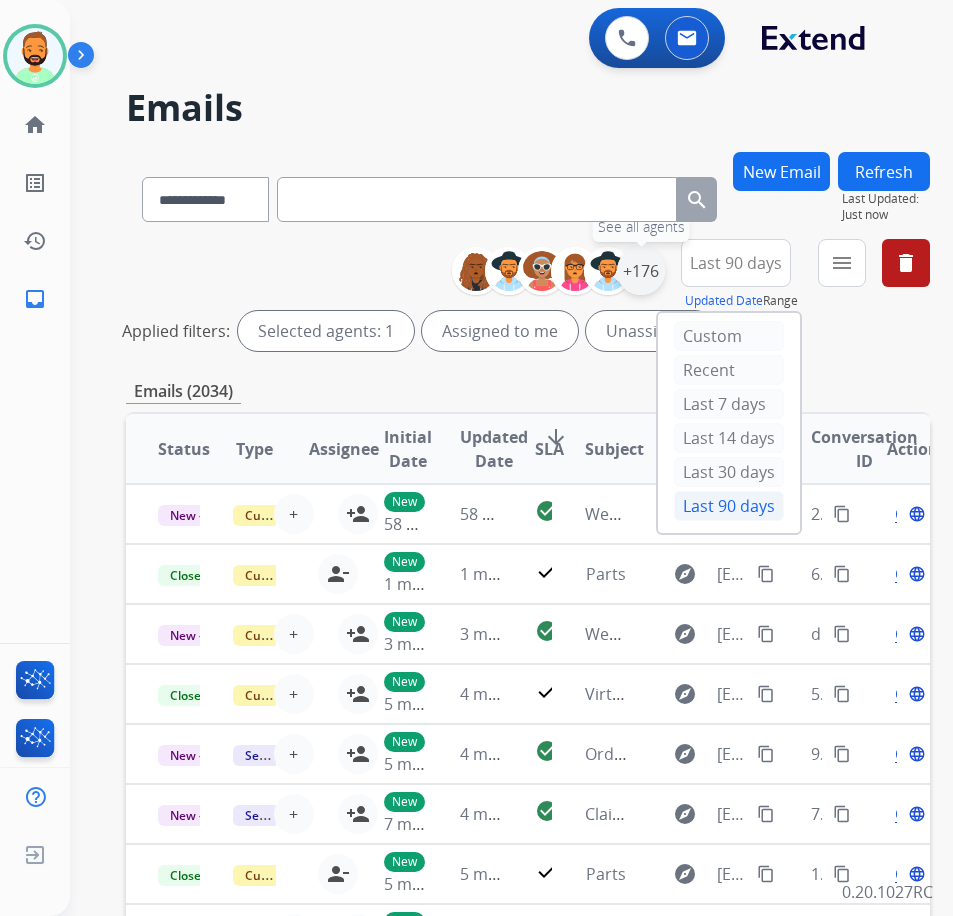 click on "+176" at bounding box center (641, 271) 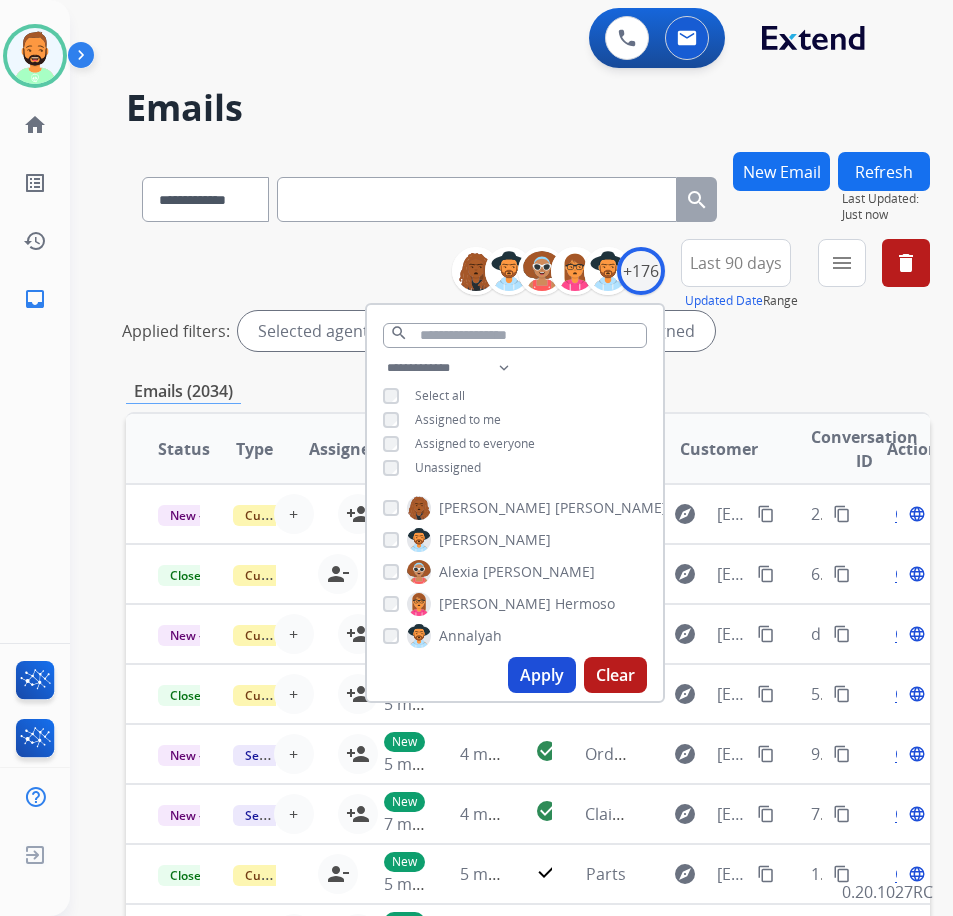 click on "**********" at bounding box center (515, 420) 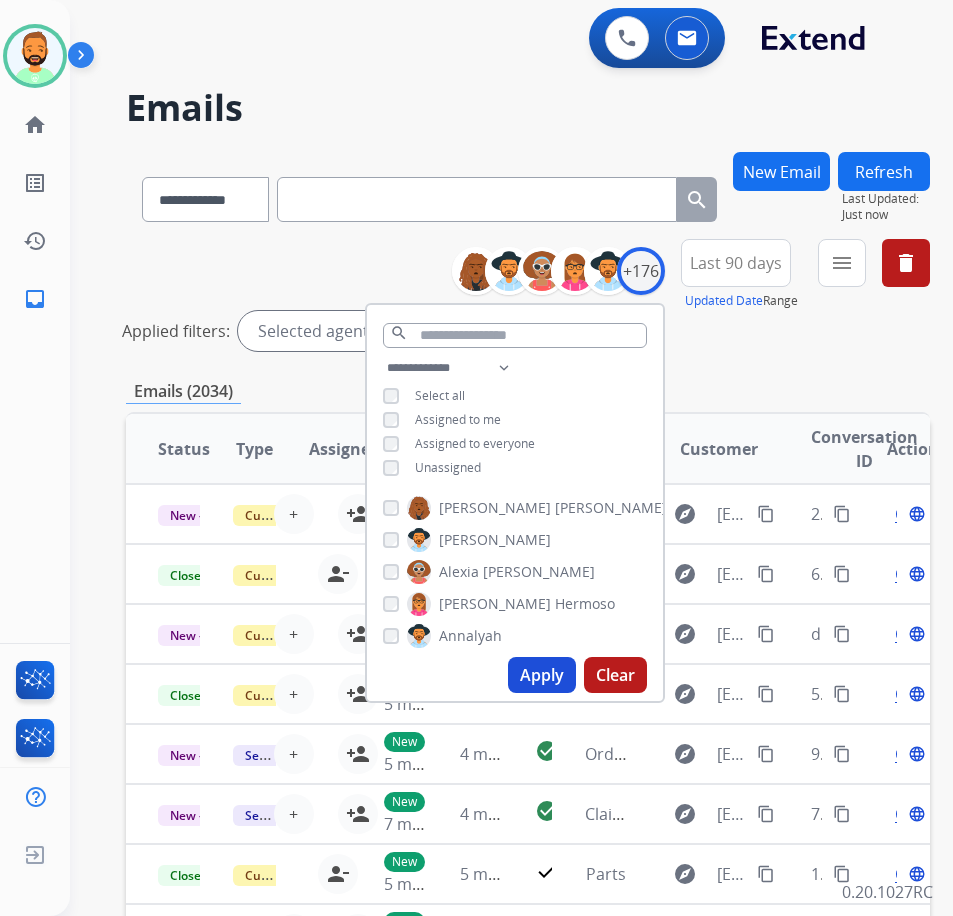 click on "Apply" at bounding box center (542, 675) 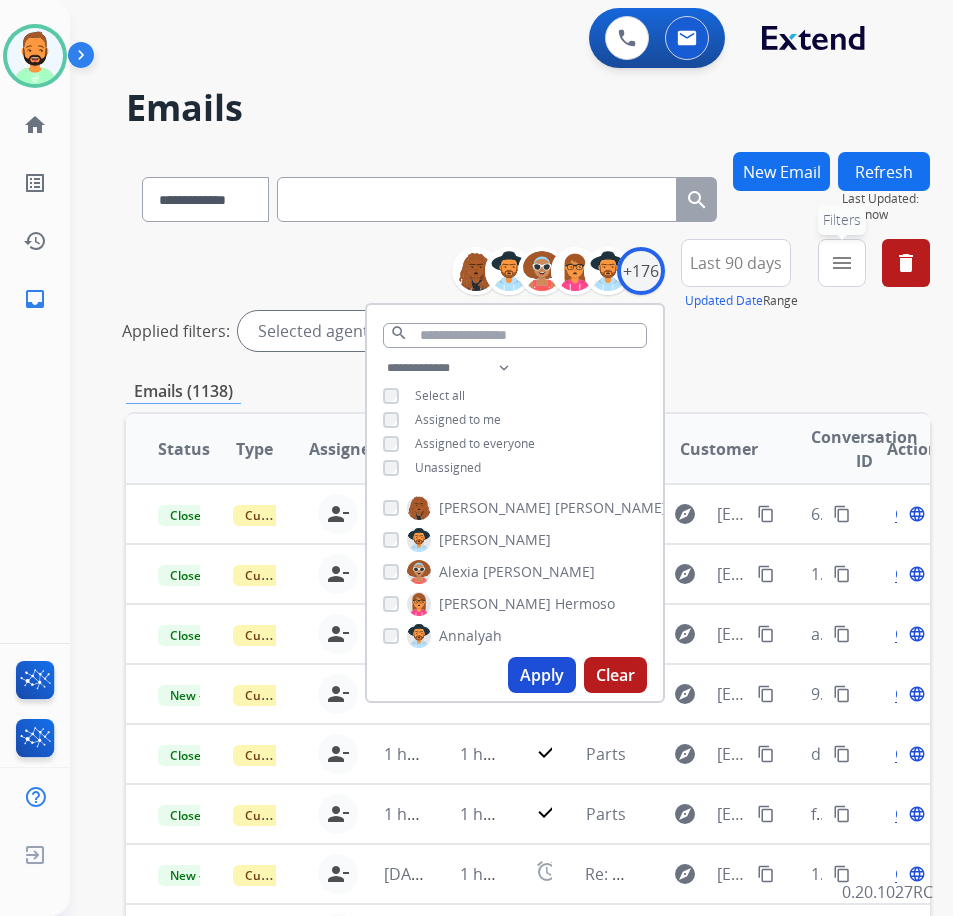 click on "menu" at bounding box center (842, 263) 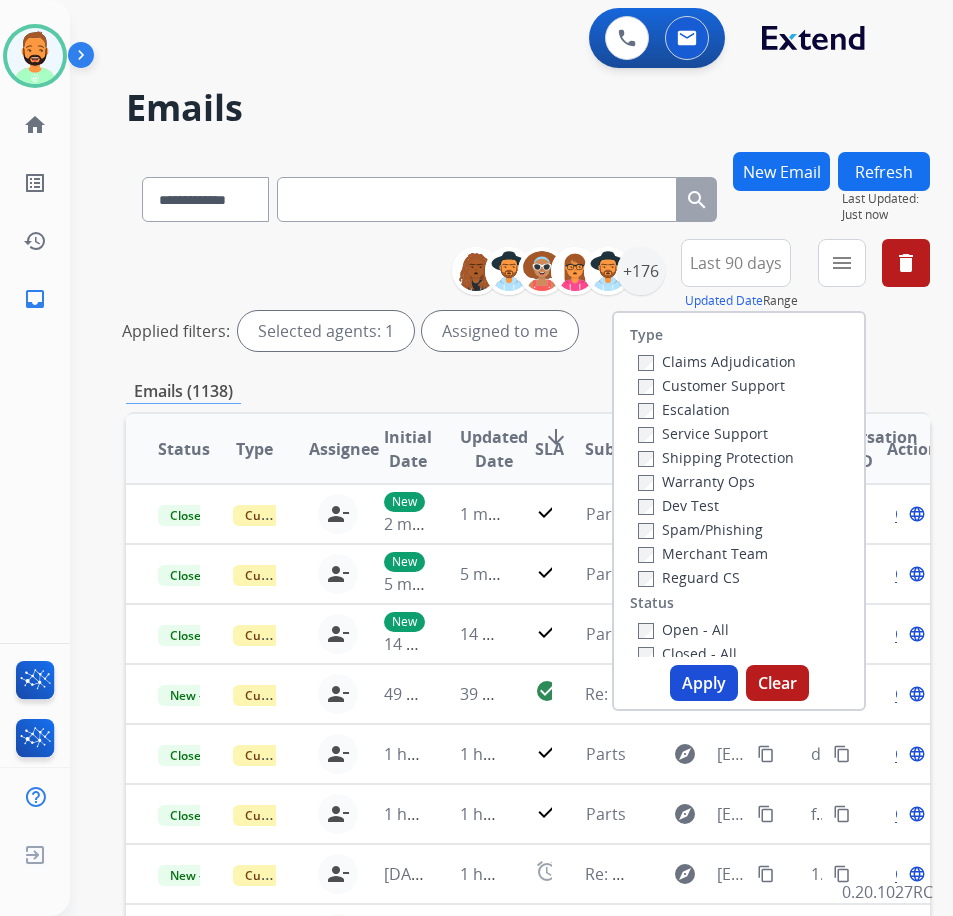 click on "Customer Support" at bounding box center [711, 385] 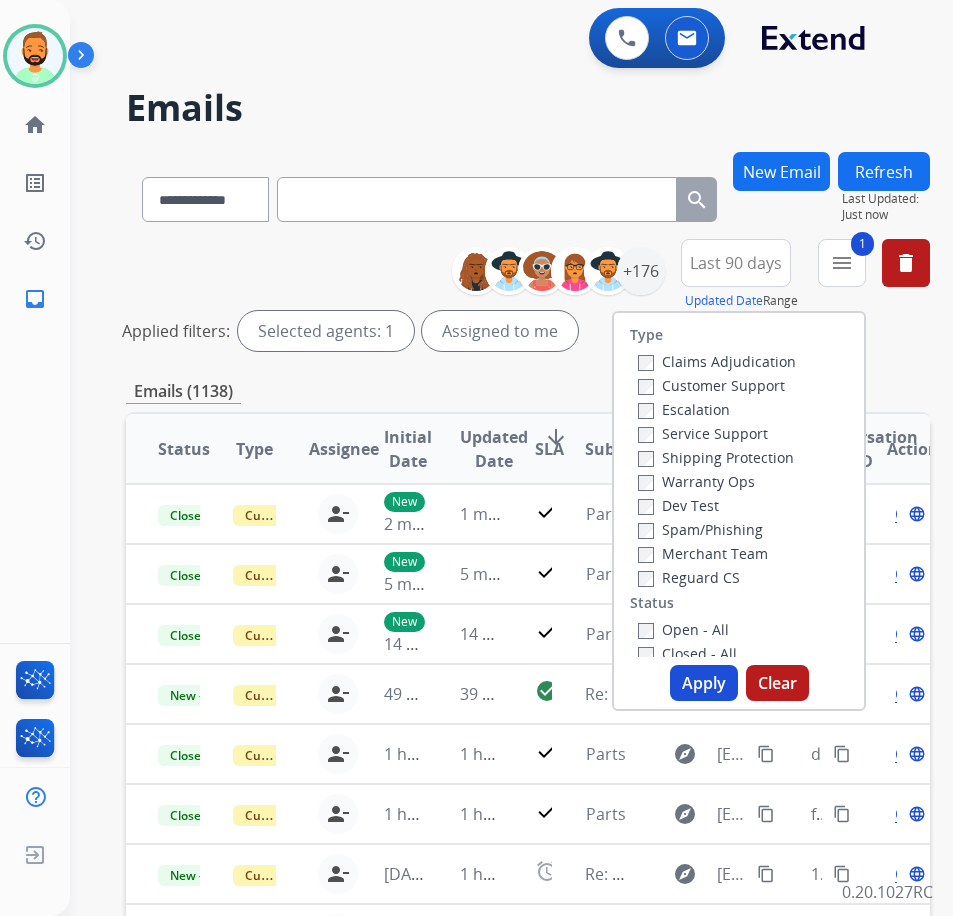 click on "Shipping Protection" at bounding box center [716, 457] 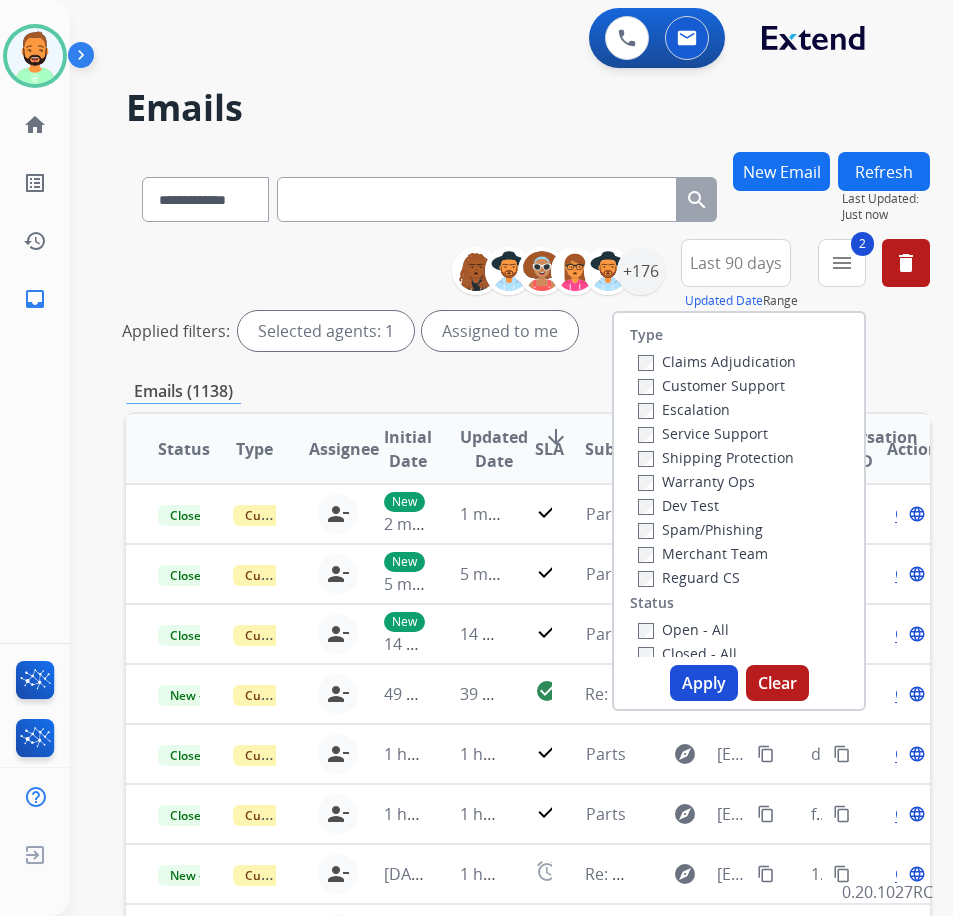 click on "Open - All" at bounding box center [743, 629] 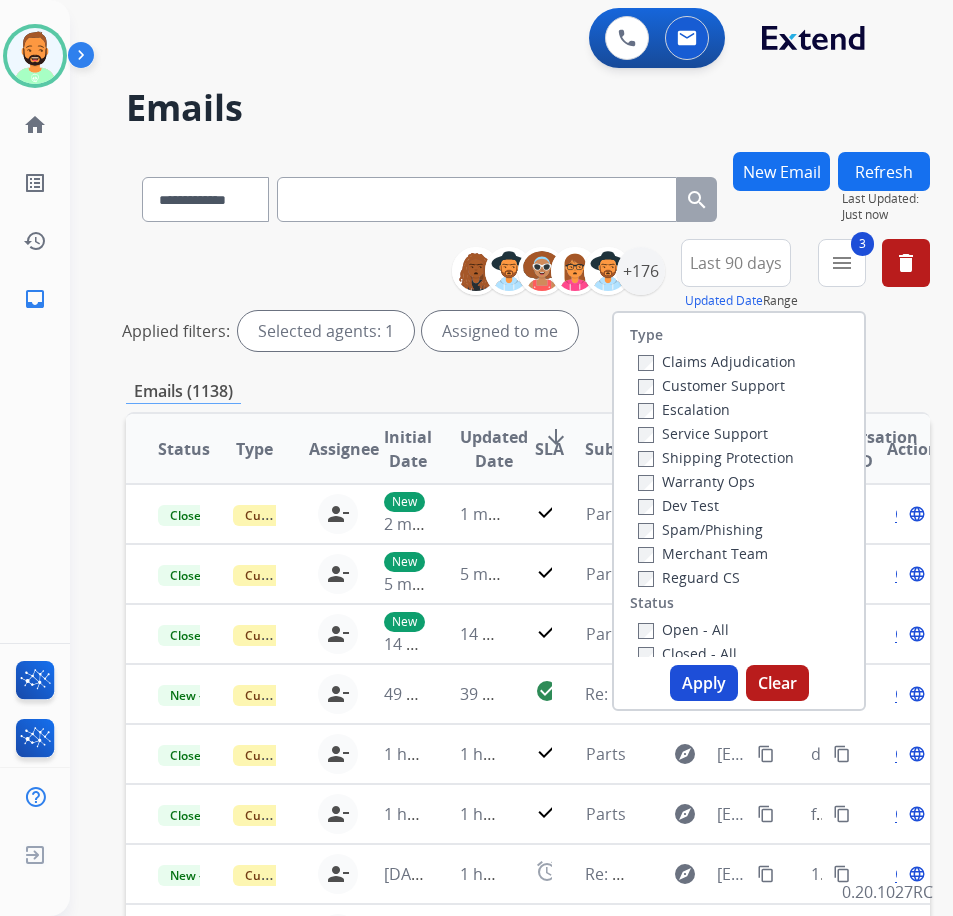 click on "Apply" at bounding box center [704, 683] 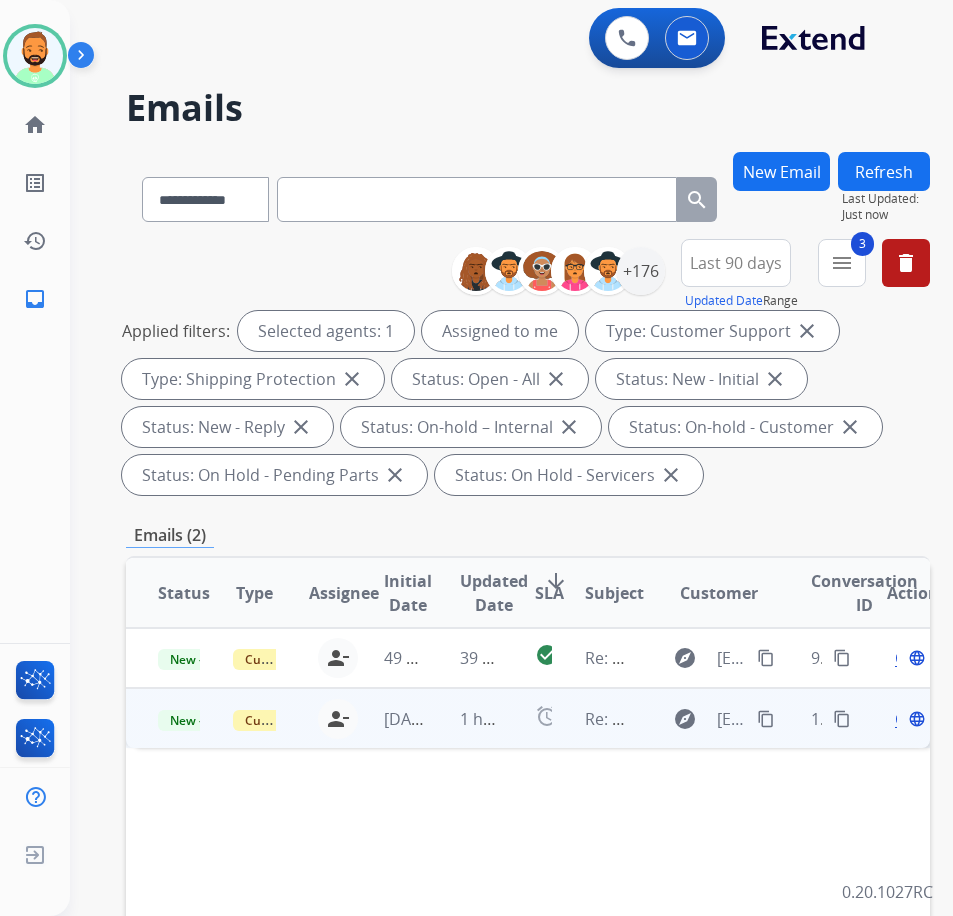 click on "1 hour ago" at bounding box center [465, 718] 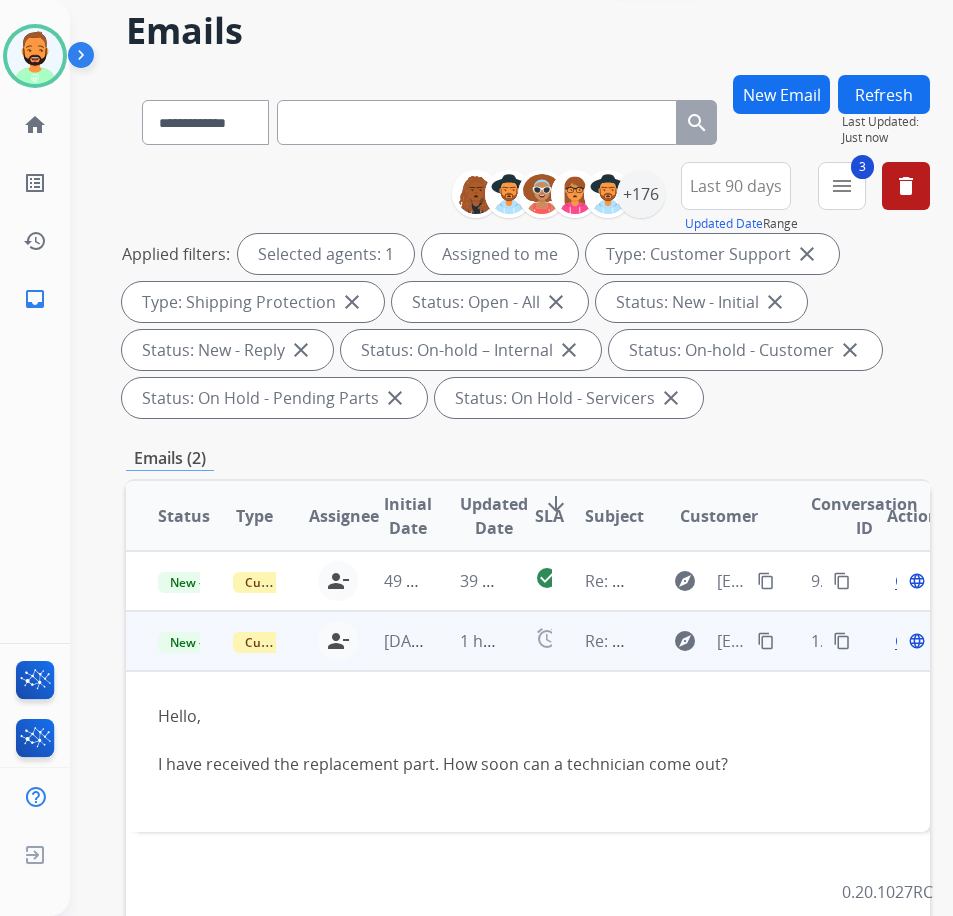 scroll, scrollTop: 100, scrollLeft: 0, axis: vertical 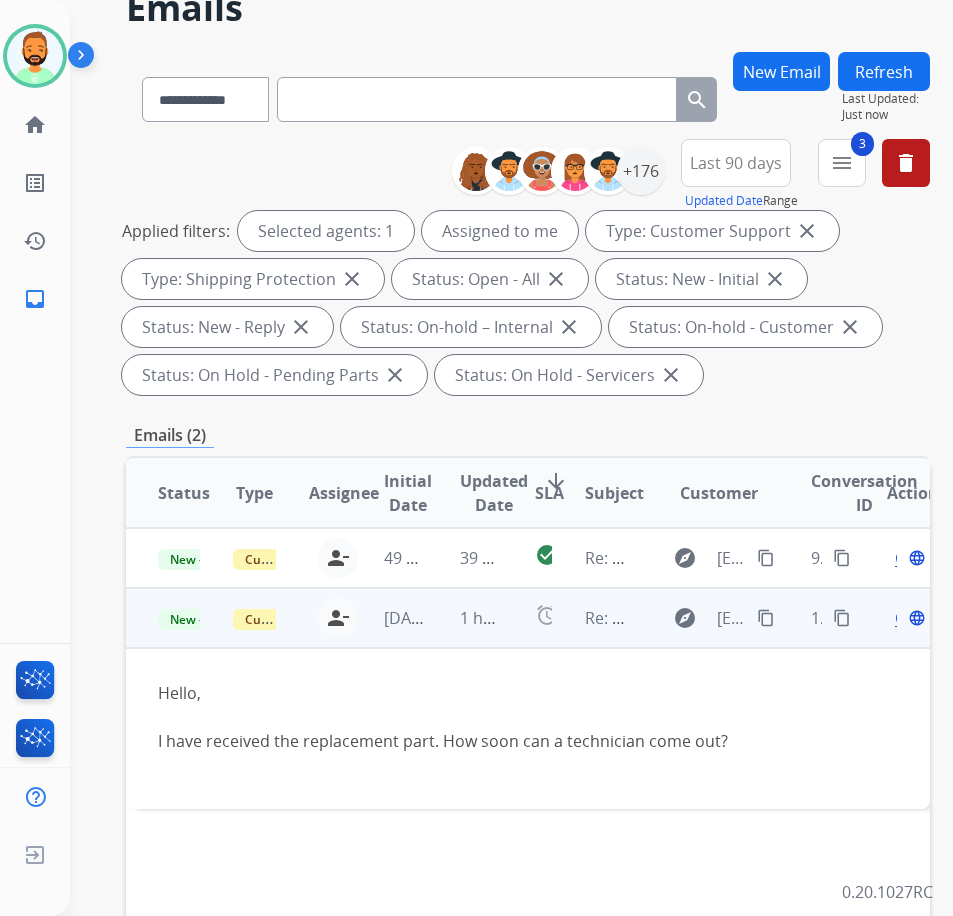 click on "content_copy" at bounding box center (766, 618) 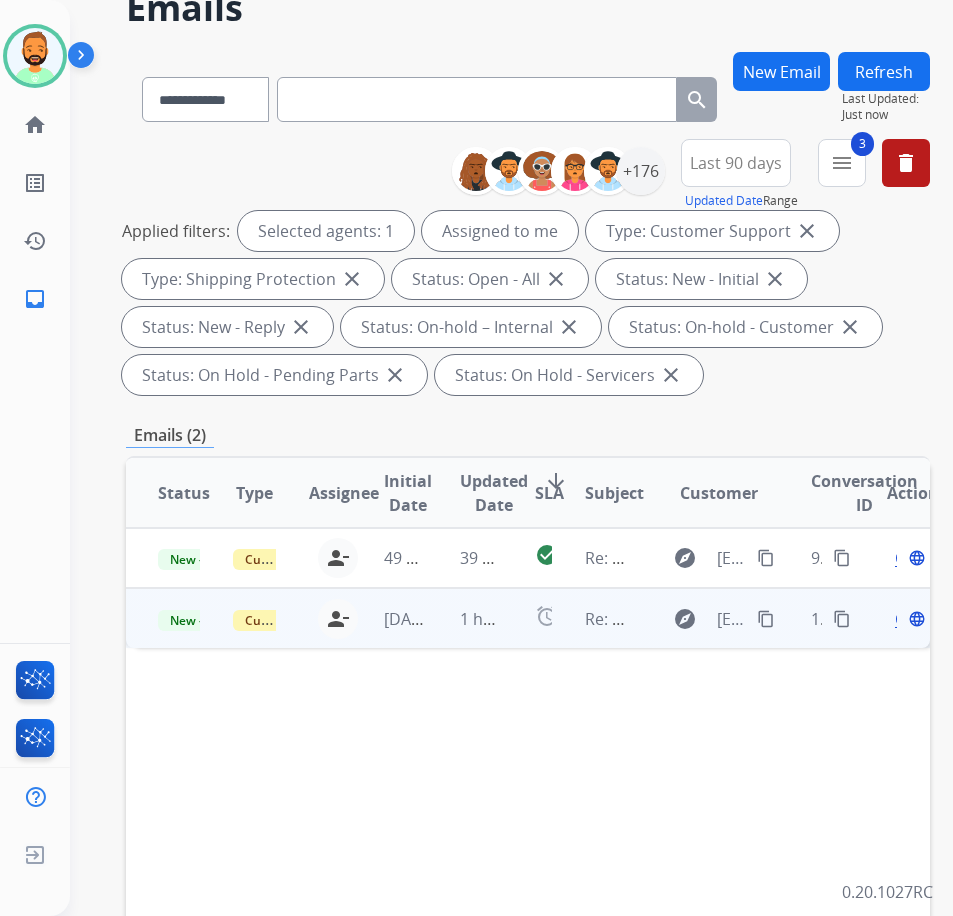 click on "Open" at bounding box center [915, 619] 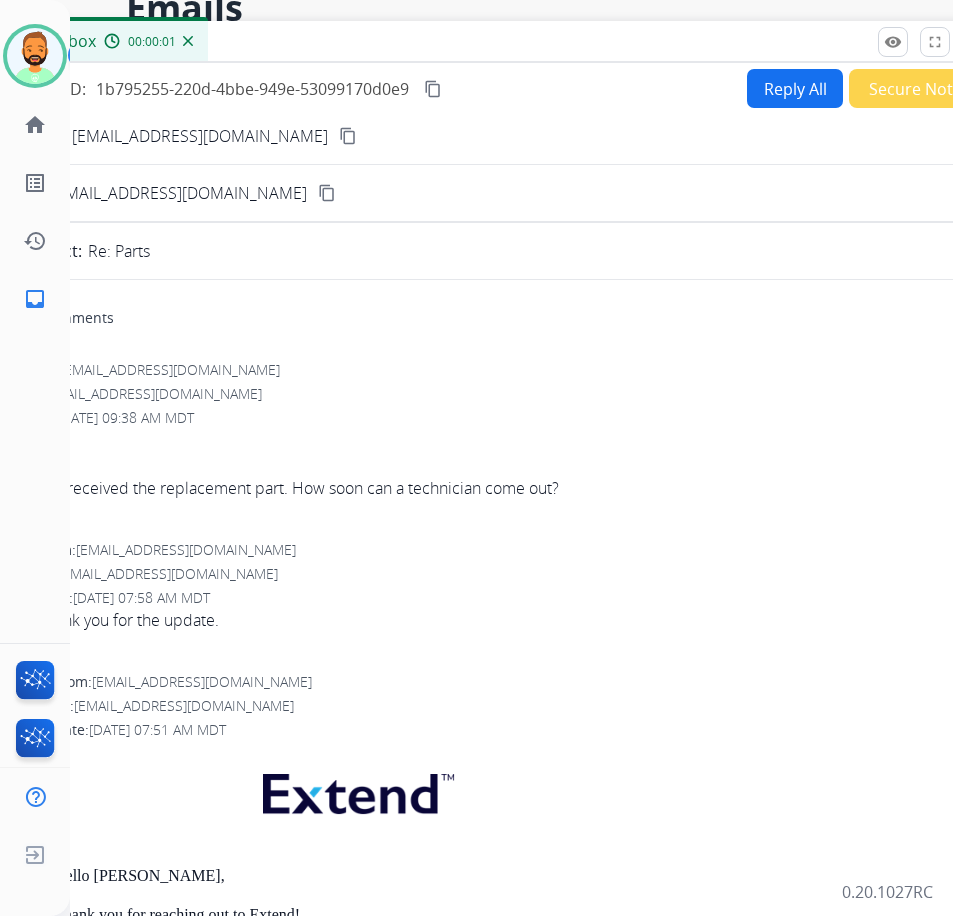 drag, startPoint x: 267, startPoint y: 52, endPoint x: 374, endPoint y: 49, distance: 107.042046 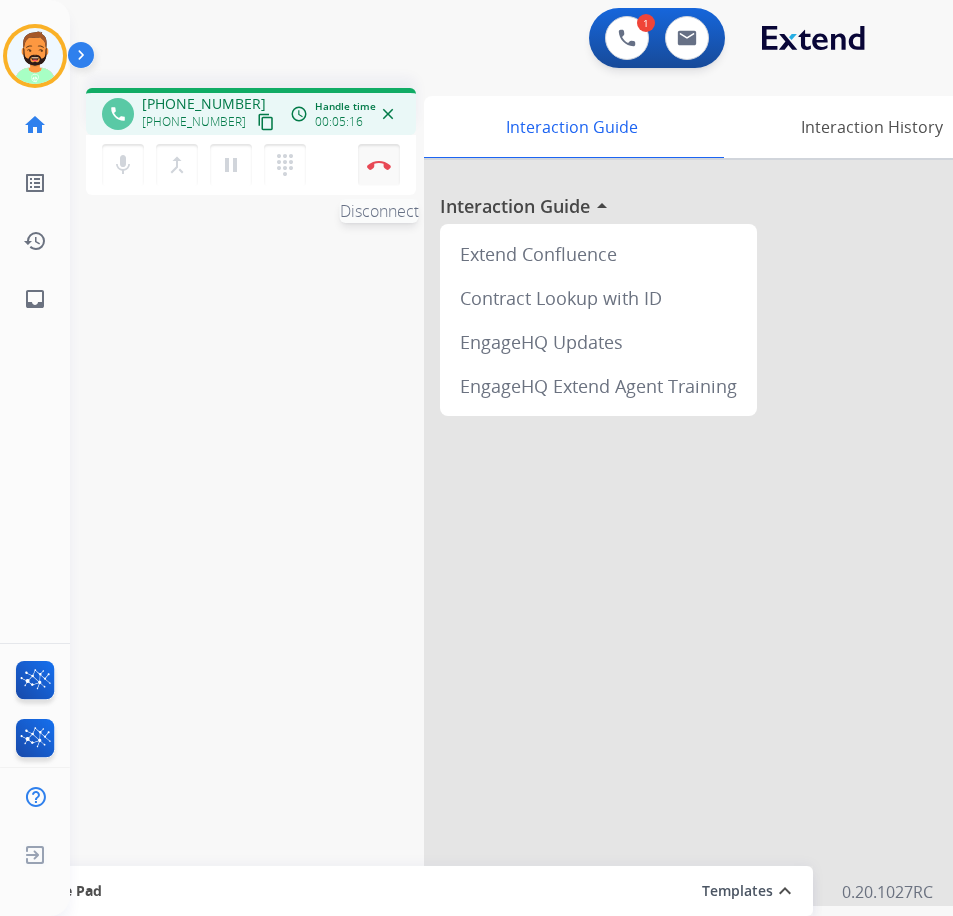click on "Disconnect" at bounding box center (379, 165) 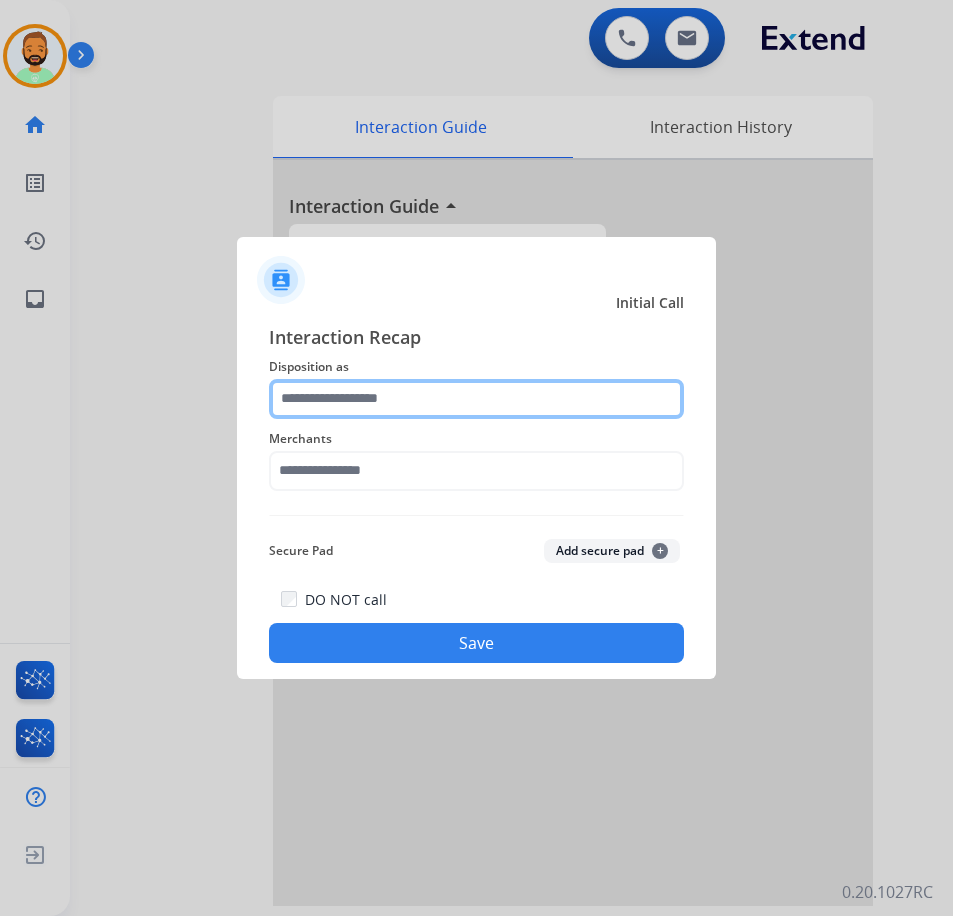 click 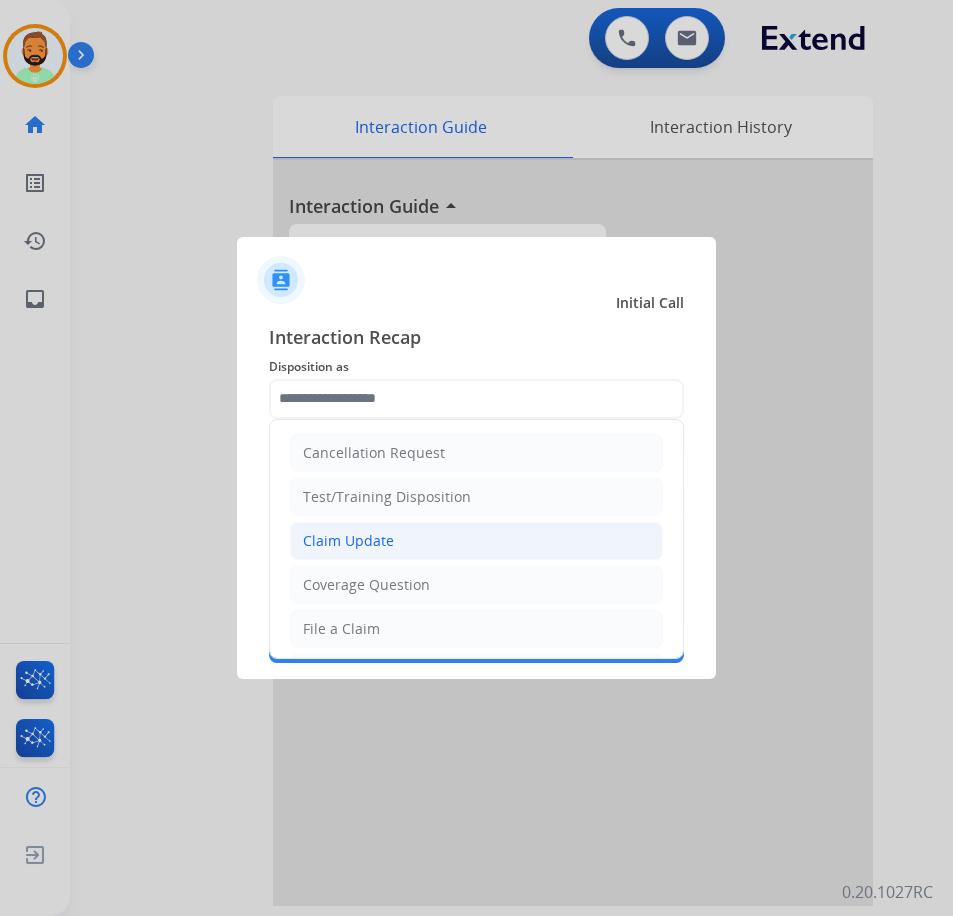 click on "Claim Update" 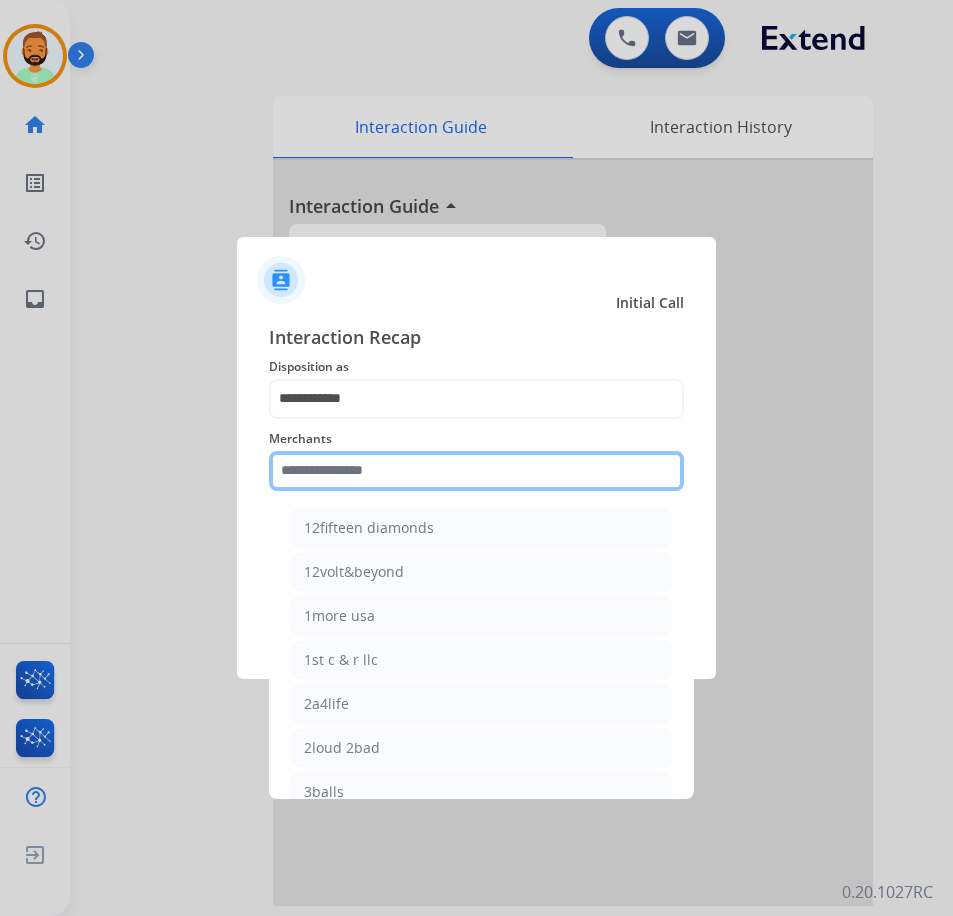 click 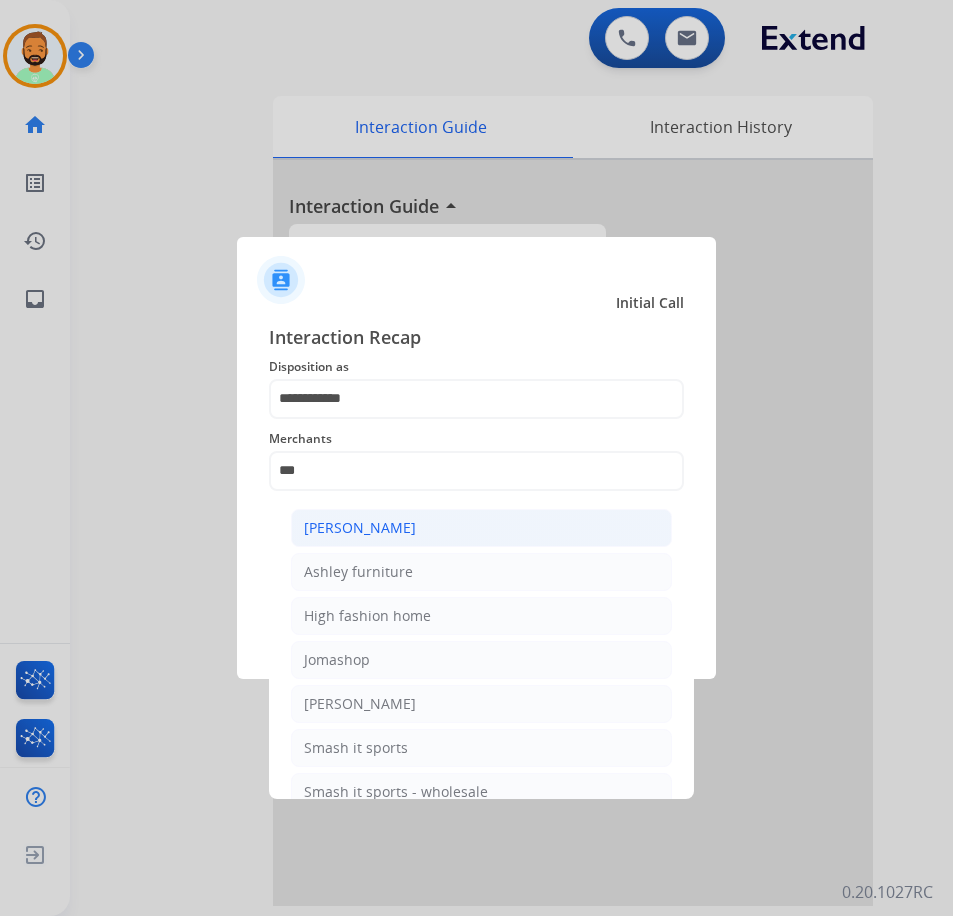 click on "[PERSON_NAME]" 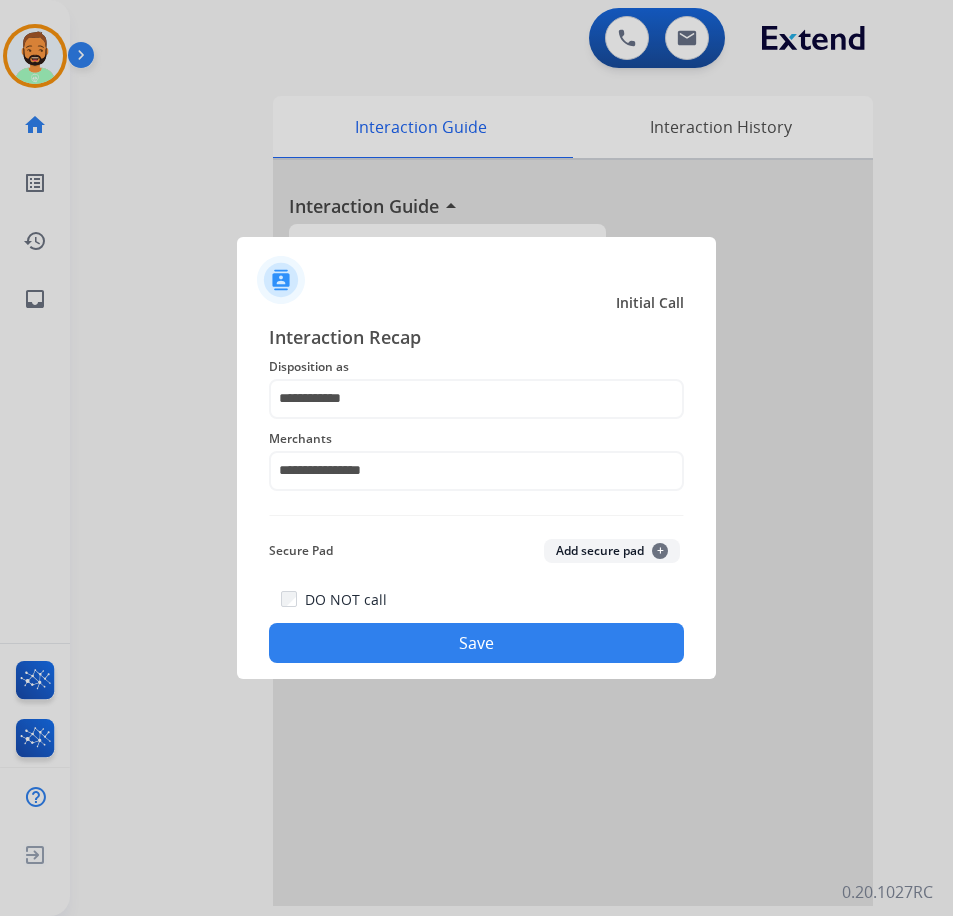 click on "DO NOT call   Save" 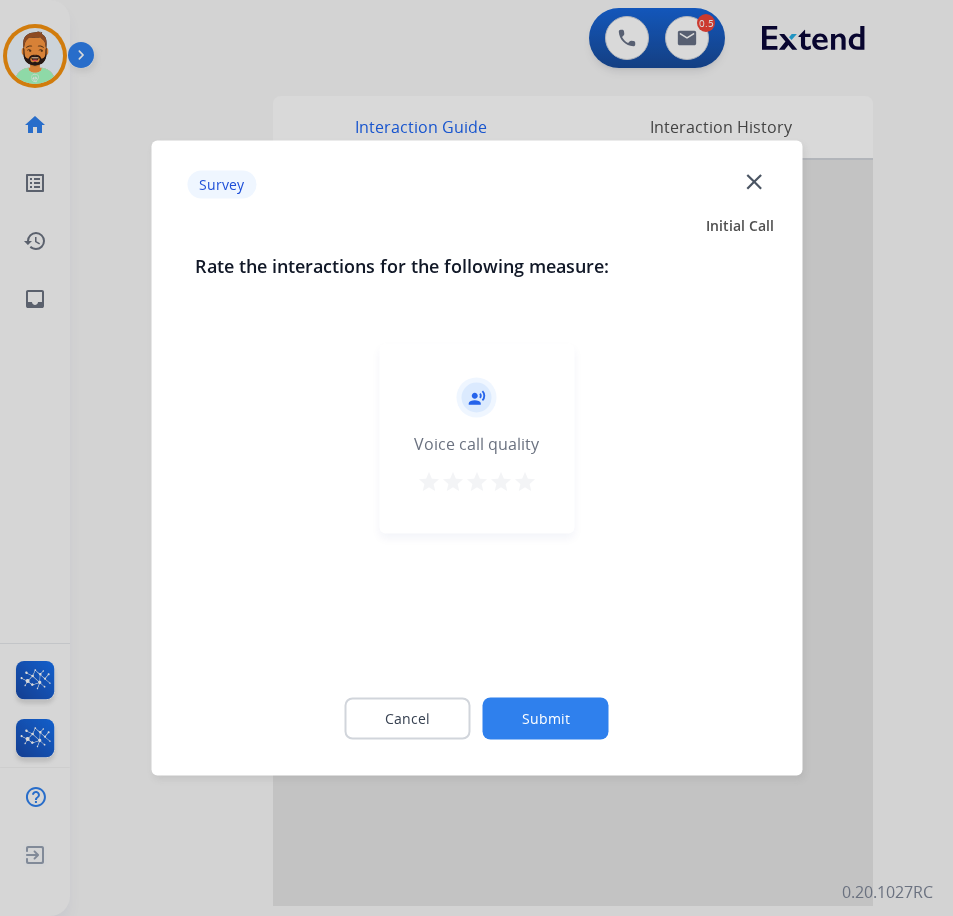 click on "Submit" 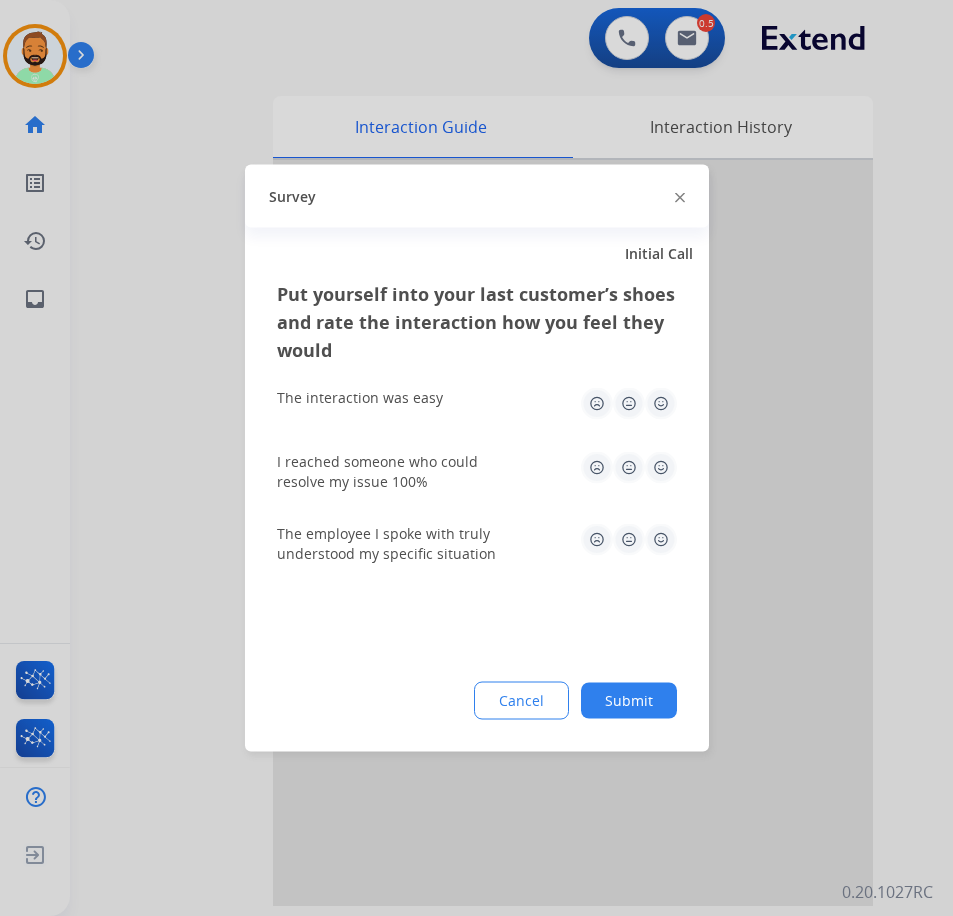 click on "Submit" 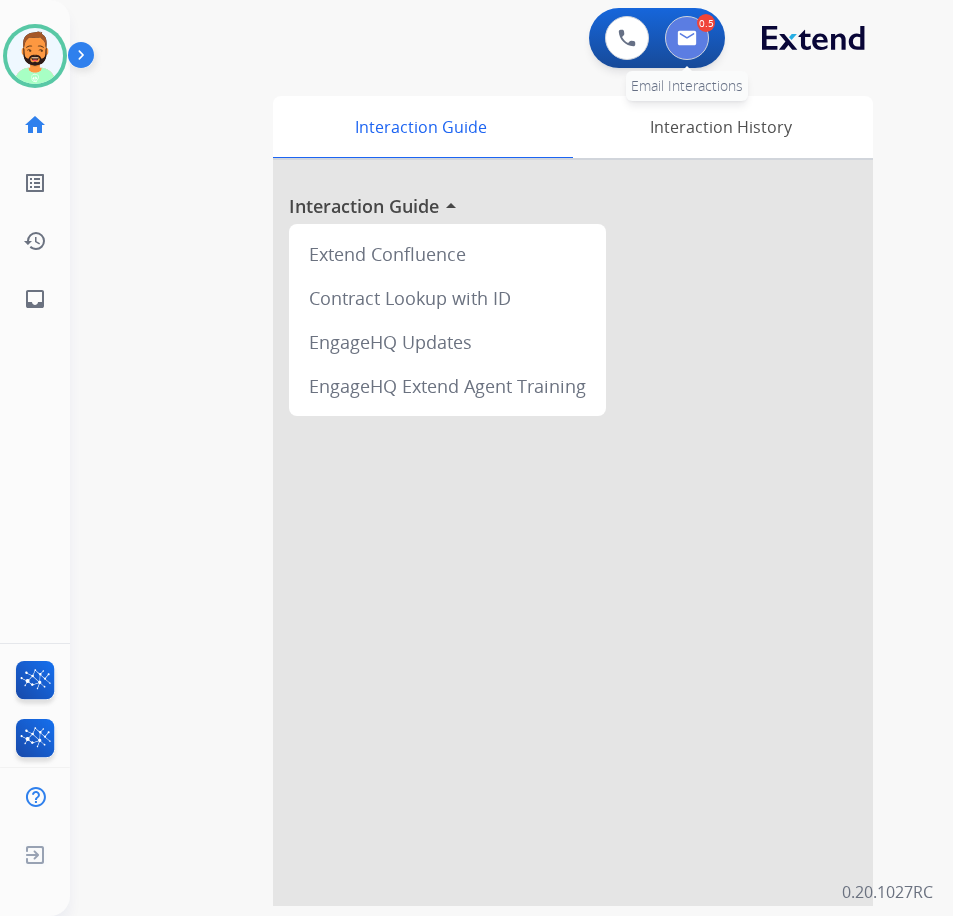 click at bounding box center (687, 38) 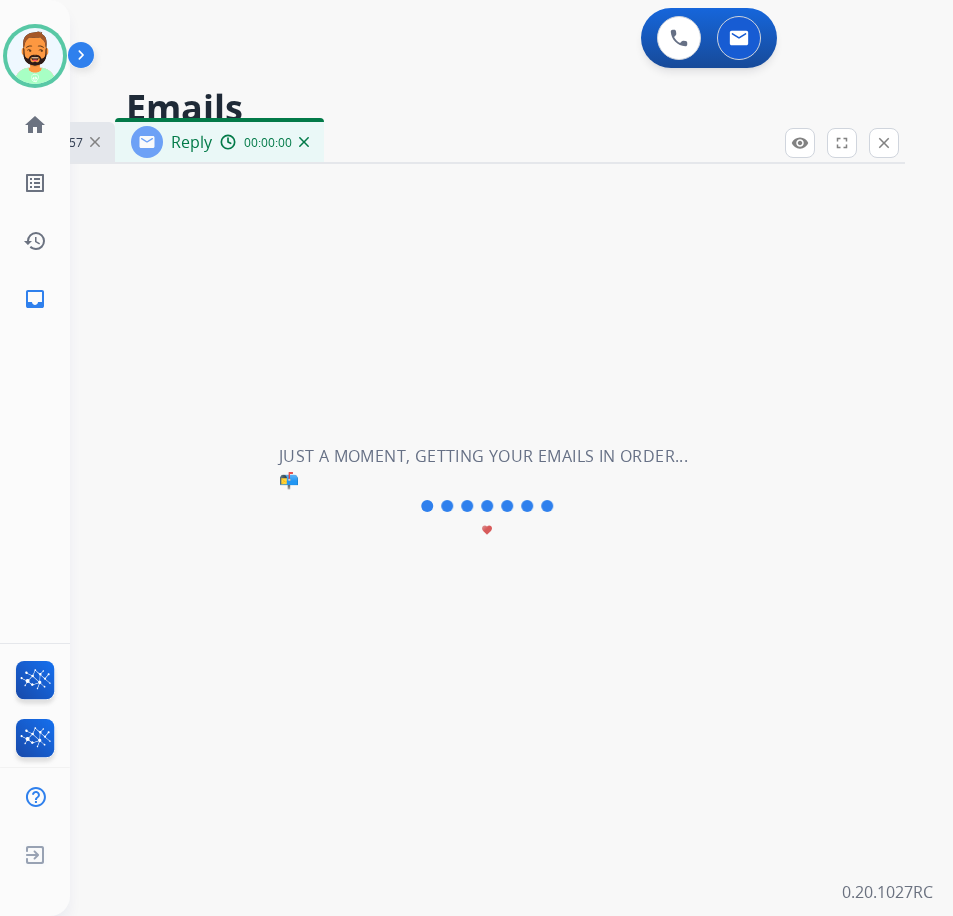 select on "**********" 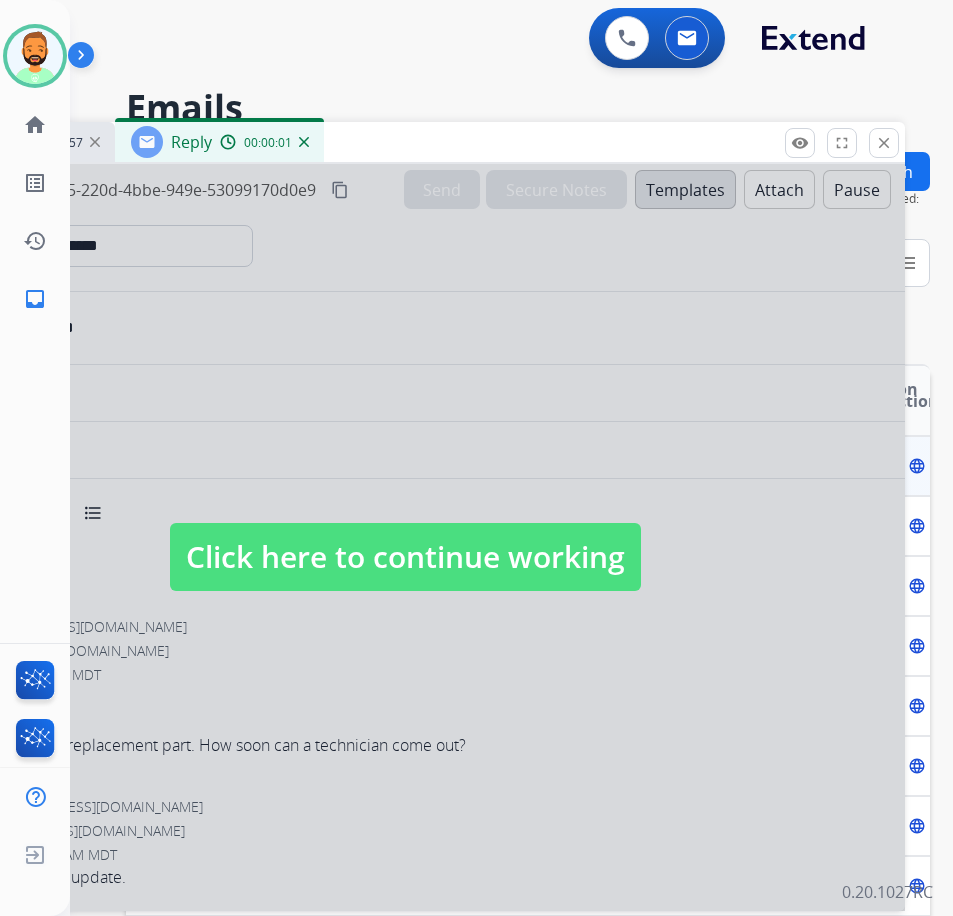 click on "Click here to continue working" at bounding box center [405, 557] 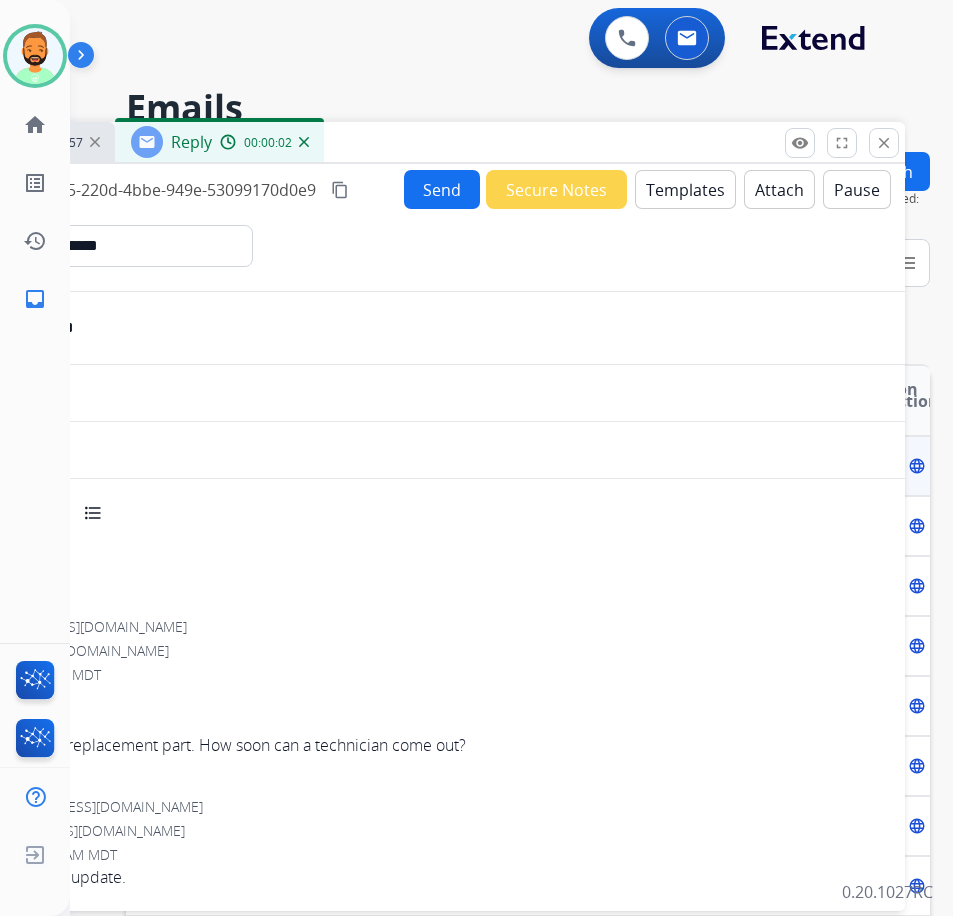 select 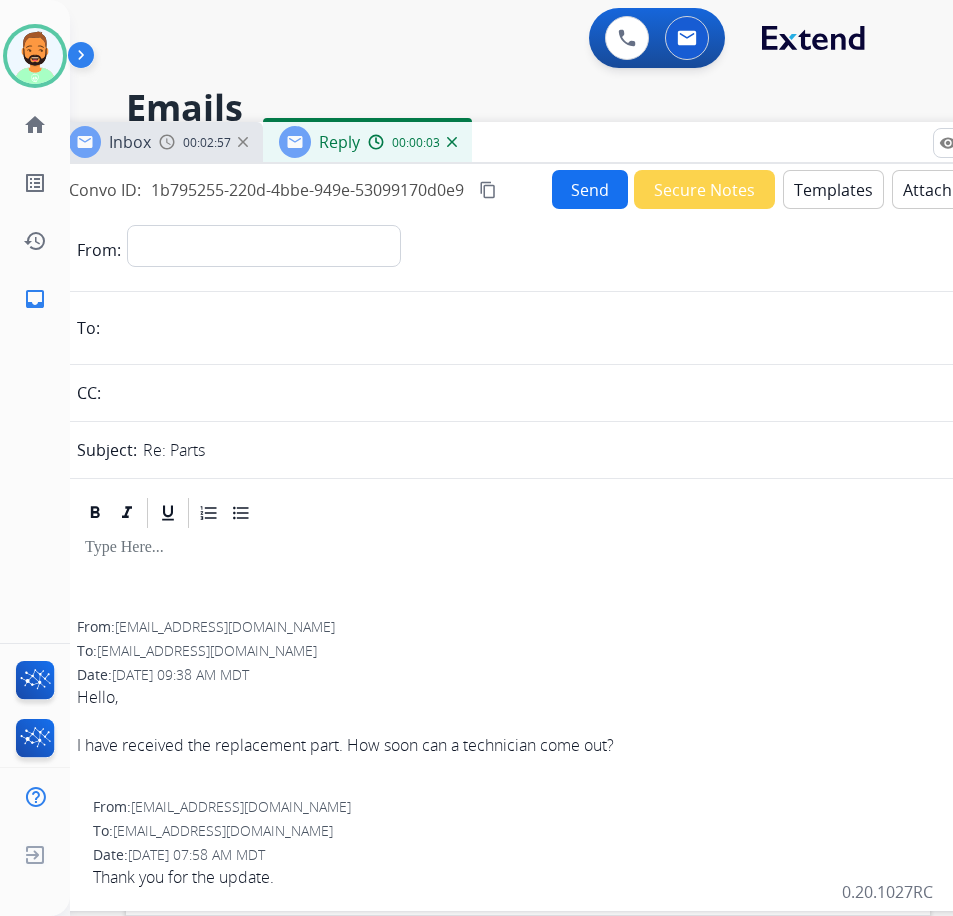 drag, startPoint x: 444, startPoint y: 144, endPoint x: 624, endPoint y: 140, distance: 180.04443 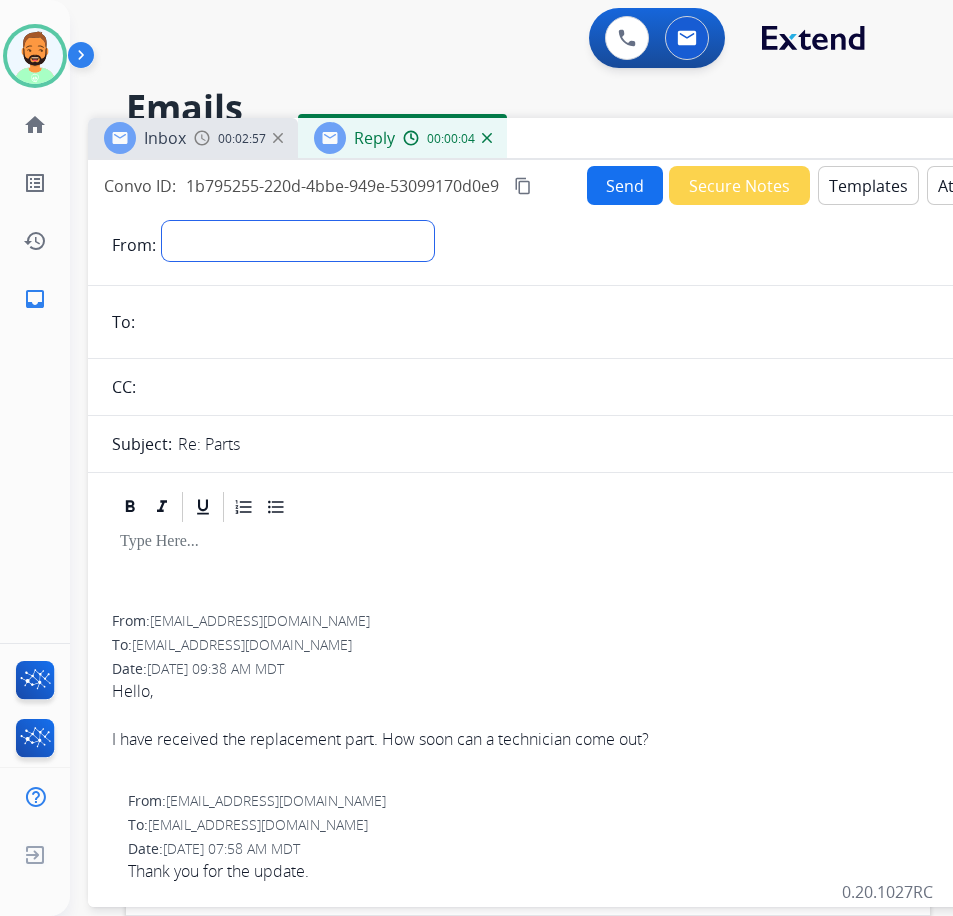 click on "**********" at bounding box center (298, 241) 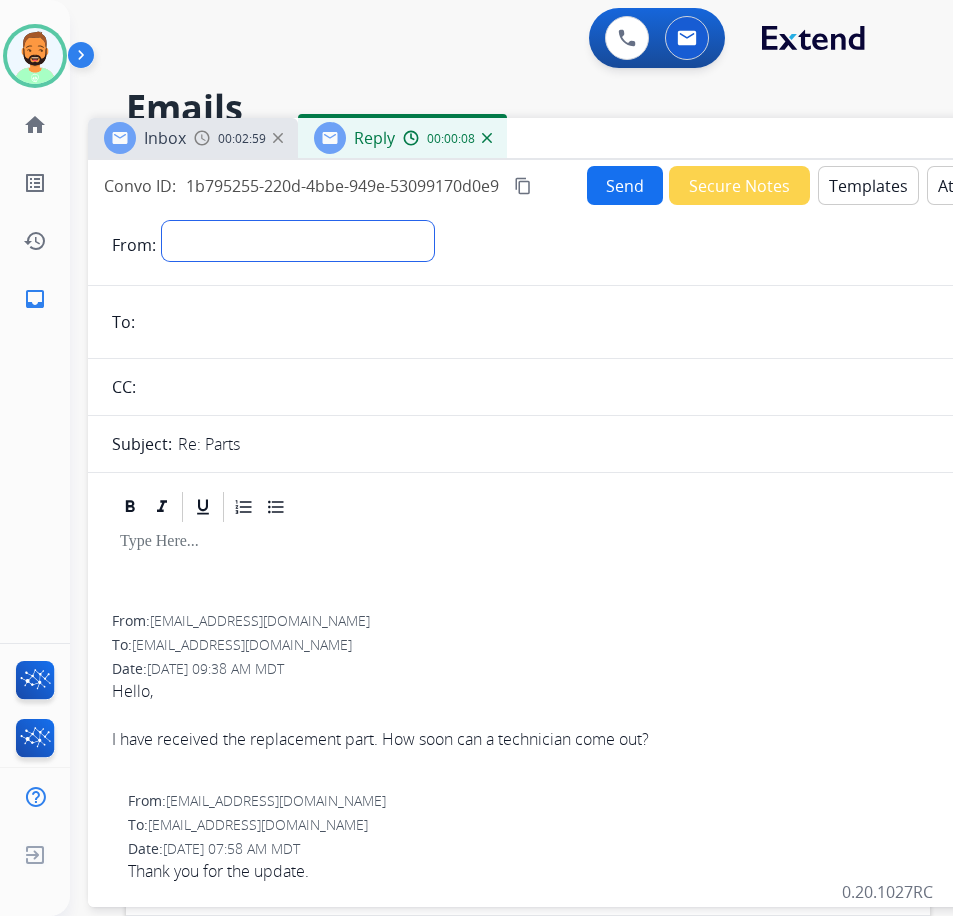 select on "**********" 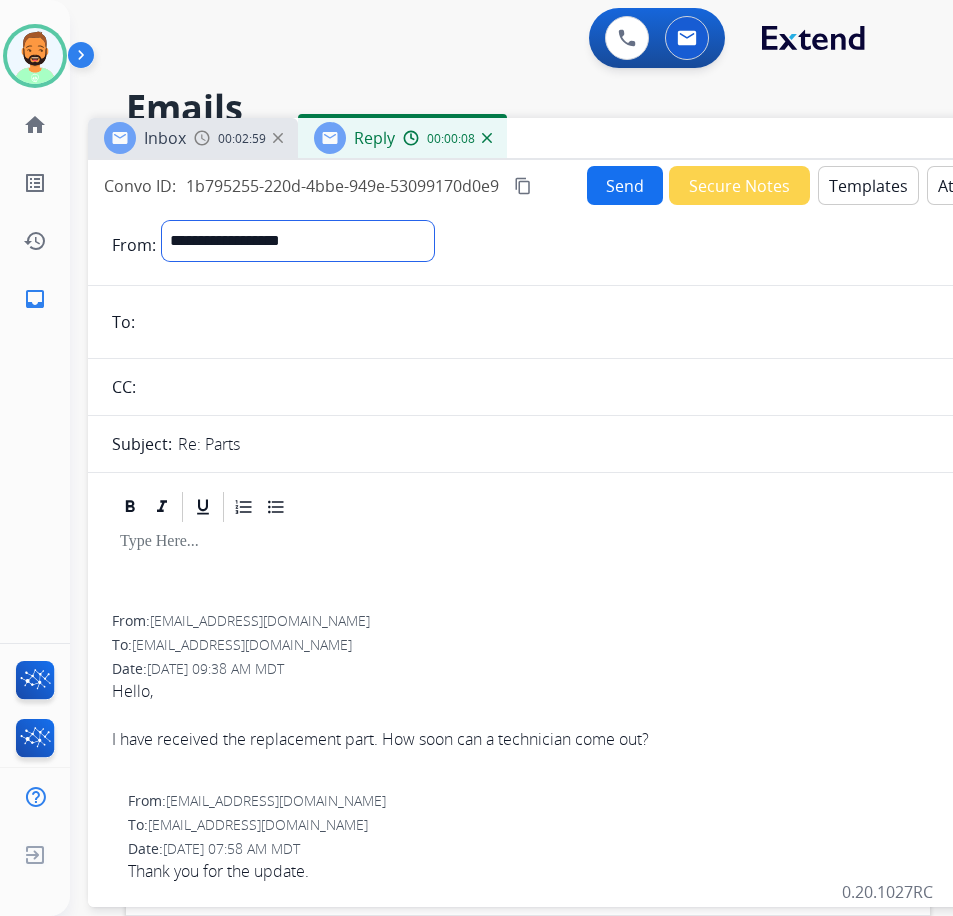 click on "**********" at bounding box center (298, 241) 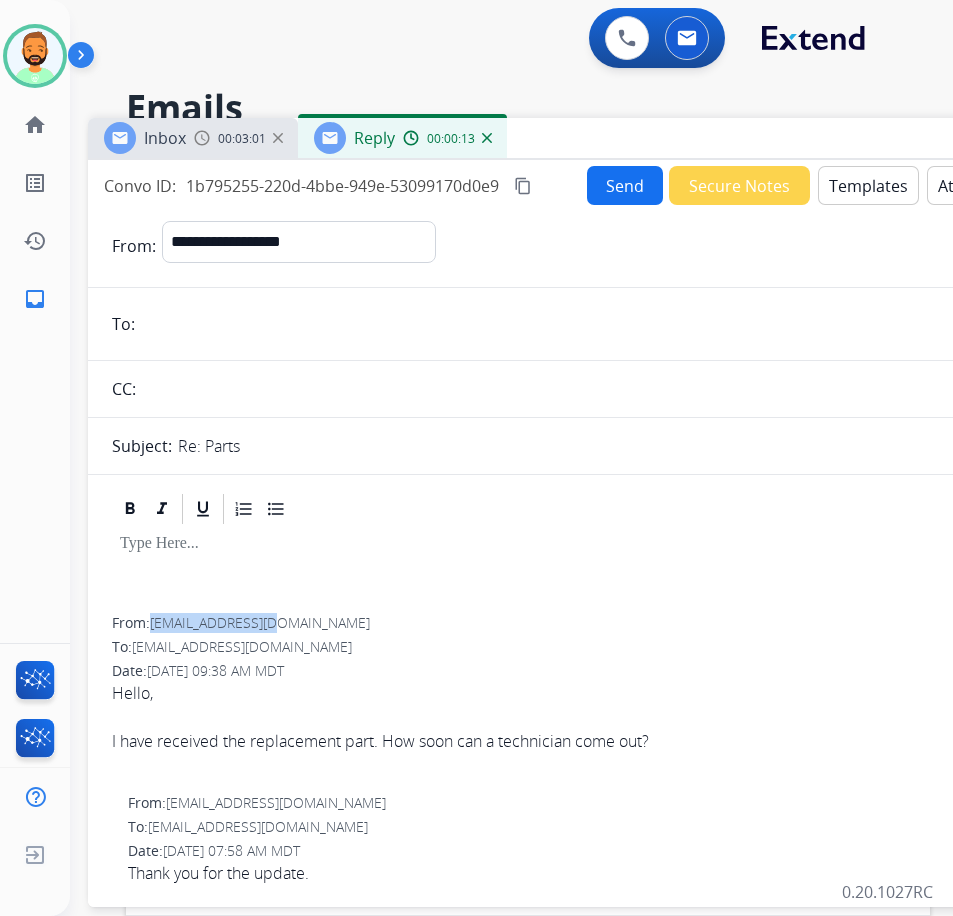 drag, startPoint x: 156, startPoint y: 620, endPoint x: 282, endPoint y: 627, distance: 126.1943 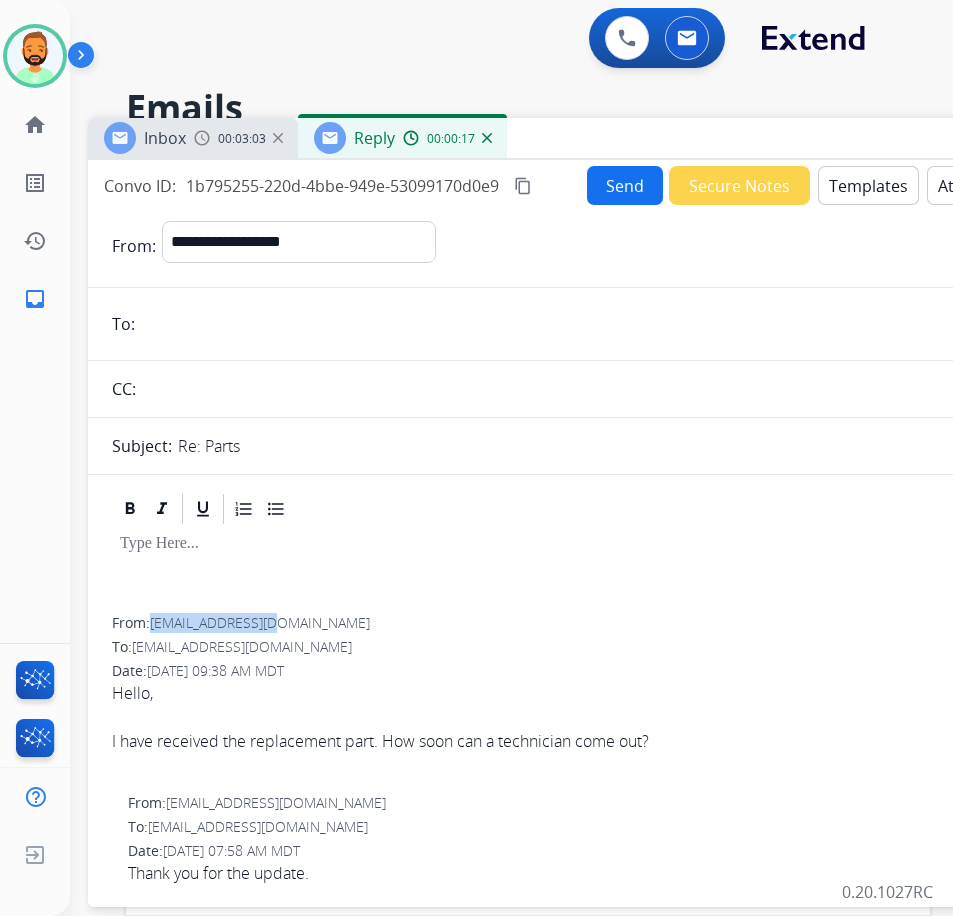 copy on "[EMAIL_ADDRESS][DOMAIN_NAME]" 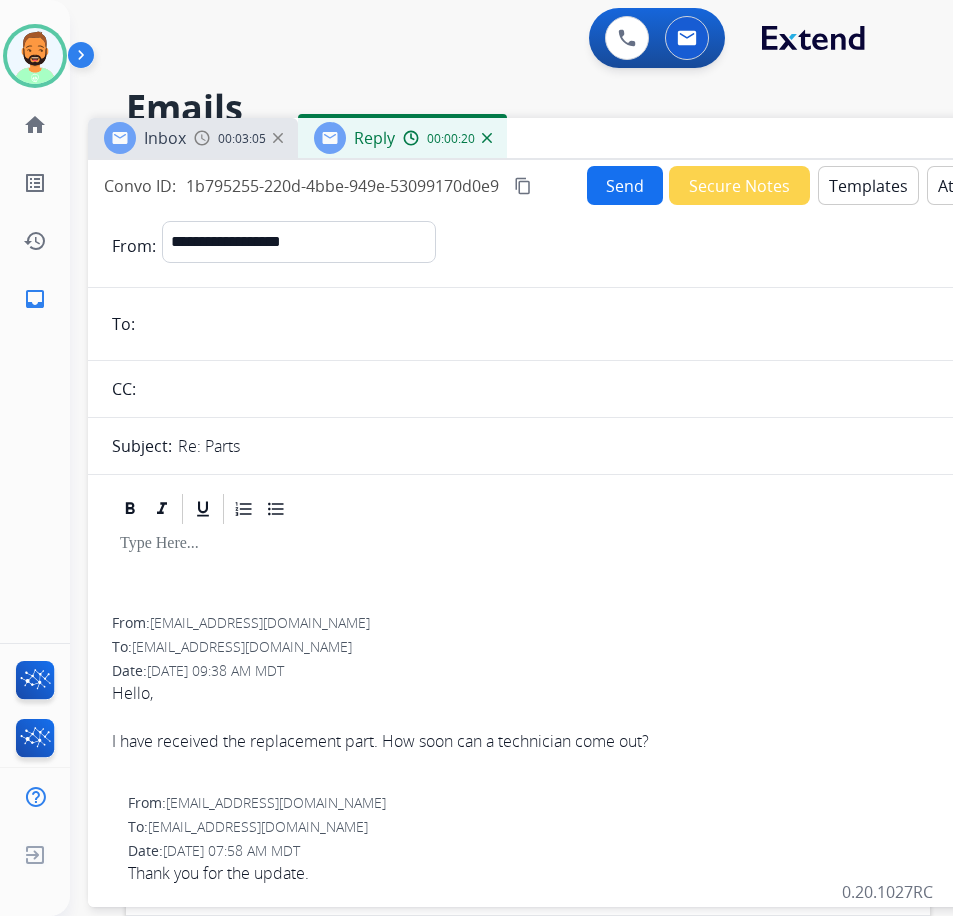 paste on "**********" 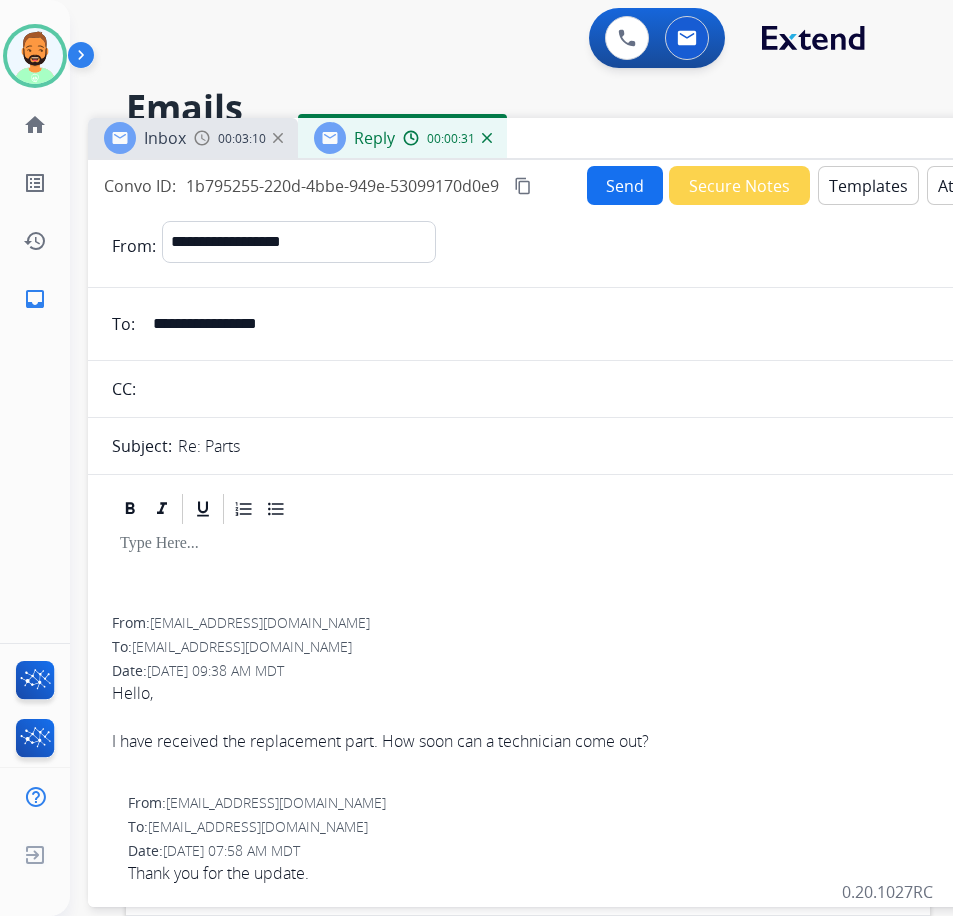 type on "**********" 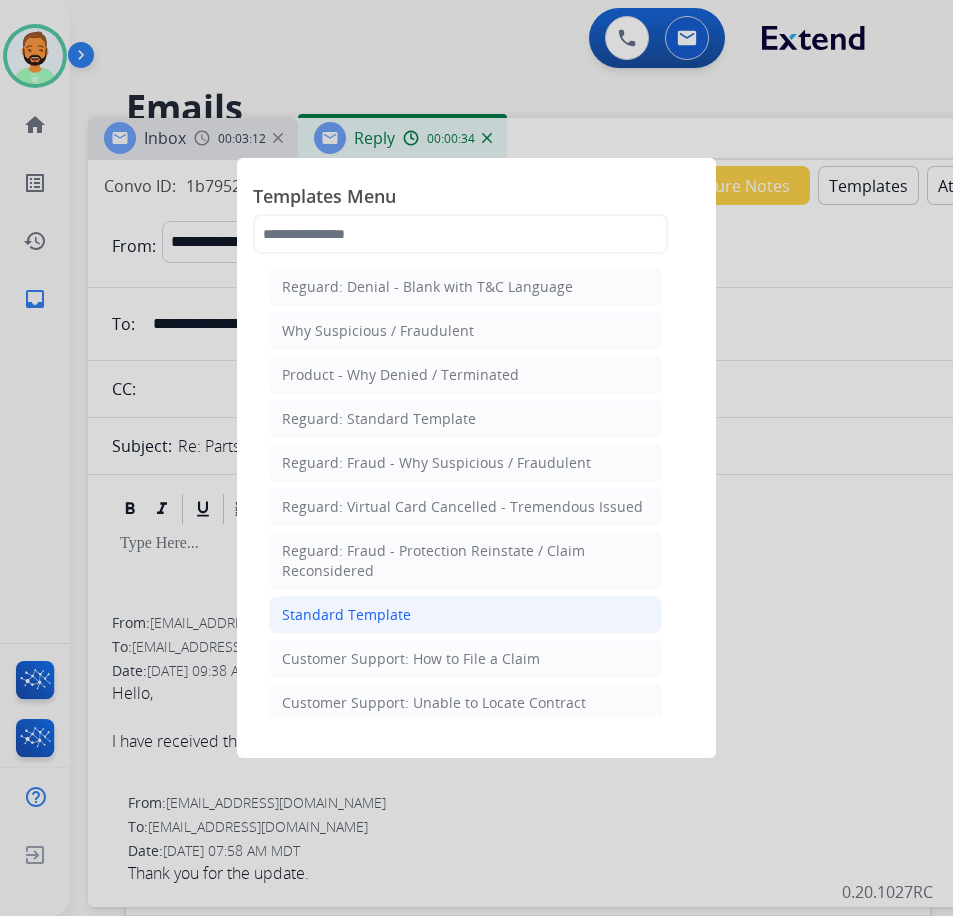 click on "Standard Template" 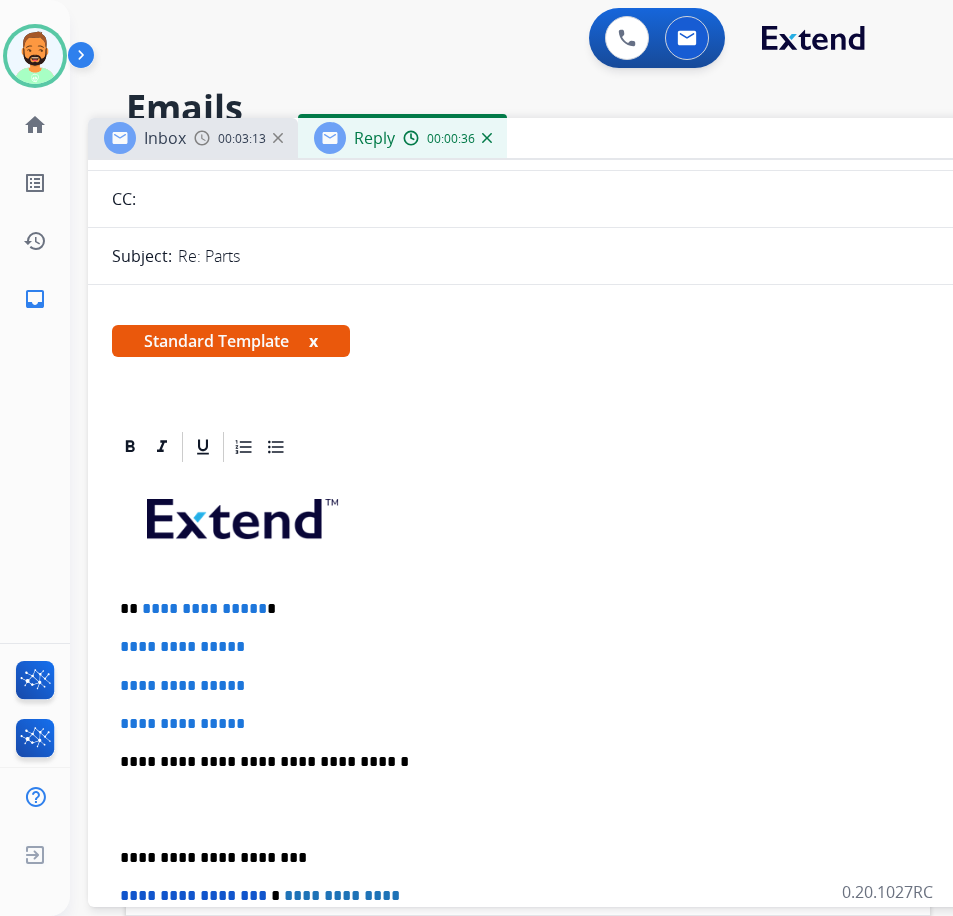 scroll, scrollTop: 200, scrollLeft: 0, axis: vertical 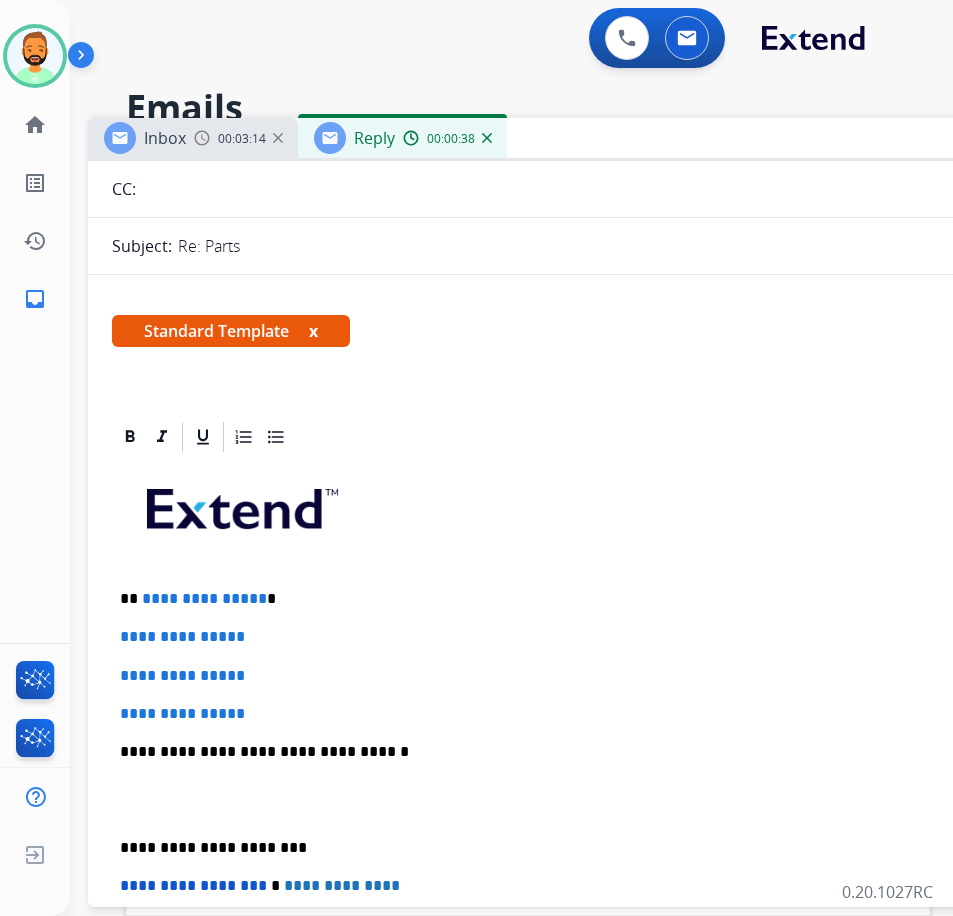 click on "**********" at bounding box center [580, 599] 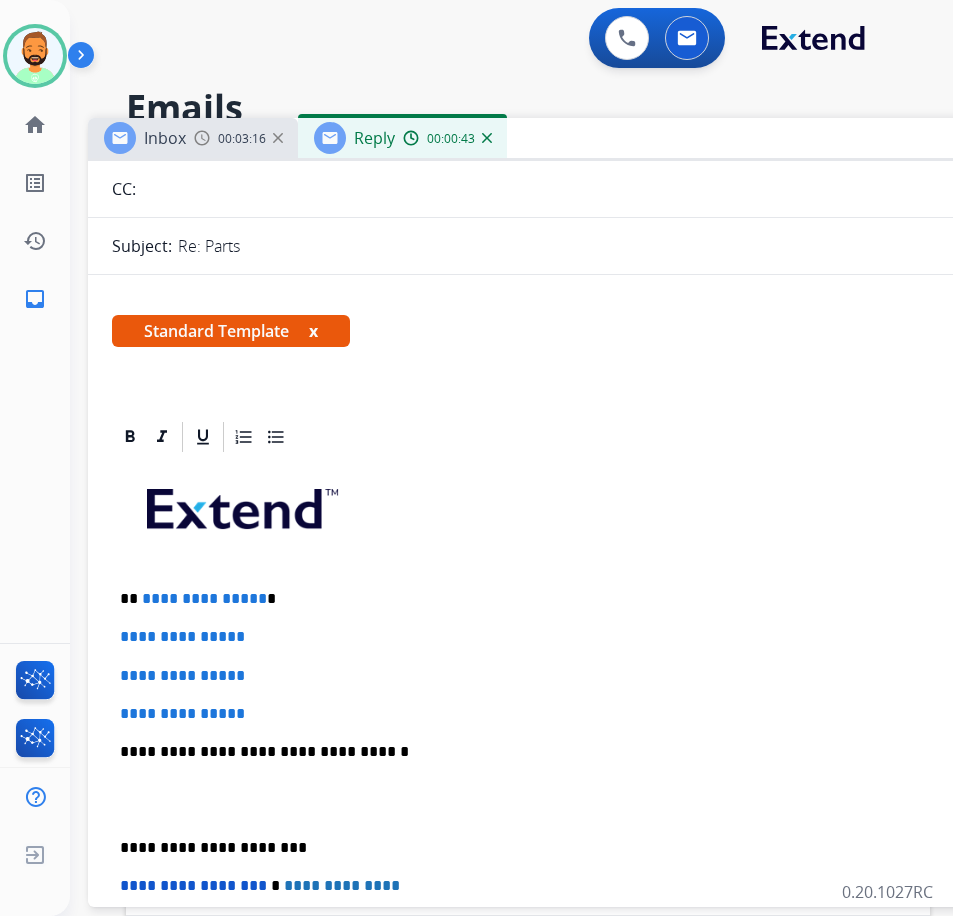 type 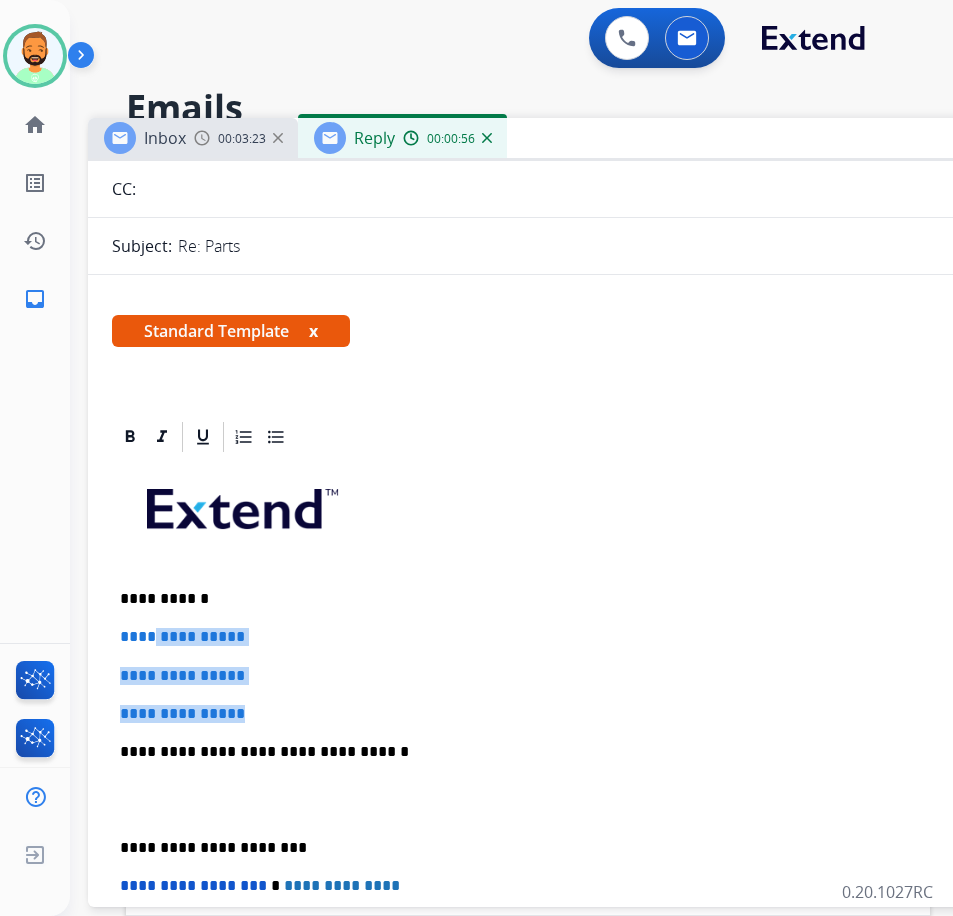 drag, startPoint x: 262, startPoint y: 707, endPoint x: 161, endPoint y: 623, distance: 131.3659 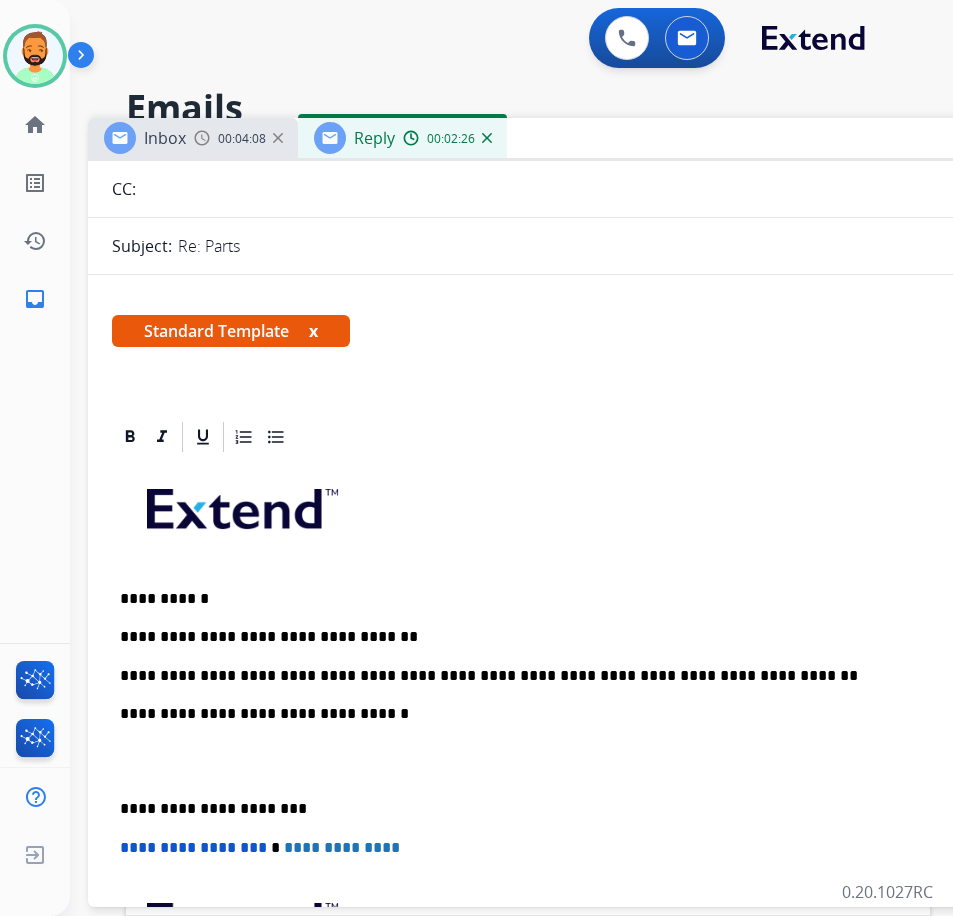 click on "**********" at bounding box center [588, 780] 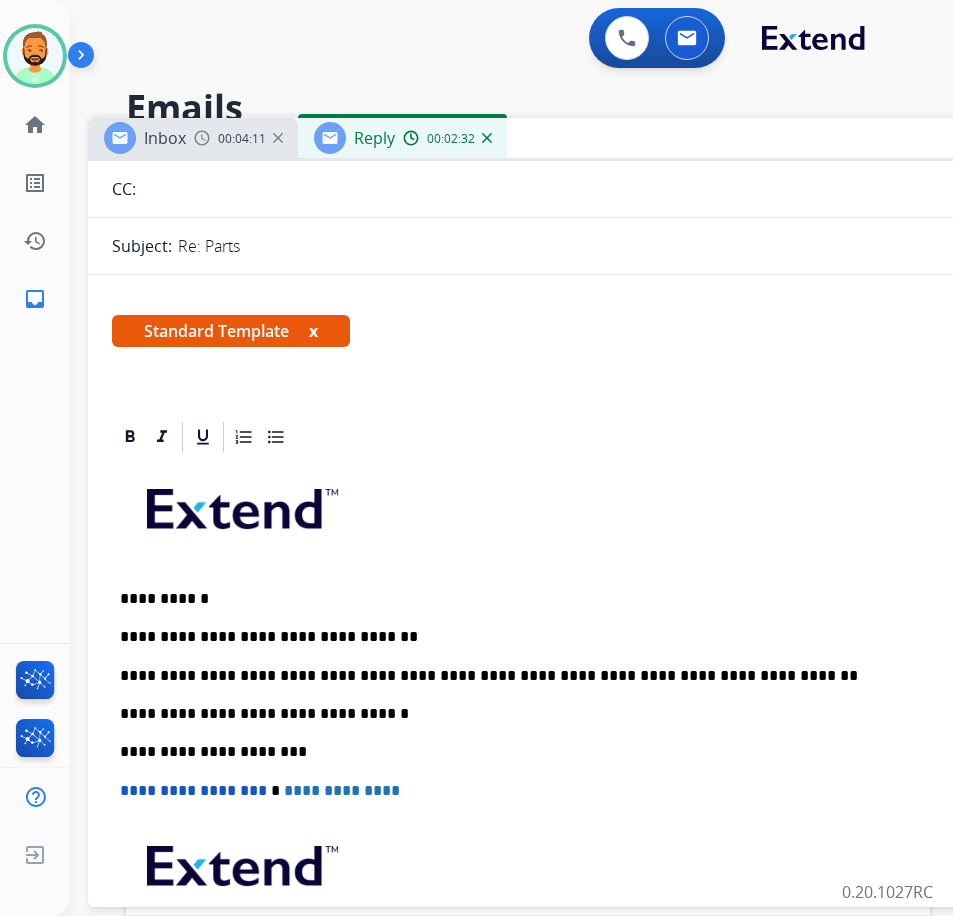 scroll, scrollTop: 0, scrollLeft: 0, axis: both 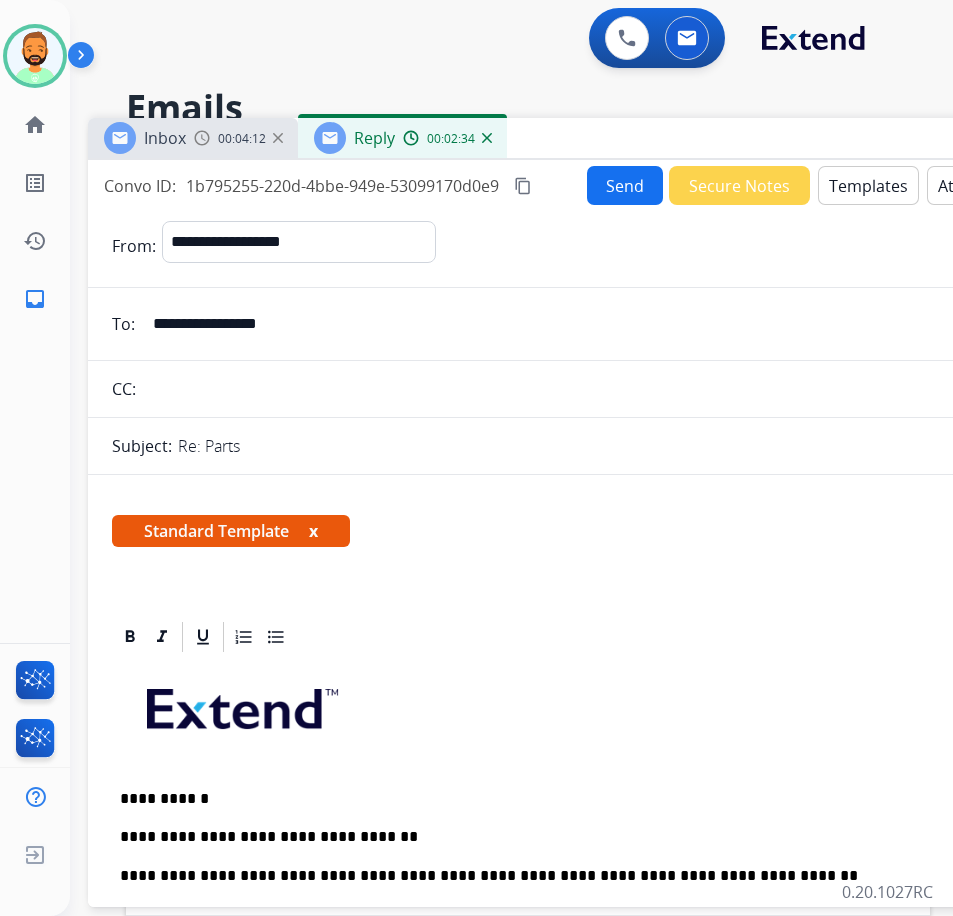 click on "Send" at bounding box center [625, 185] 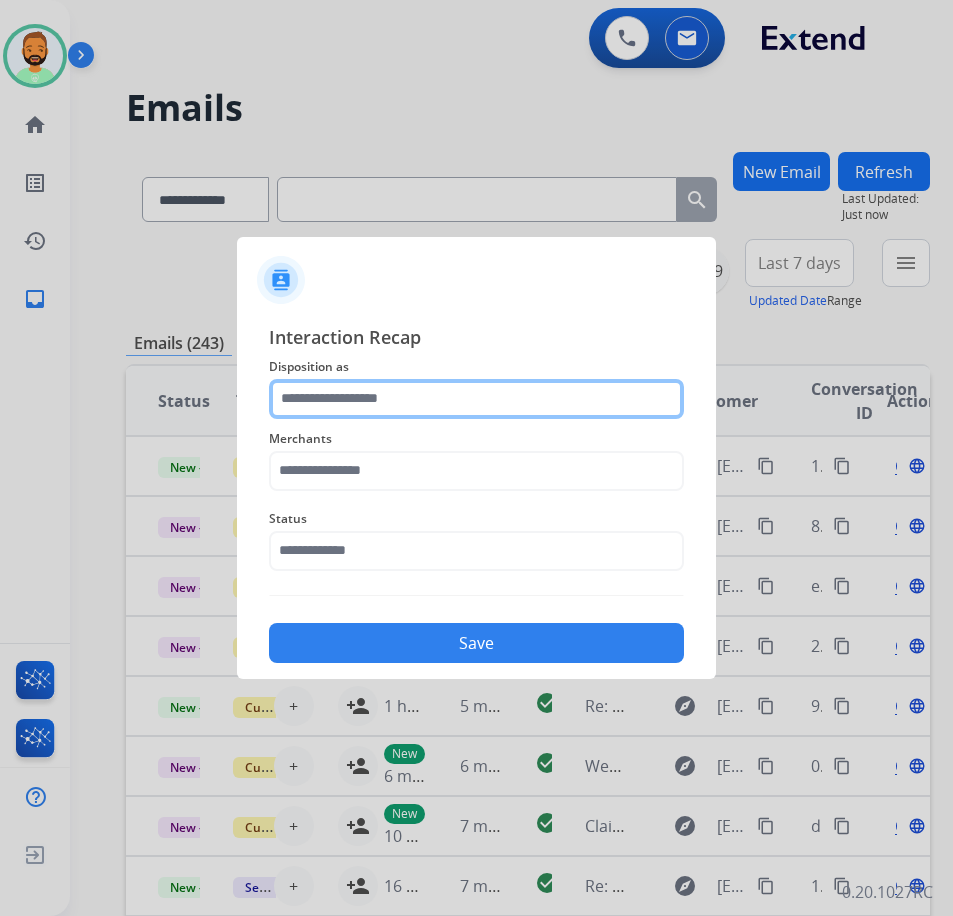 click 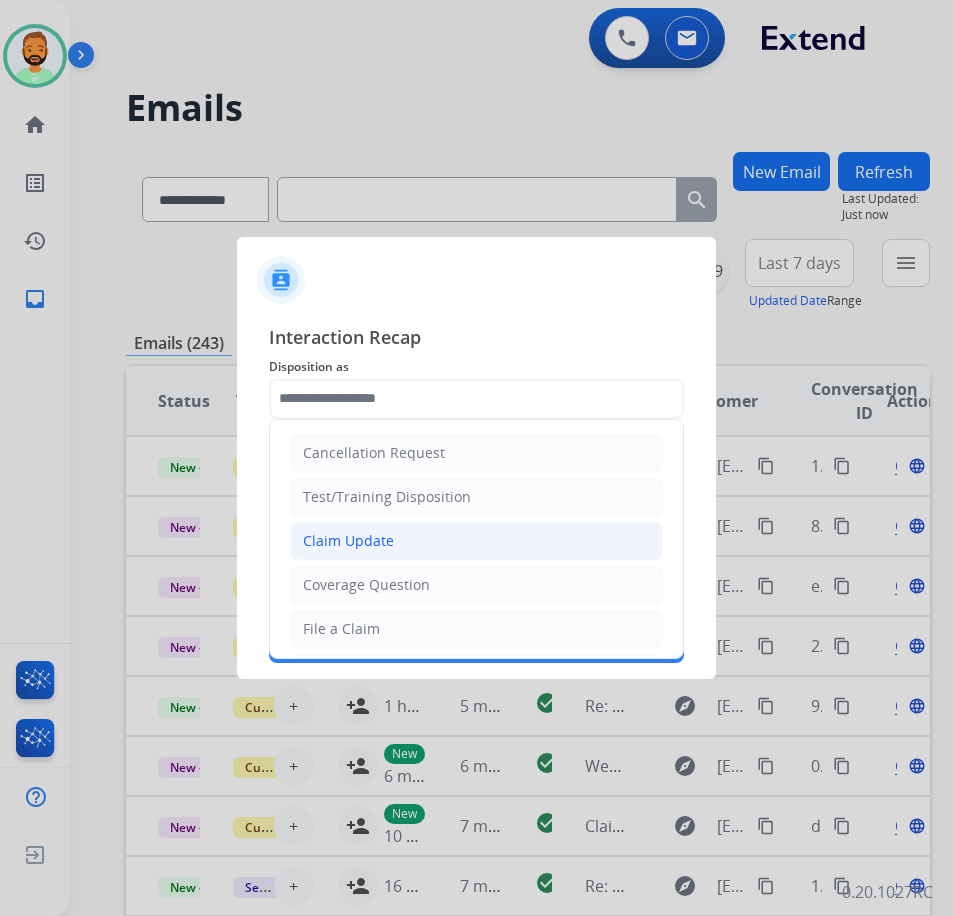 click on "Claim Update" 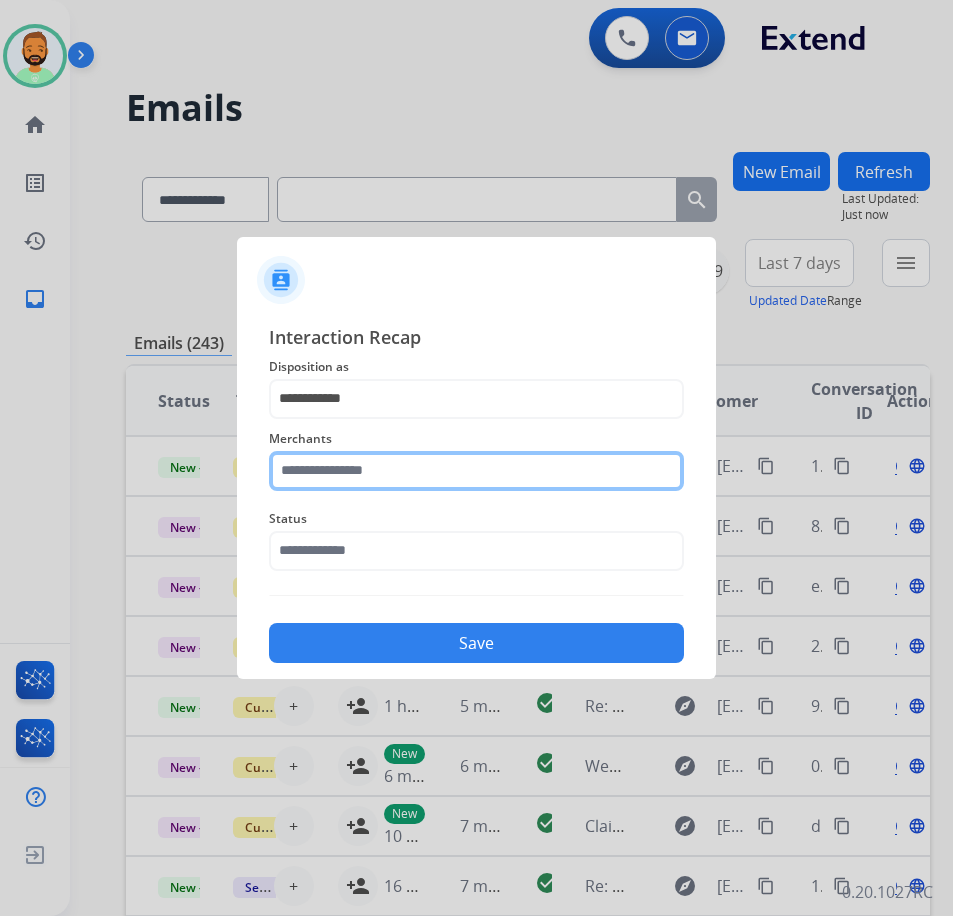click 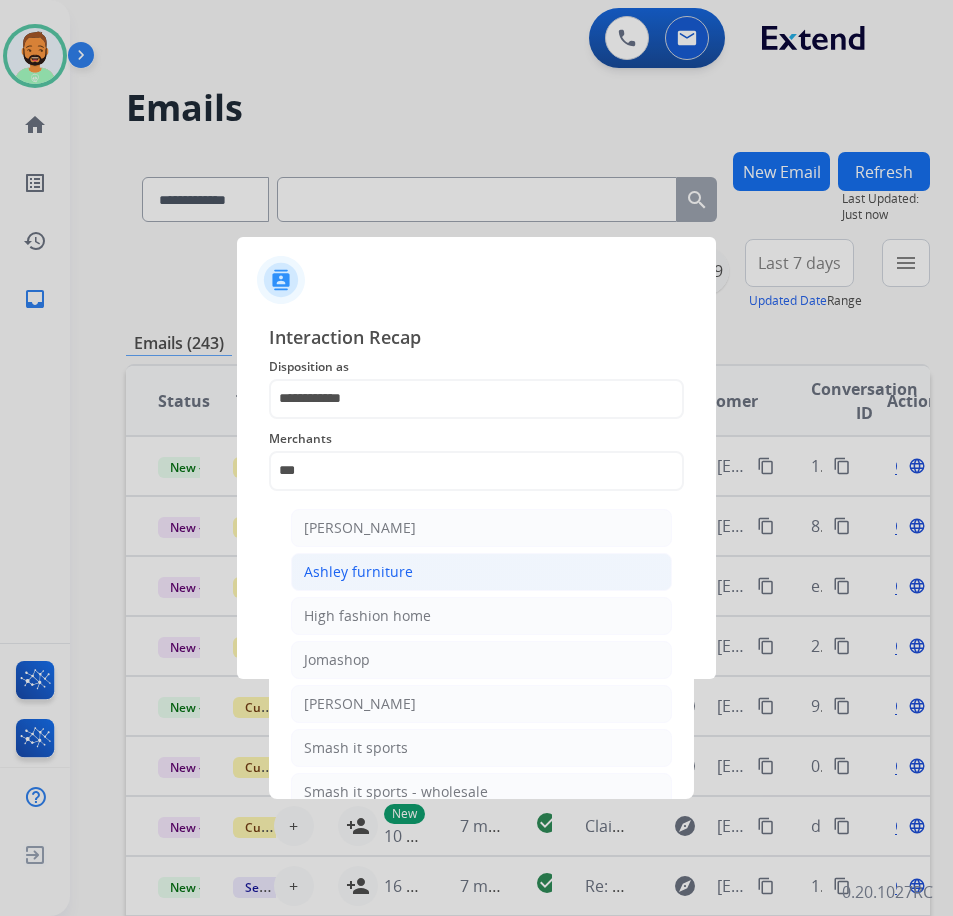 click on "Ashley furniture" 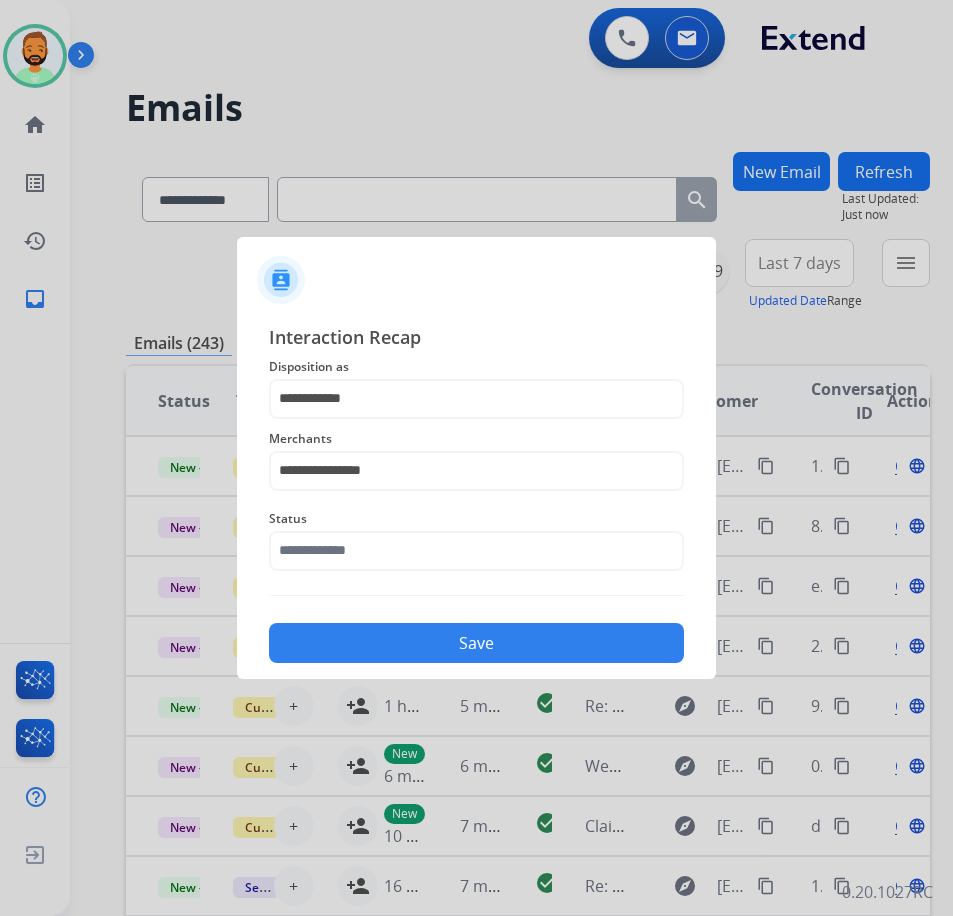 click on "Status" 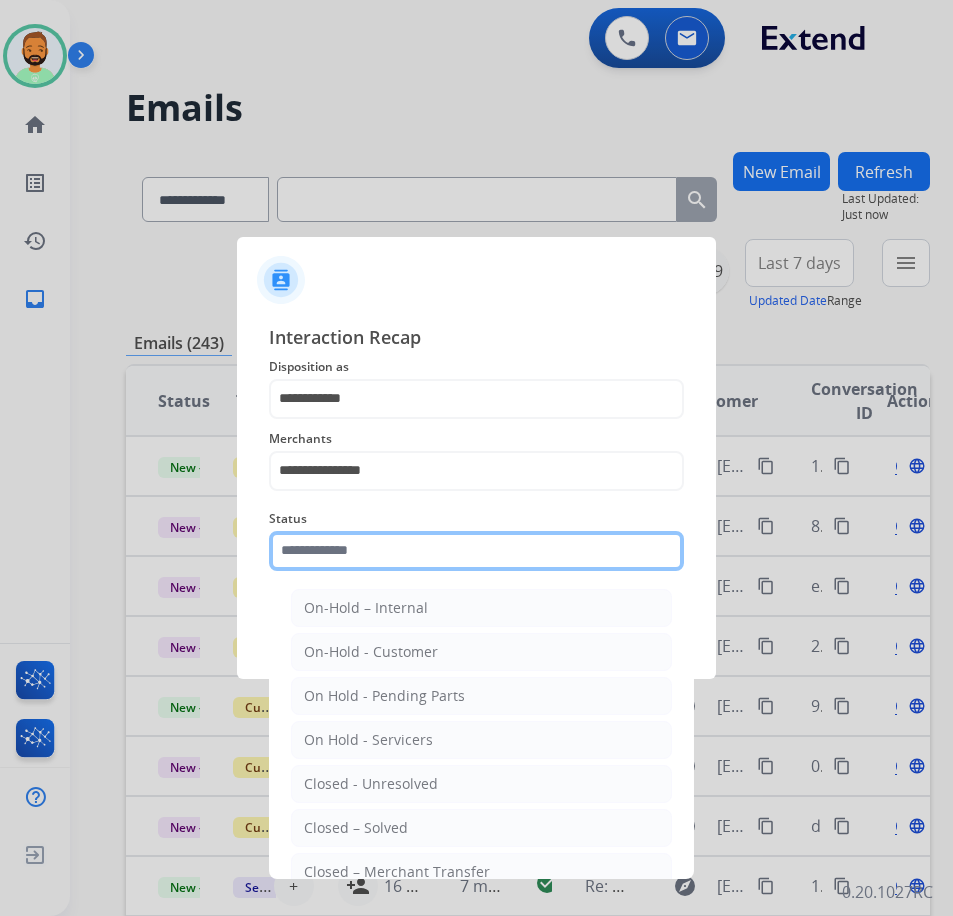 click 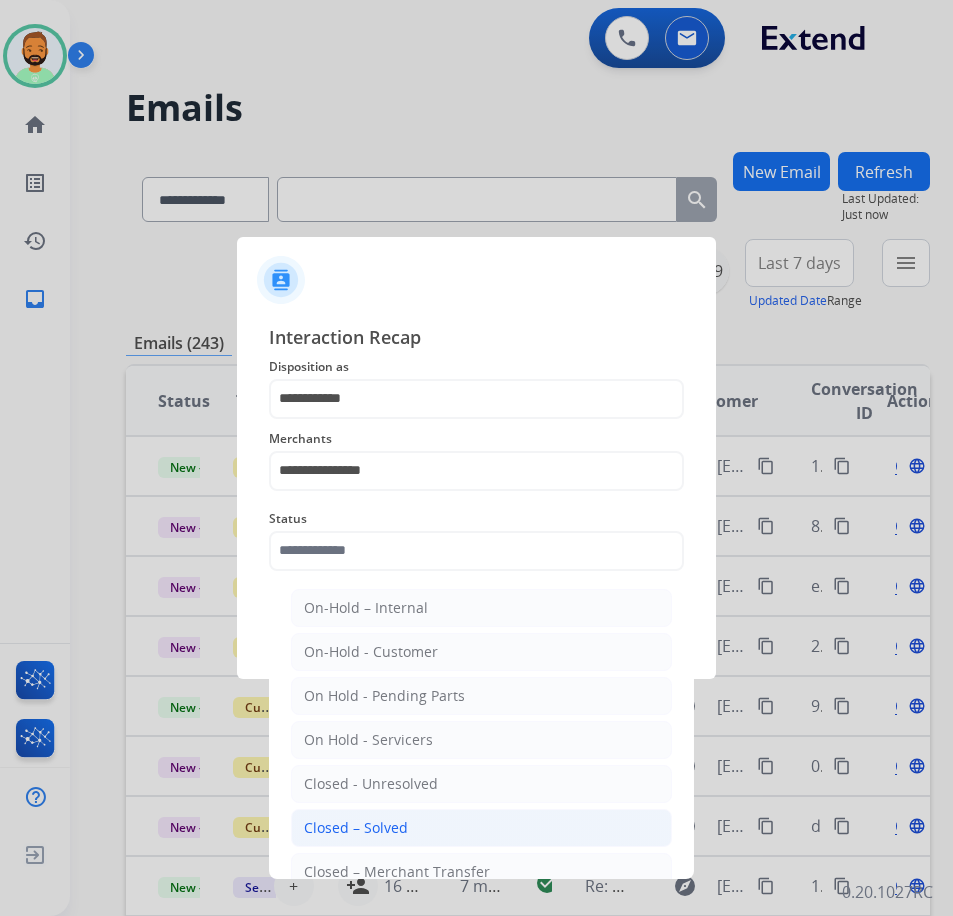 click on "Closed – Solved" 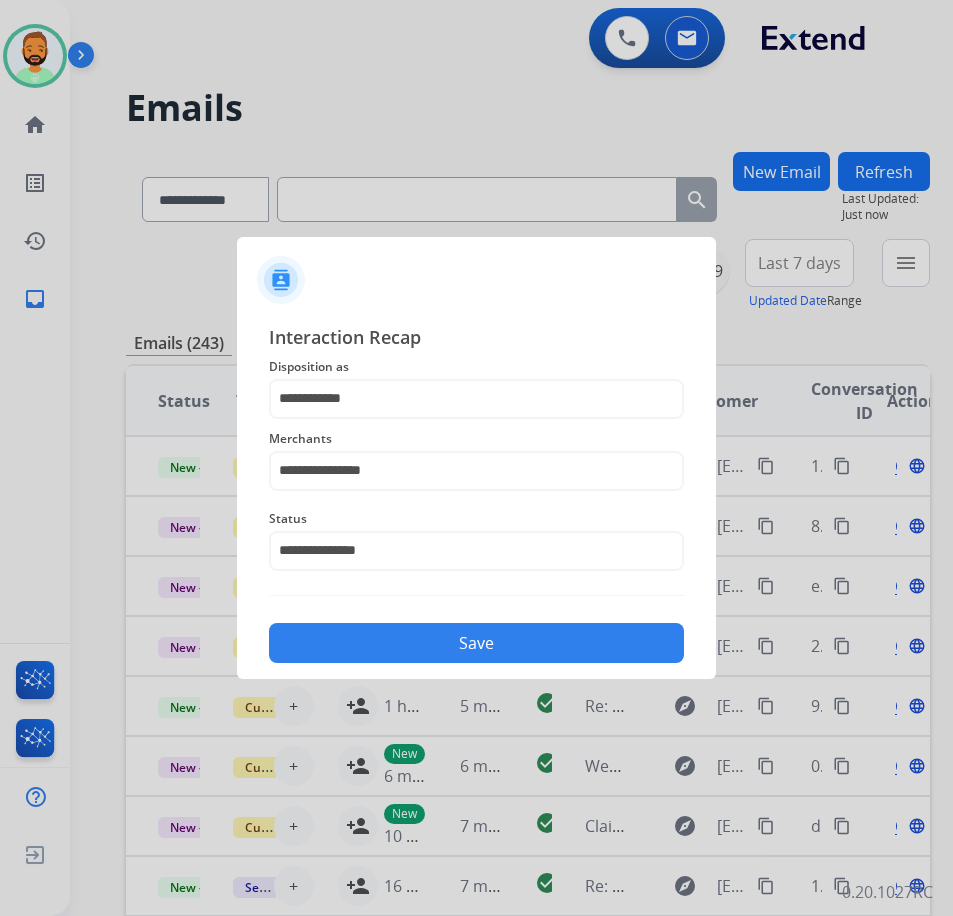 click on "Save" 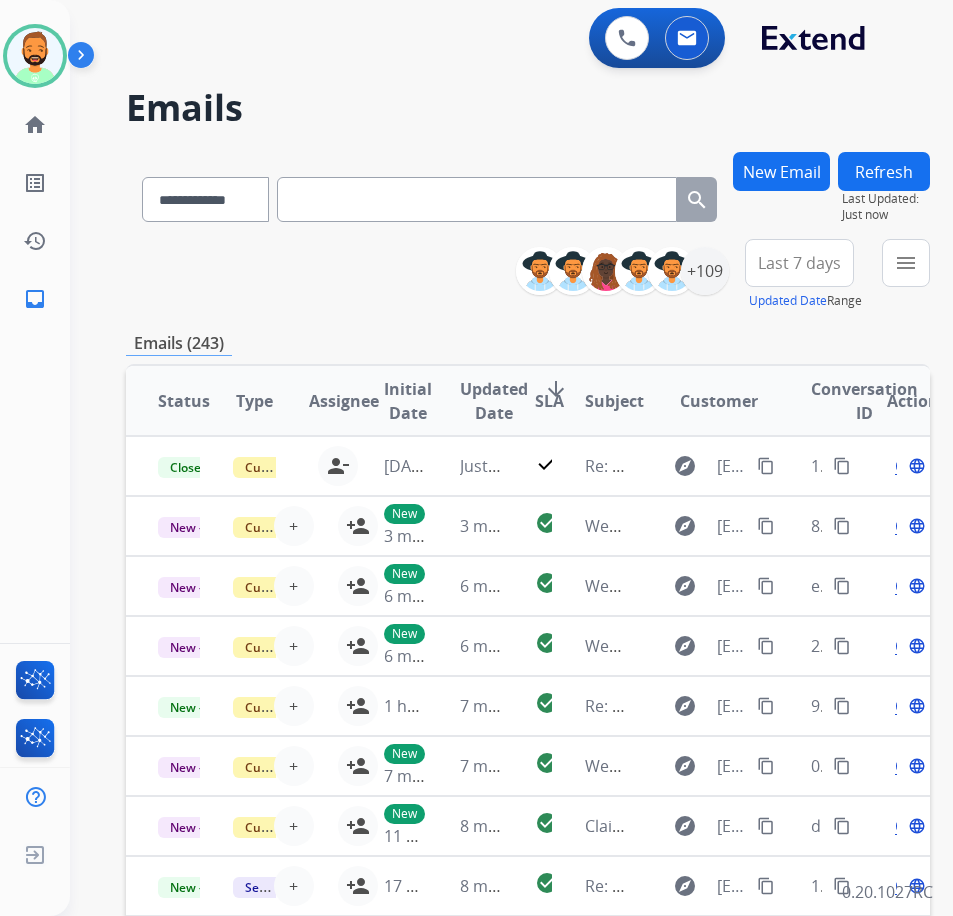 click on "Last 7 days" at bounding box center [799, 263] 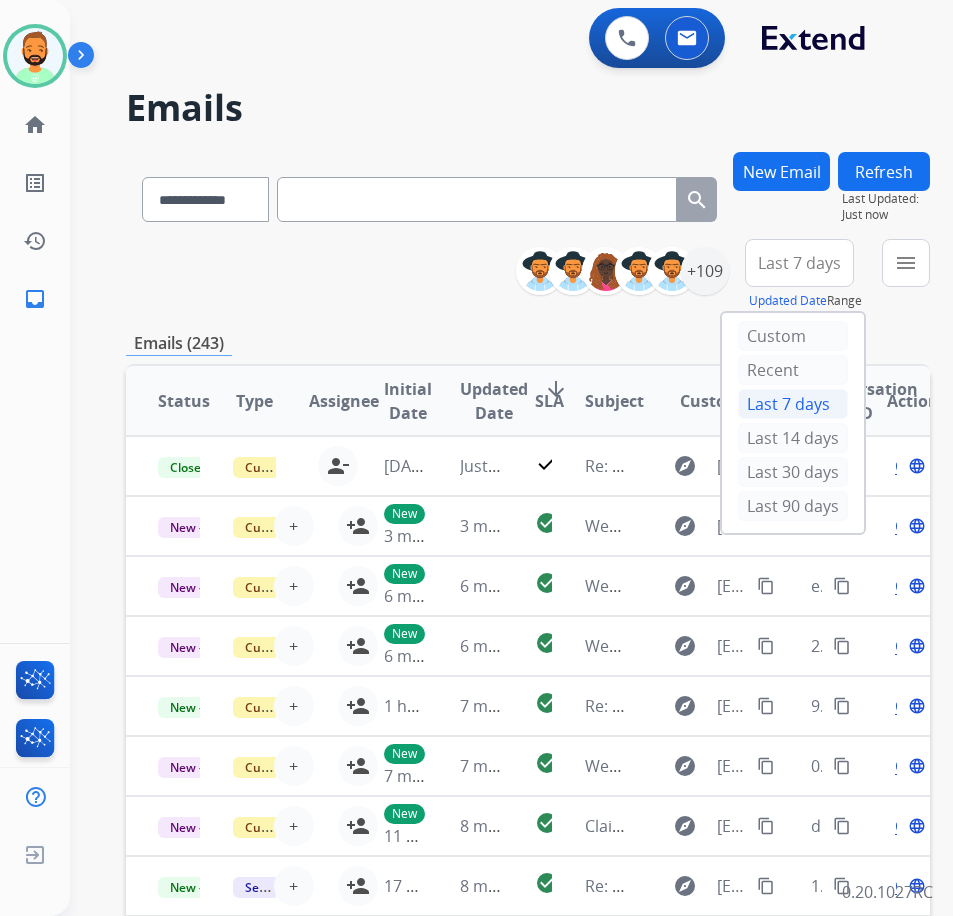 click on "Custom Recent Last 7 days Last 14 days Last 30 days Last 90 days" at bounding box center [793, 423] 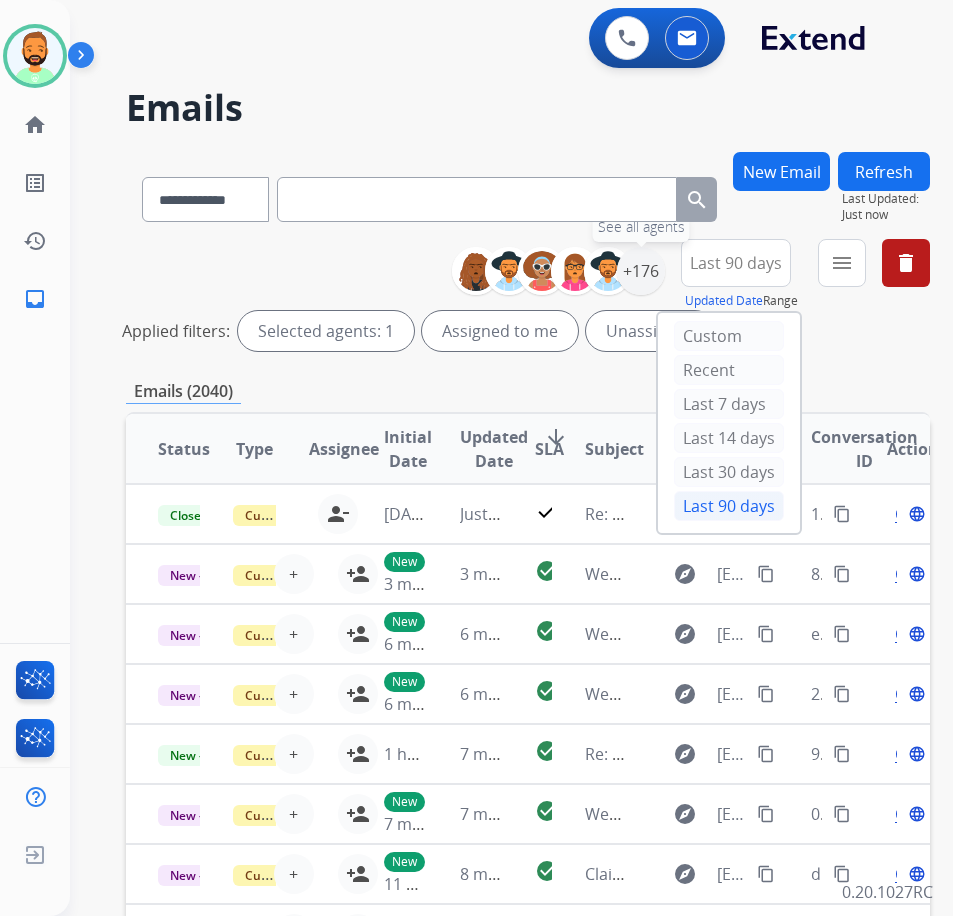 click on "+176" at bounding box center [641, 271] 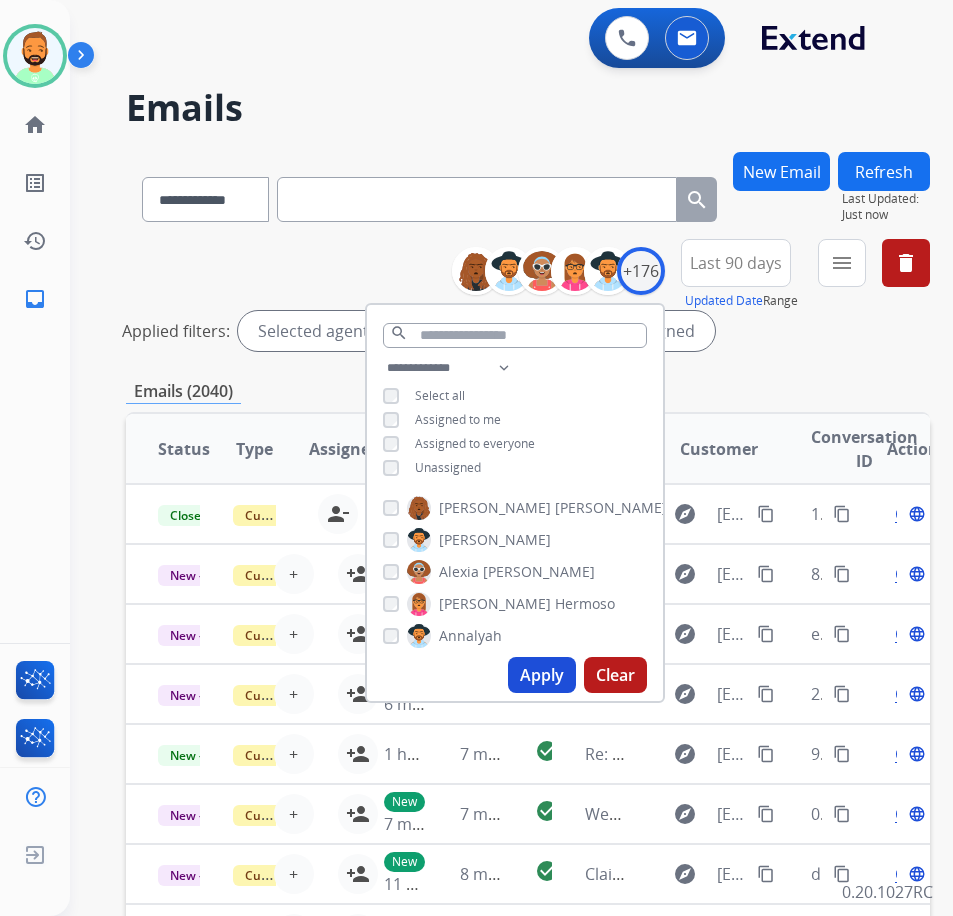 click on "Unassigned" at bounding box center [448, 467] 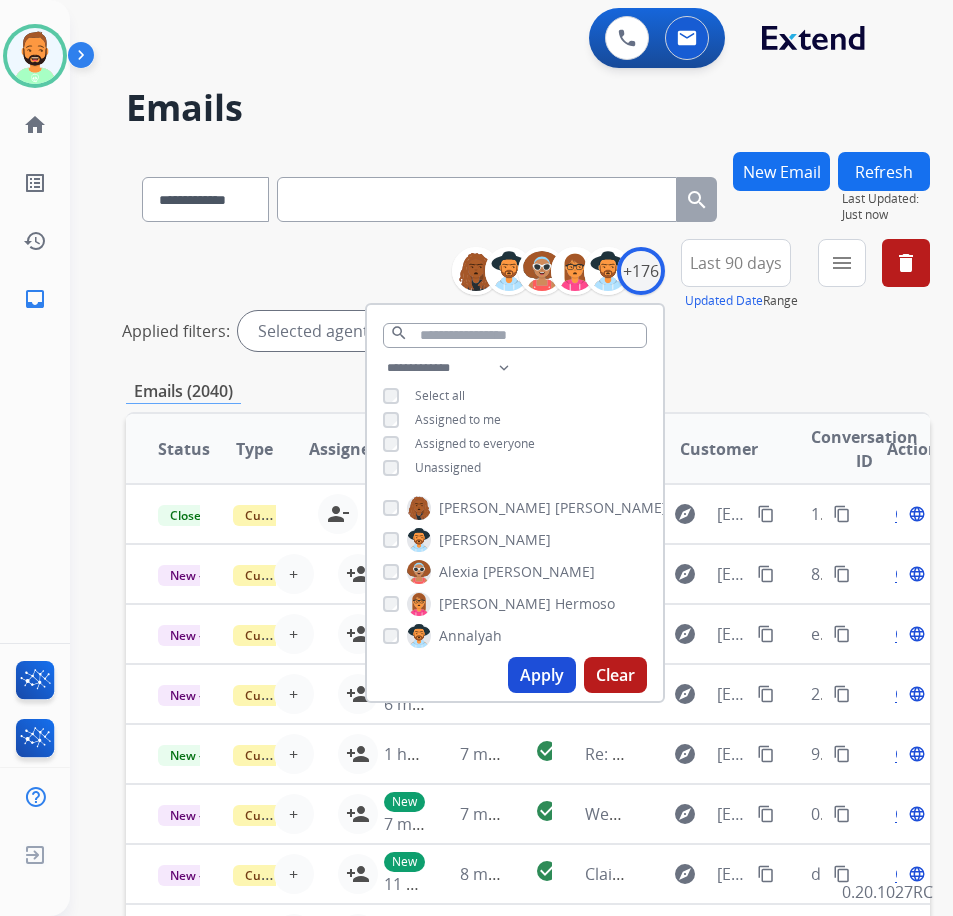 click on "Apply" at bounding box center (542, 675) 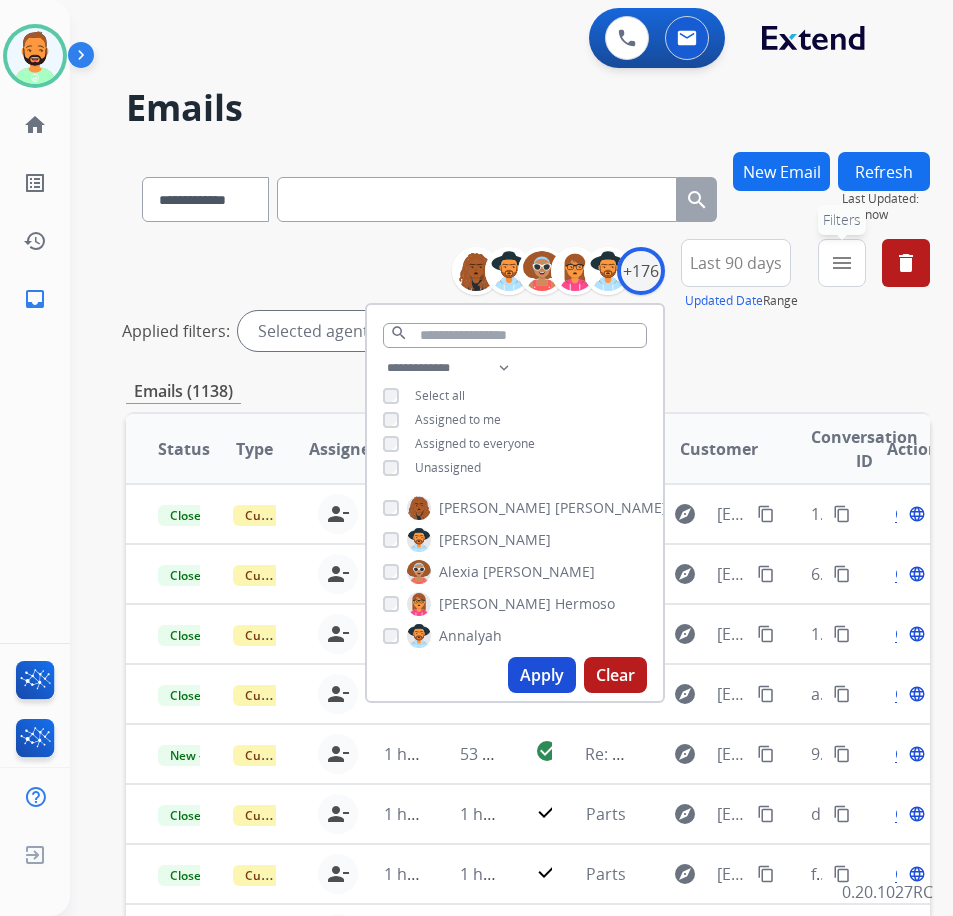 click on "menu  Filters" at bounding box center [842, 263] 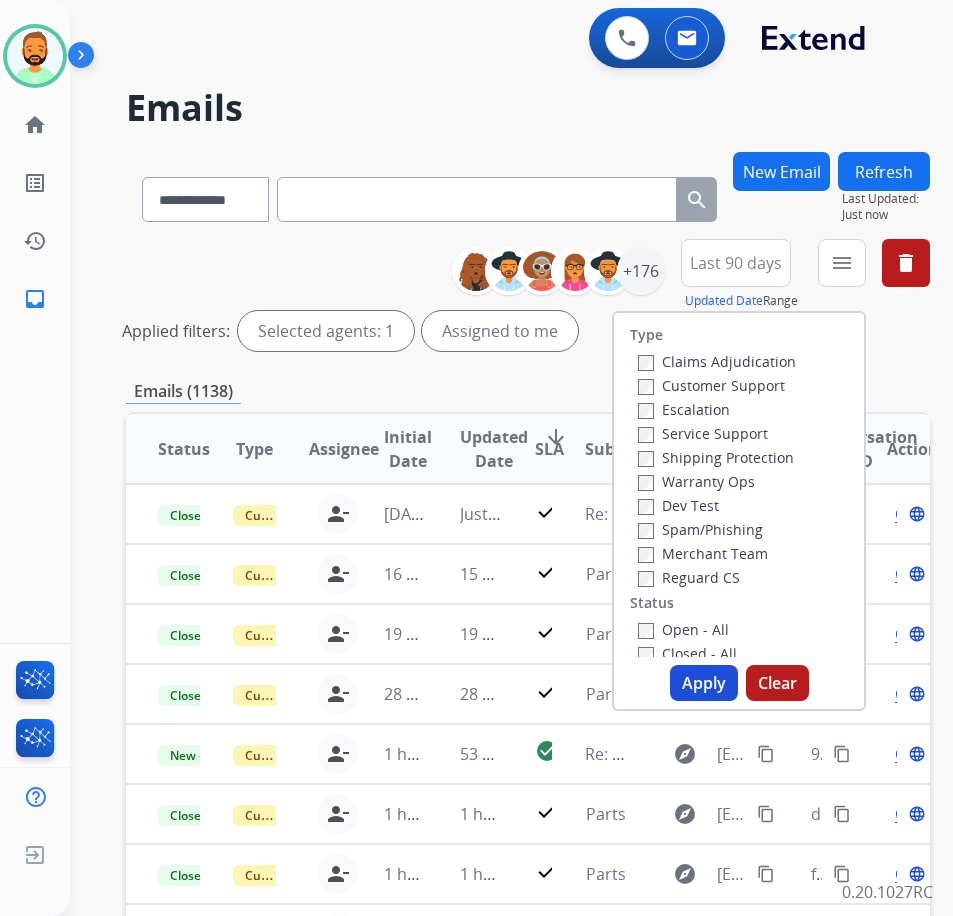 click on "Customer Support" at bounding box center [711, 385] 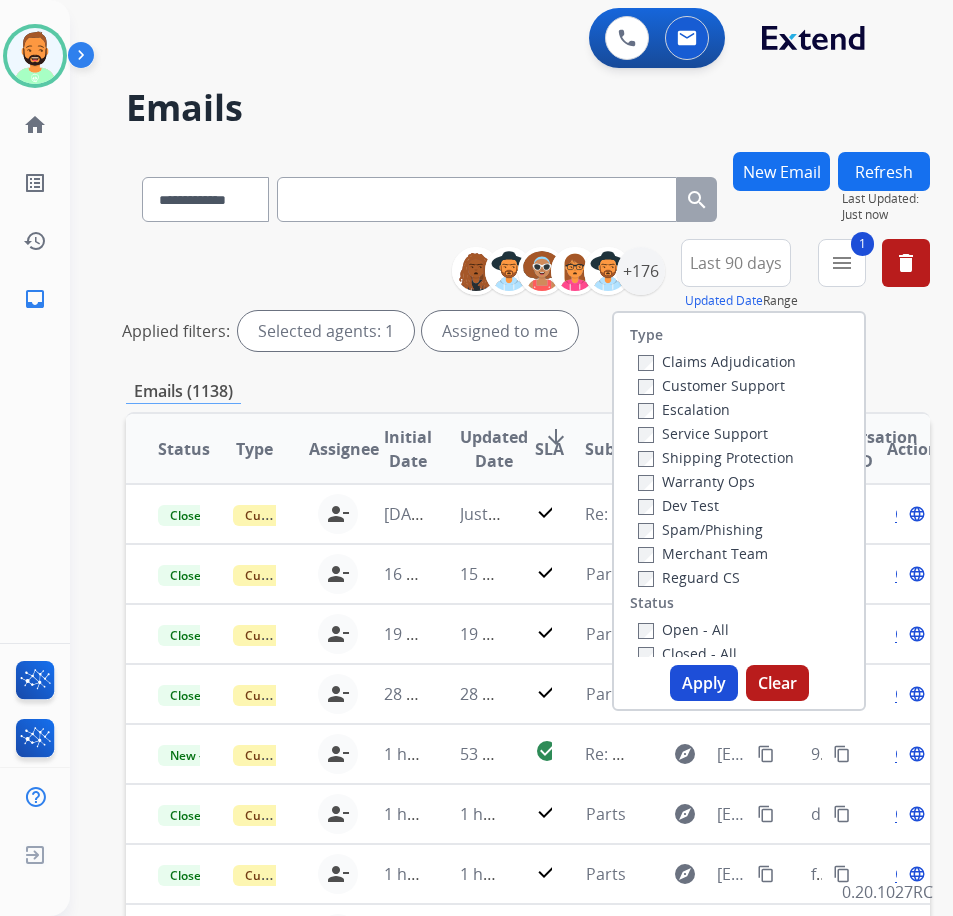click on "Shipping Protection" at bounding box center [716, 457] 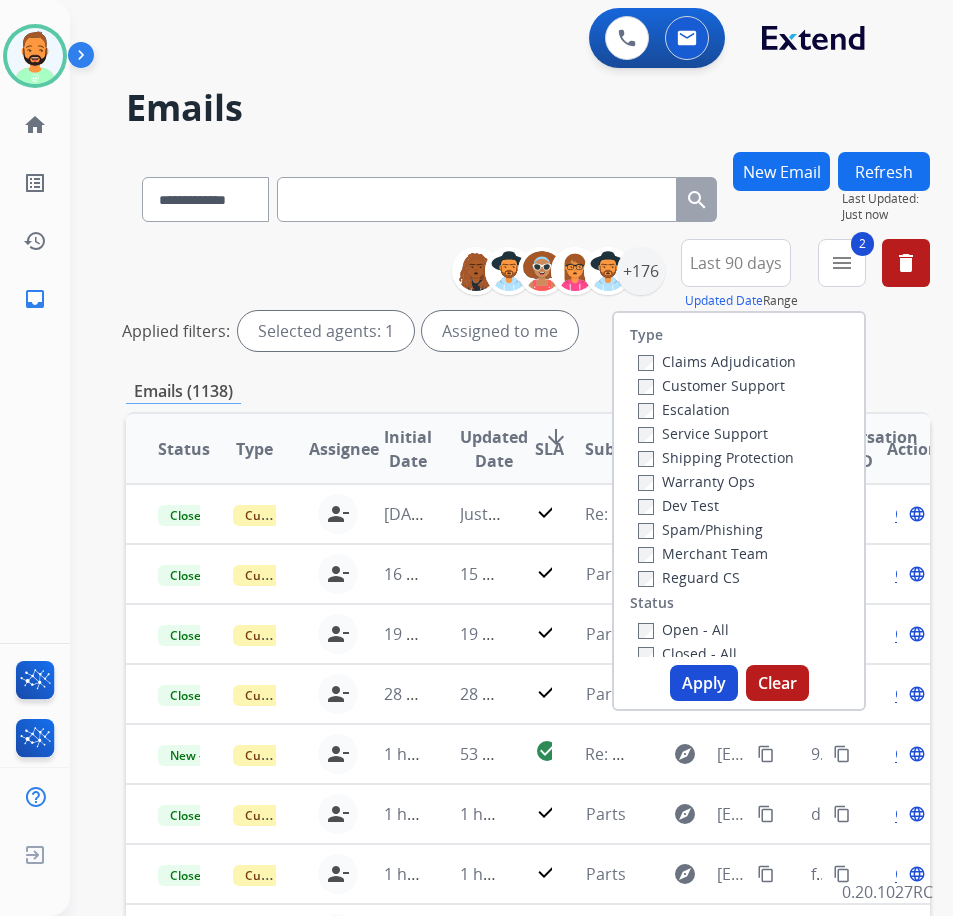 click on "Open - All" at bounding box center [683, 629] 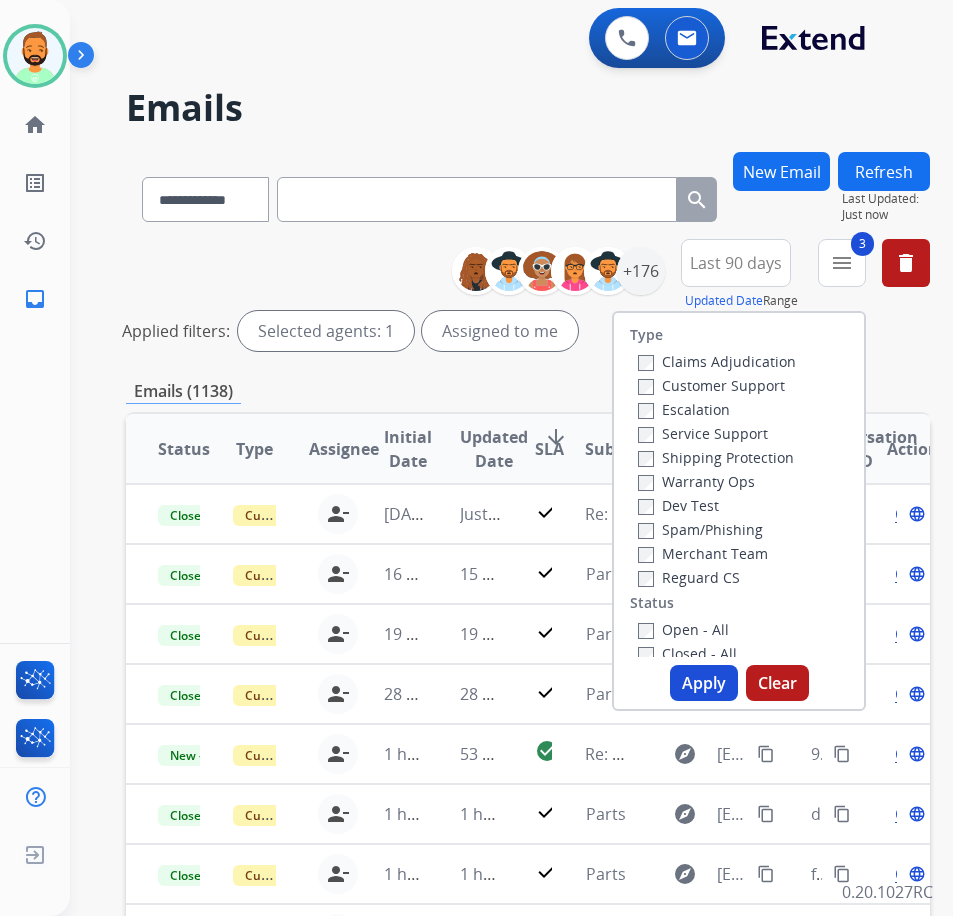 click on "Apply" at bounding box center (704, 683) 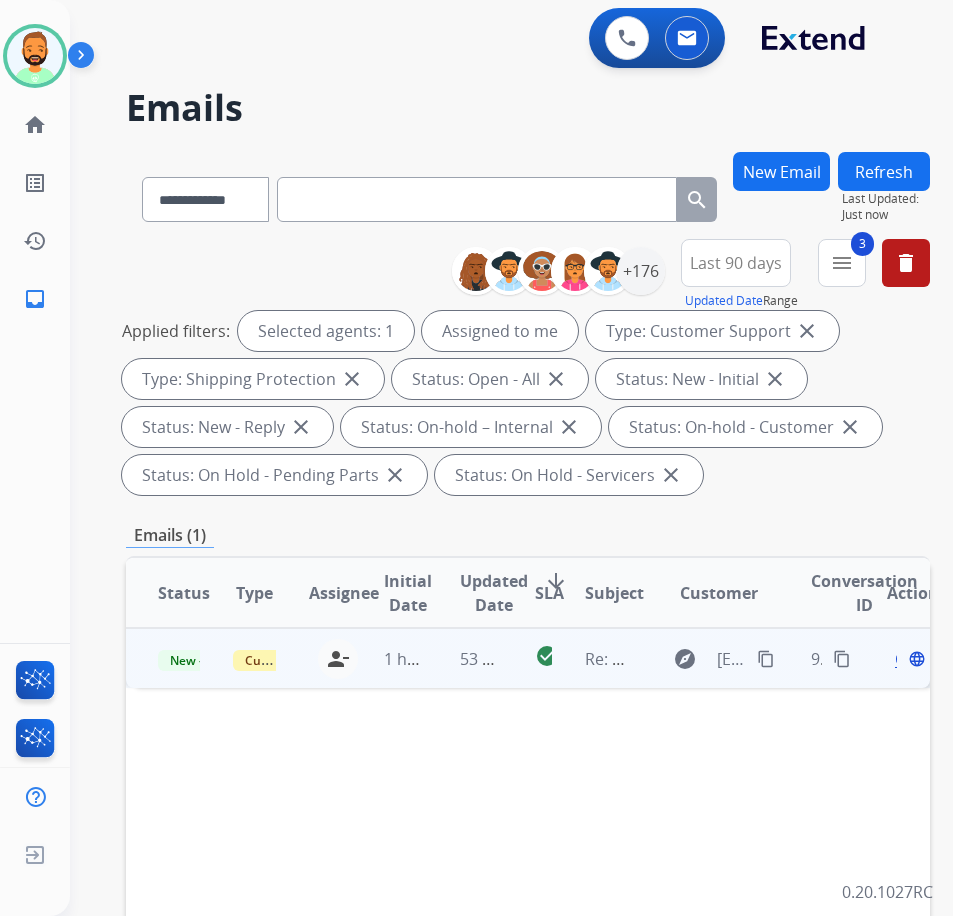 click on "53 minutes ago" at bounding box center [465, 658] 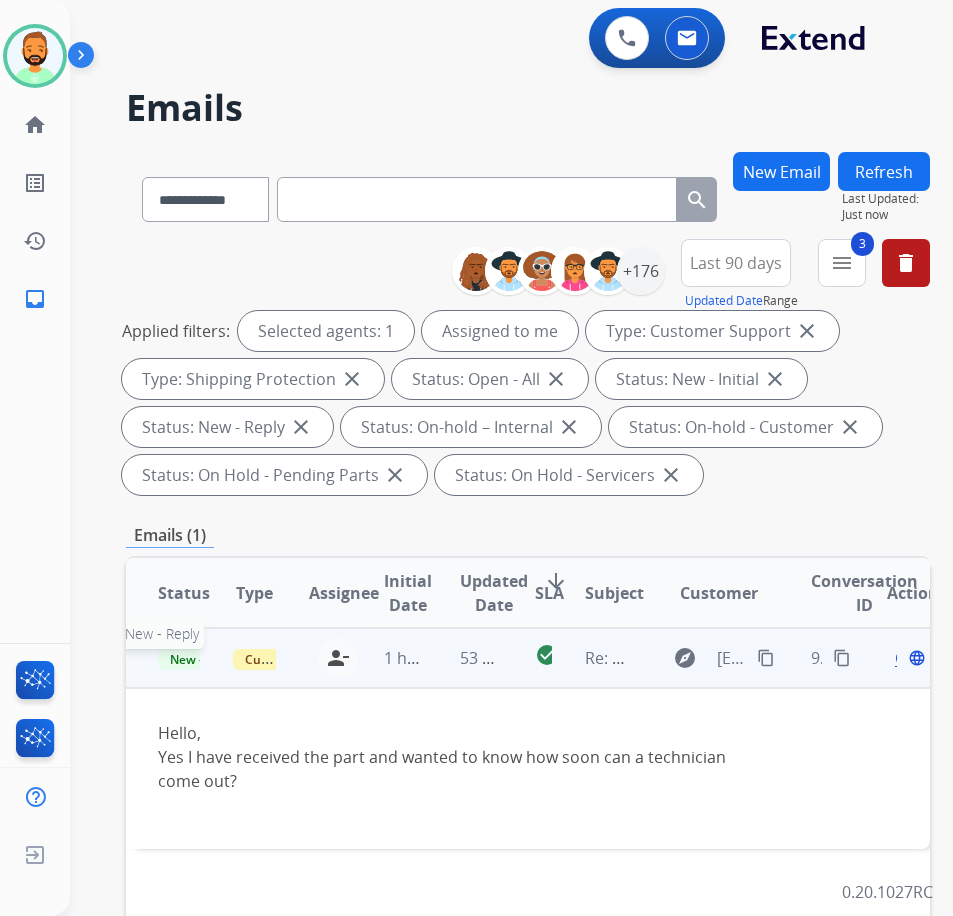 click on "New - Reply" at bounding box center (203, 659) 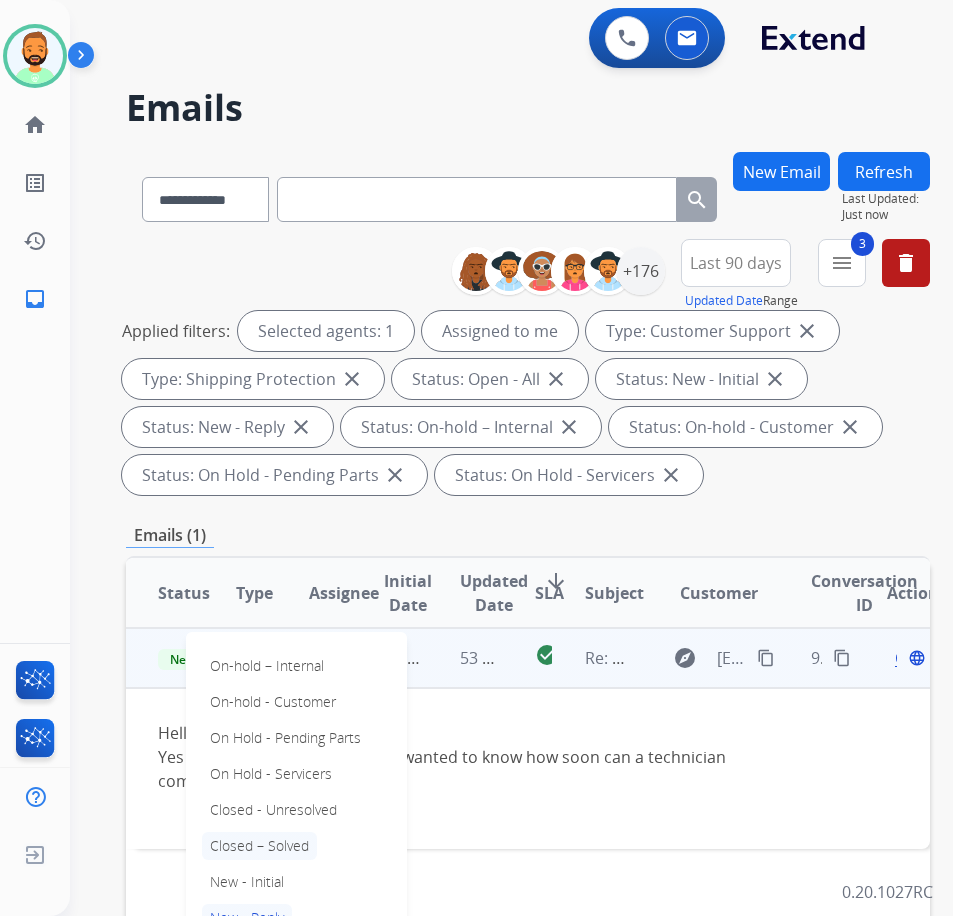 click on "Closed – Solved" at bounding box center (259, 846) 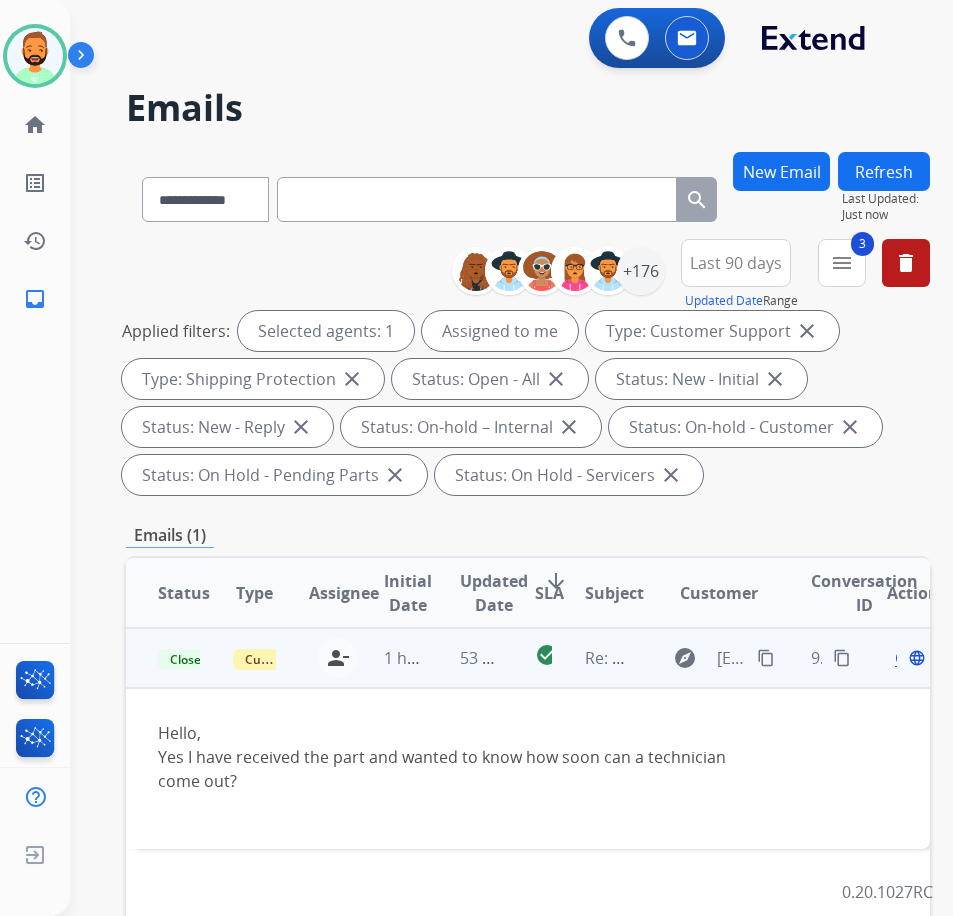 click on "Open" at bounding box center [915, 658] 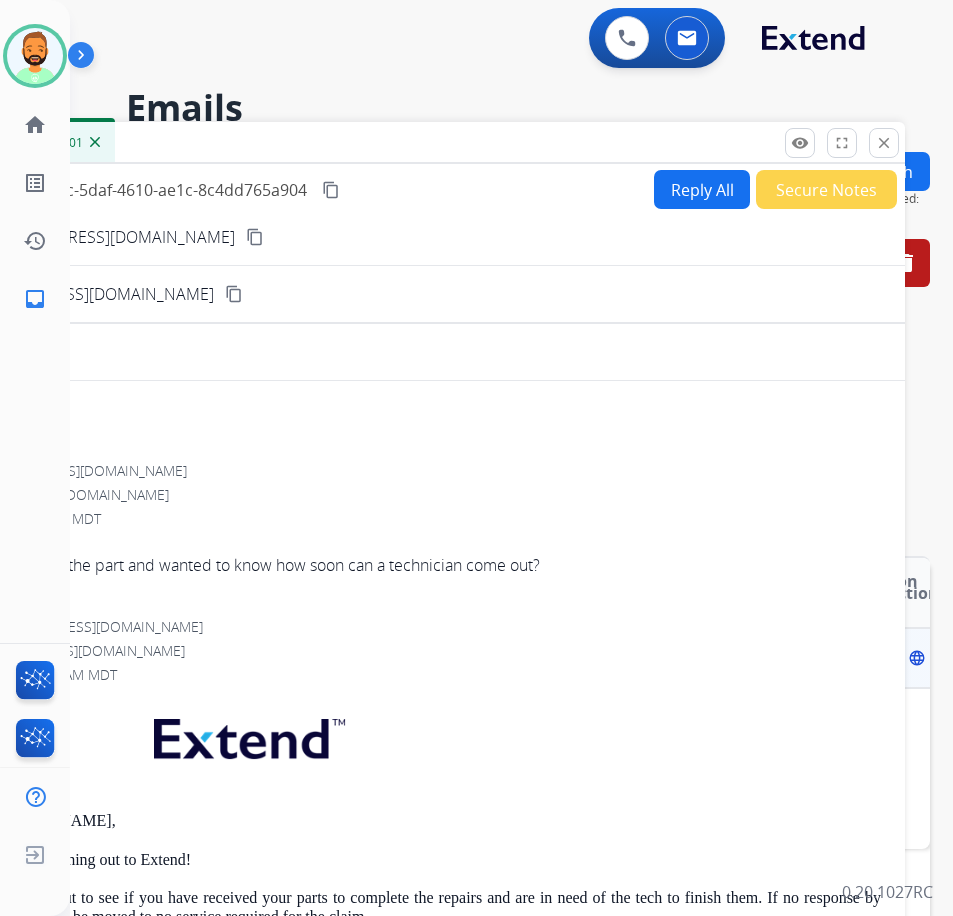 click on "Secure Notes" at bounding box center [826, 189] 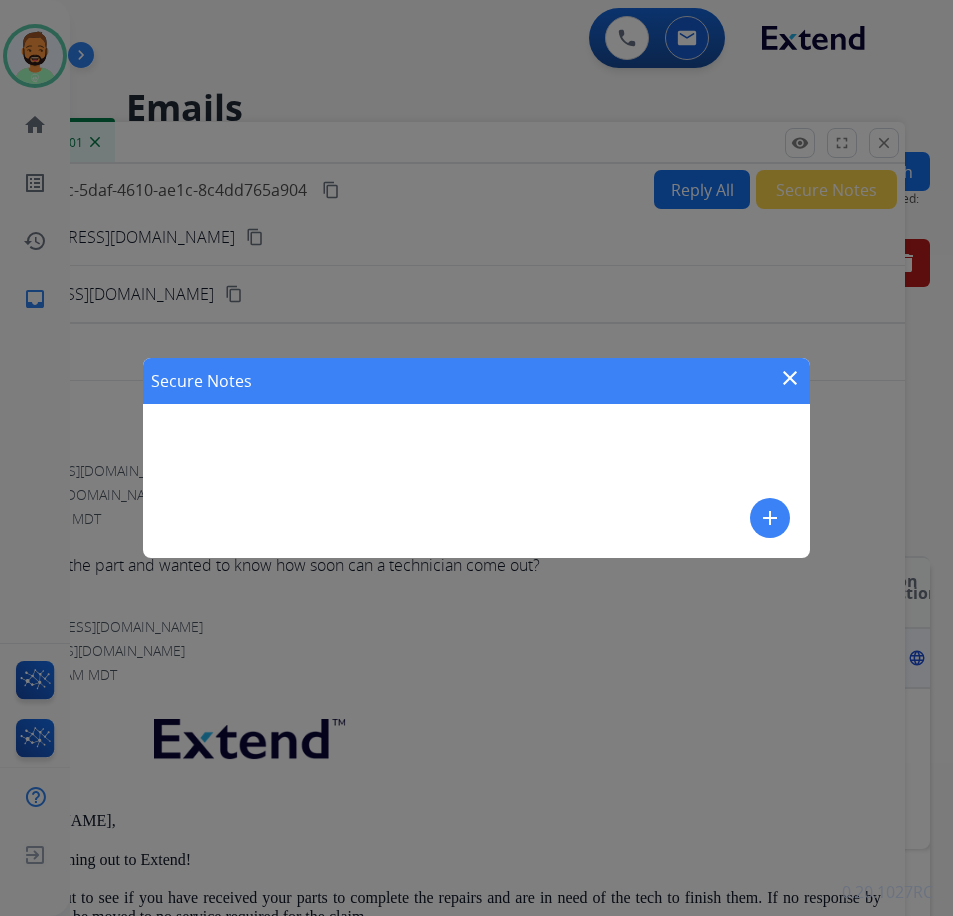 click on "Secure Notes close add" at bounding box center [476, 458] 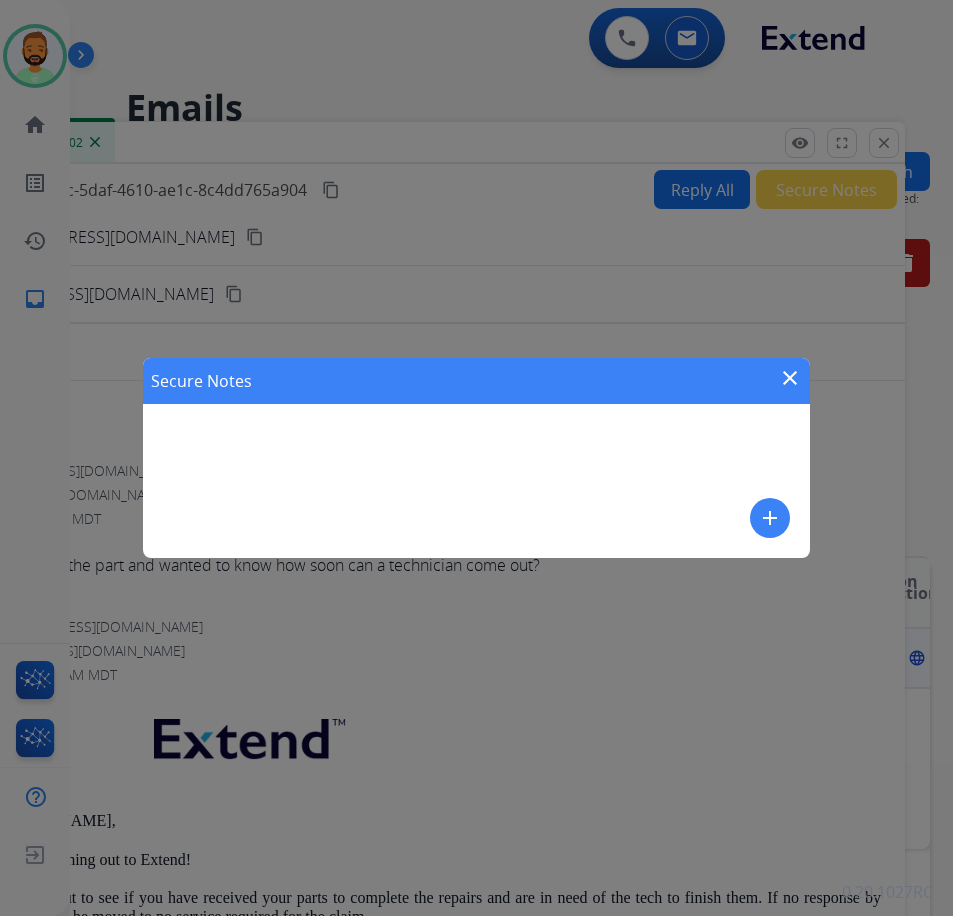 click on "add" at bounding box center (770, 518) 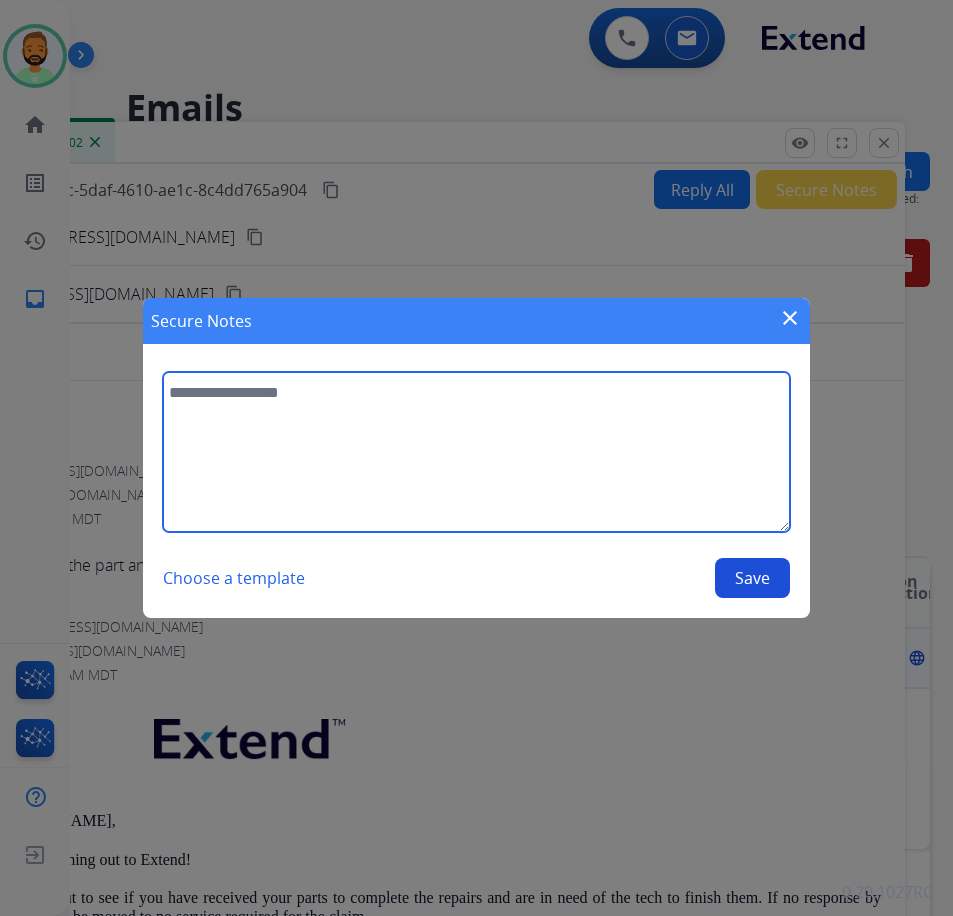 click at bounding box center [476, 452] 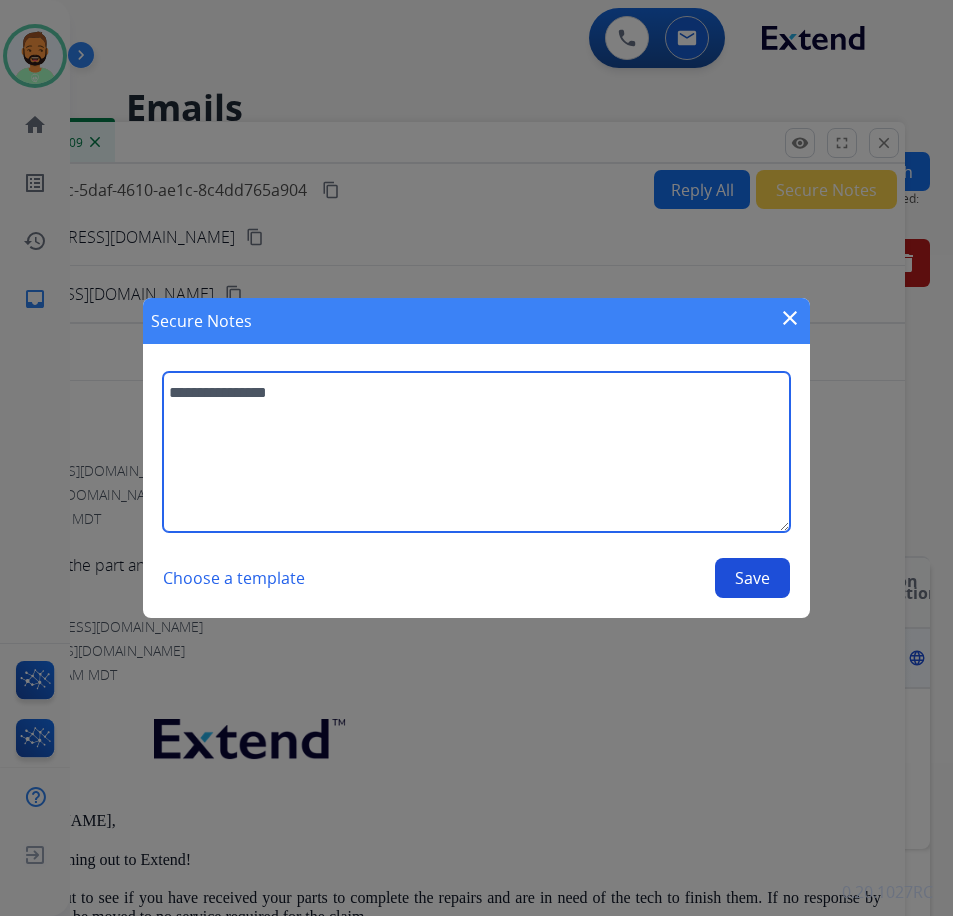 type on "**********" 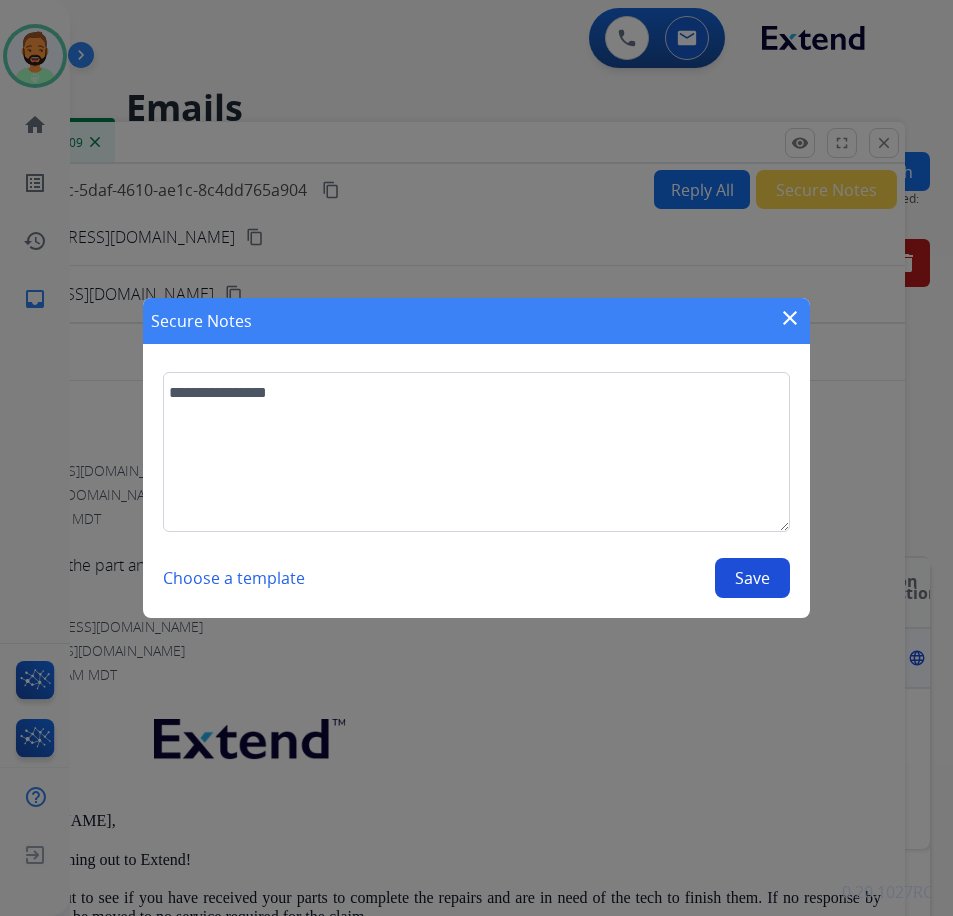 click on "Save" at bounding box center (752, 578) 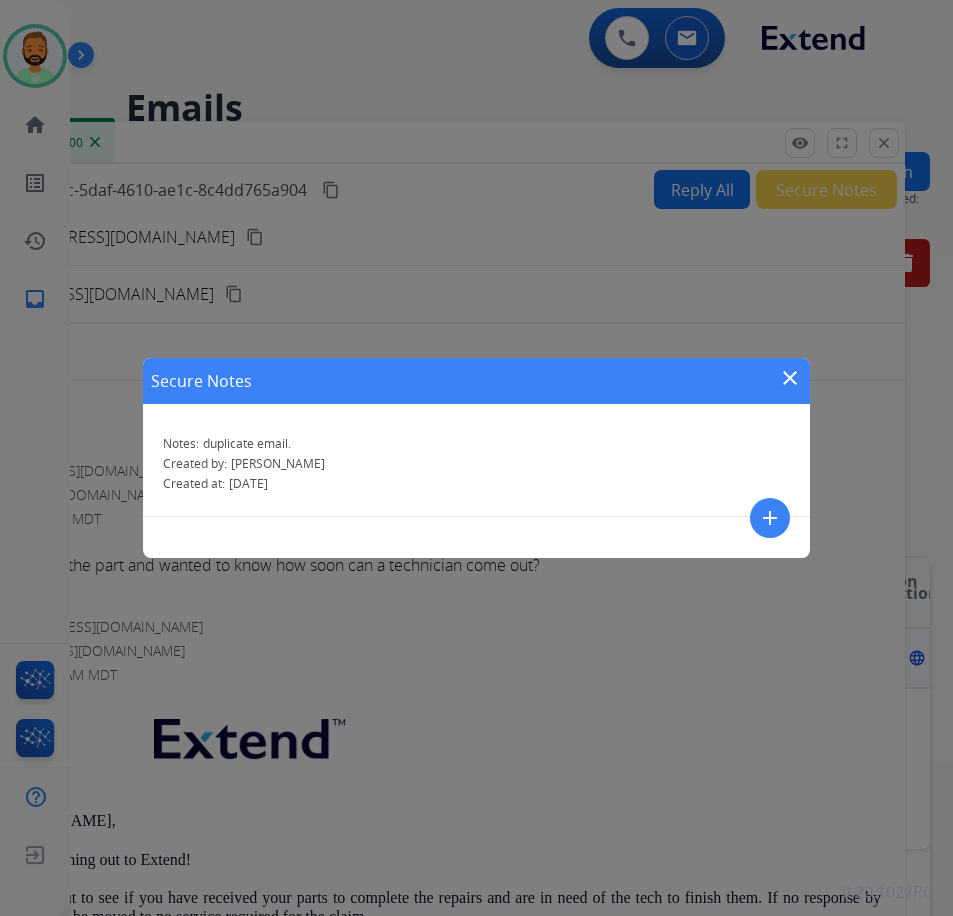 click on "close" at bounding box center [790, 378] 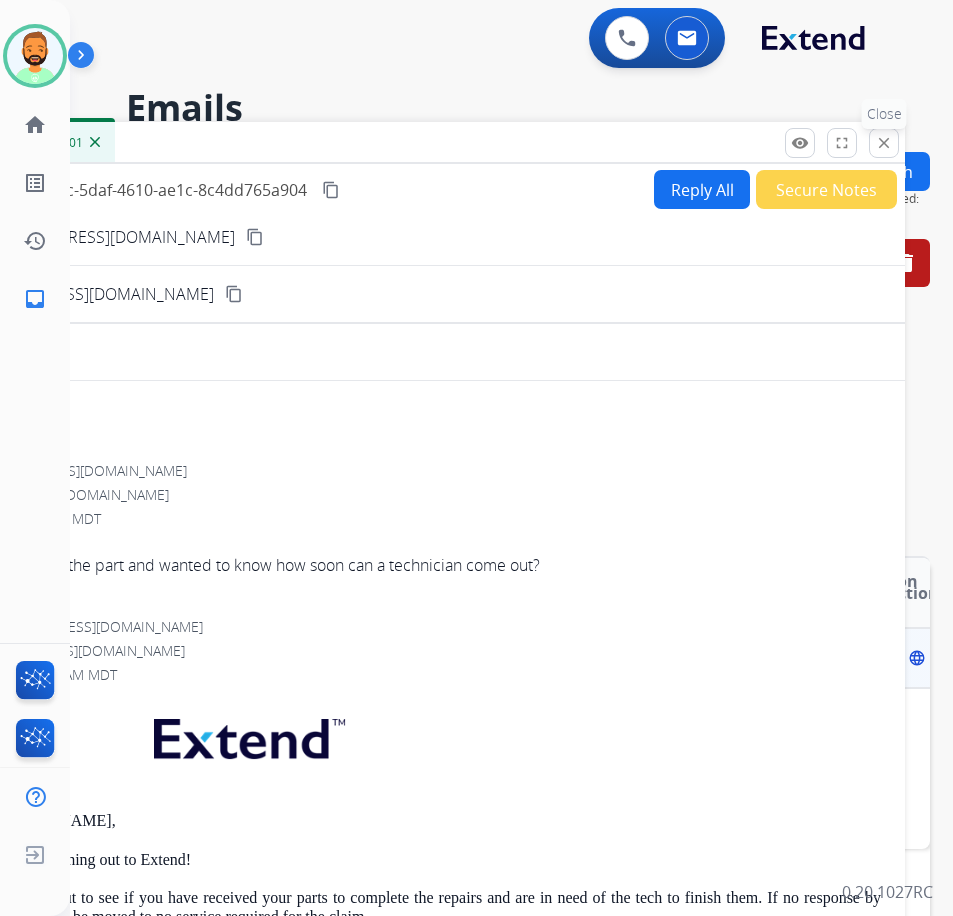 click on "close Close" at bounding box center (884, 143) 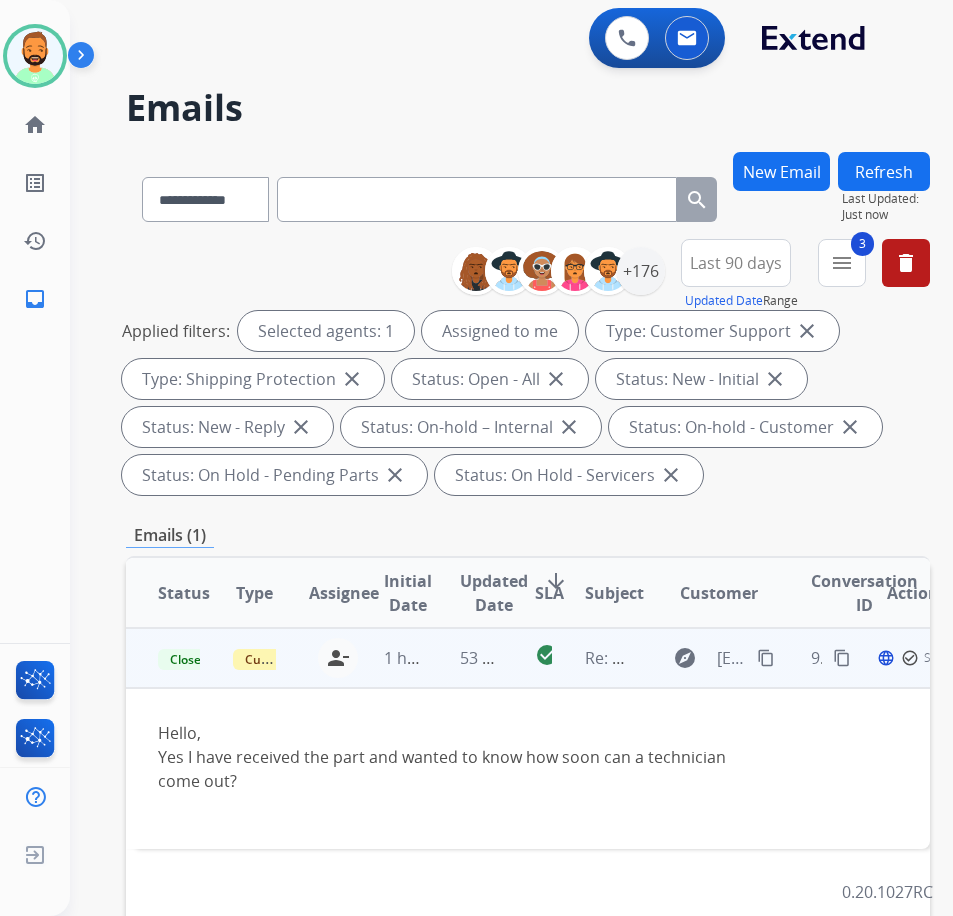 click on "Refresh" at bounding box center (884, 171) 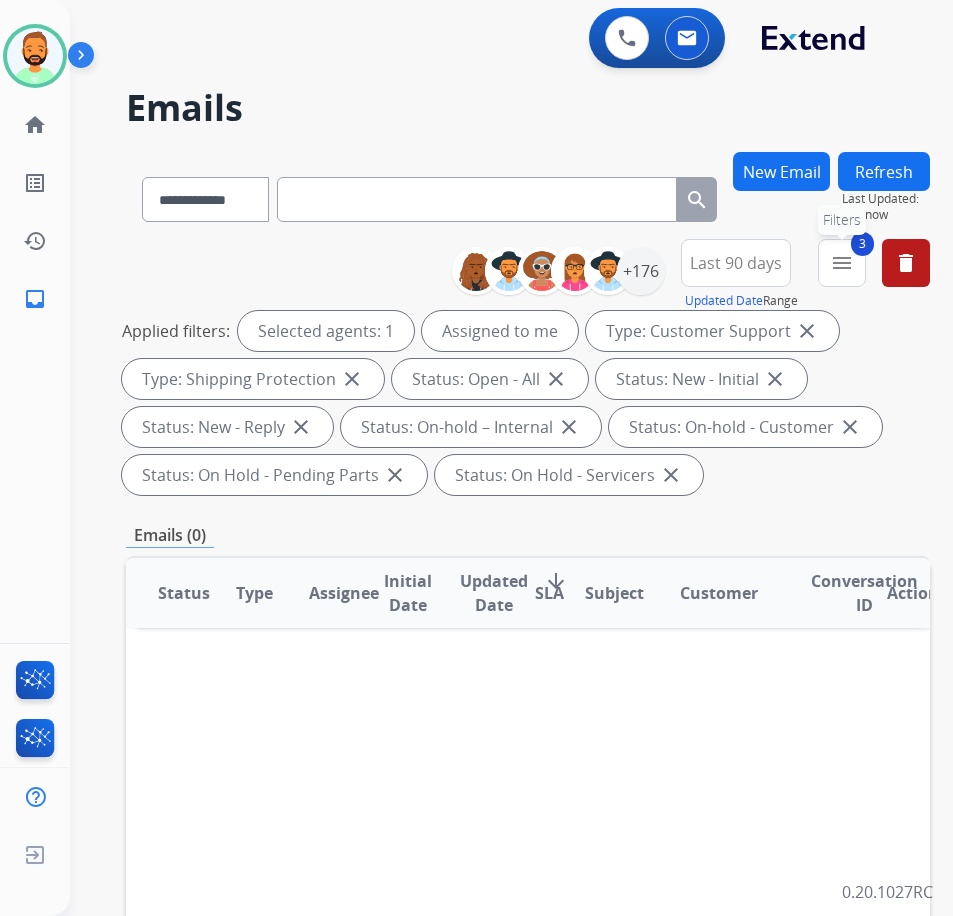click on "3" at bounding box center (862, 244) 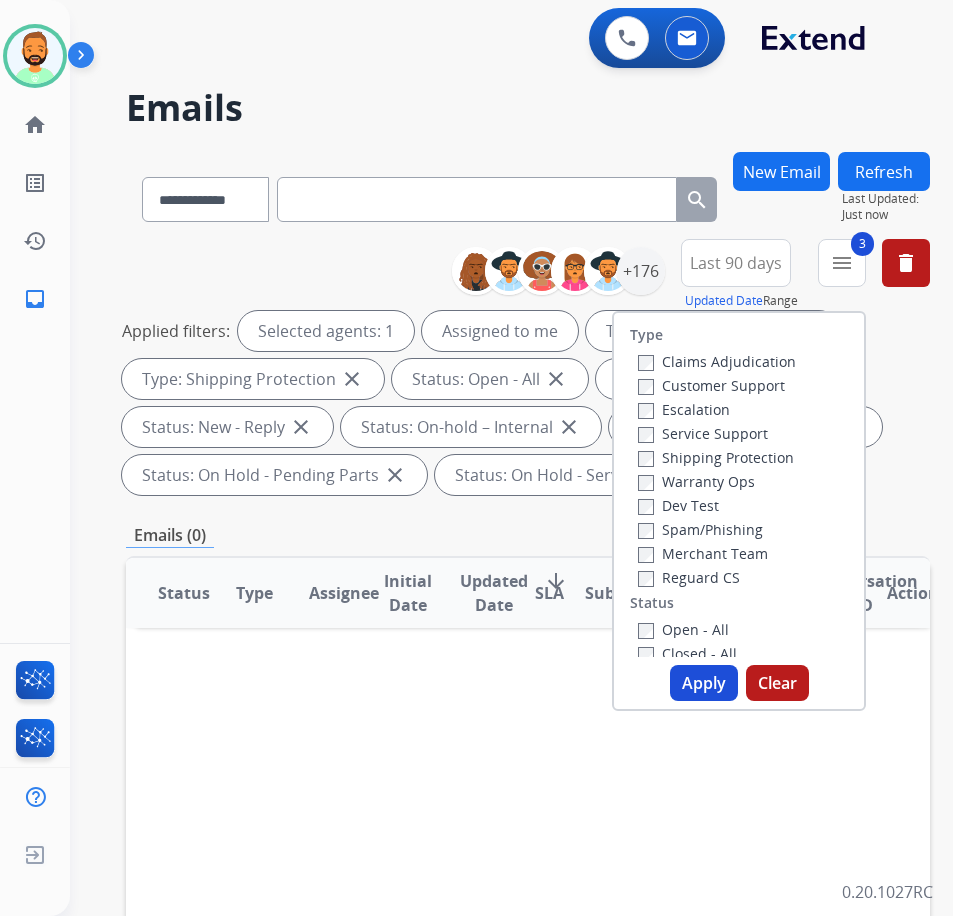 click on "Customer Support" at bounding box center (711, 385) 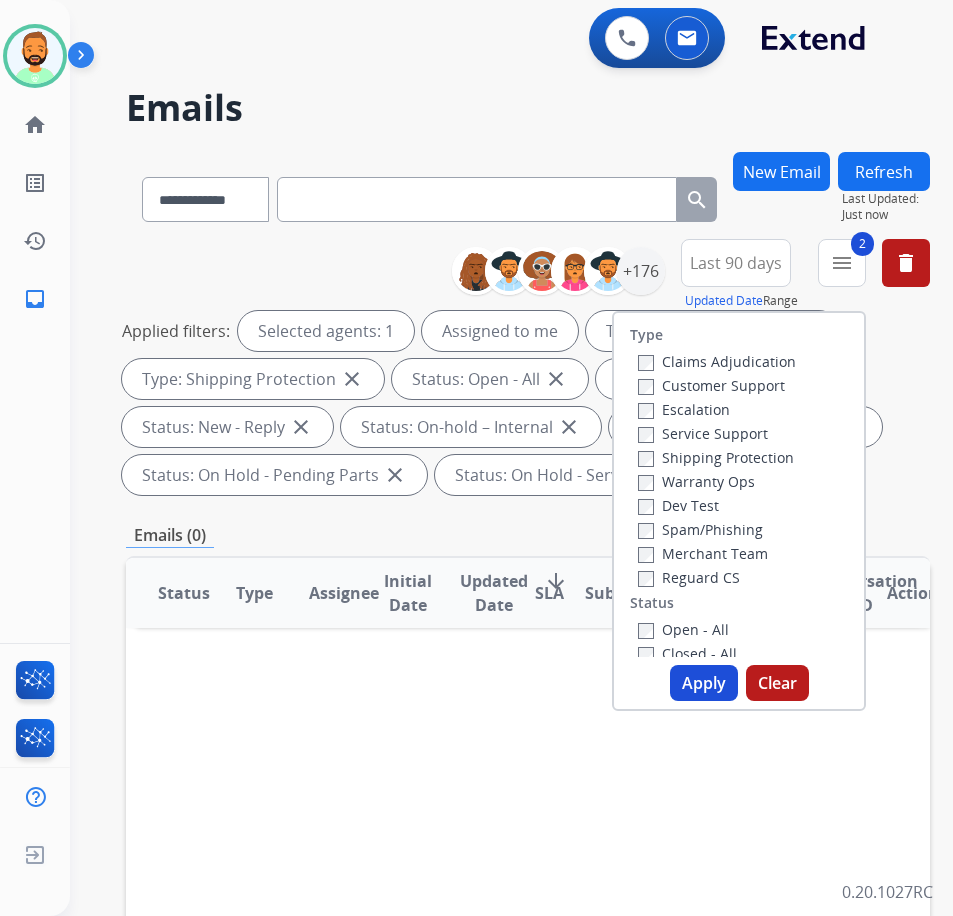 click on "Shipping Protection" at bounding box center [716, 457] 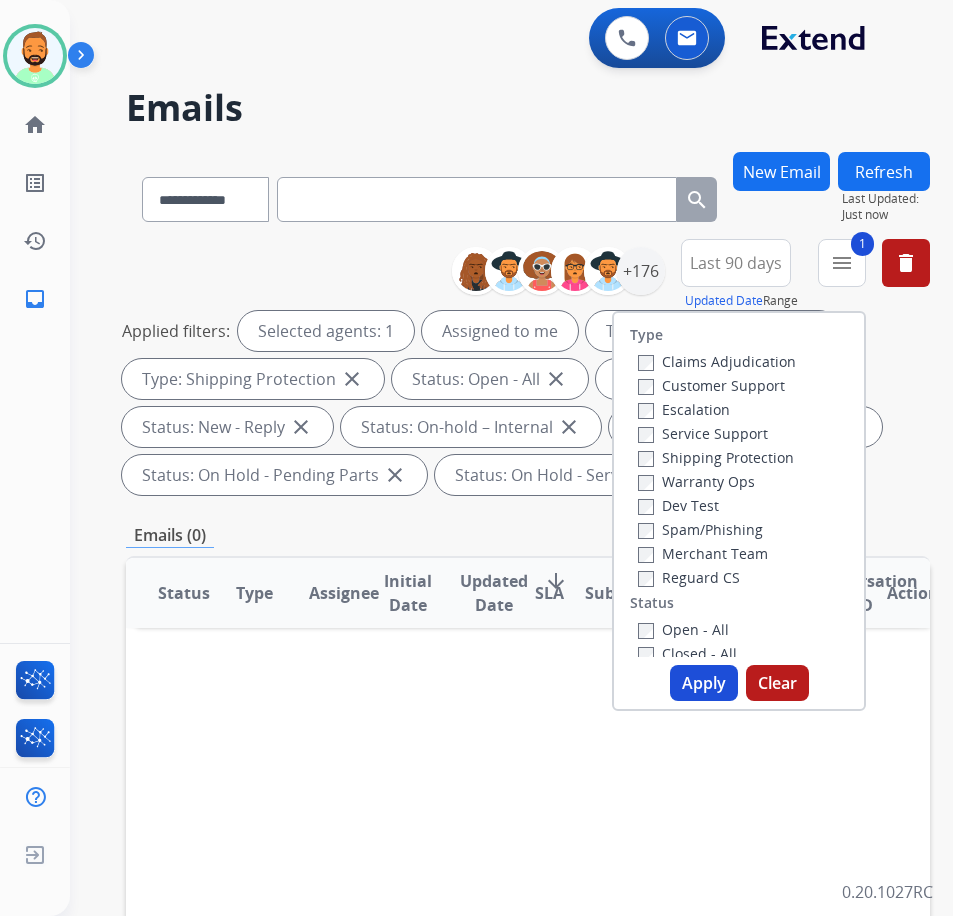 click on "Reguard CS" at bounding box center [689, 577] 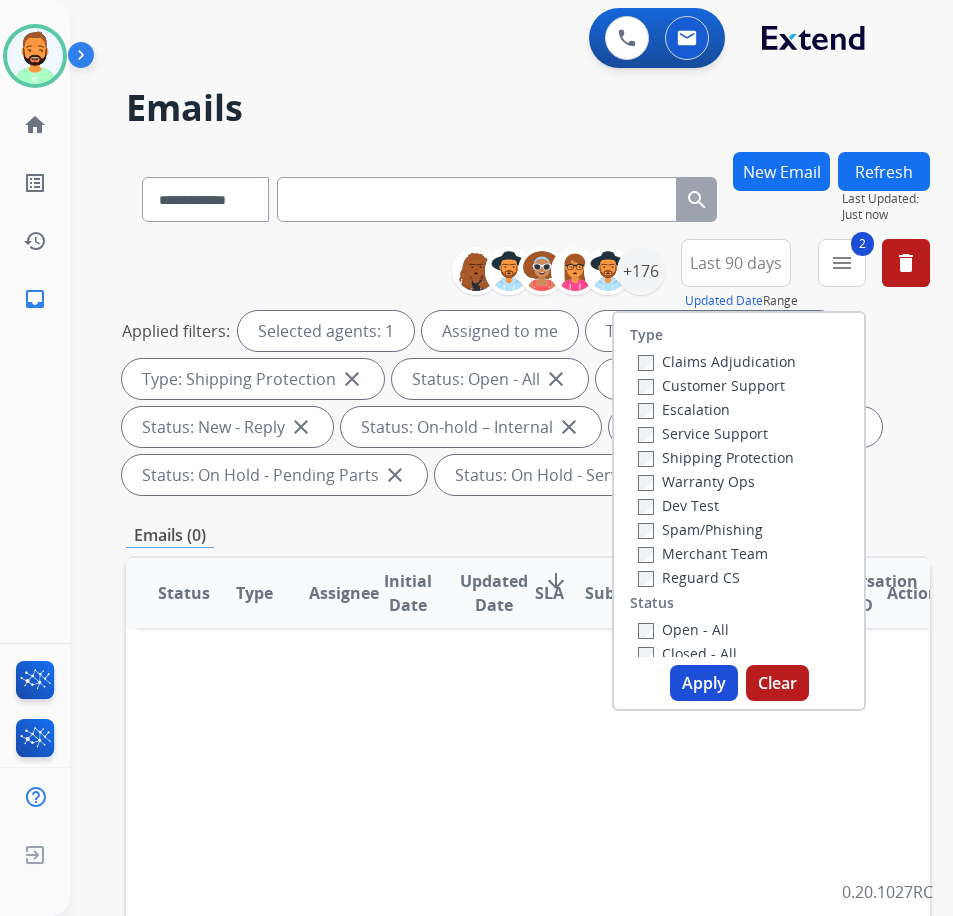 click on "Apply" at bounding box center [704, 683] 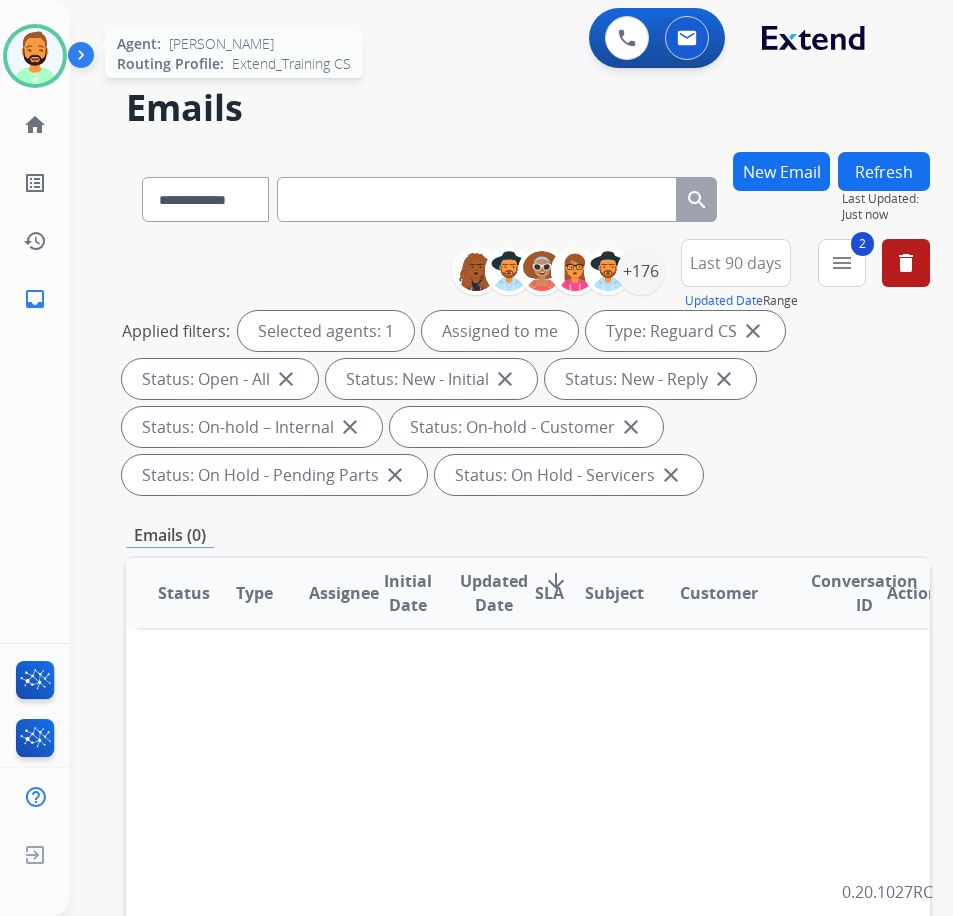 click at bounding box center [35, 56] 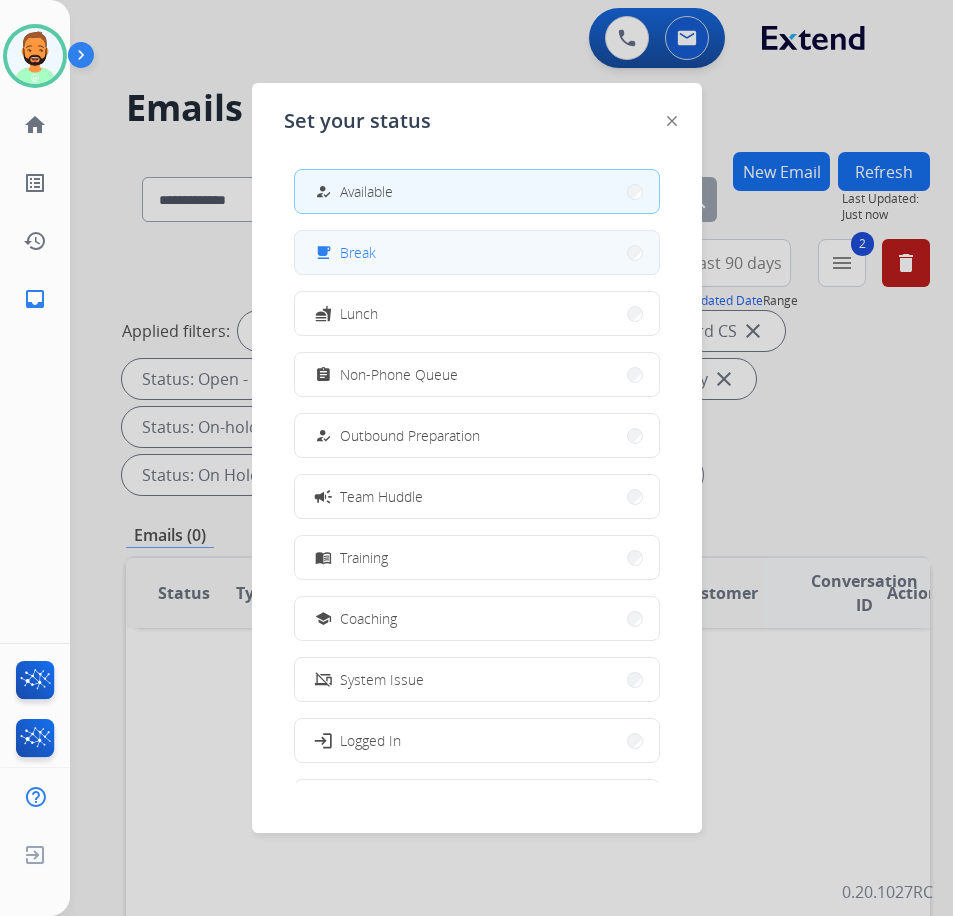 click on "free_breakfast Break" at bounding box center [477, 252] 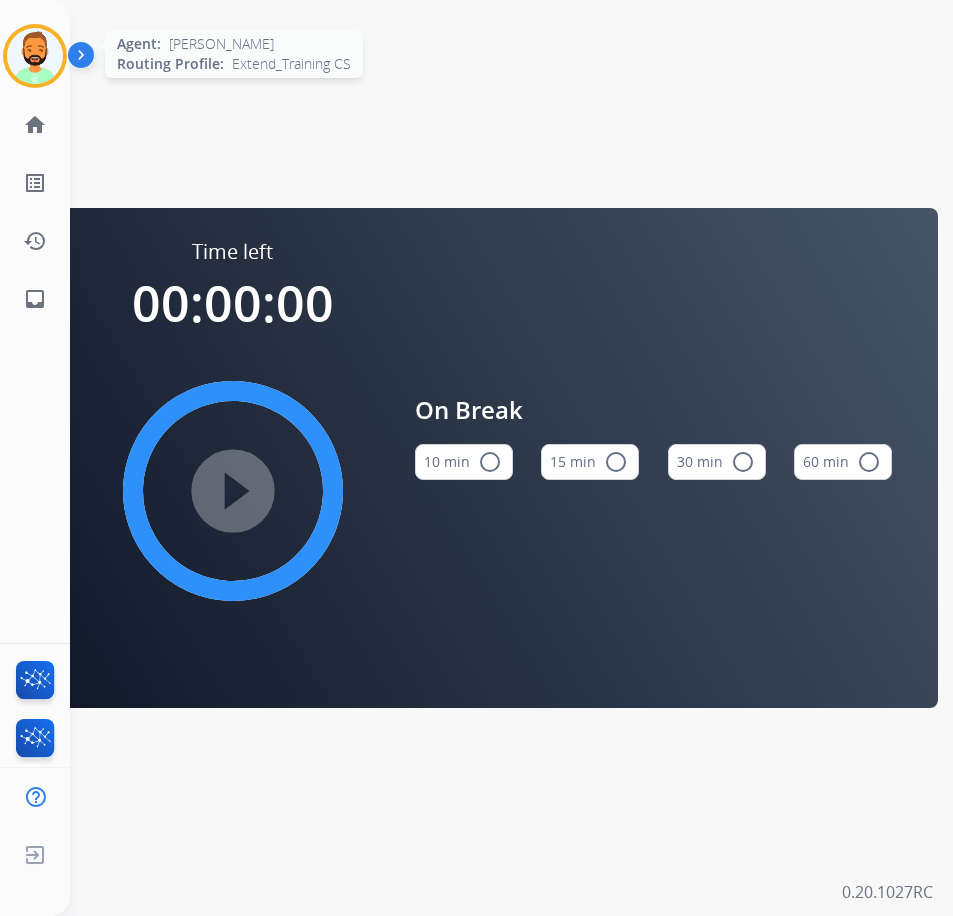 click at bounding box center (35, 56) 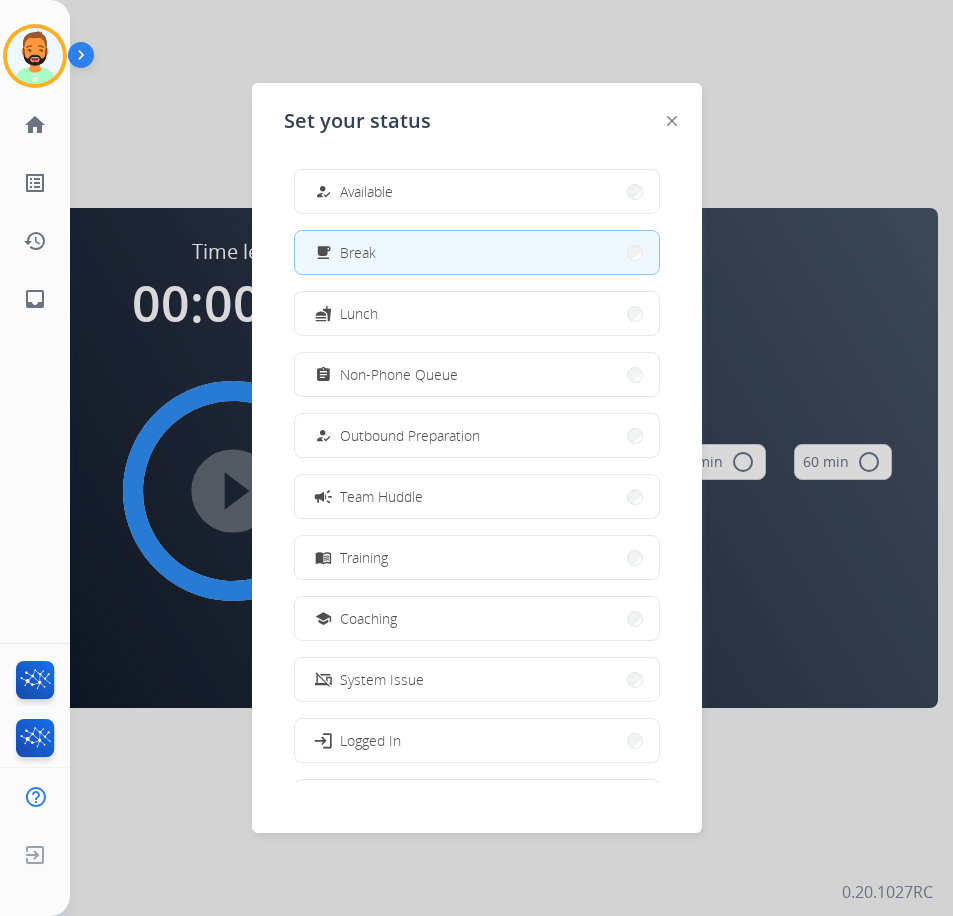 scroll, scrollTop: 67, scrollLeft: 0, axis: vertical 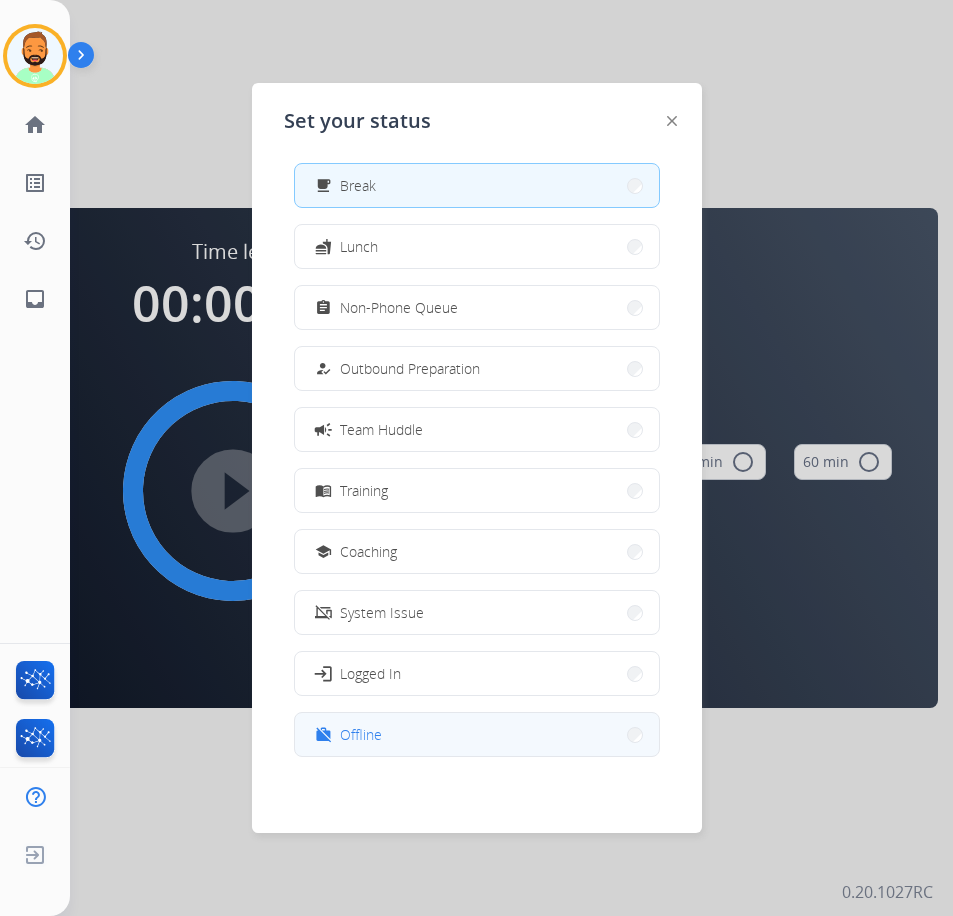 click on "work_off Offline" at bounding box center (477, 734) 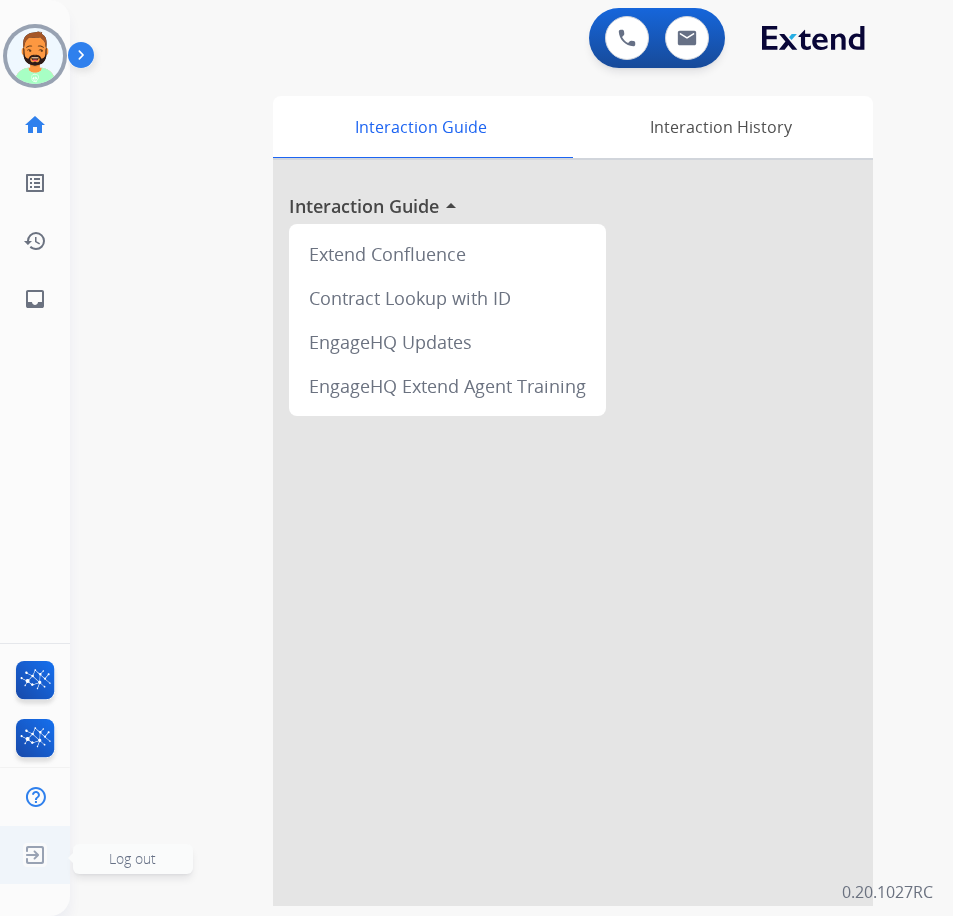 click on "Log out" 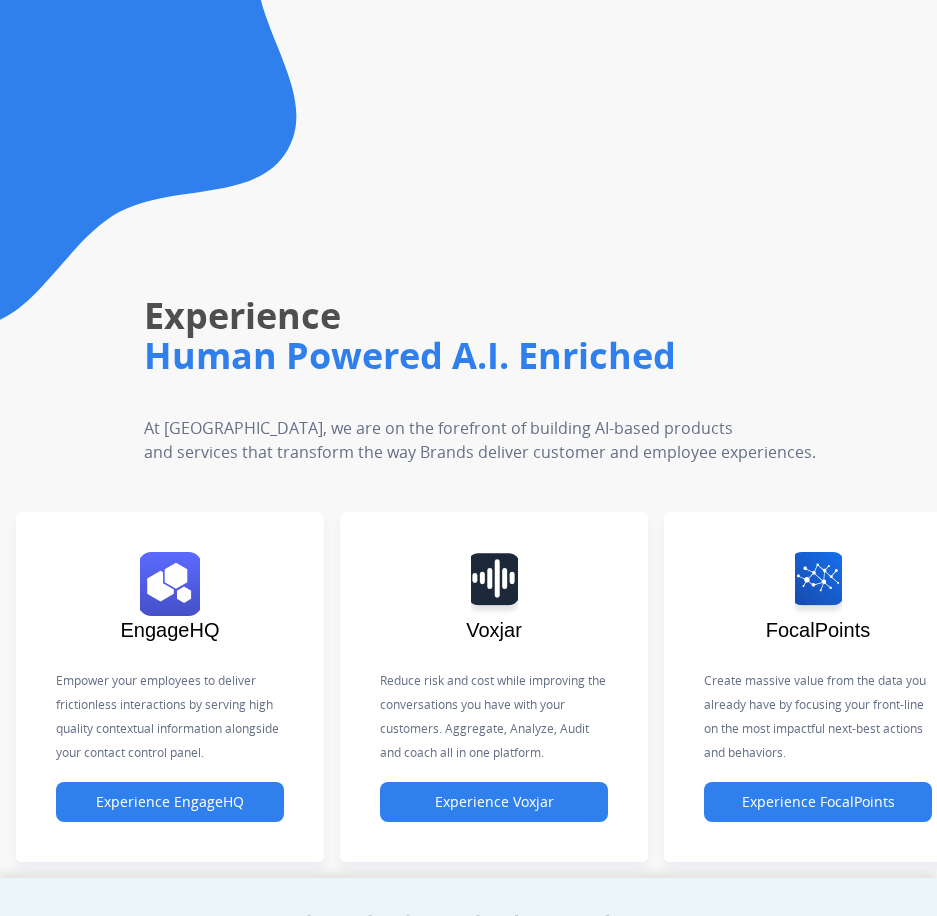 scroll, scrollTop: 0, scrollLeft: 0, axis: both 